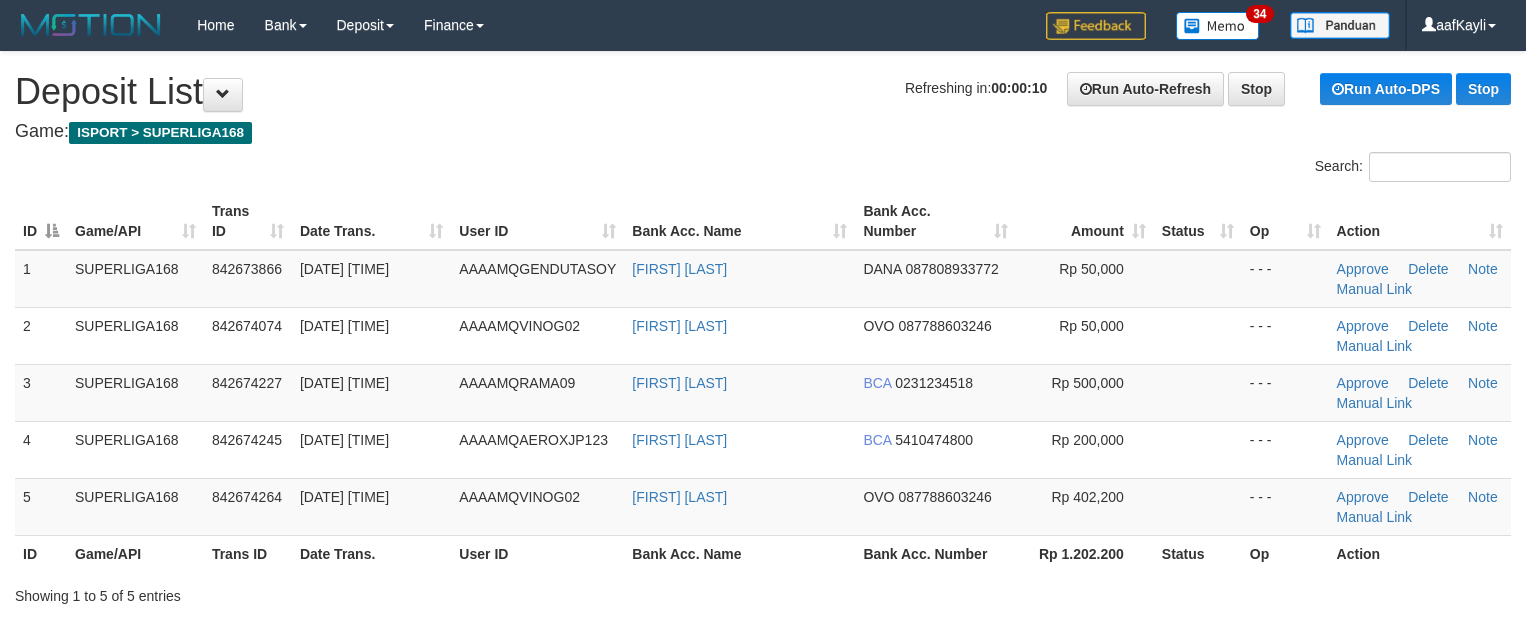 scroll, scrollTop: 0, scrollLeft: 0, axis: both 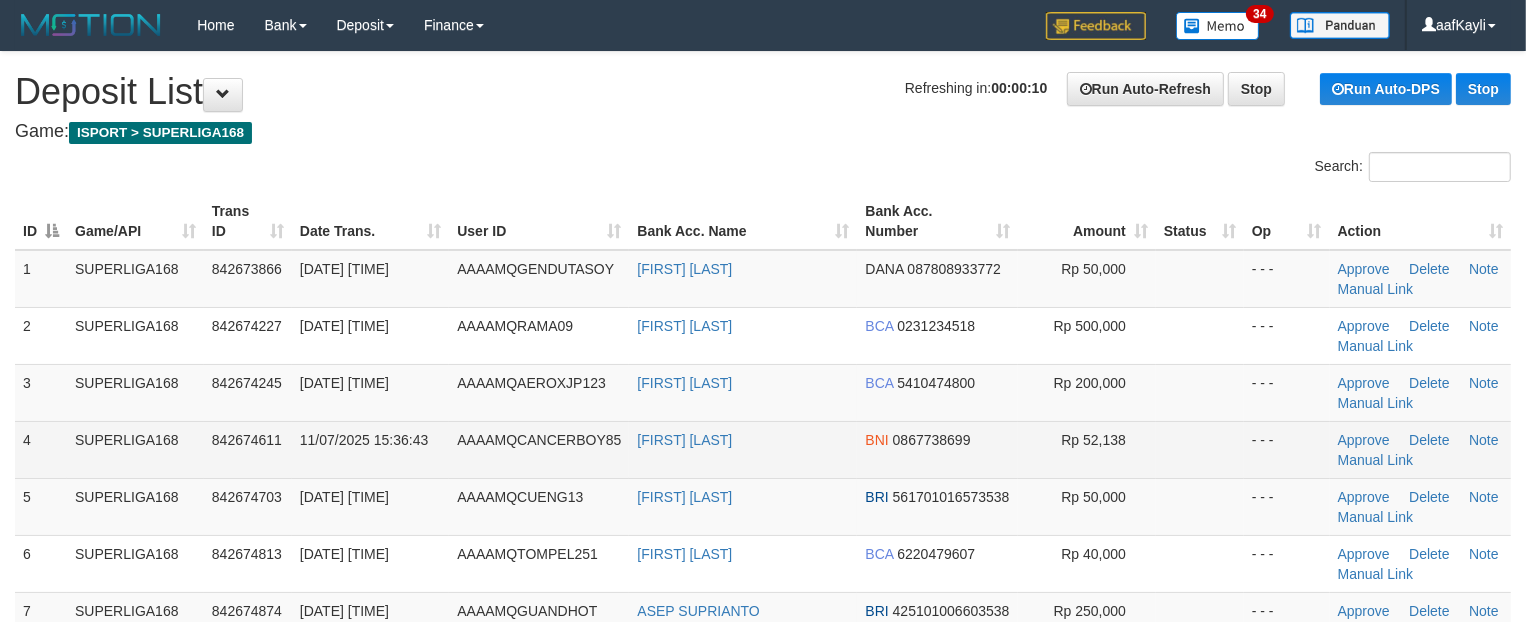 click at bounding box center [1200, 449] 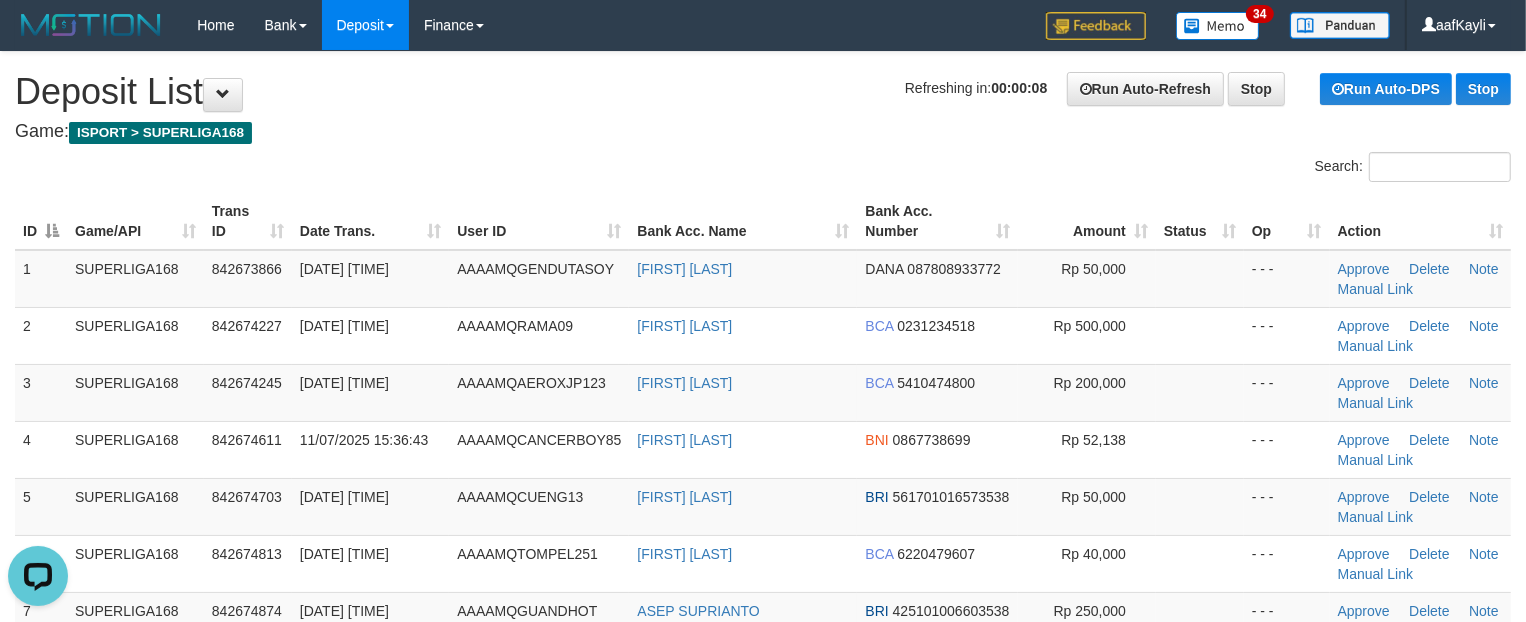 scroll, scrollTop: 0, scrollLeft: 0, axis: both 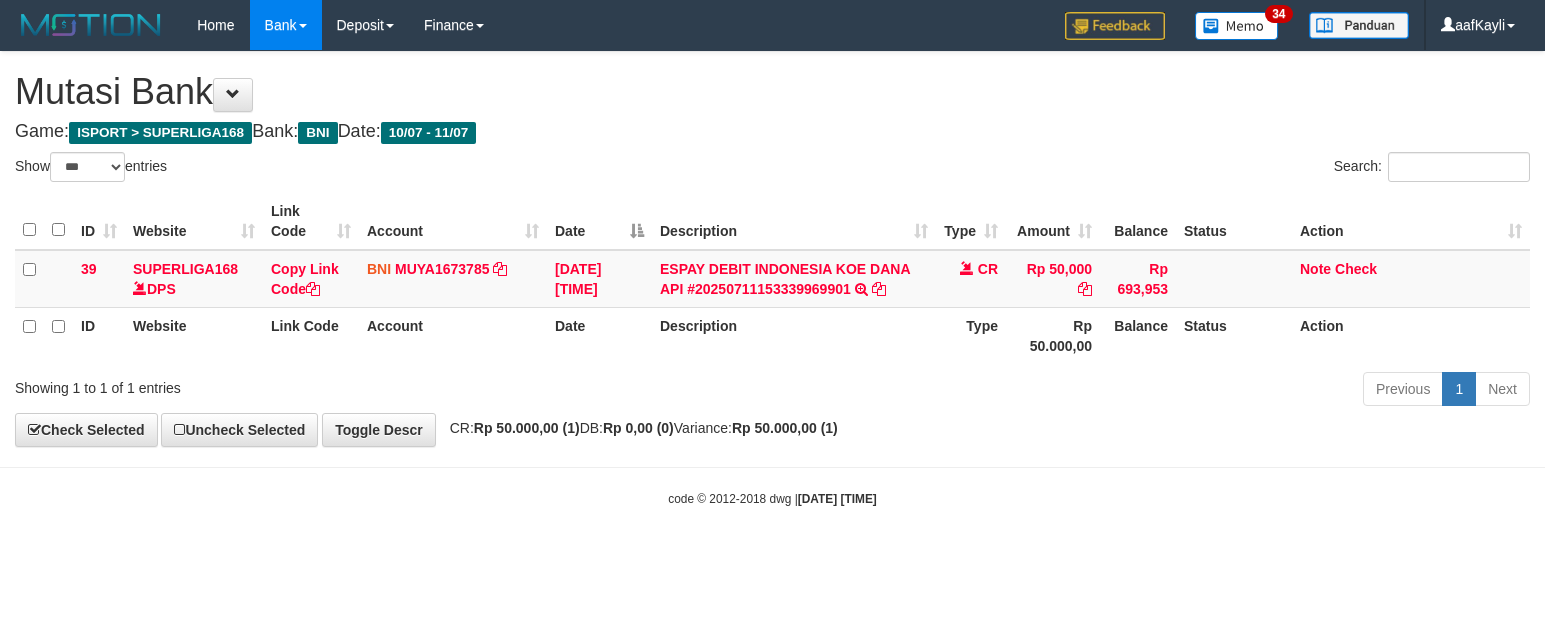 select on "***" 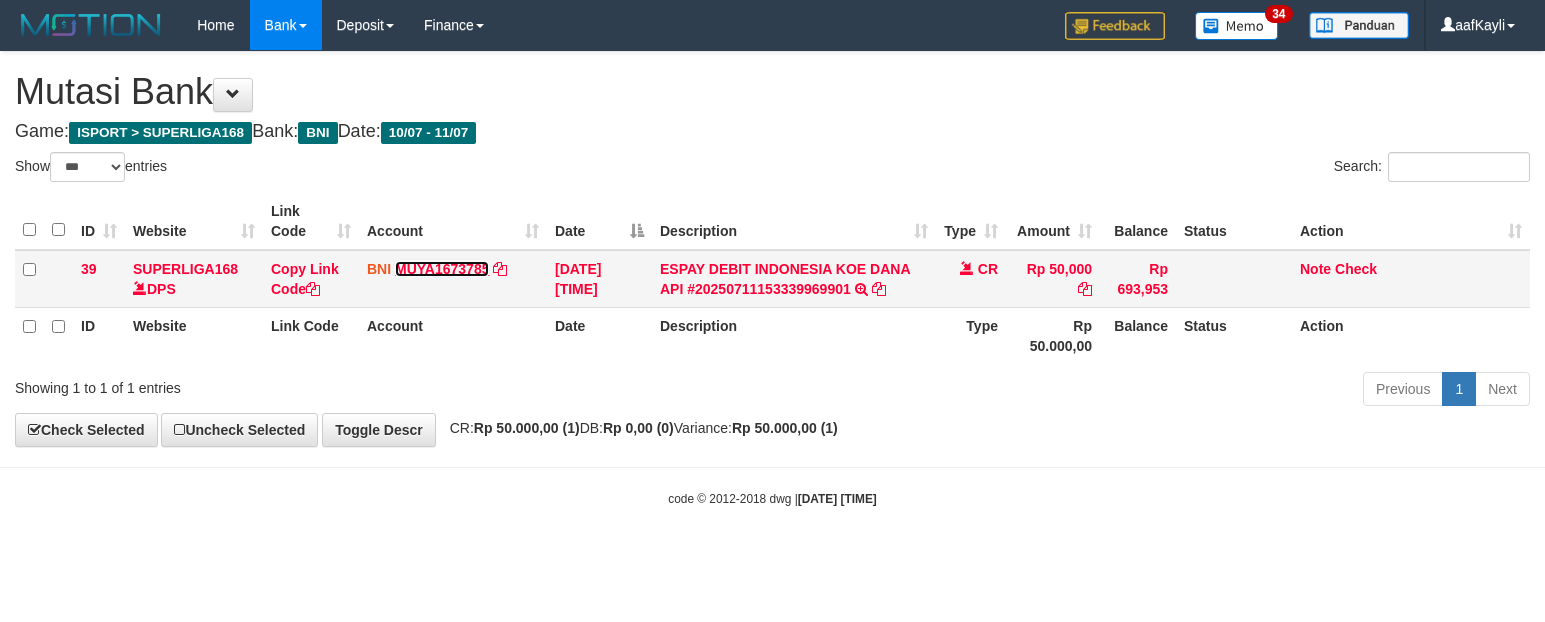 click on "MUYA1673785" at bounding box center (442, 269) 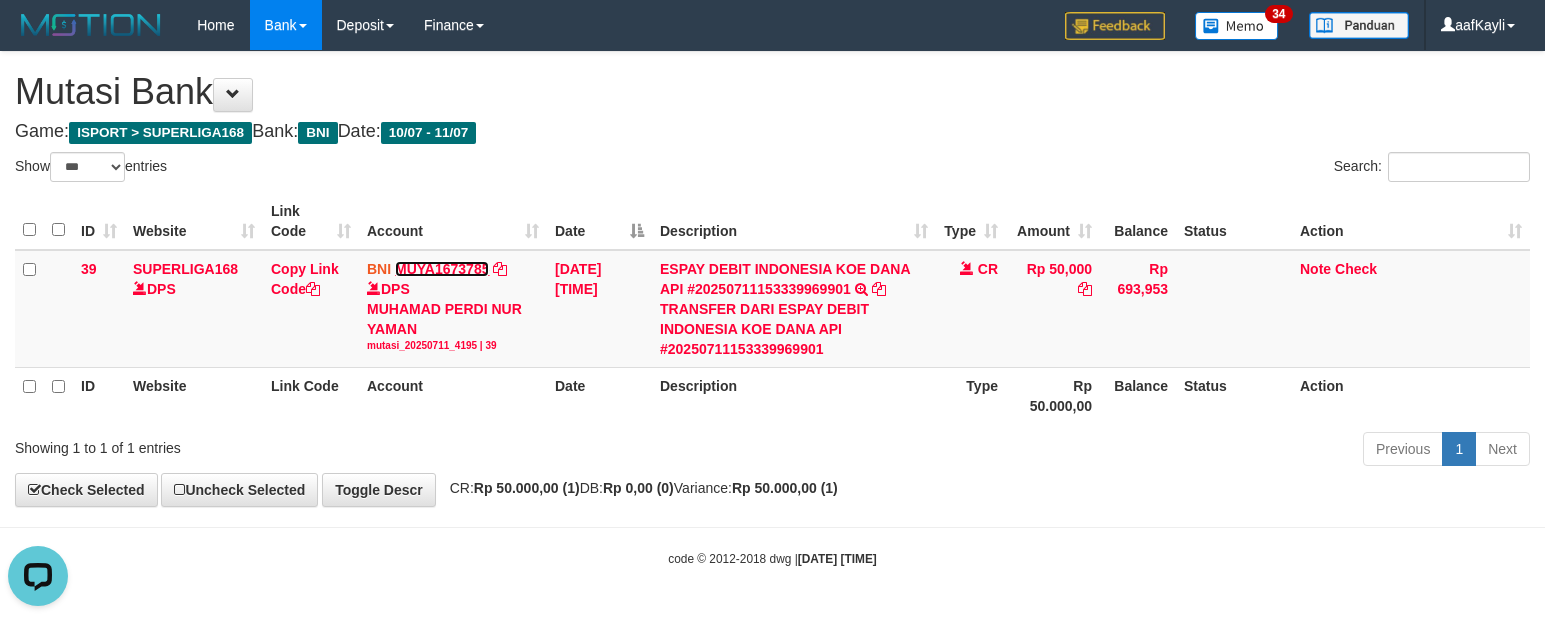 scroll, scrollTop: 0, scrollLeft: 0, axis: both 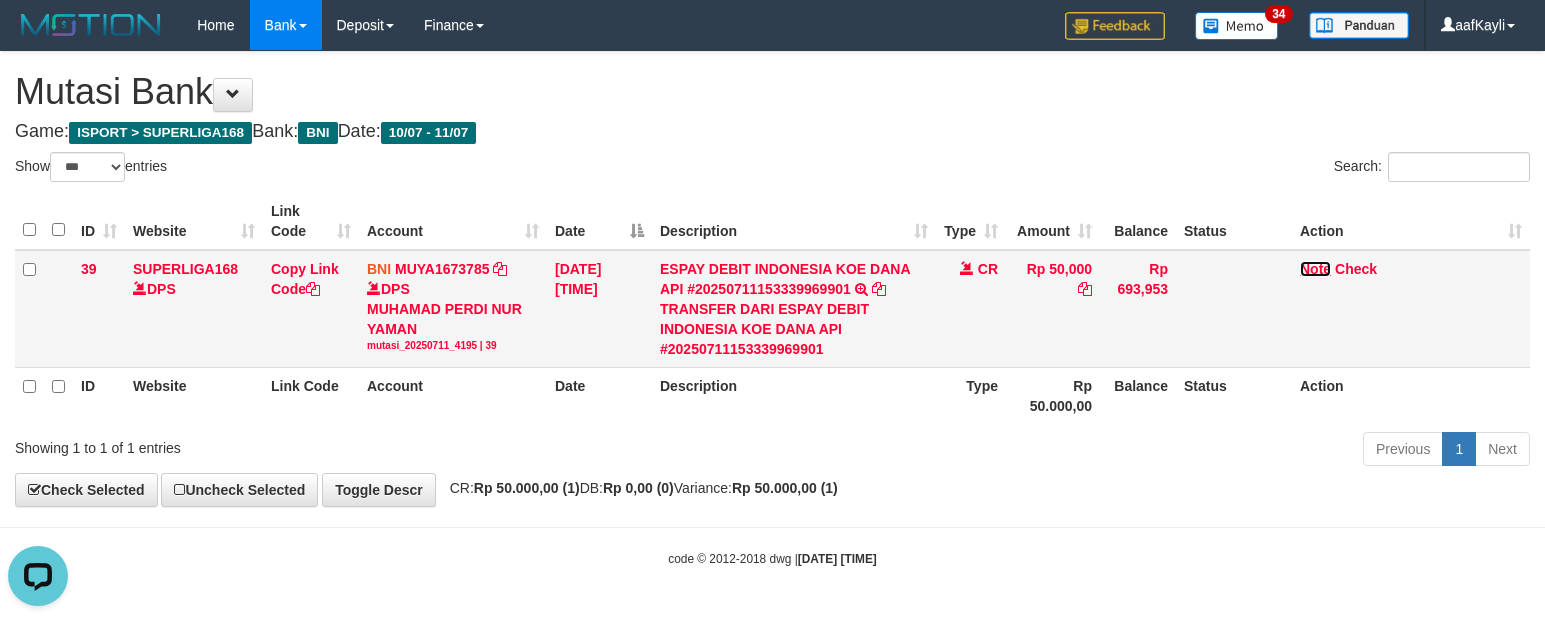 click on "Note" at bounding box center [1315, 269] 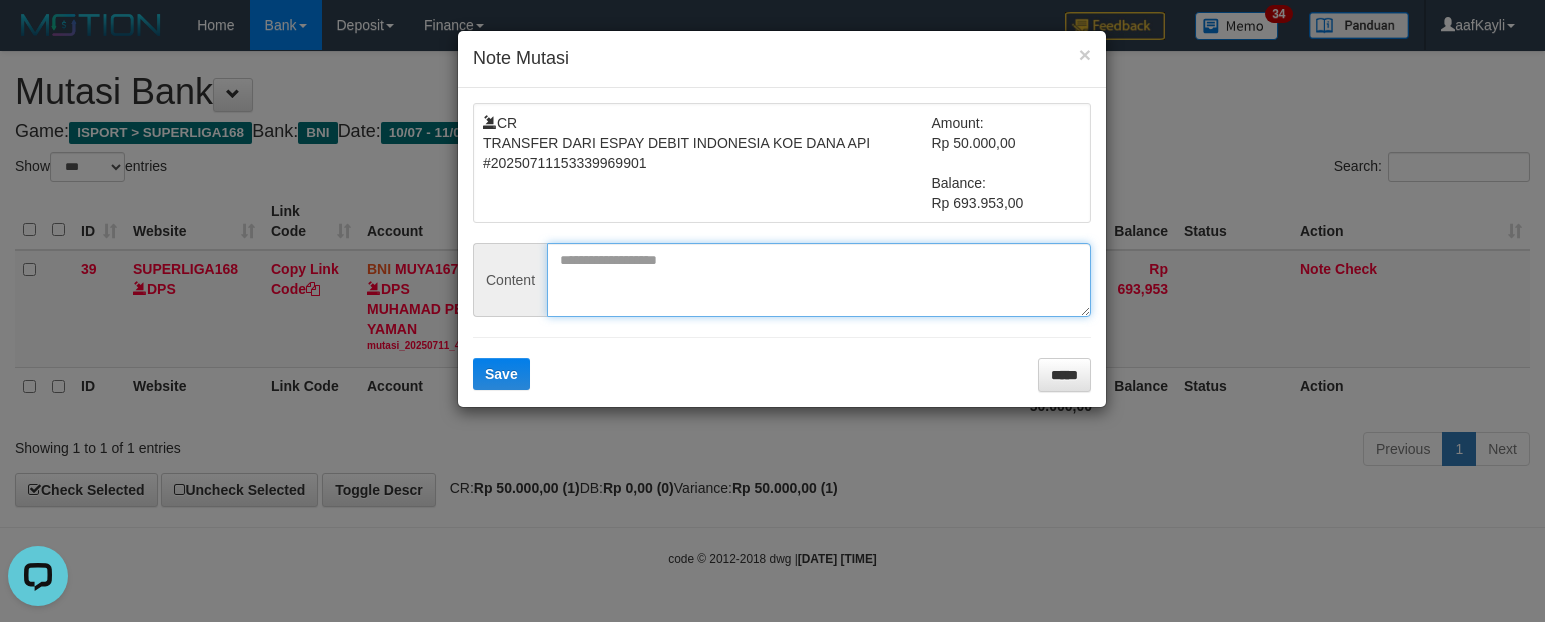 click at bounding box center [819, 280] 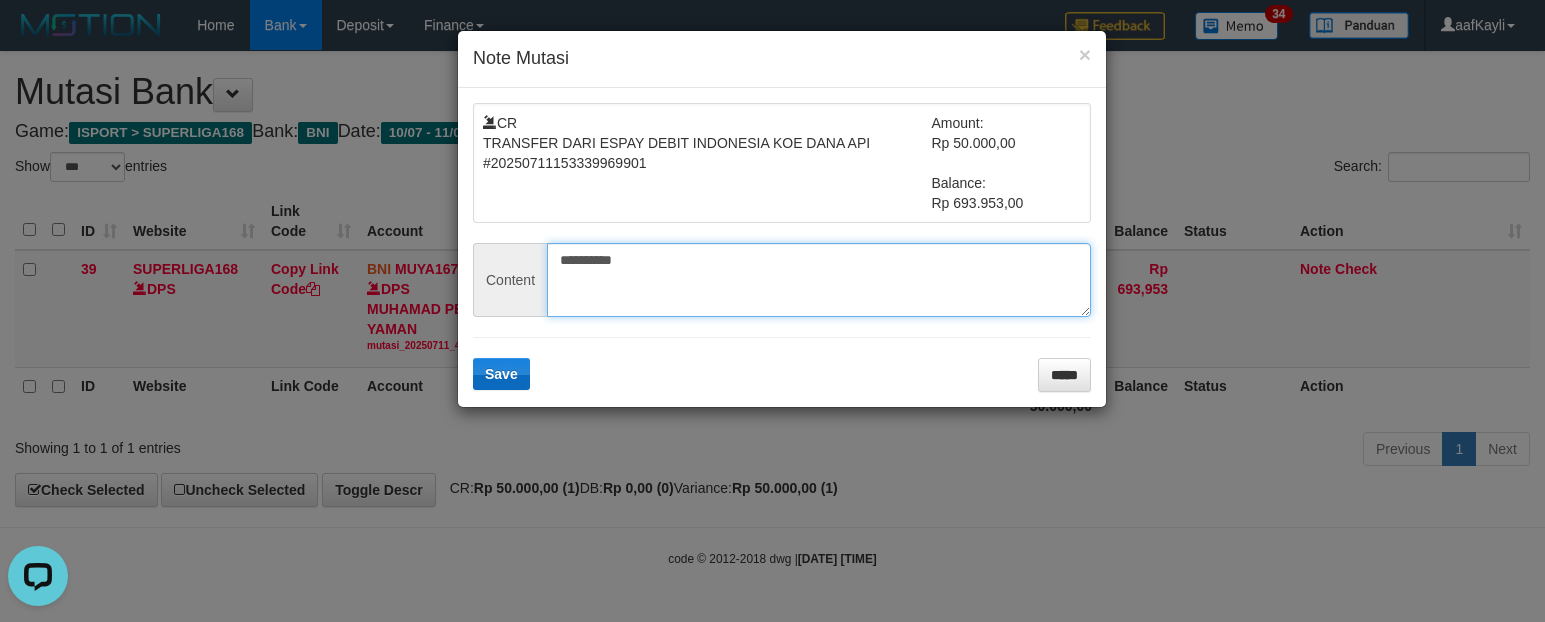 type on "**********" 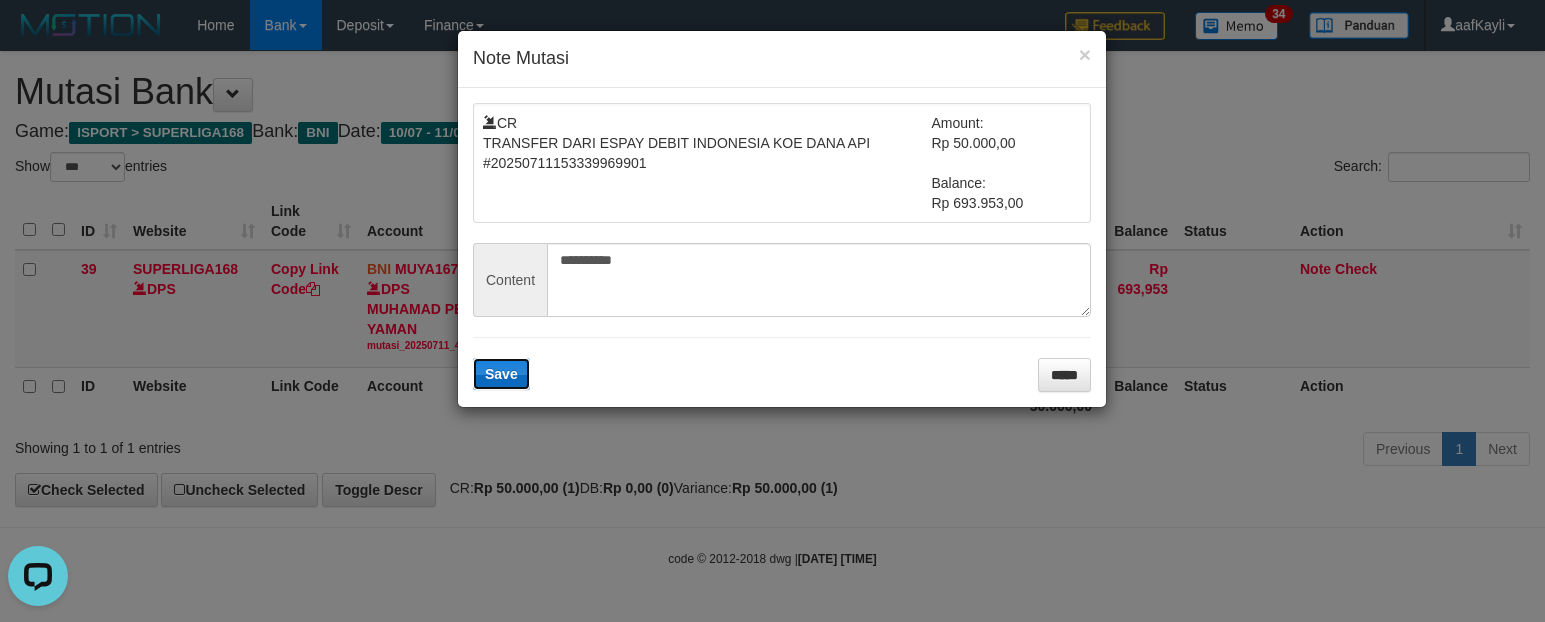 click on "Save" at bounding box center [501, 374] 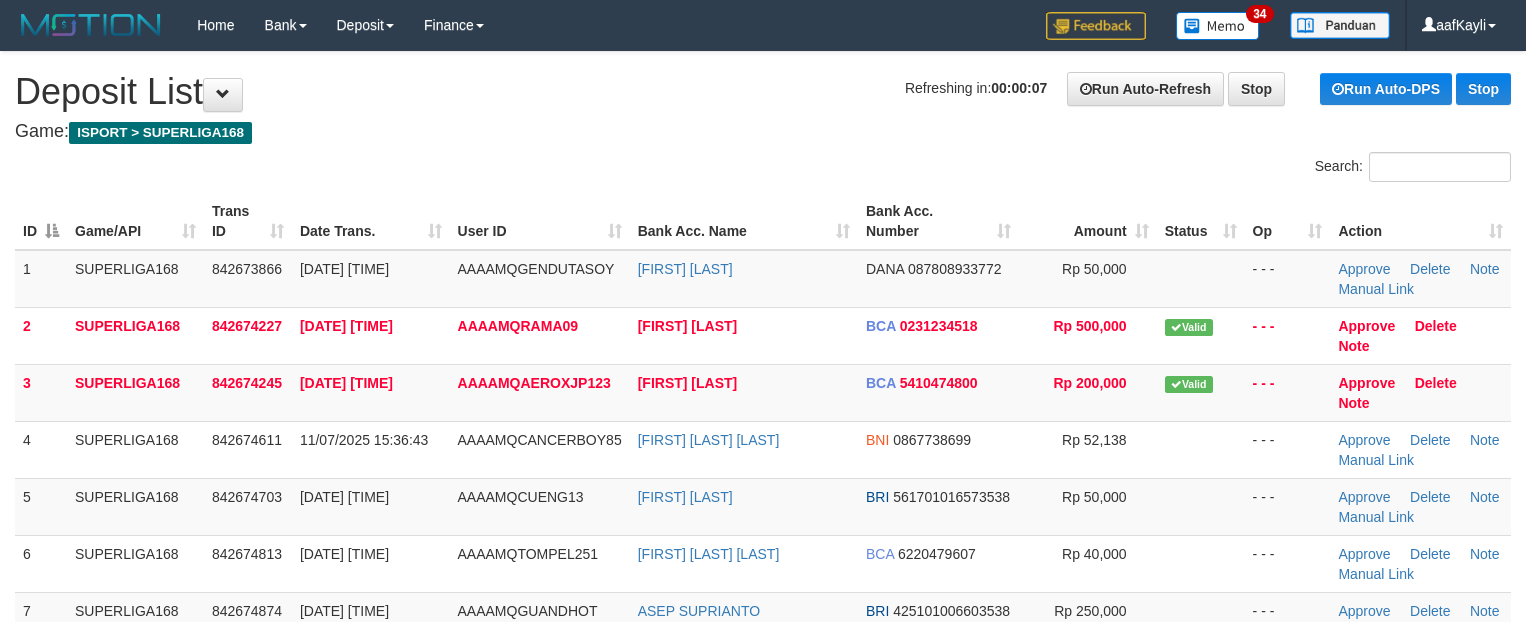 scroll, scrollTop: 0, scrollLeft: 0, axis: both 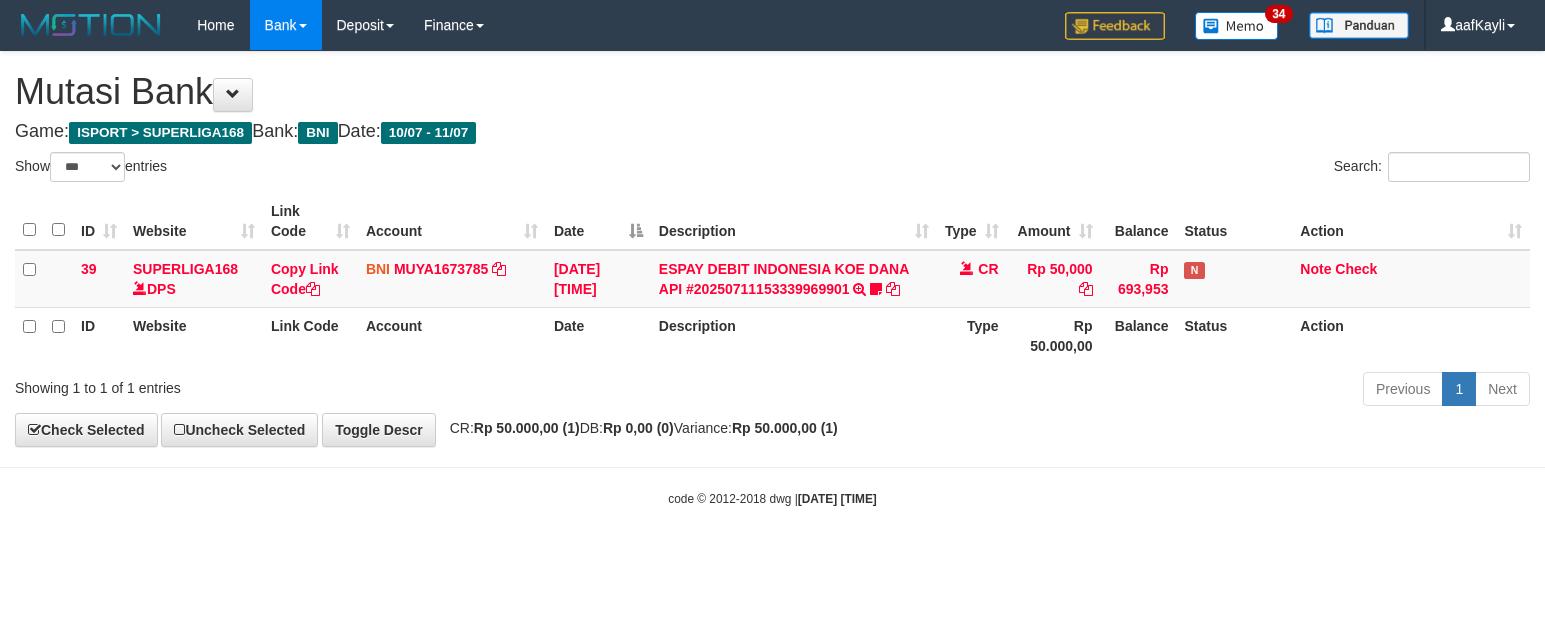 select on "***" 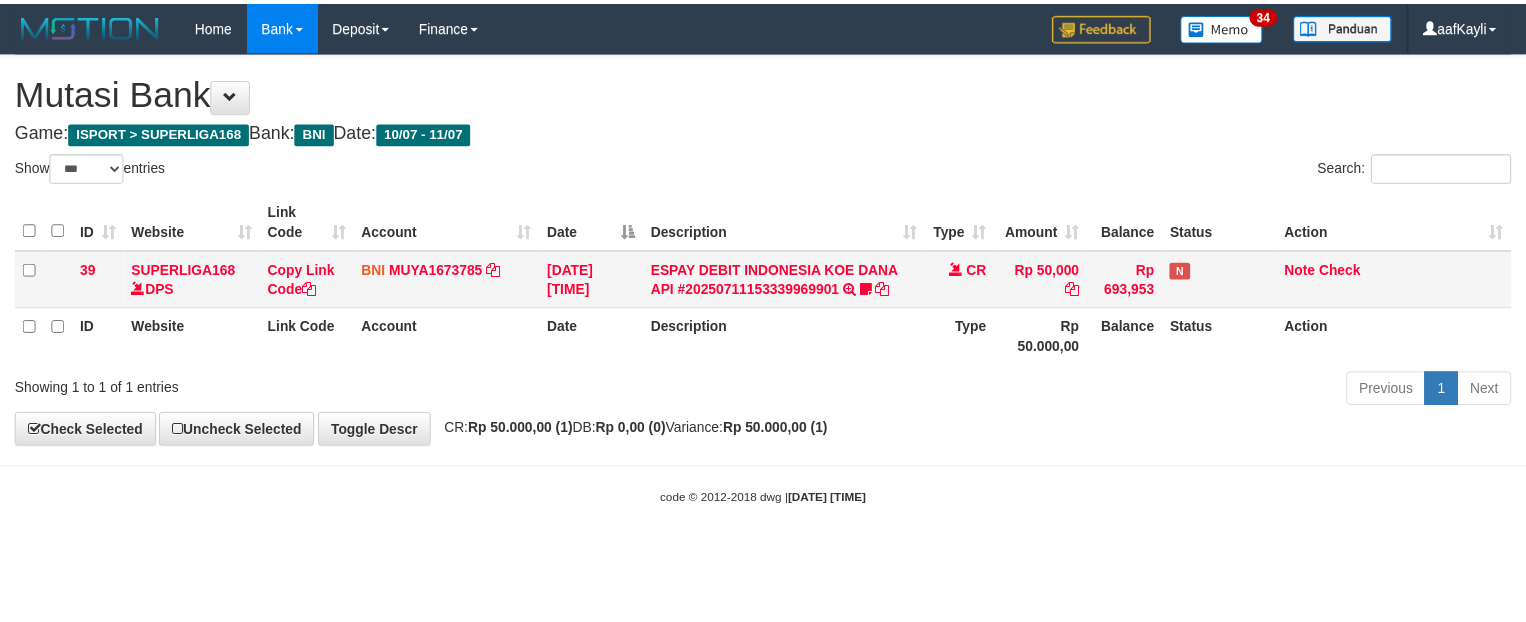 scroll, scrollTop: 0, scrollLeft: 0, axis: both 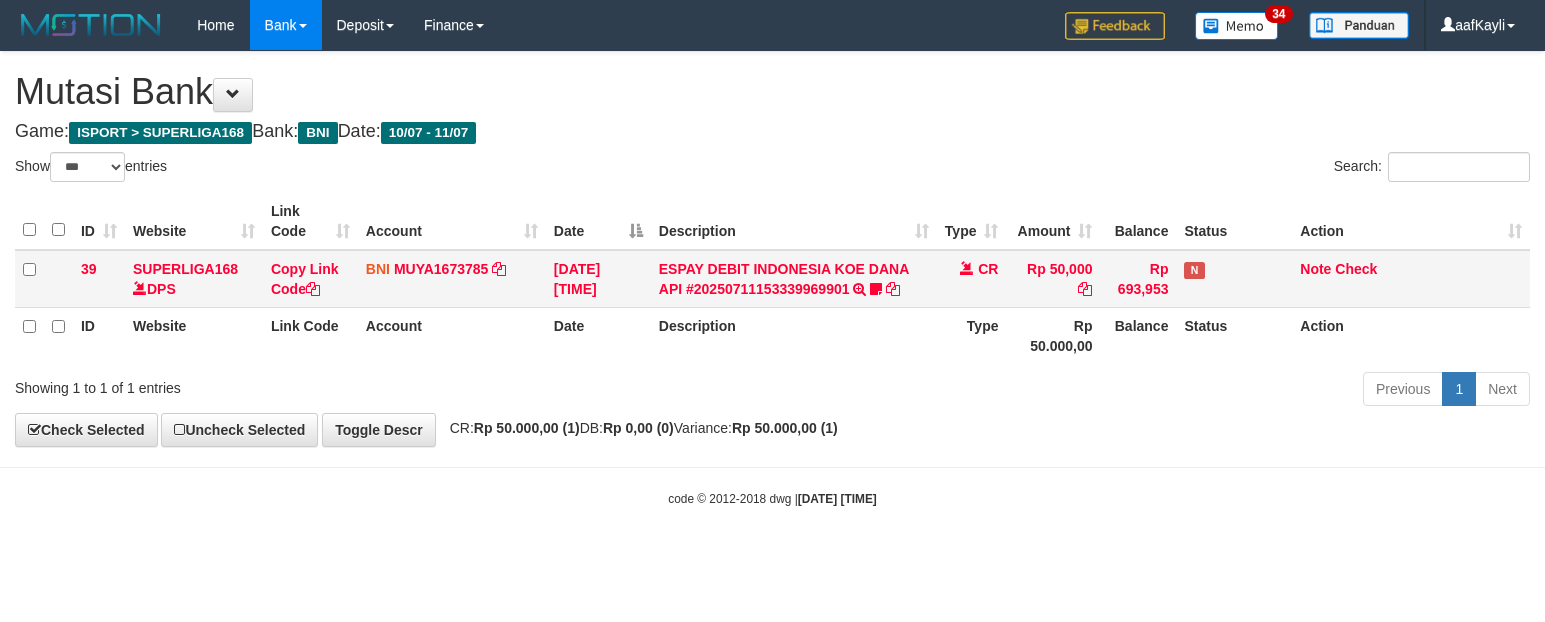 click on "ESPAY DEBIT INDONESIA KOE DANA API #20250711153339969901            TRANSFER DARI ESPAY DEBIT INDONESIA KOE DANA API #20250711153339969901    Gendutasoy" at bounding box center (794, 279) 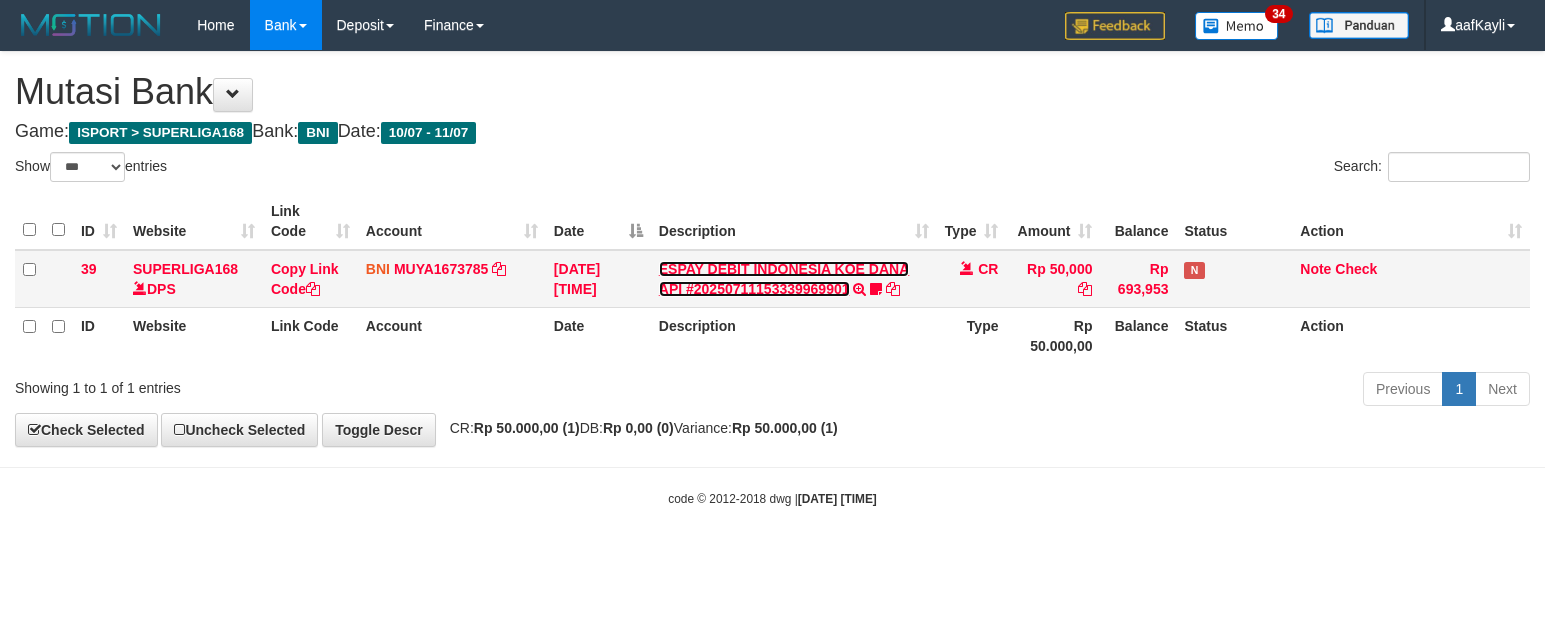 click on "ESPAY DEBIT INDONESIA KOE DANA API #20250711153339969901" at bounding box center [784, 279] 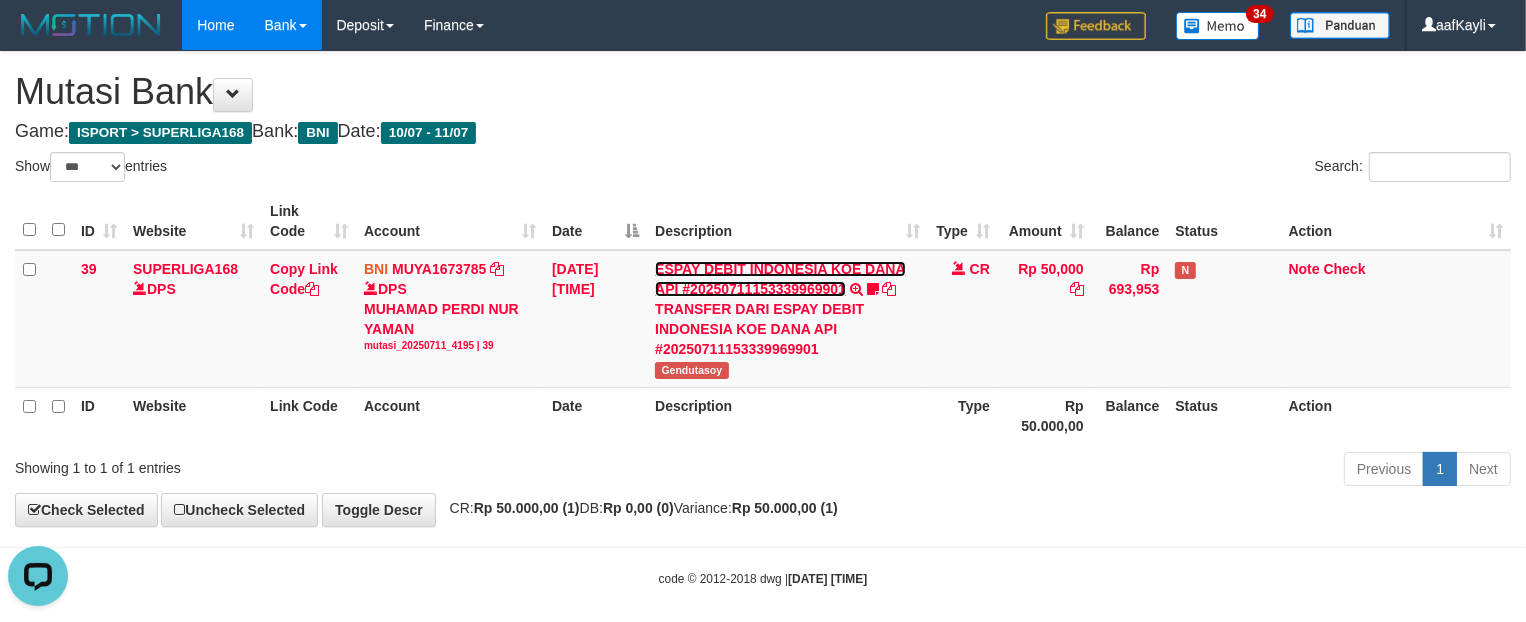 scroll, scrollTop: 0, scrollLeft: 0, axis: both 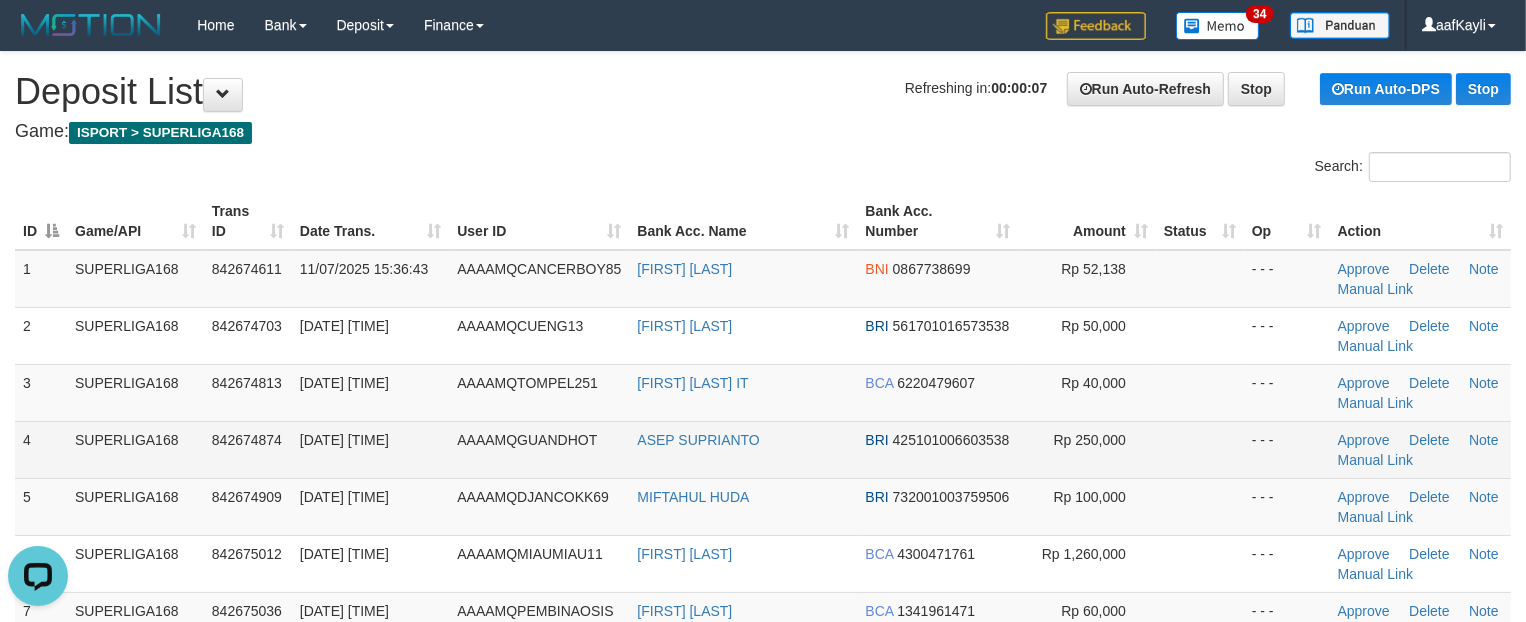 click at bounding box center (1200, 449) 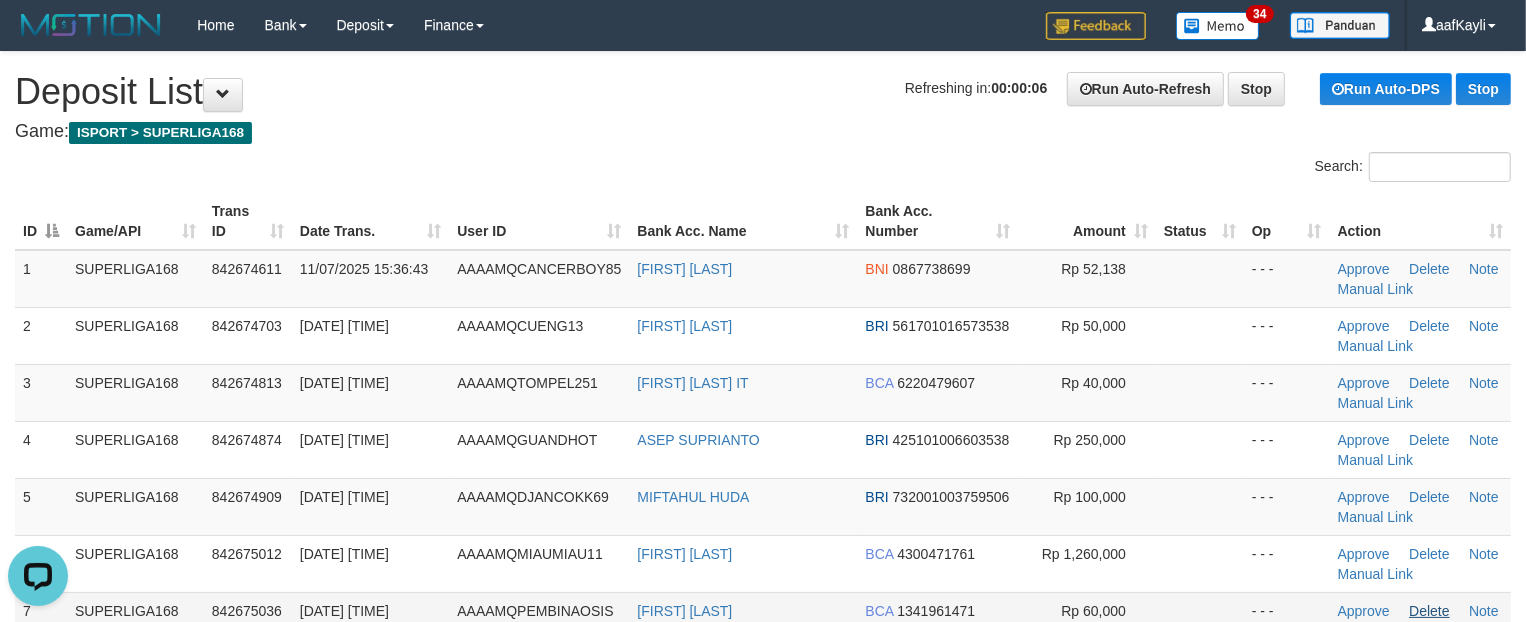 scroll, scrollTop: 691, scrollLeft: 0, axis: vertical 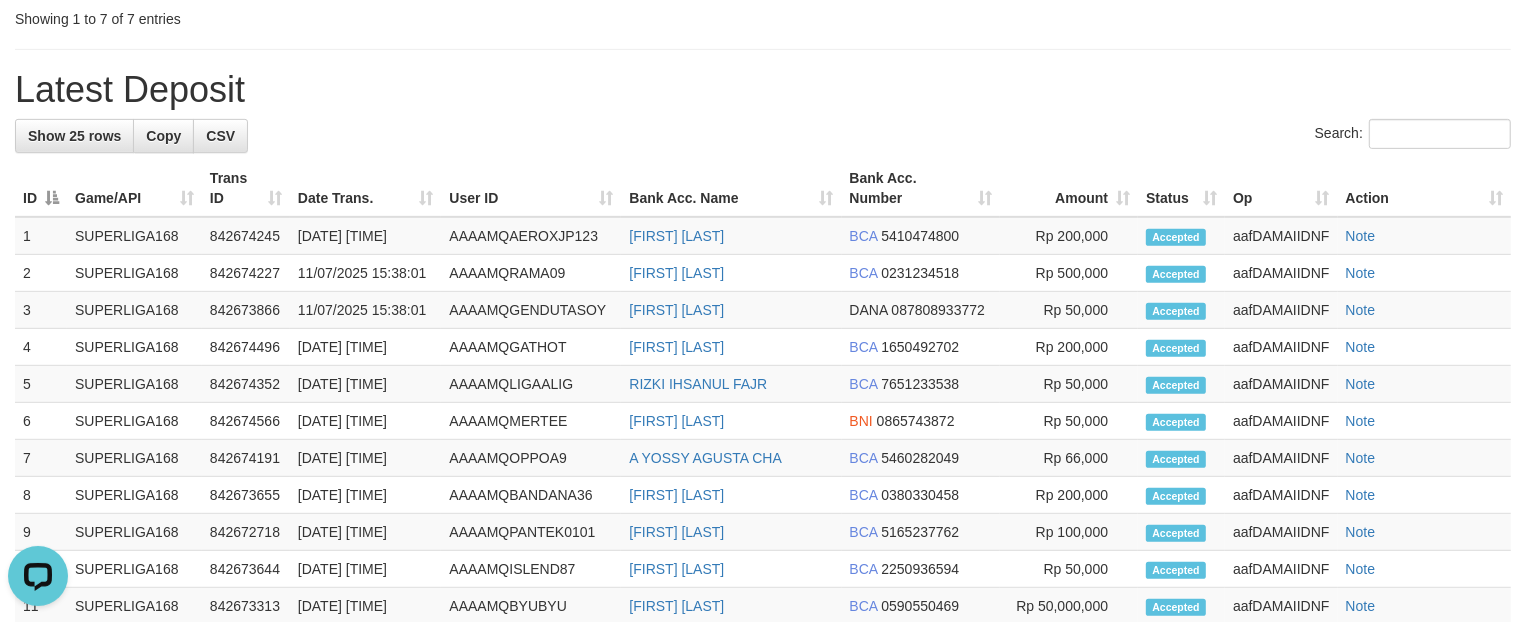 drag, startPoint x: 747, startPoint y: 87, endPoint x: 733, endPoint y: 100, distance: 19.104973 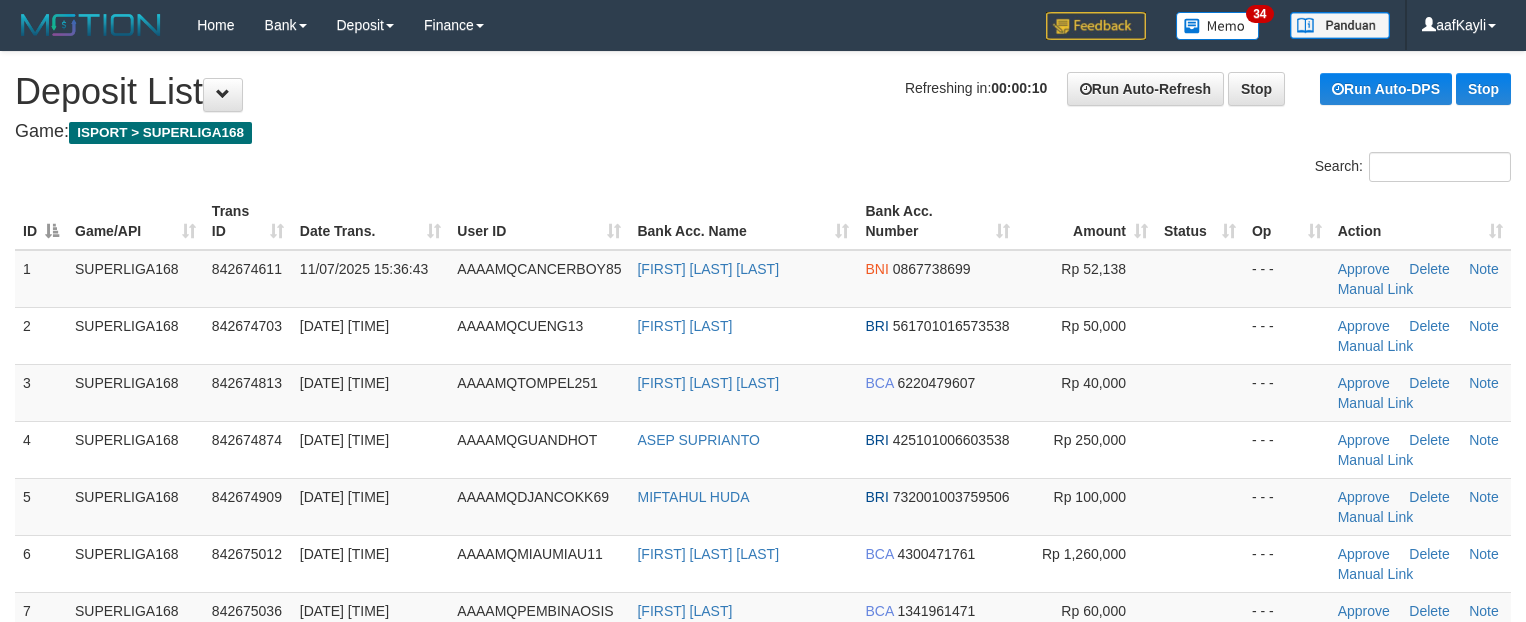 scroll, scrollTop: 0, scrollLeft: 0, axis: both 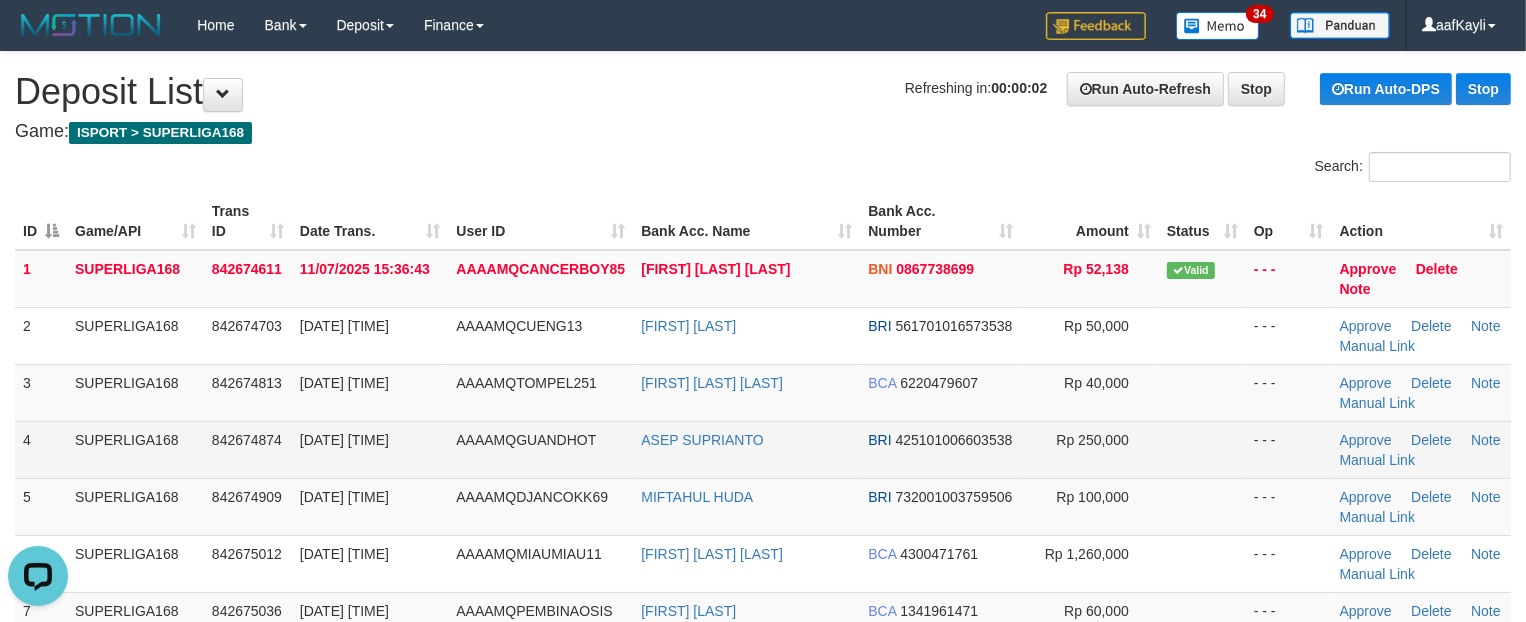 click on "- - -" at bounding box center (1289, 449) 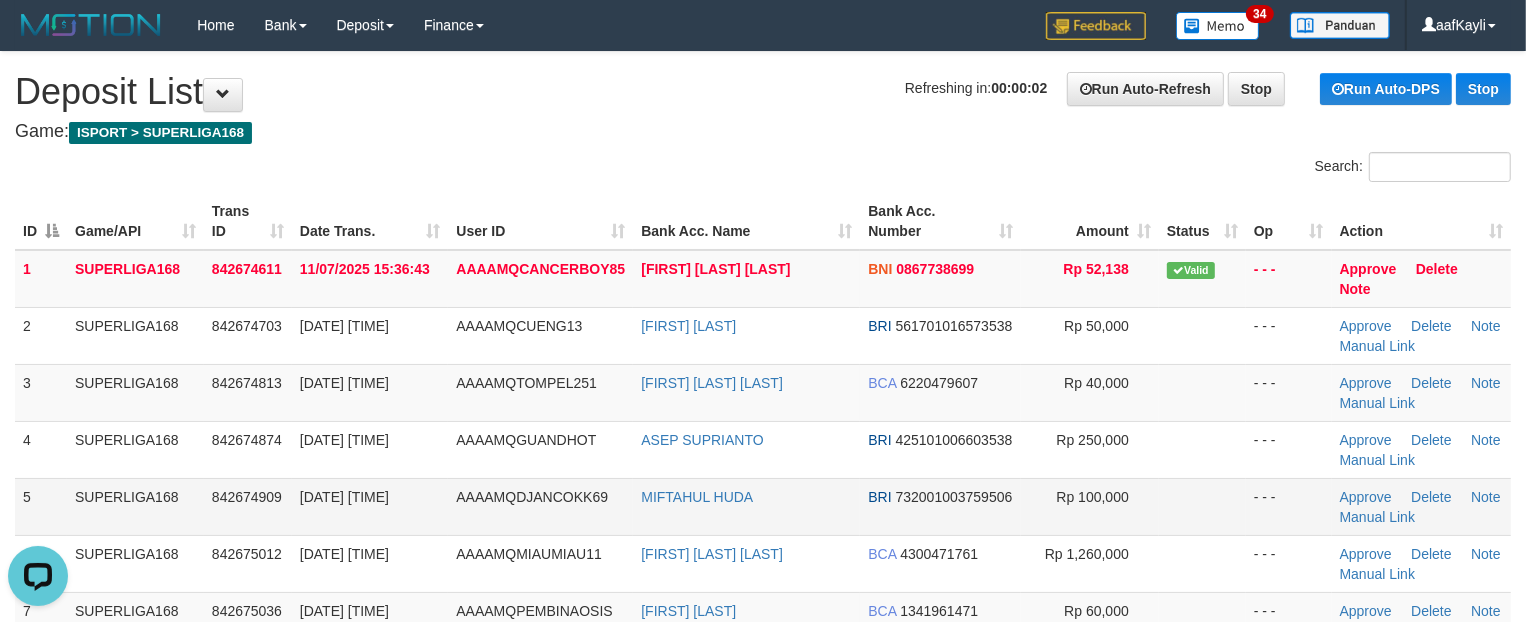 click at bounding box center [1202, 506] 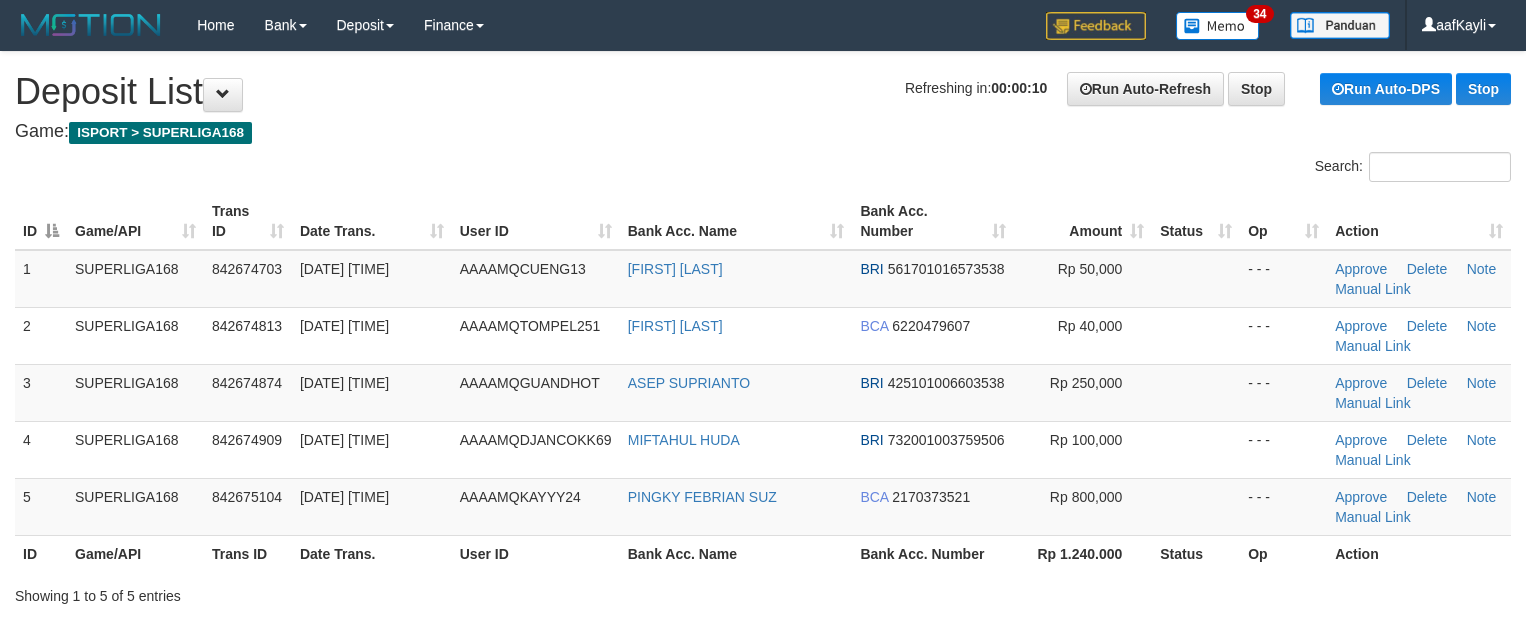 scroll, scrollTop: 0, scrollLeft: 0, axis: both 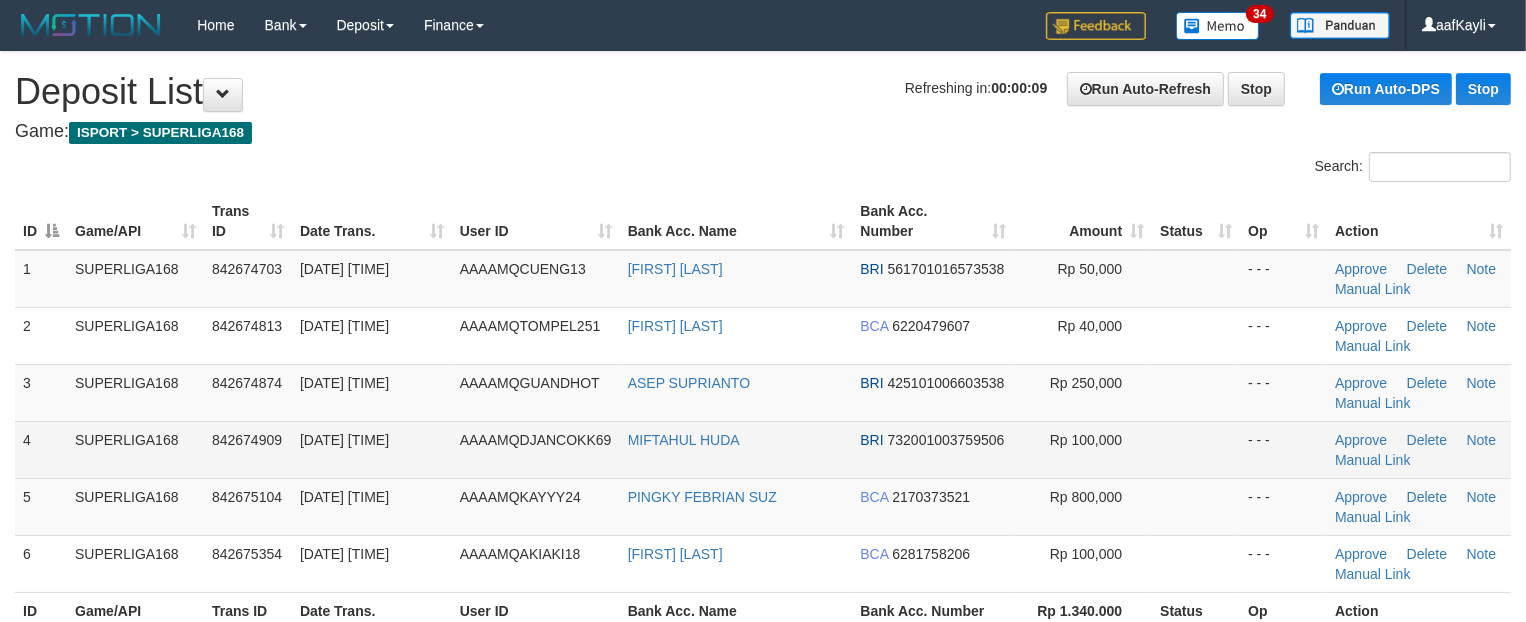 click on "- - -" at bounding box center [1283, 449] 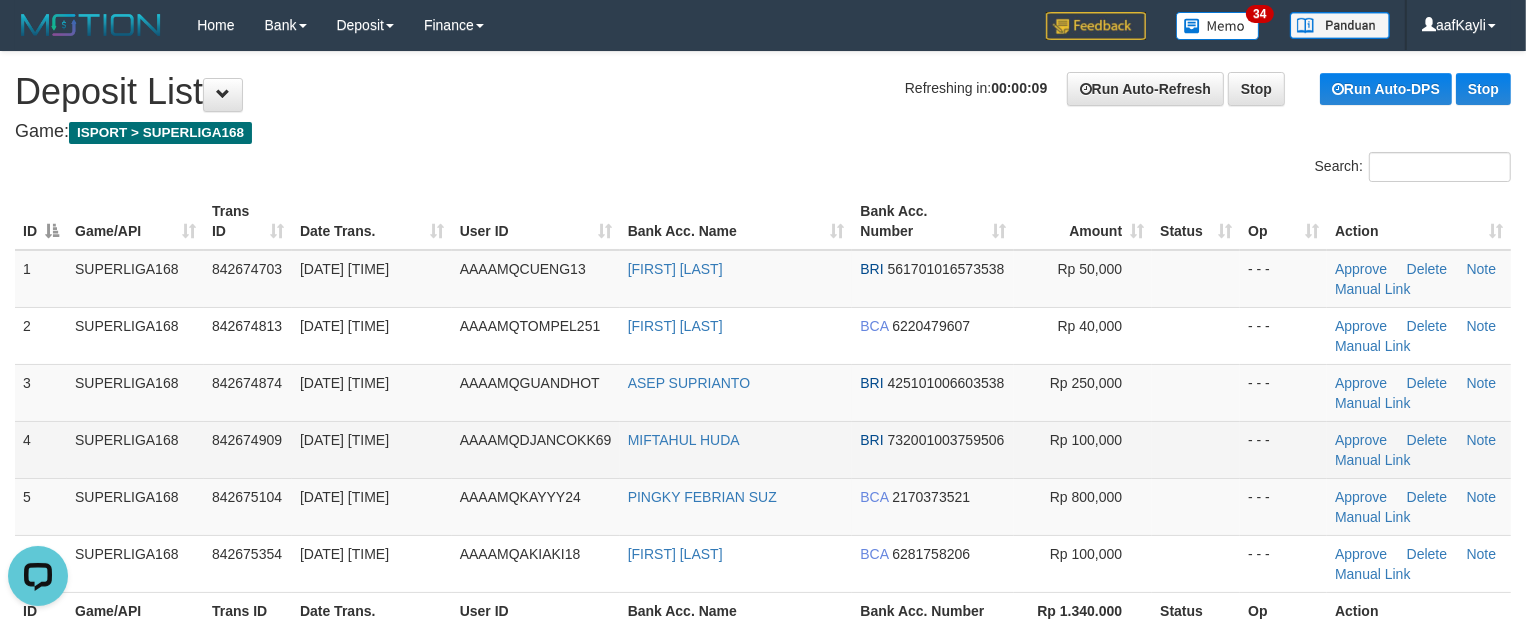 scroll, scrollTop: 0, scrollLeft: 0, axis: both 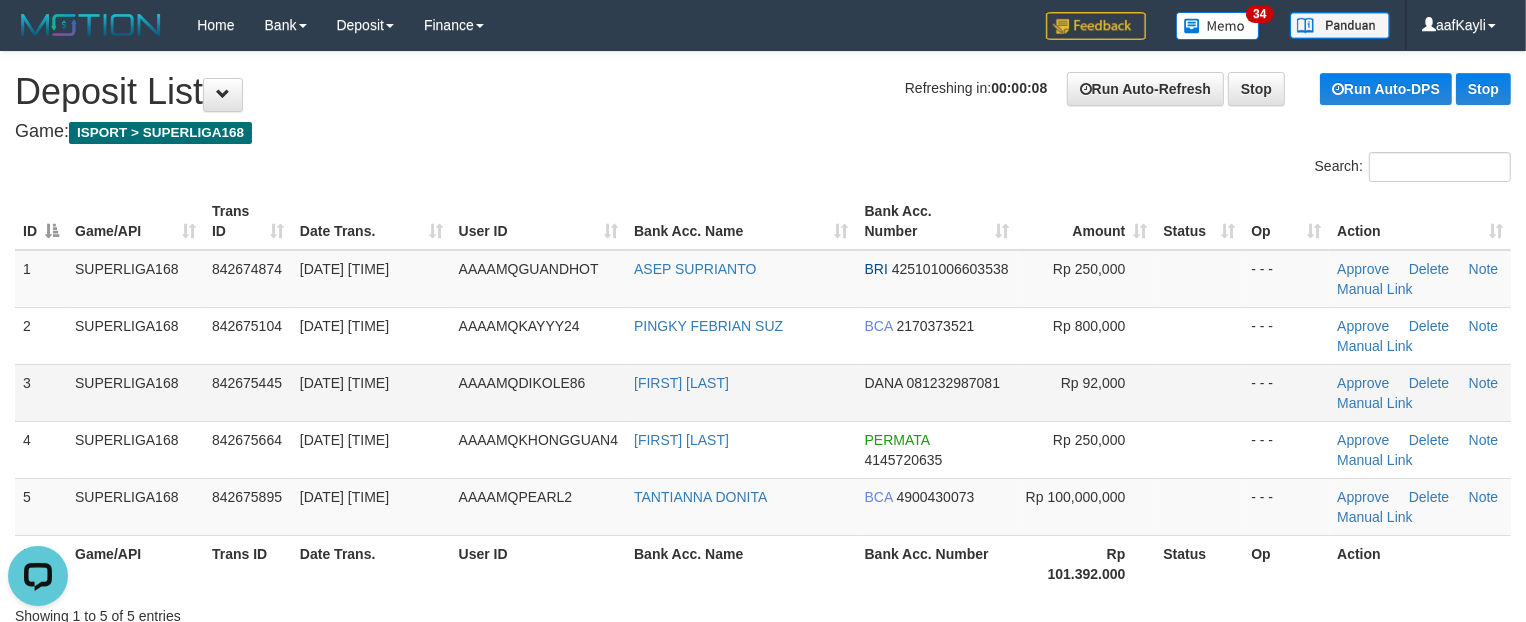 click at bounding box center [1199, 392] 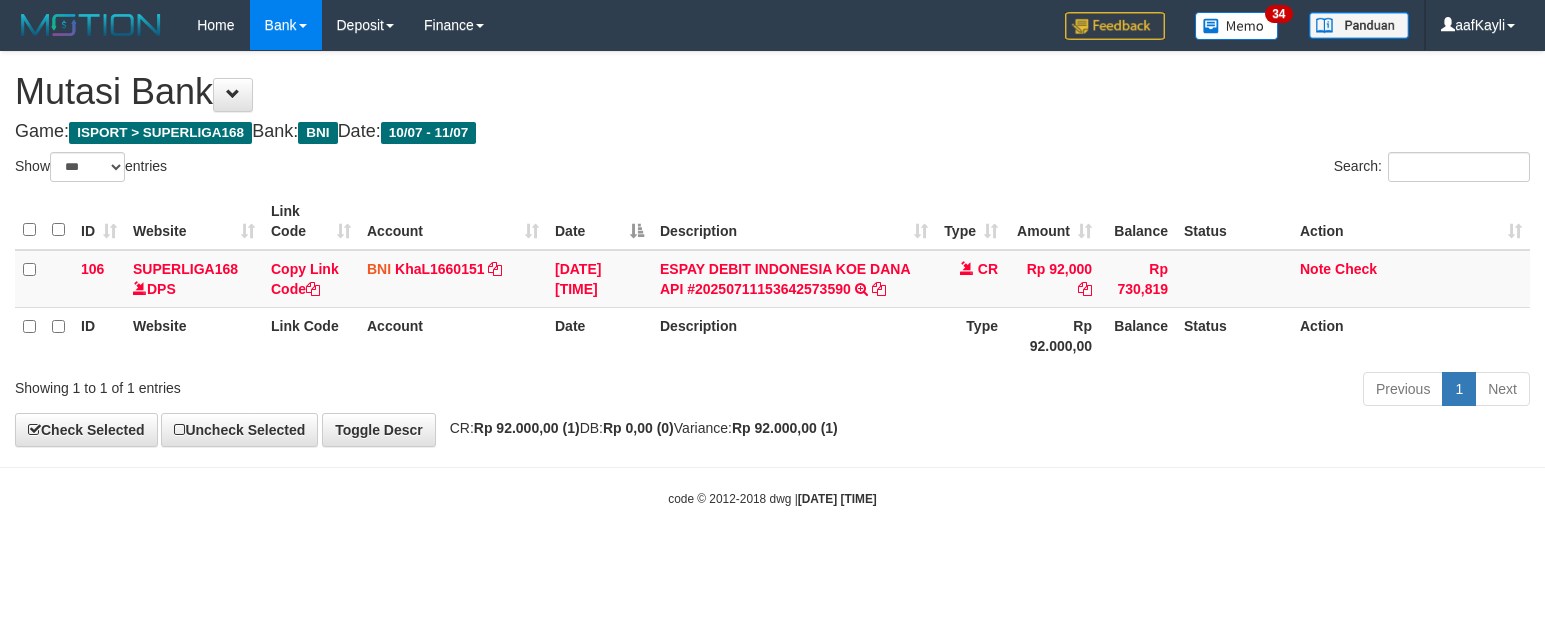 select on "***" 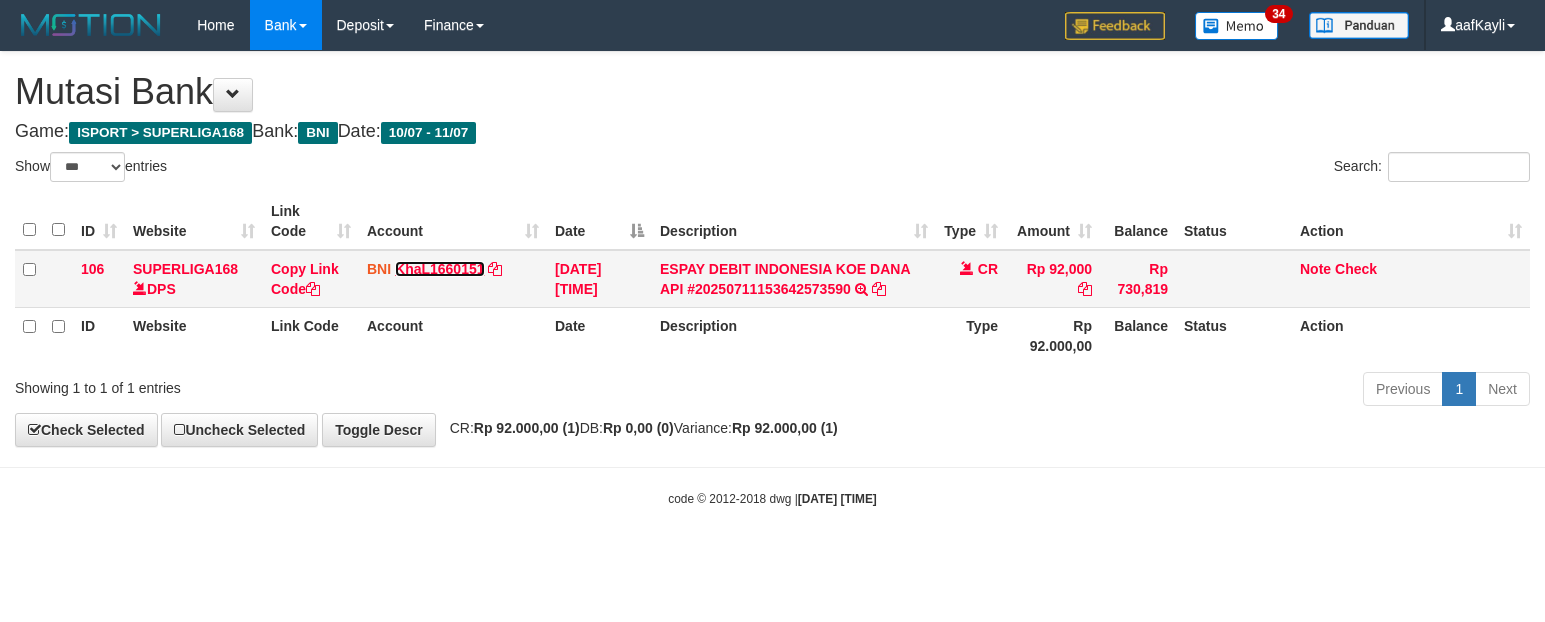 click on "KhaL1660151" at bounding box center [440, 269] 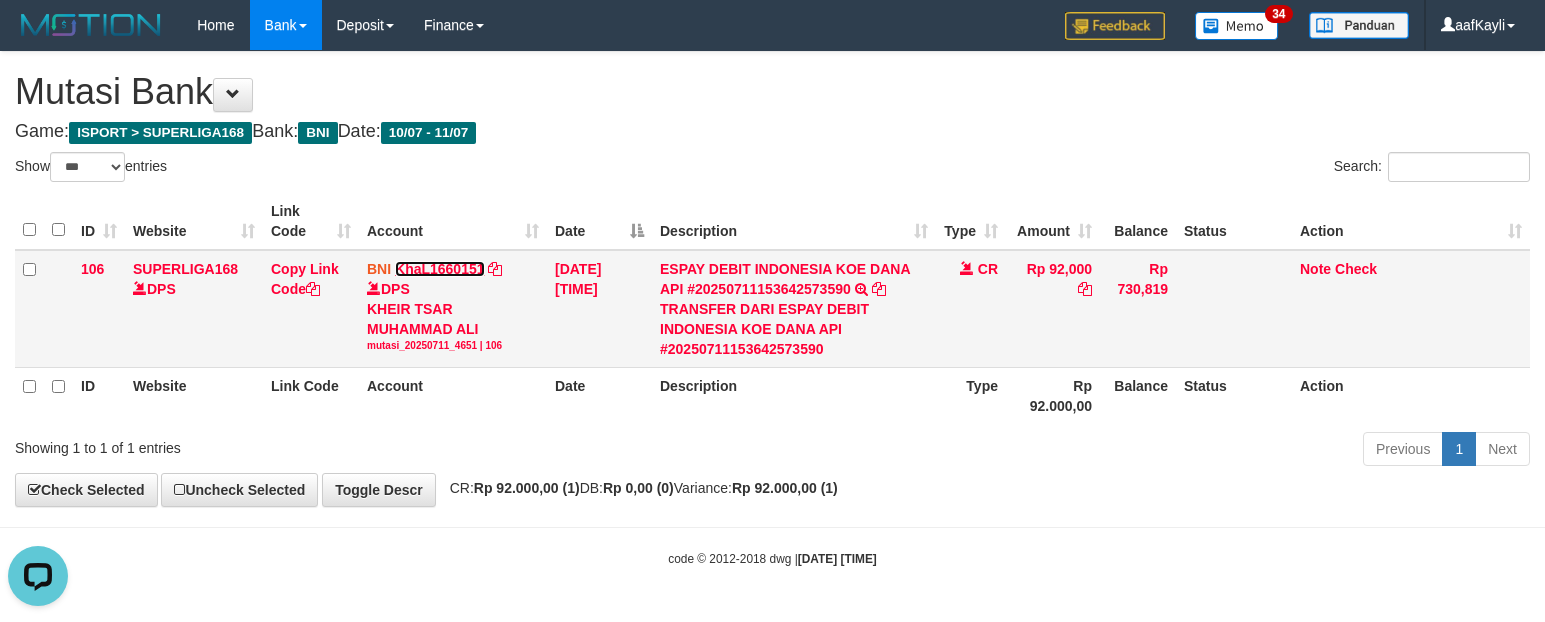 scroll, scrollTop: 0, scrollLeft: 0, axis: both 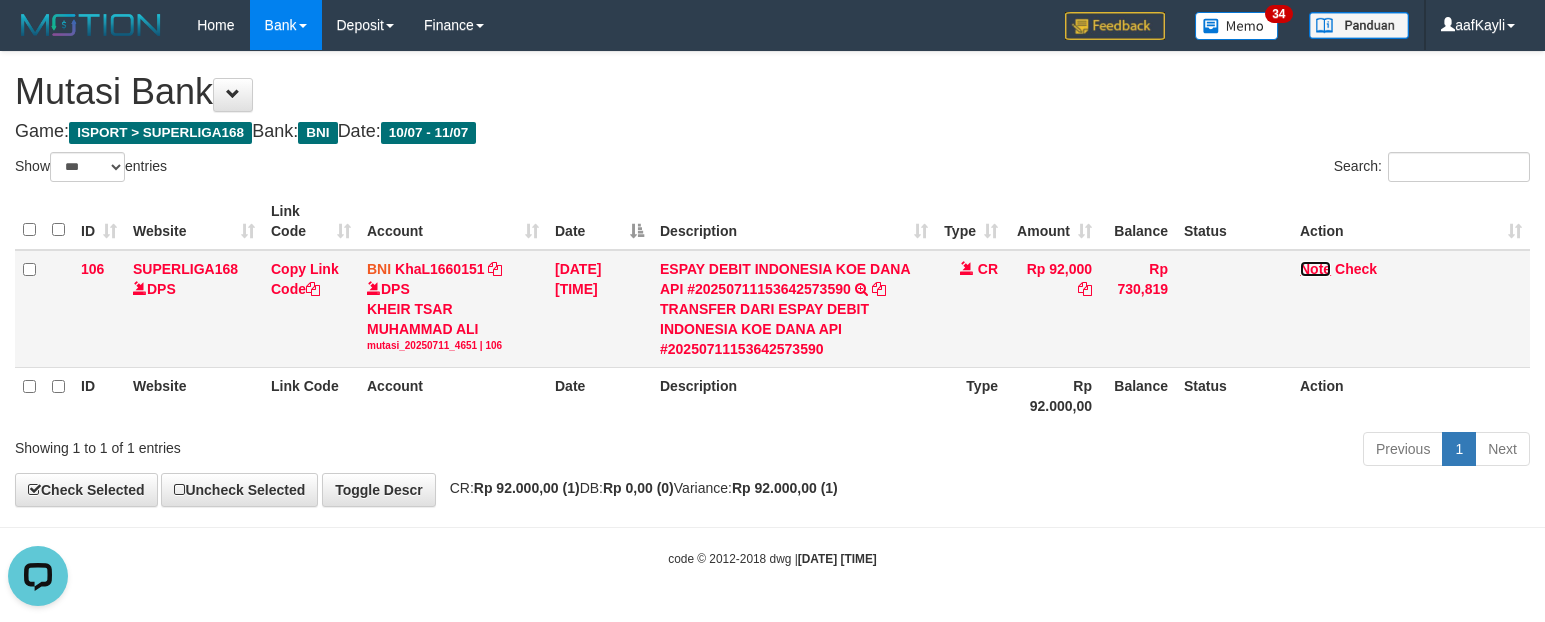 click on "Note" at bounding box center (1315, 269) 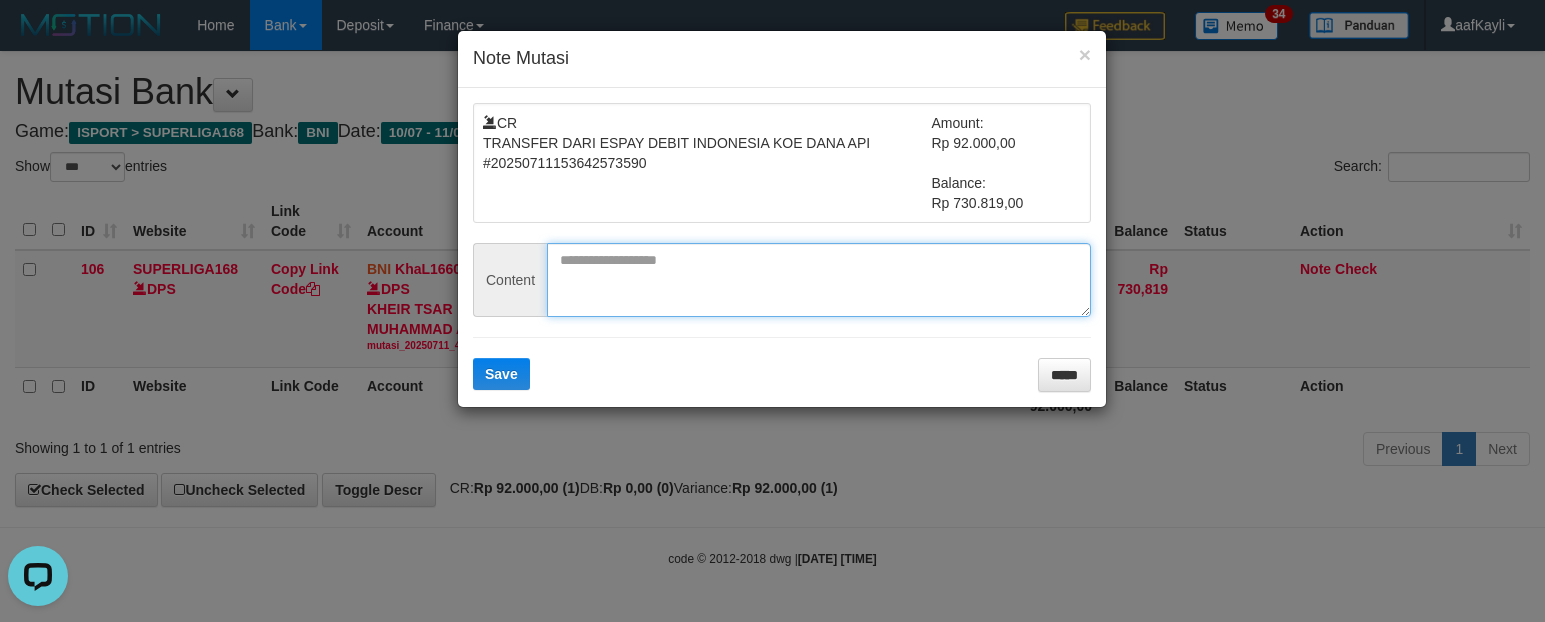 click at bounding box center (819, 280) 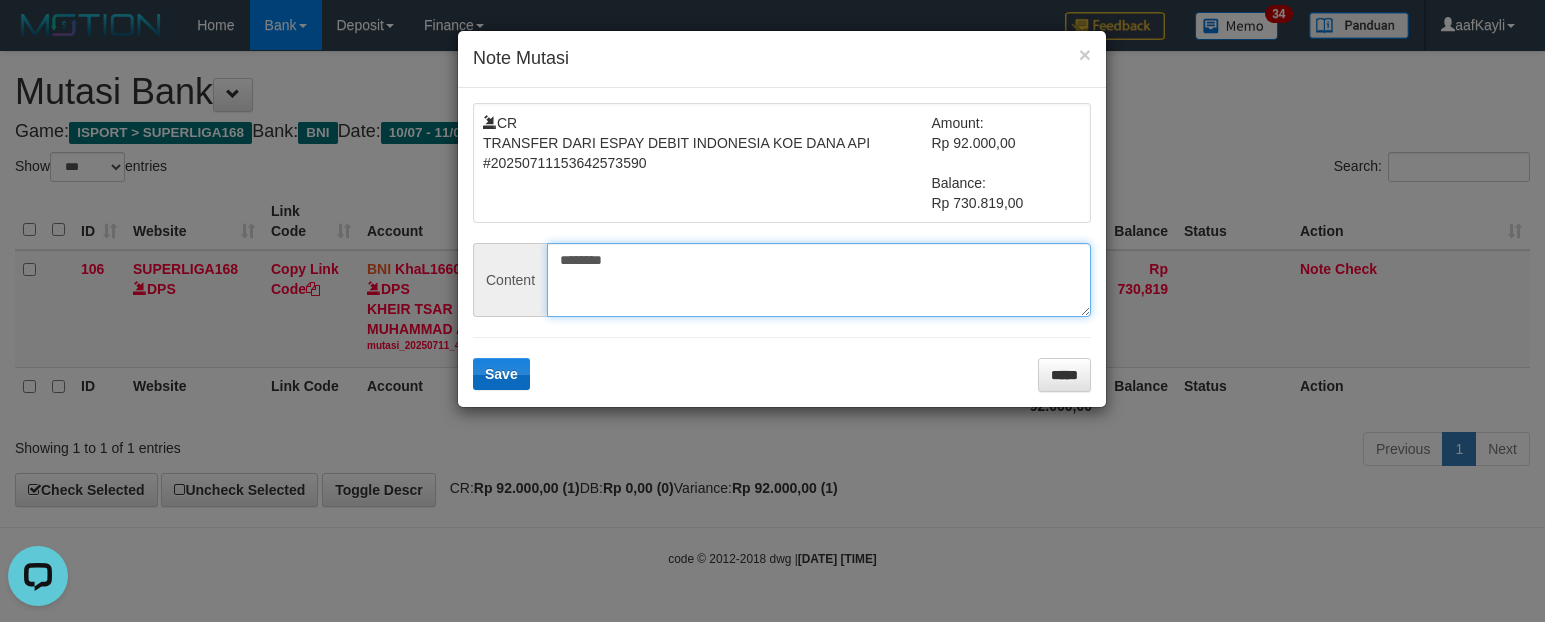 type on "********" 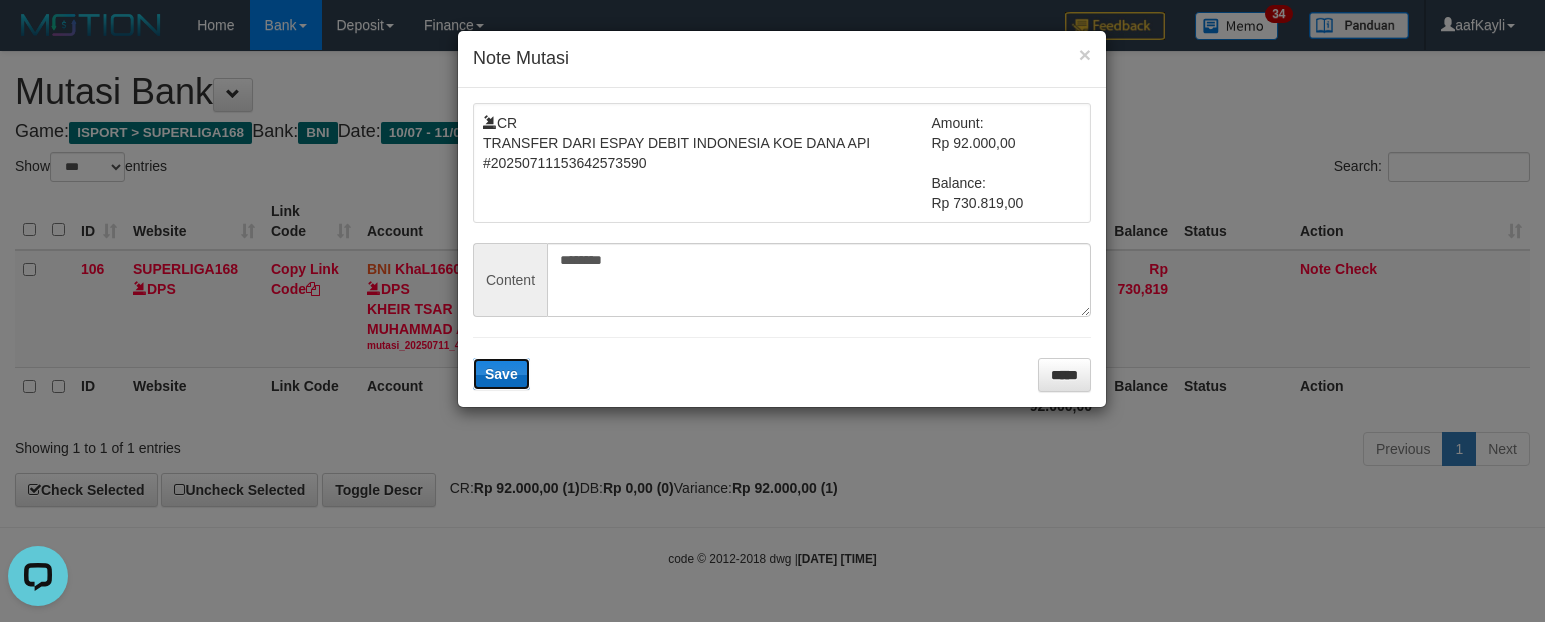 click on "Save" at bounding box center (501, 374) 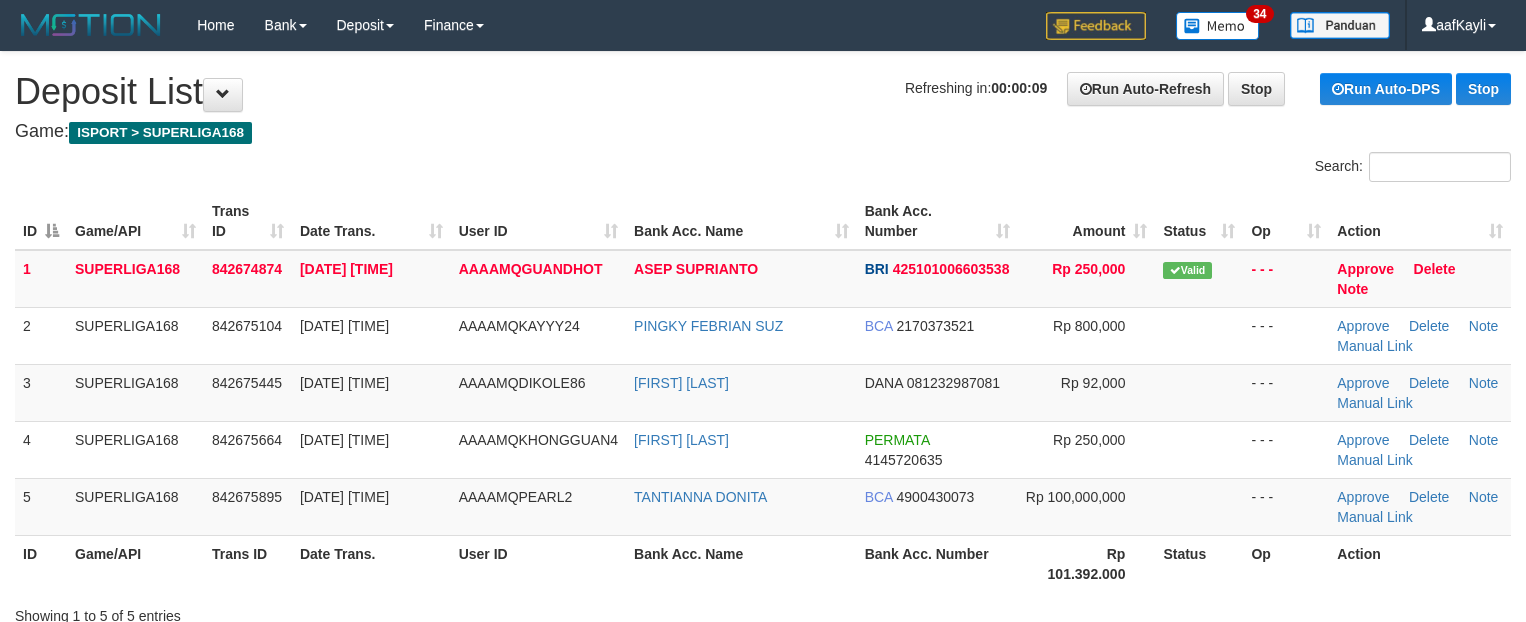 scroll, scrollTop: 0, scrollLeft: 0, axis: both 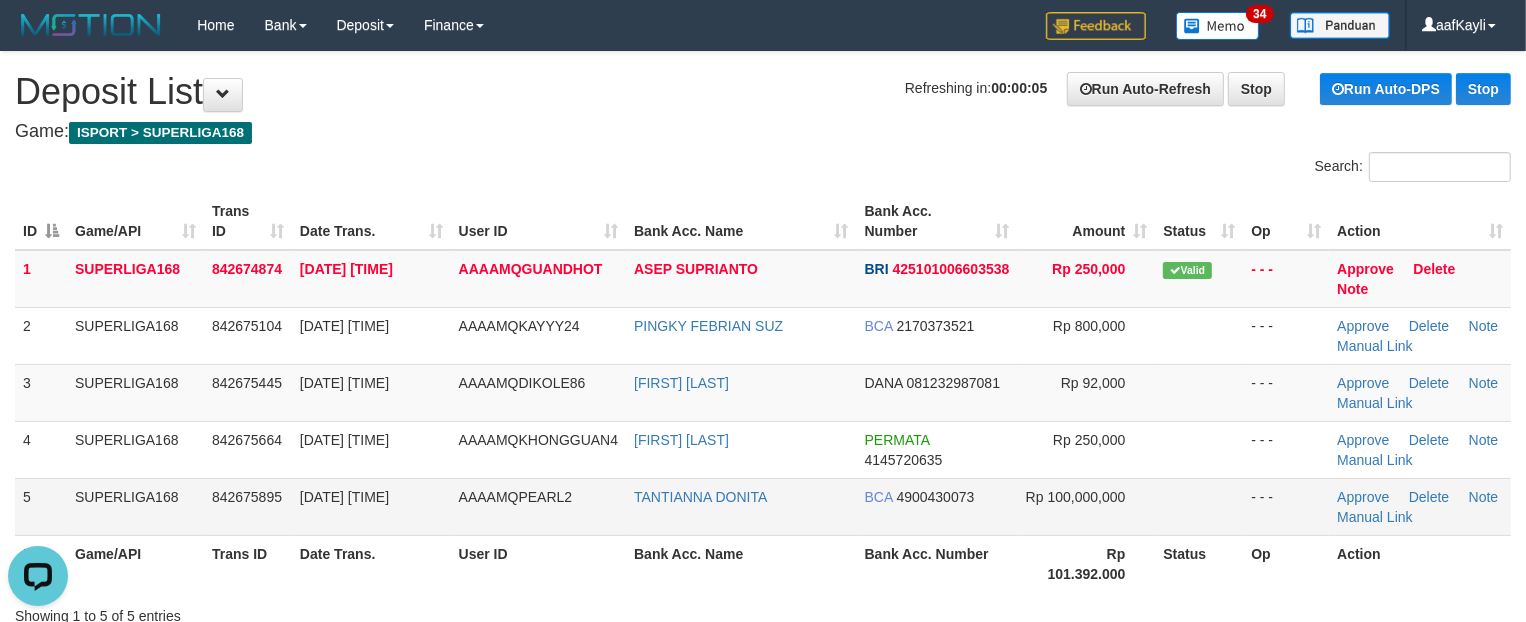 click on "TANTIANNA DONITA" at bounding box center [741, 506] 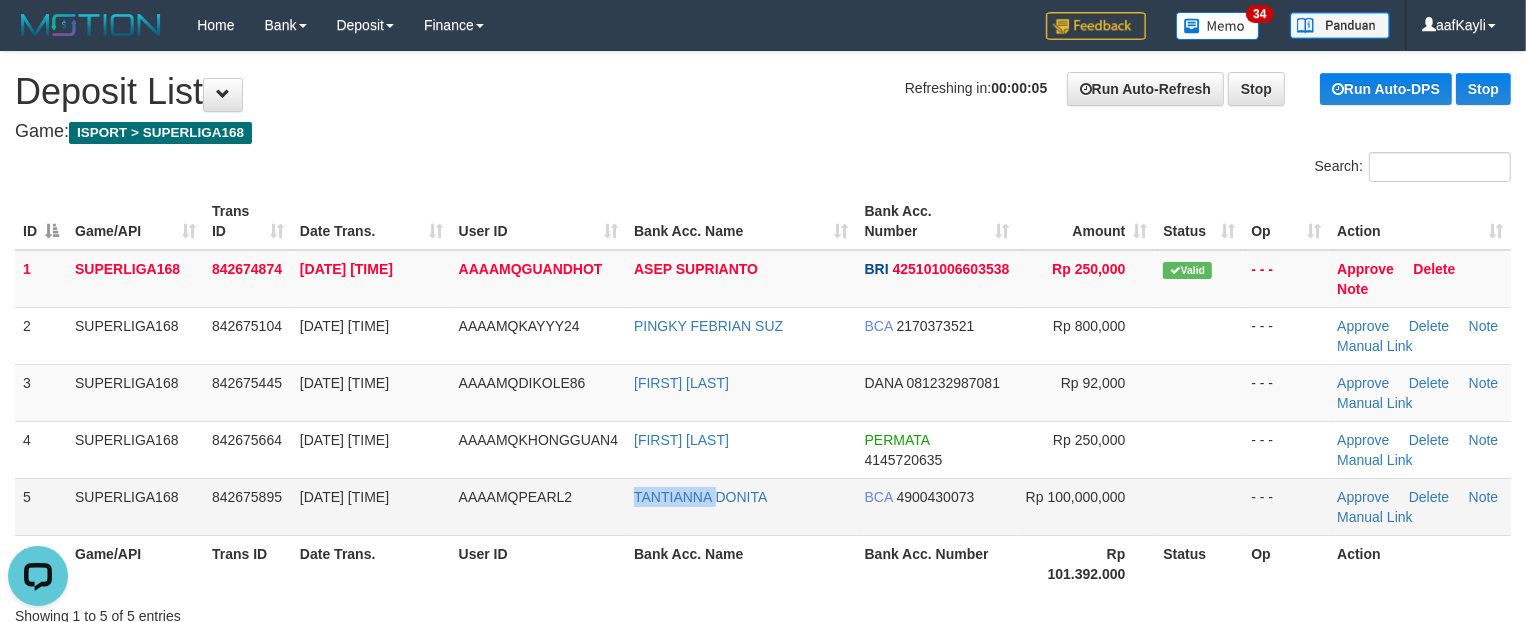 click on "TANTIANNA DONITA" at bounding box center (741, 506) 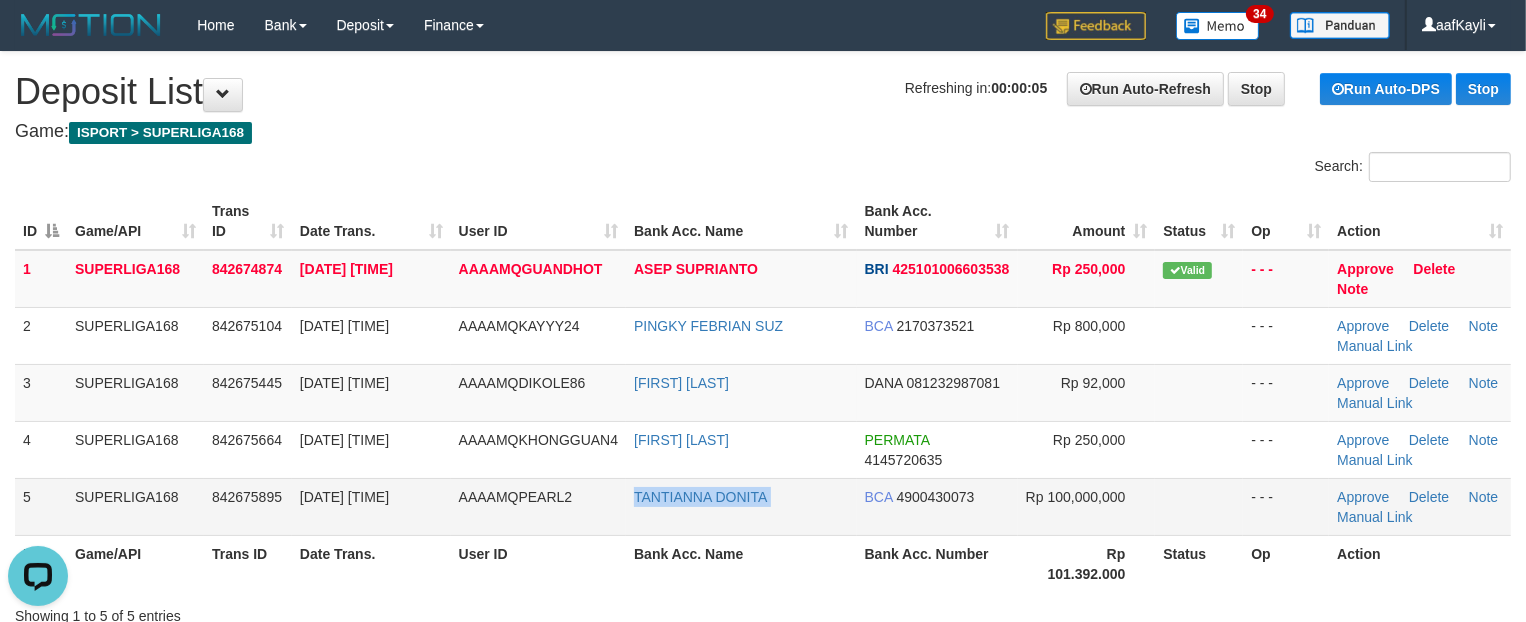 click on "TANTIANNA DONITA" at bounding box center [741, 506] 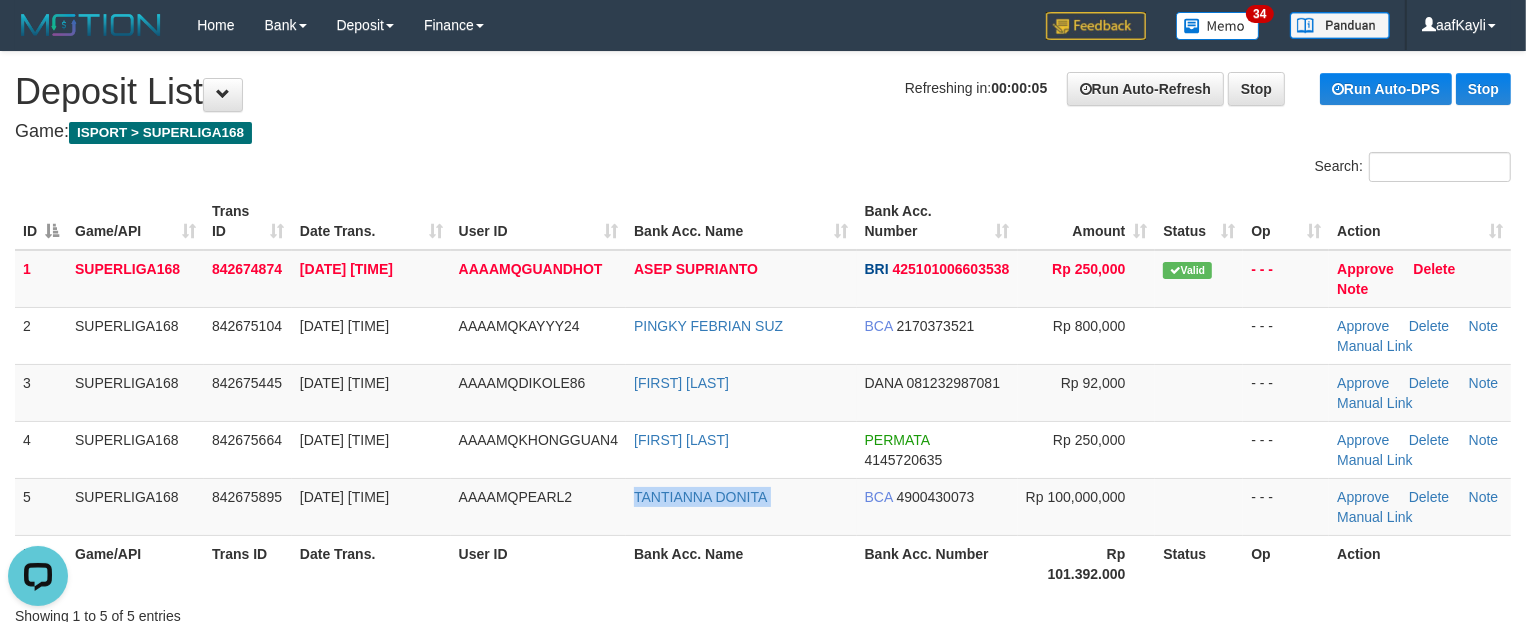 copy on "TANTIANNA DONITA" 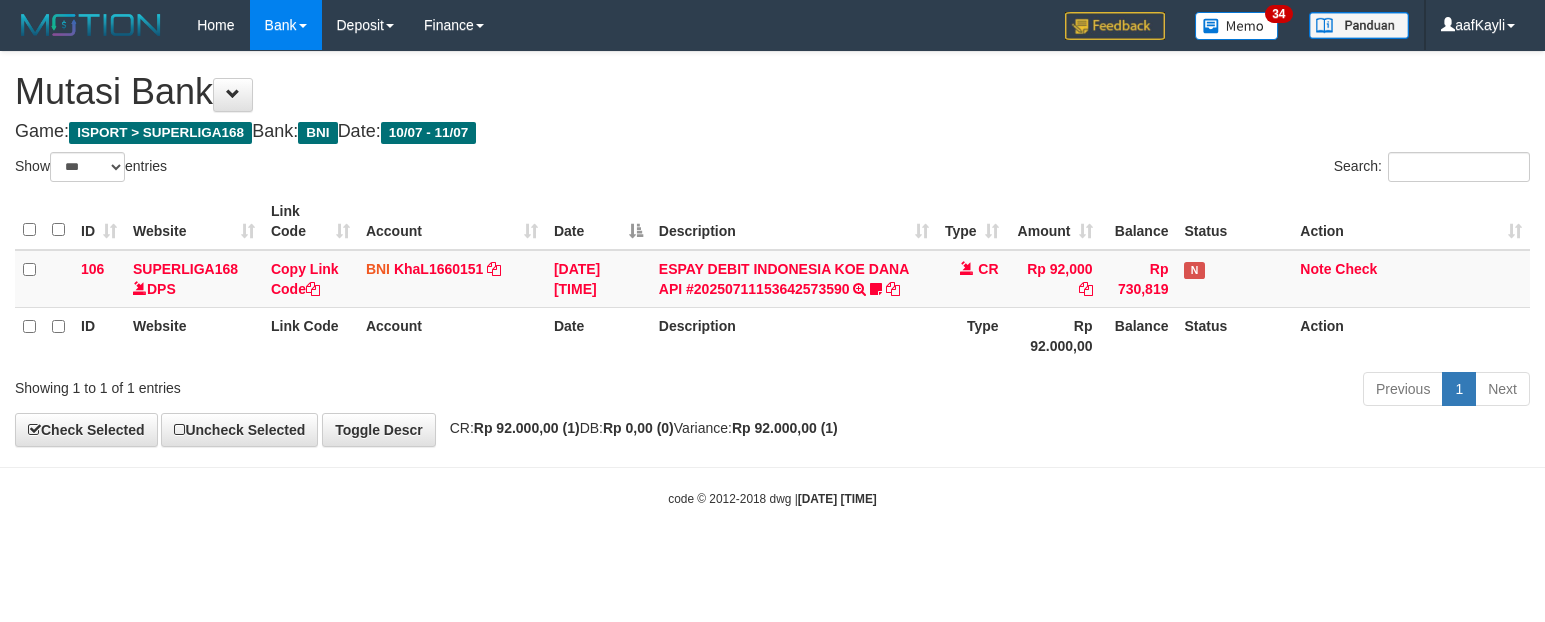 select on "***" 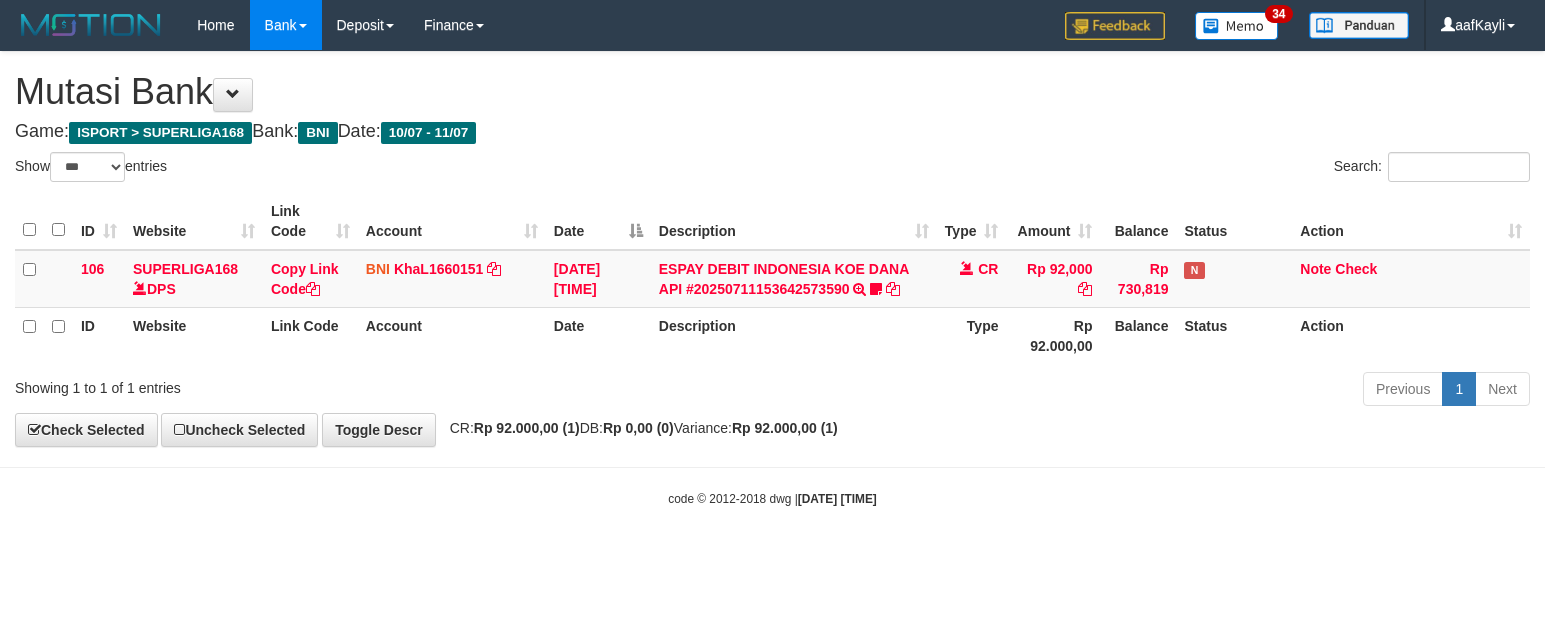 scroll, scrollTop: 0, scrollLeft: 0, axis: both 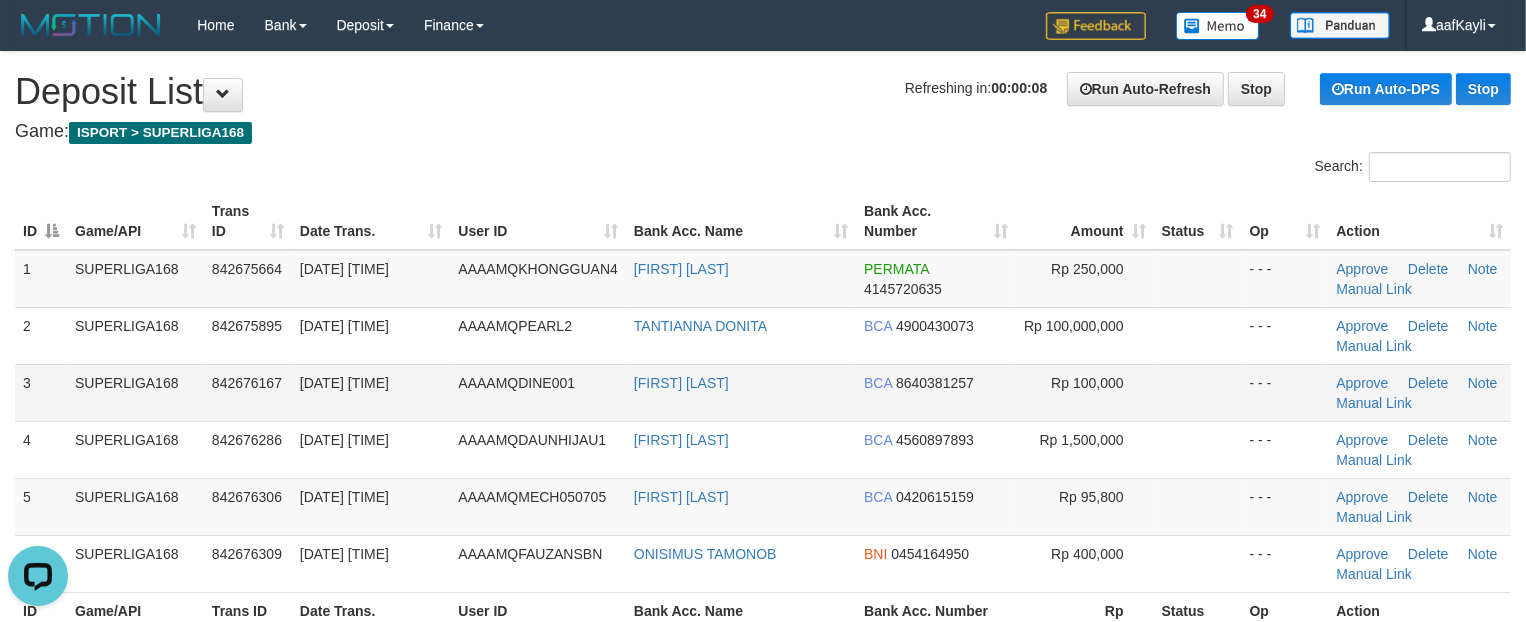click on "- - -" at bounding box center [1285, 392] 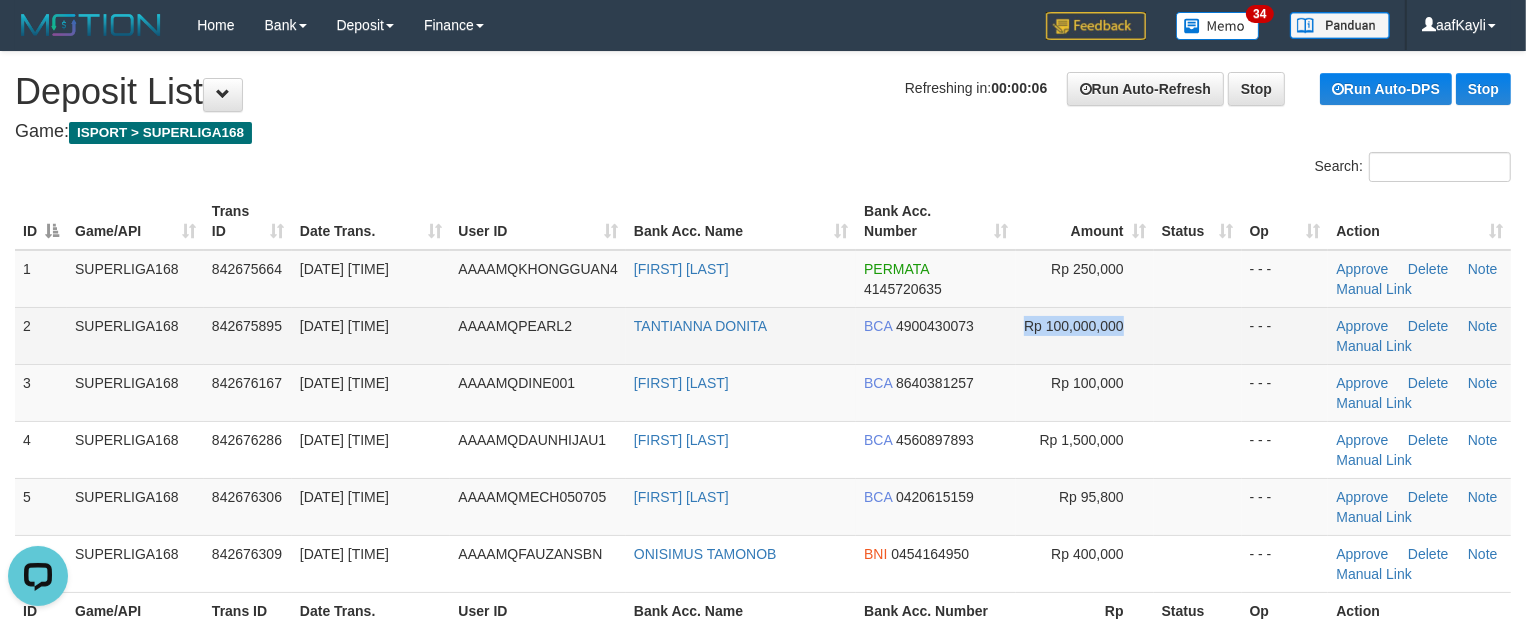 drag, startPoint x: 1025, startPoint y: 325, endPoint x: 1131, endPoint y: 320, distance: 106.11786 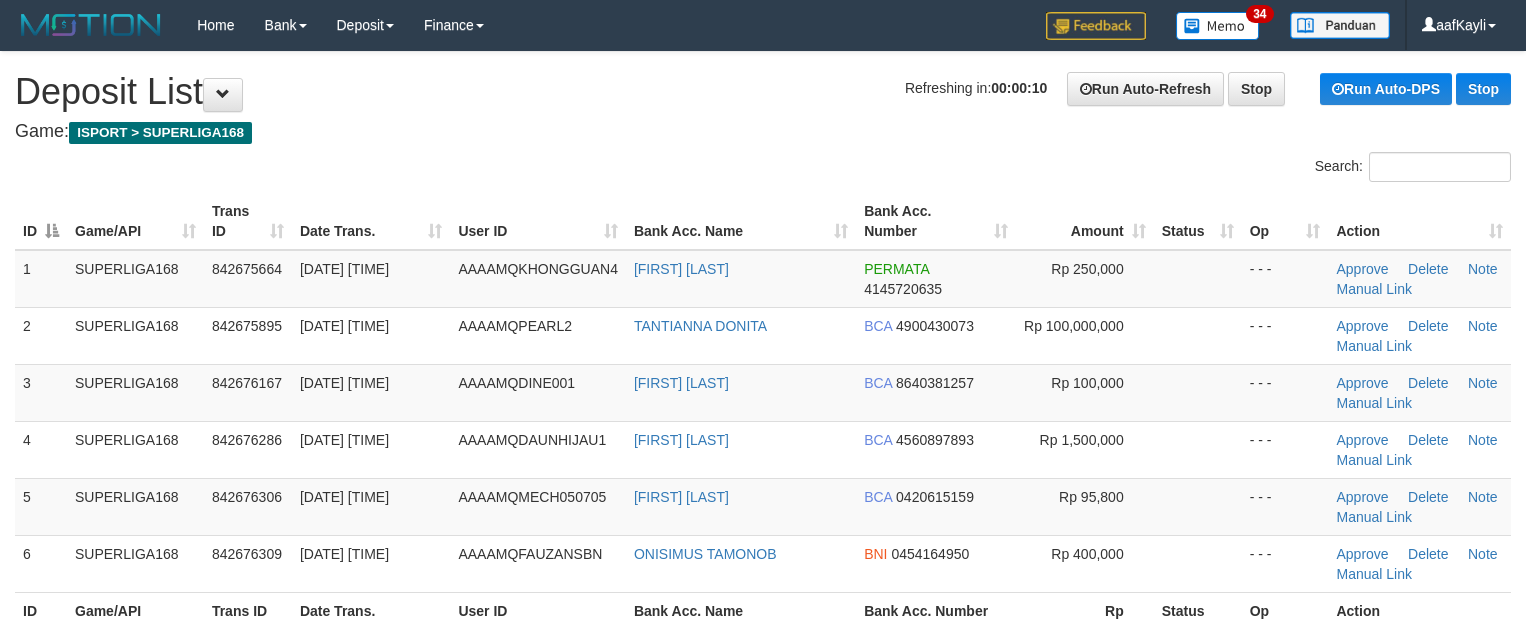 scroll, scrollTop: 0, scrollLeft: 0, axis: both 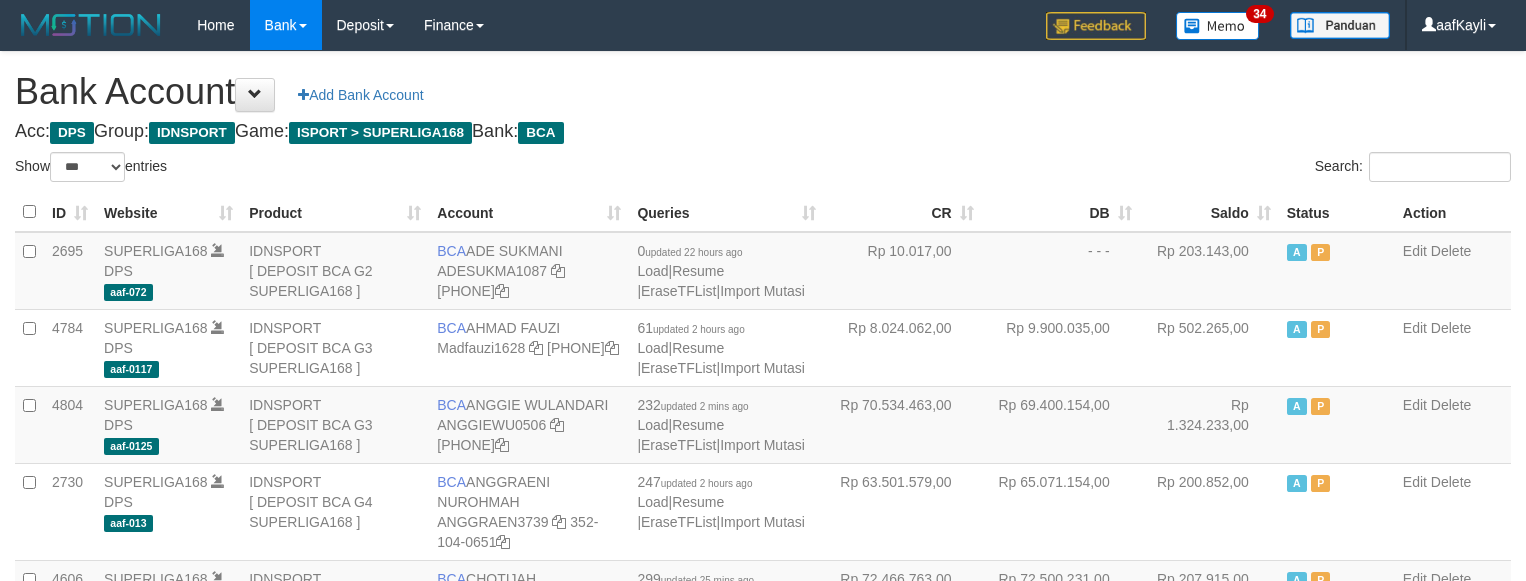 select on "***" 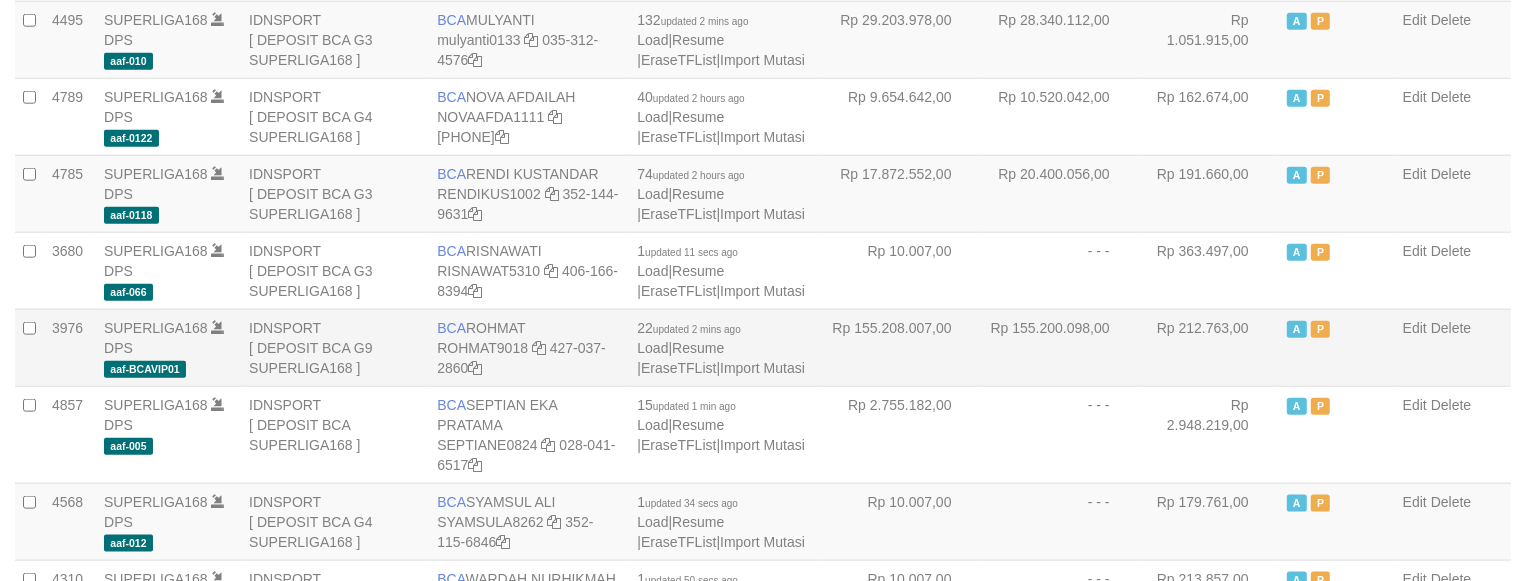 scroll, scrollTop: 1872, scrollLeft: 0, axis: vertical 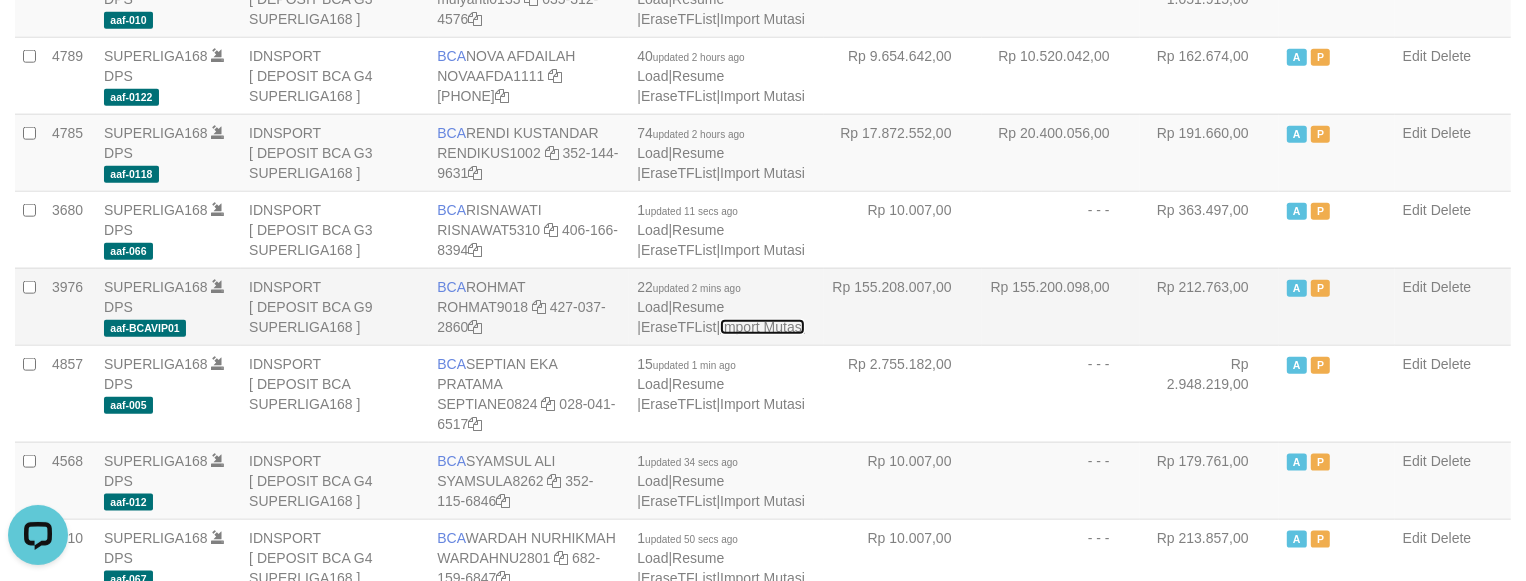 click on "Import Mutasi" at bounding box center [762, 327] 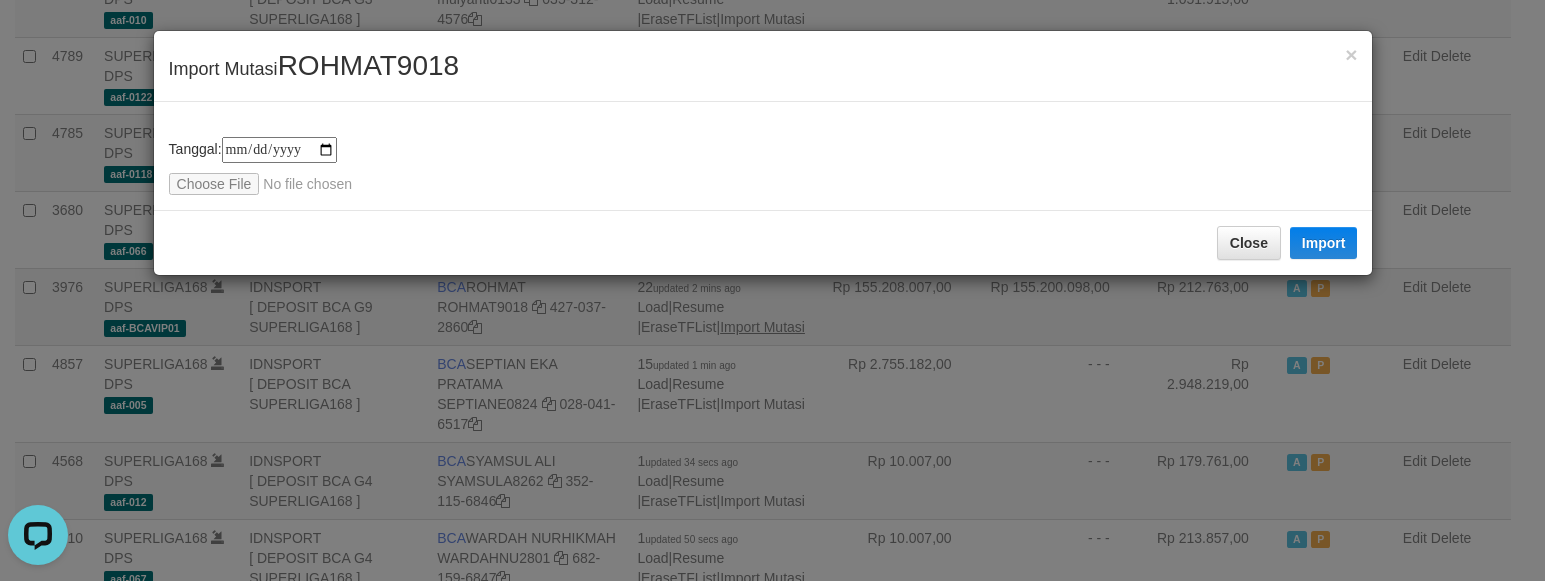 type on "**********" 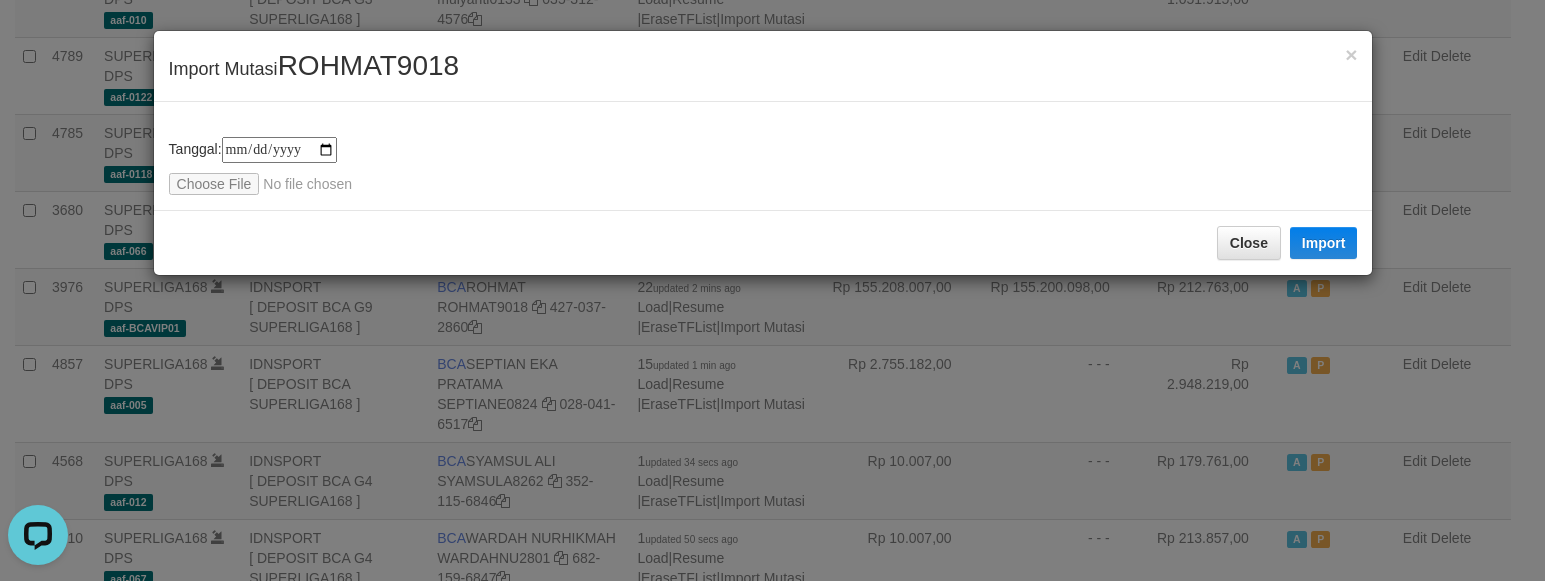 click on "Close
Import" at bounding box center [763, 242] 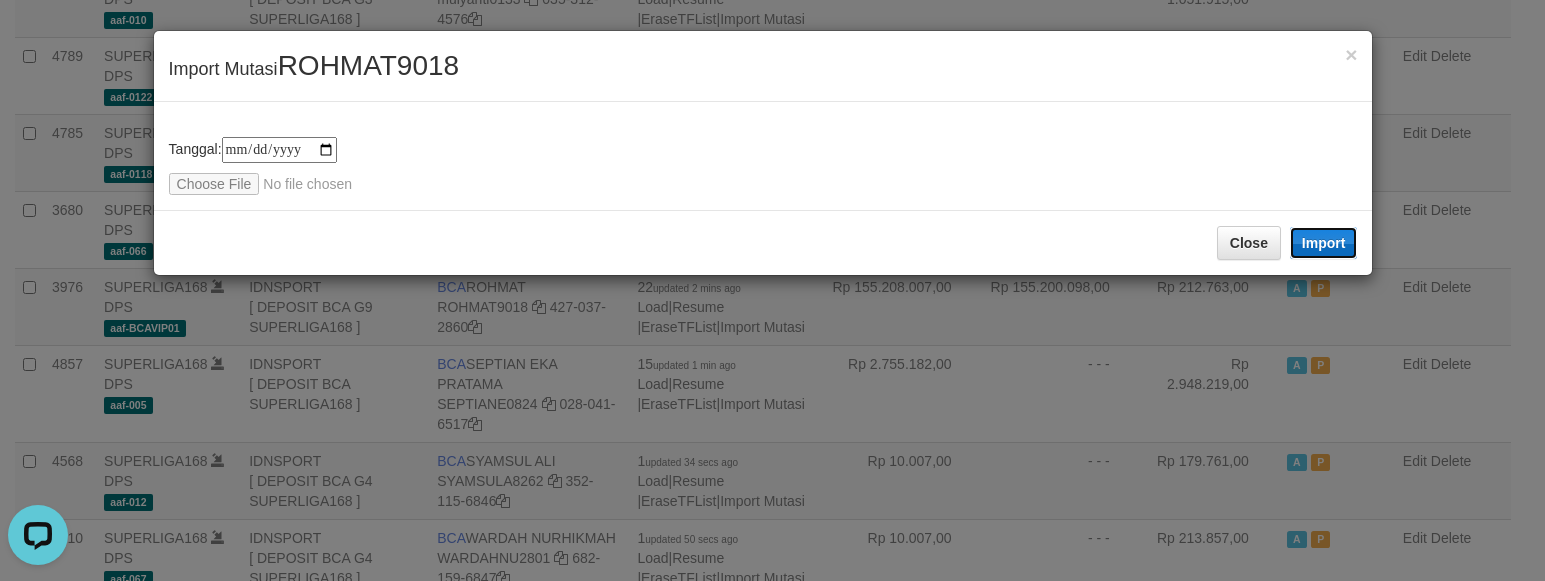 click on "Import" at bounding box center [1324, 243] 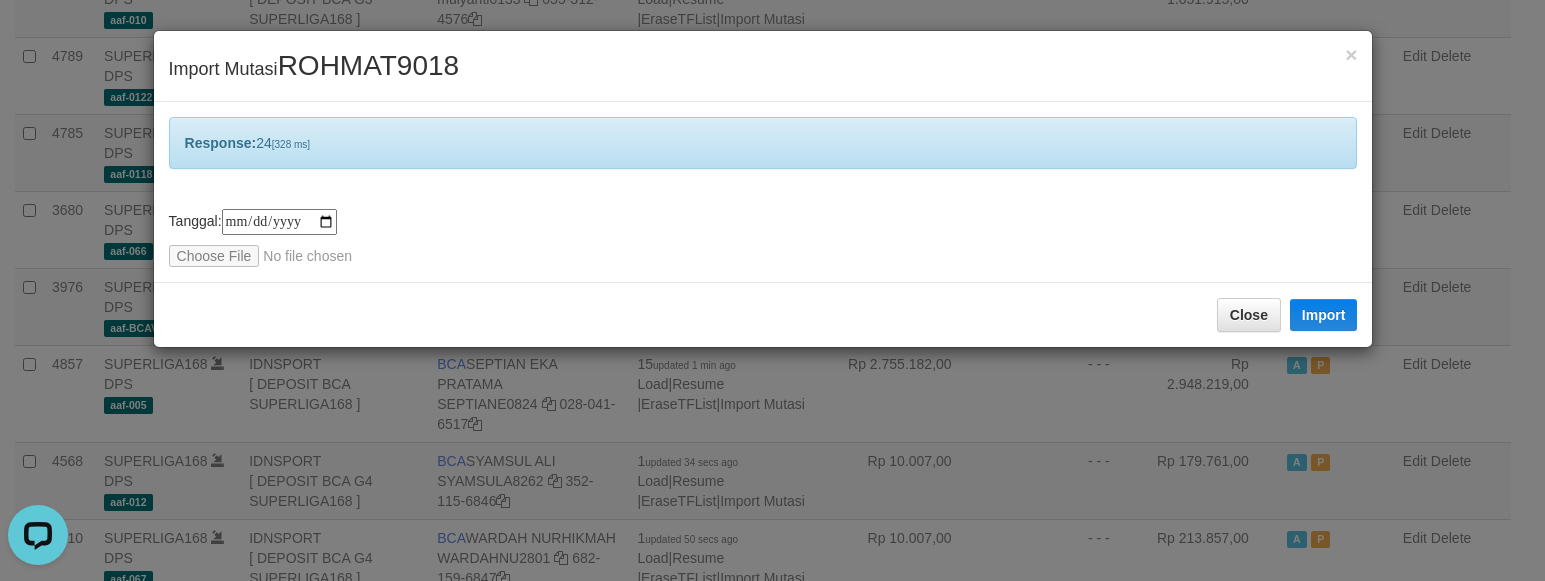 click on "**********" at bounding box center [763, 192] 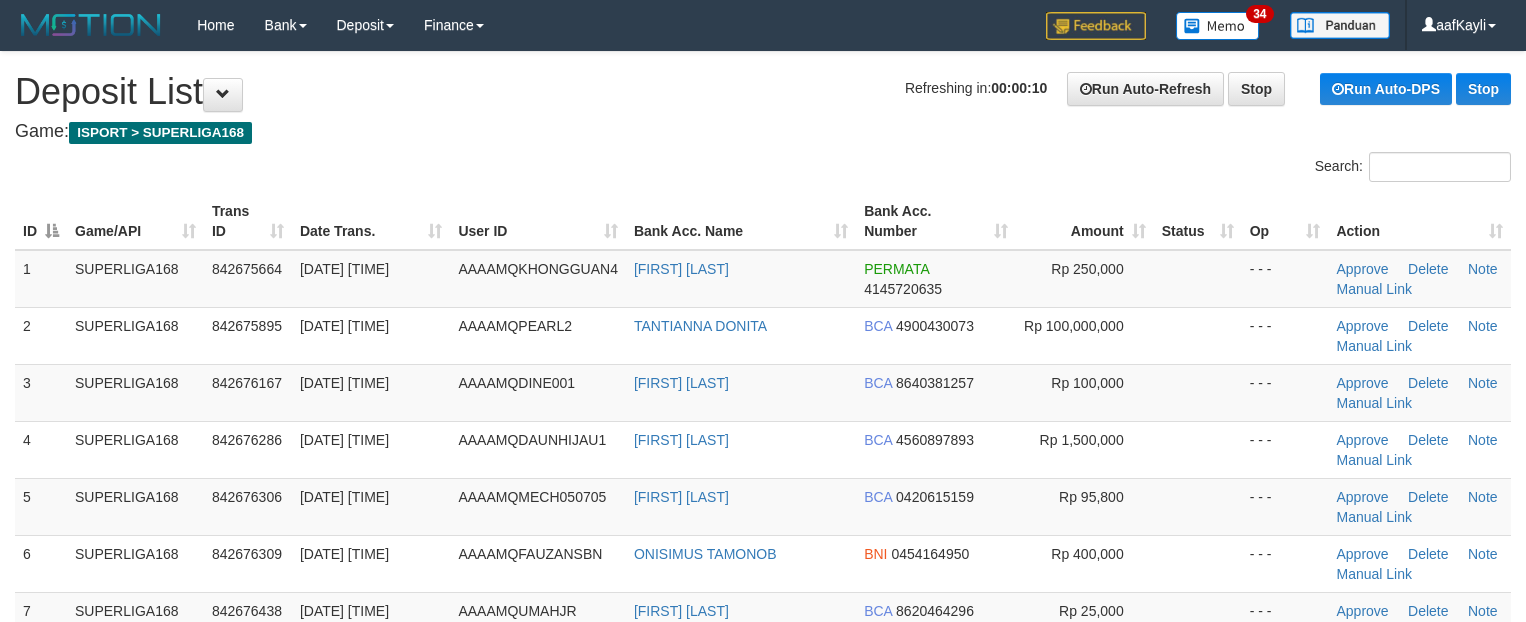 scroll, scrollTop: 0, scrollLeft: 0, axis: both 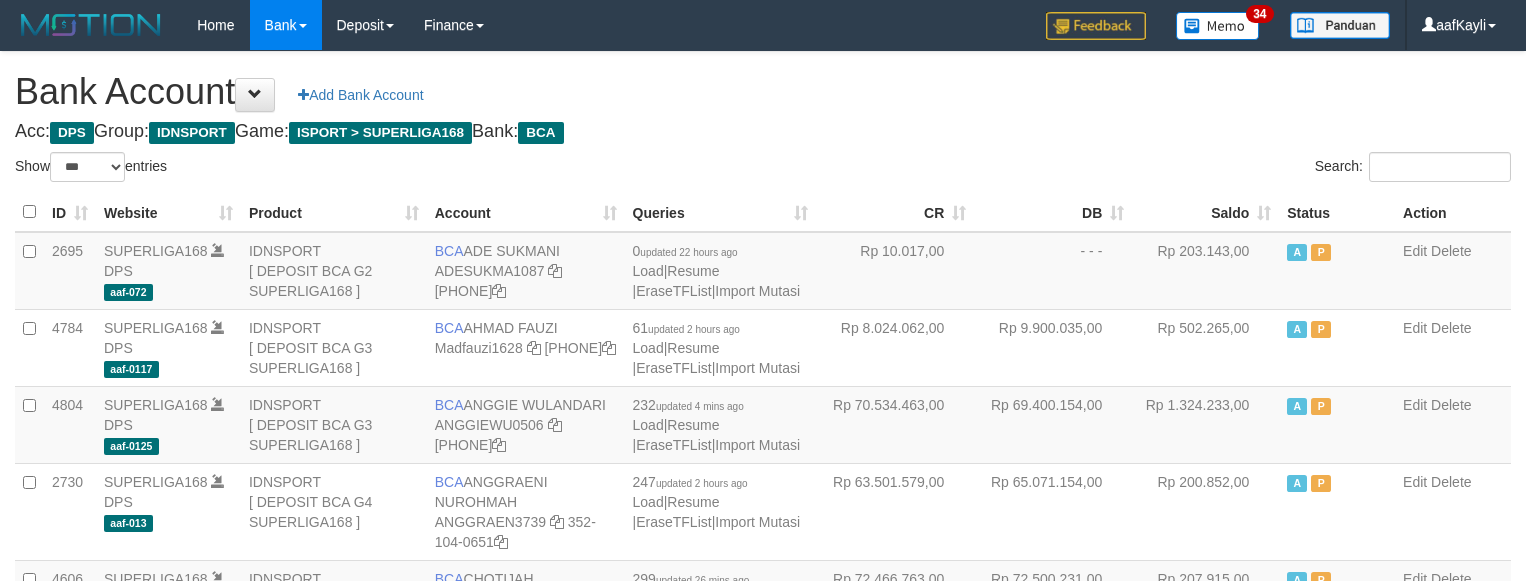 select on "***" 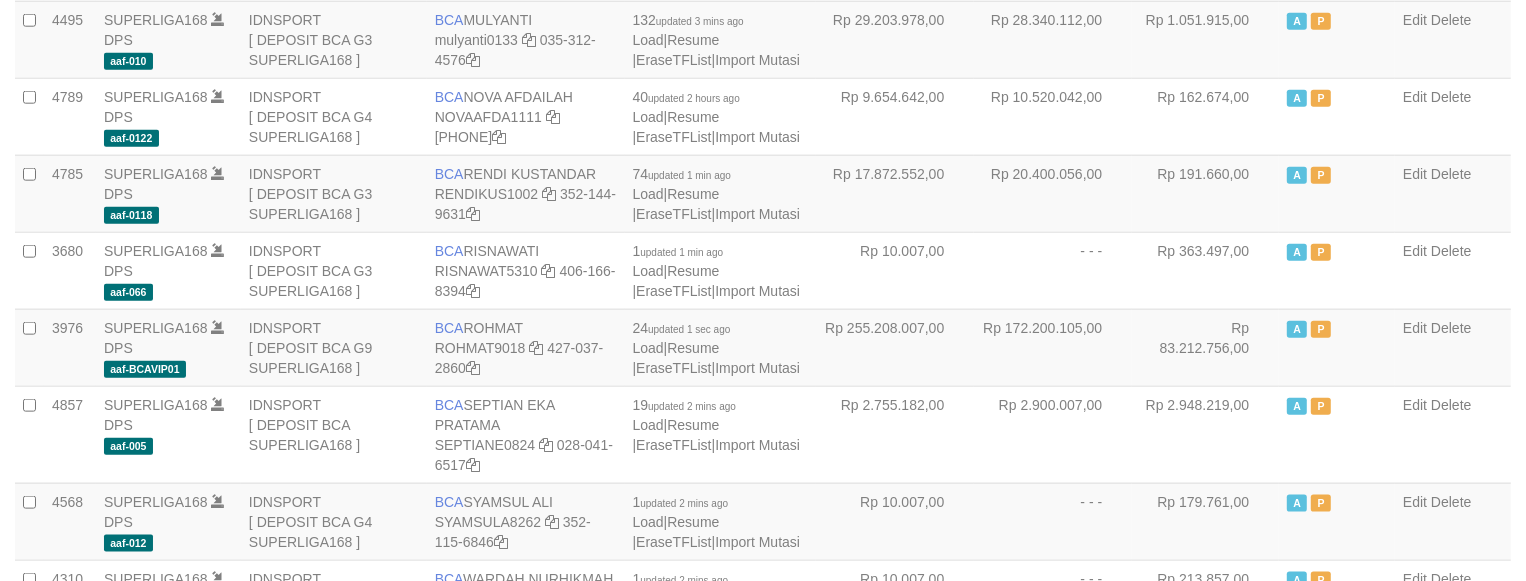 scroll, scrollTop: 1872, scrollLeft: 0, axis: vertical 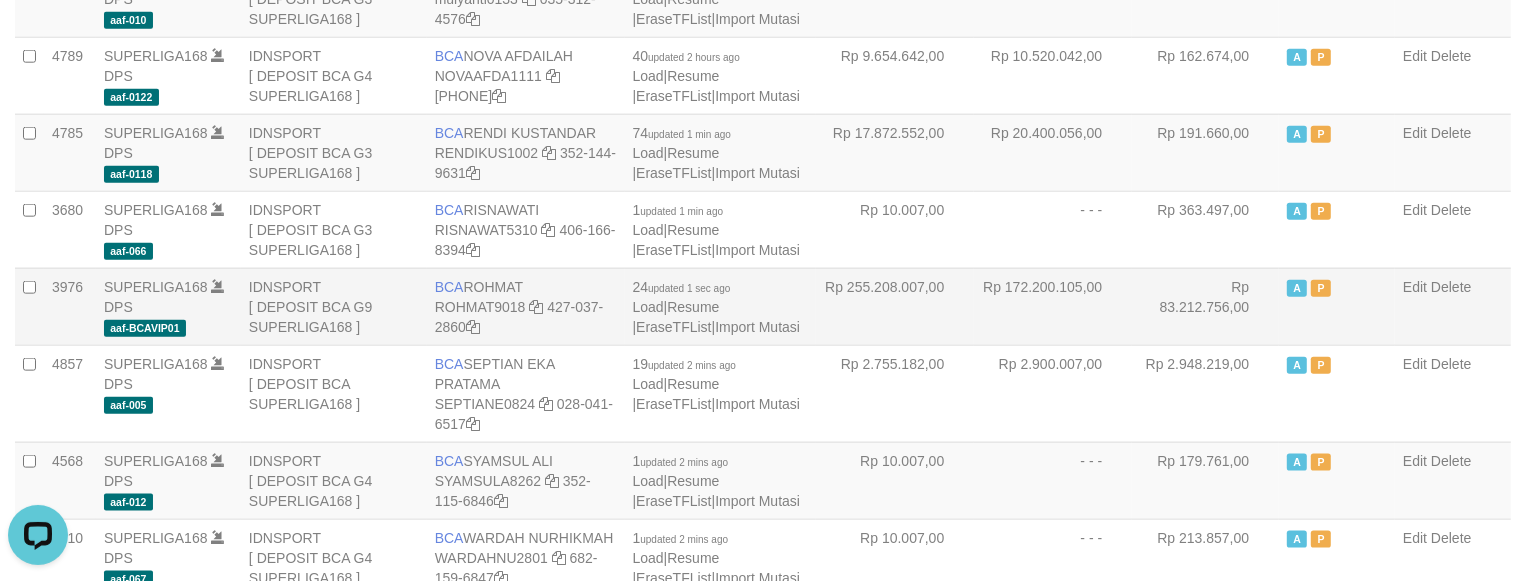 click on "Rp 172.200.105,00" at bounding box center [1053, 306] 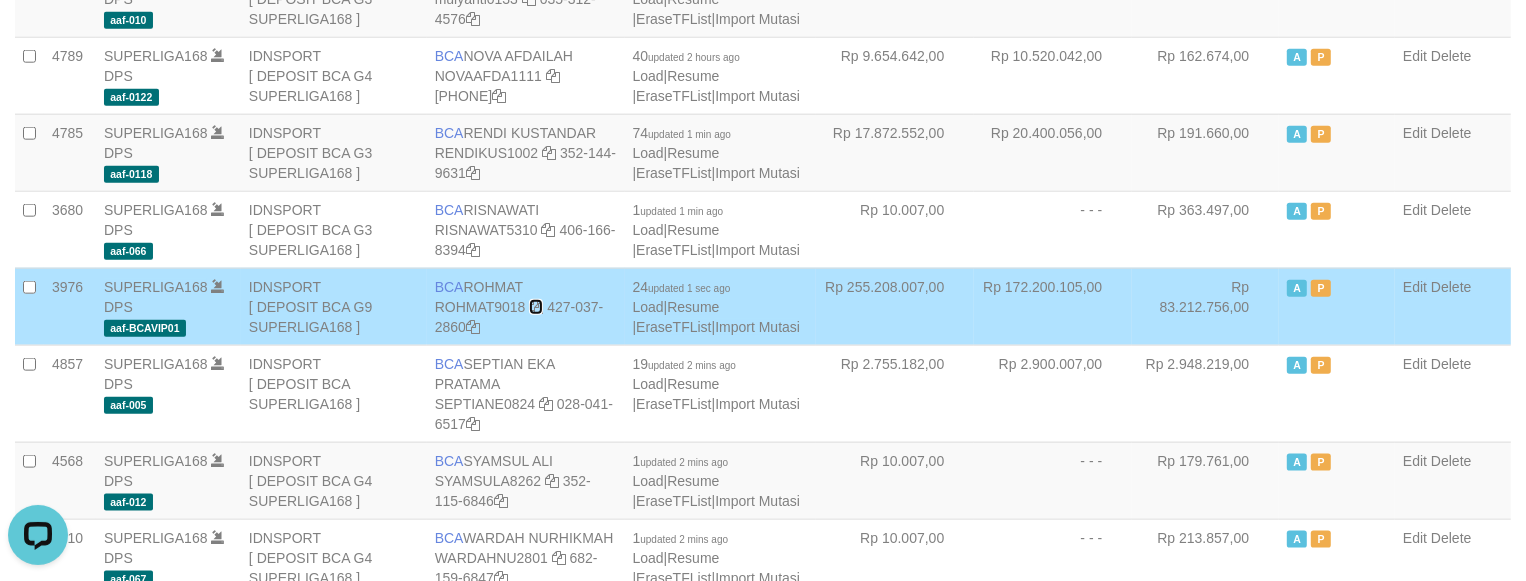 click at bounding box center (536, 307) 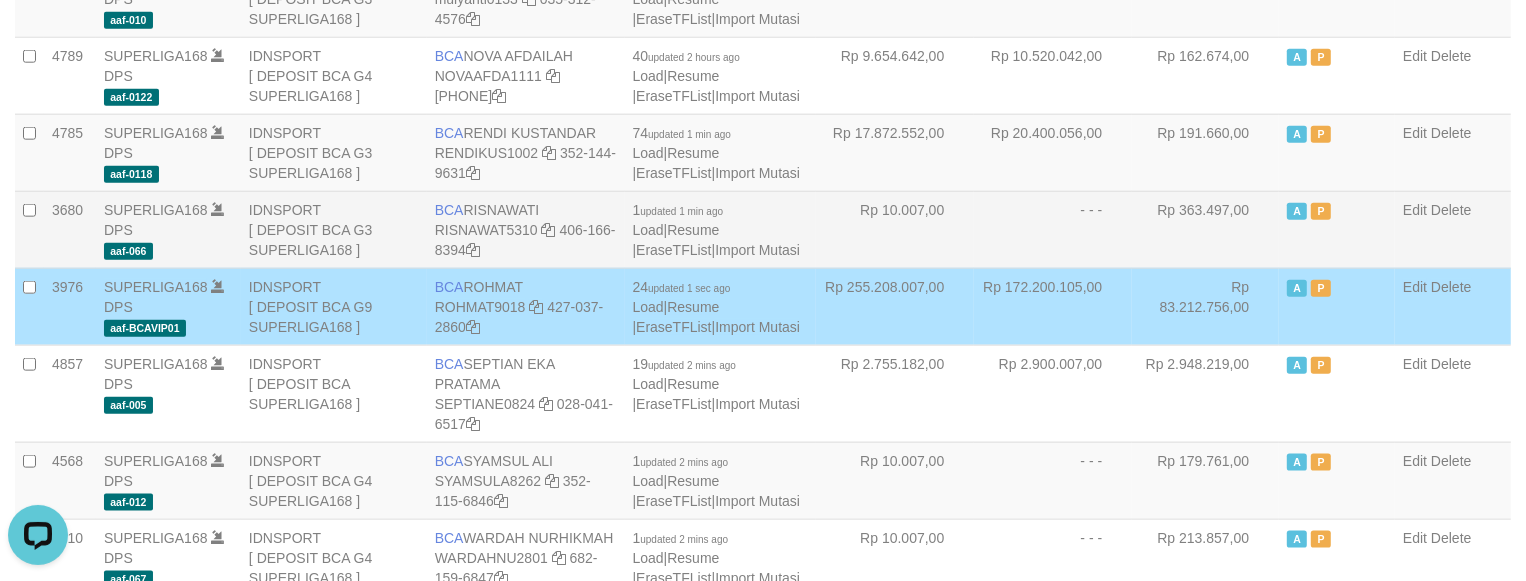 click on "- - -" at bounding box center (1053, 229) 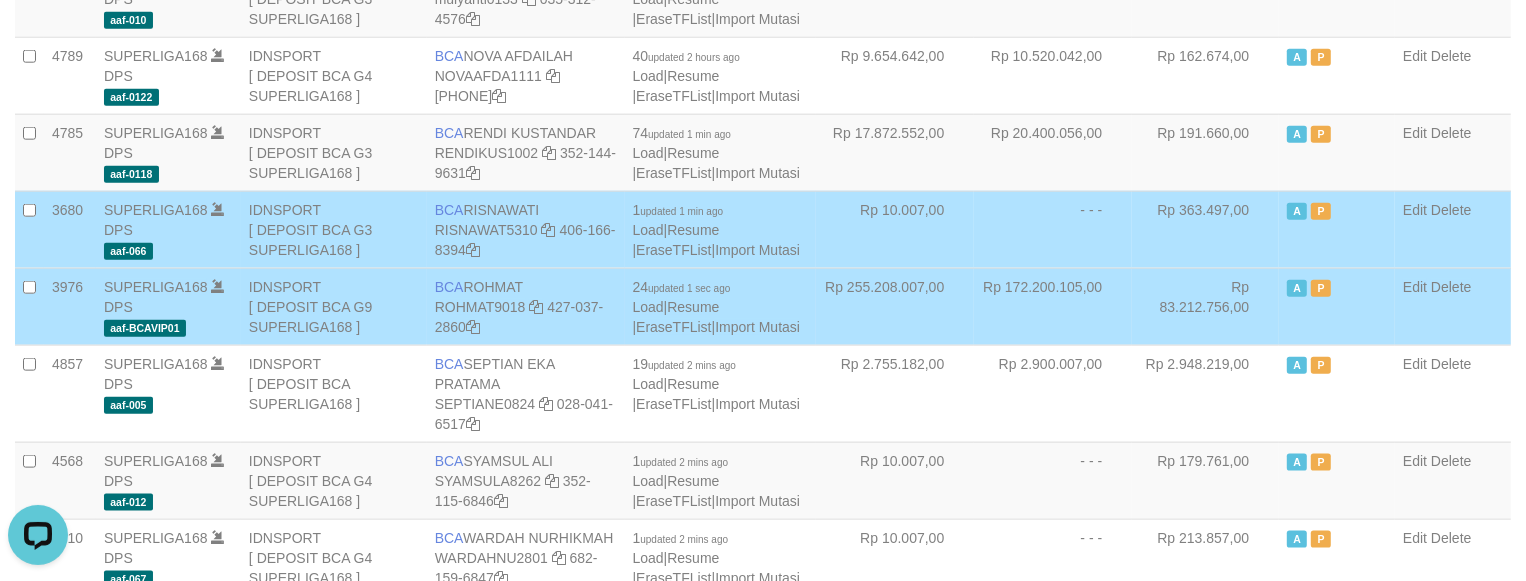 click on "Rp 172.200.105,00" at bounding box center (1053, 306) 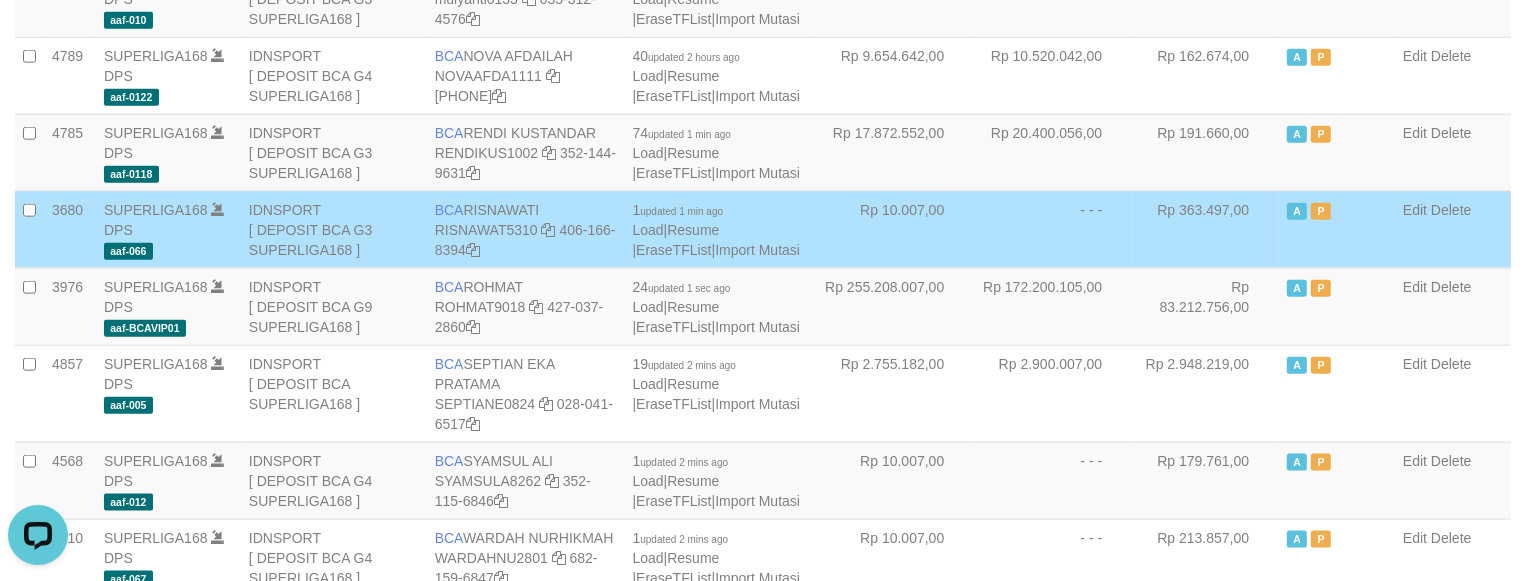 click on "Rp 363.497,00" at bounding box center (1205, 229) 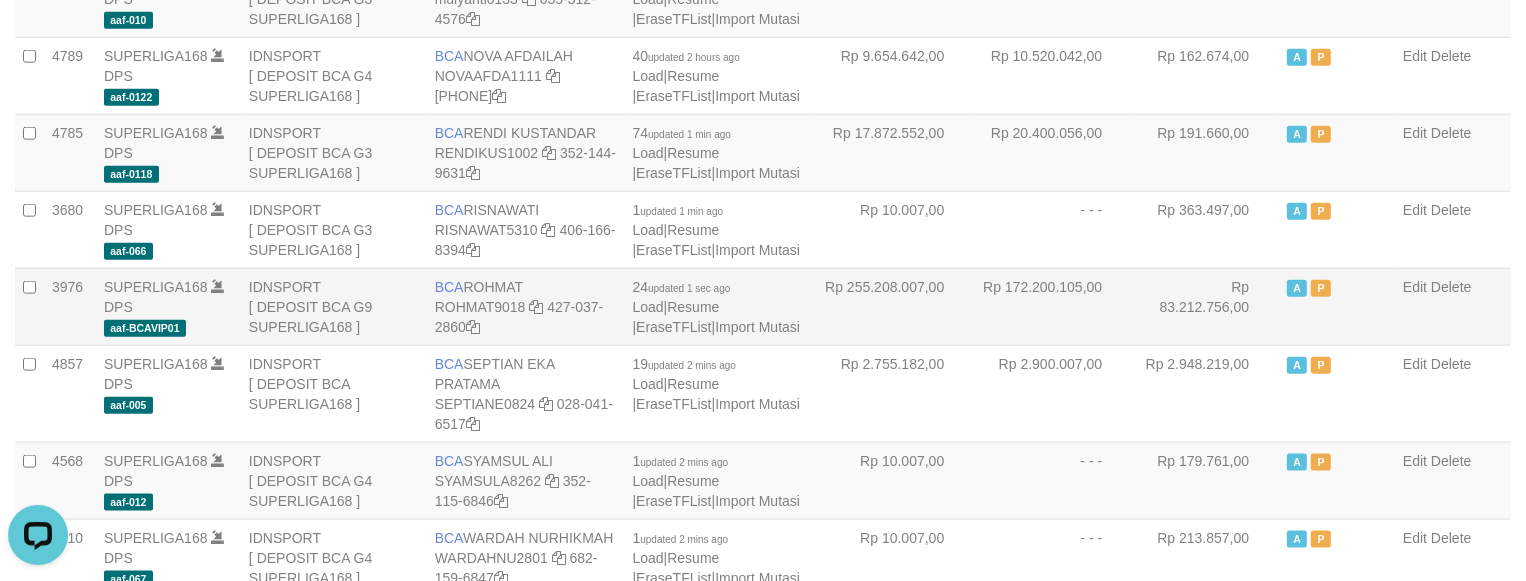 click on "Rp 172.200.105,00" at bounding box center (1053, 306) 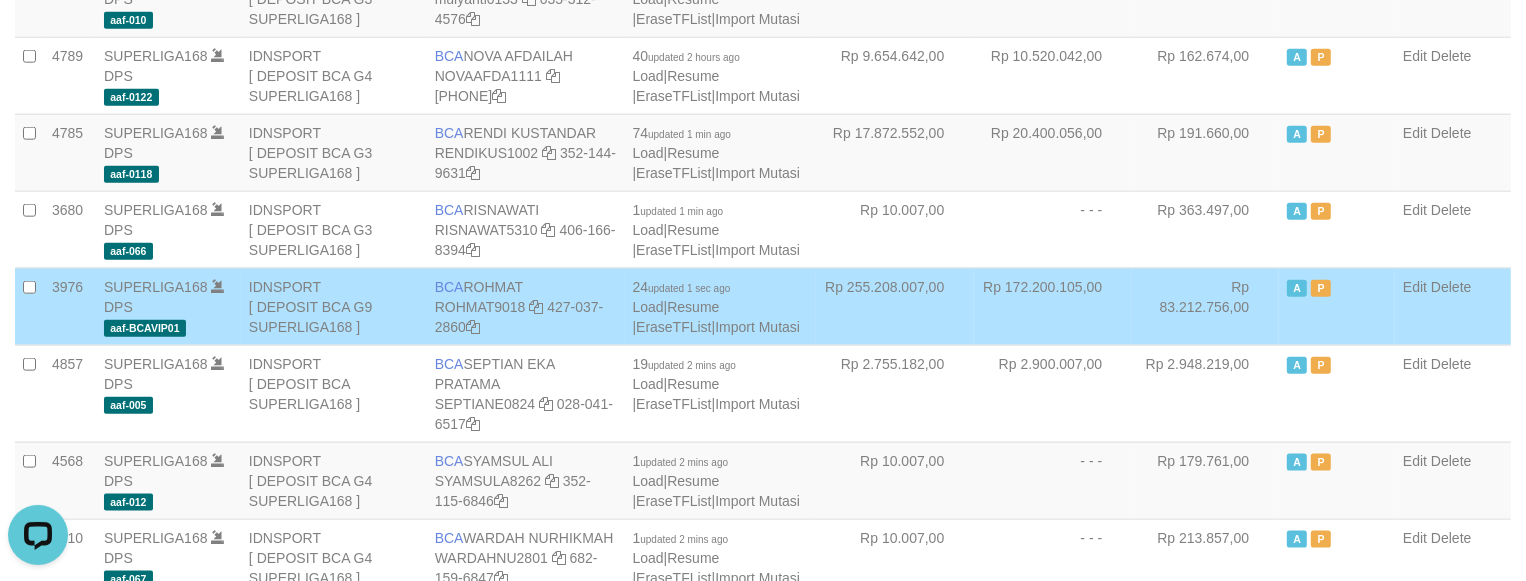 click on "Rp 83.212.756,00" at bounding box center (1205, 306) 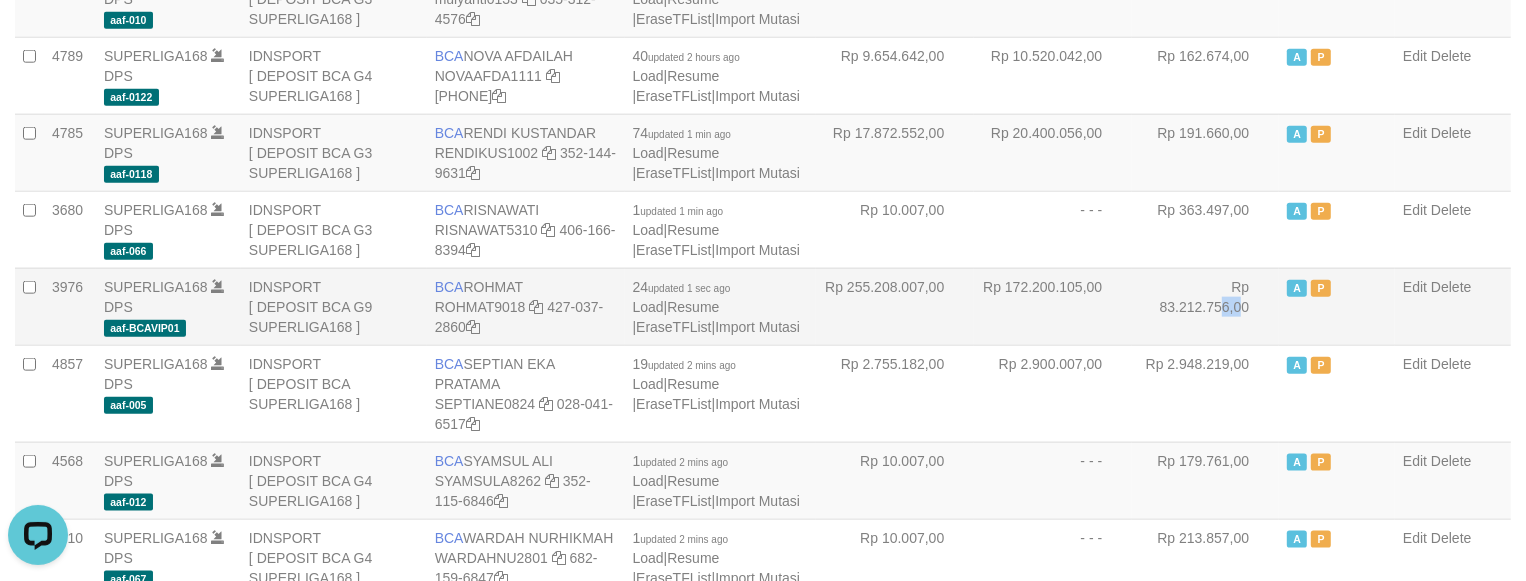 click on "Rp 83.212.756,00" at bounding box center (1205, 306) 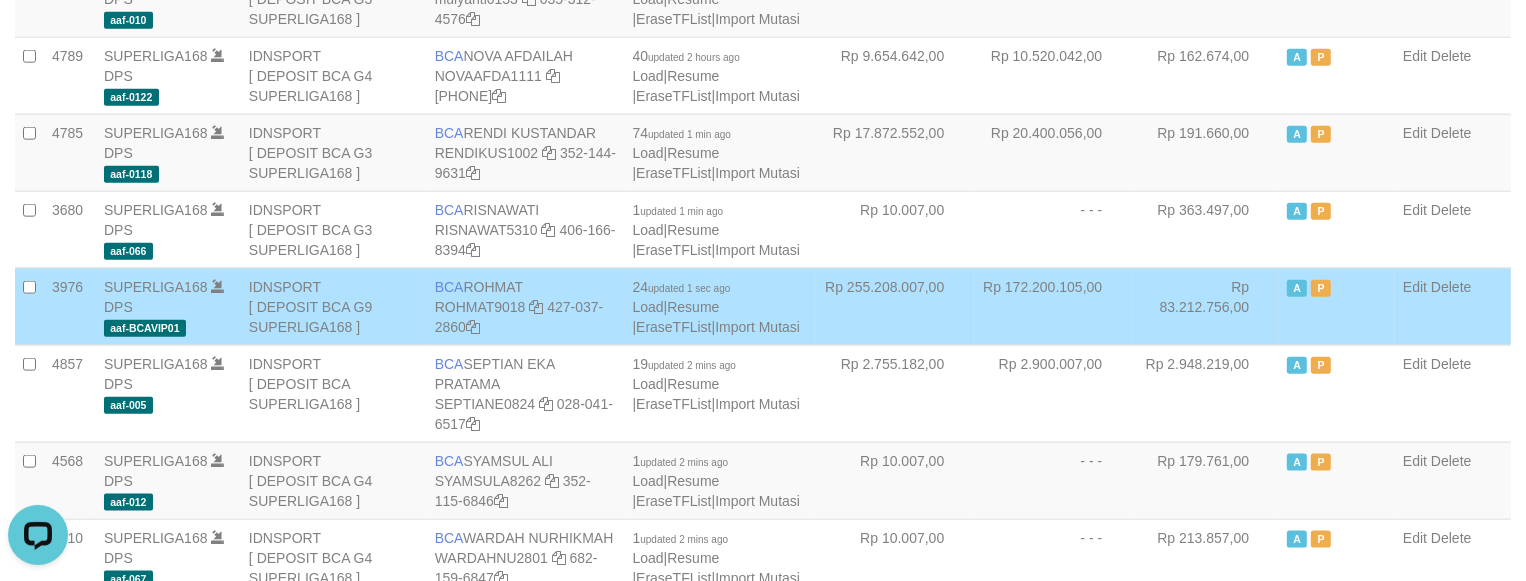 click on "Rp 172.200.105,00" at bounding box center [1053, 306] 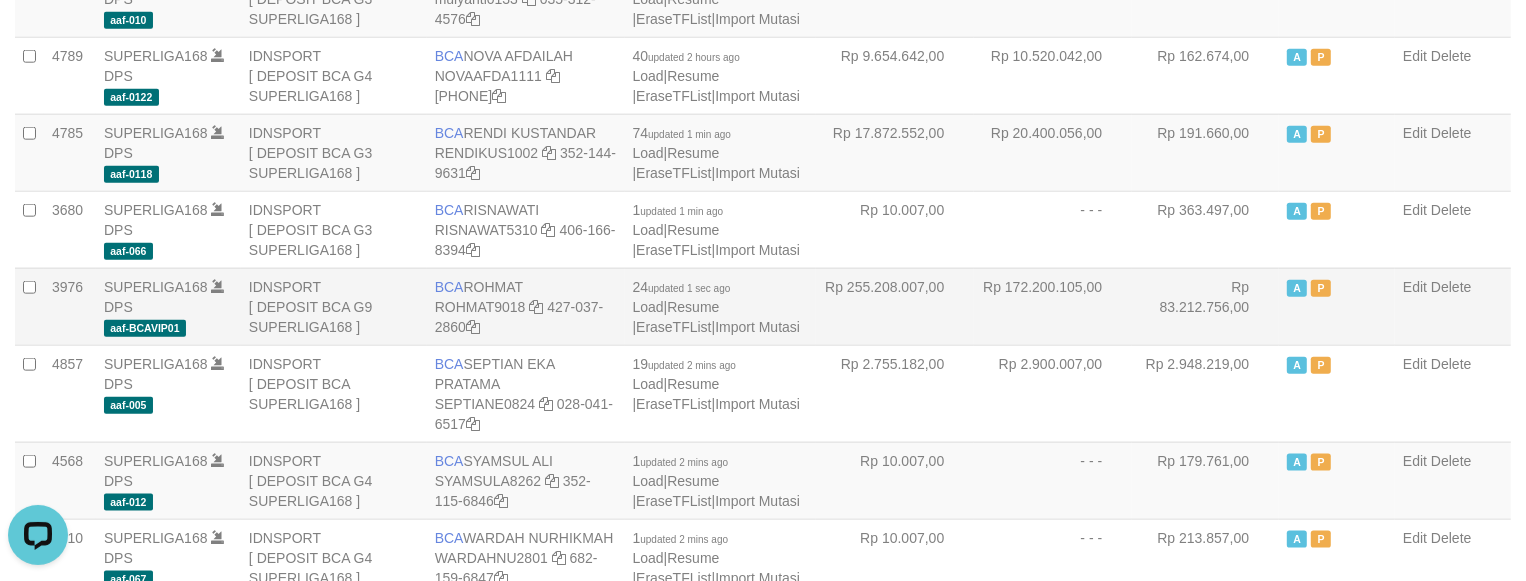 click on "Rp 172.200.105,00" at bounding box center [1053, 306] 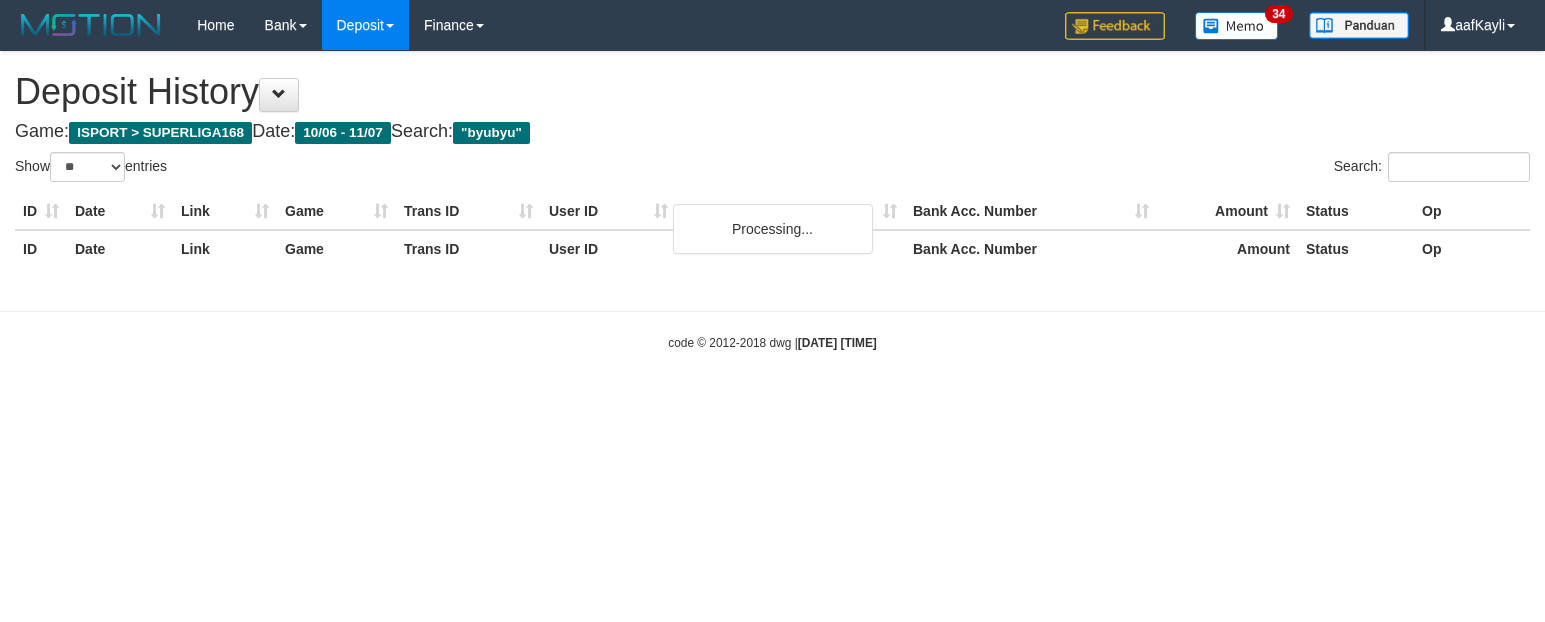 select on "**" 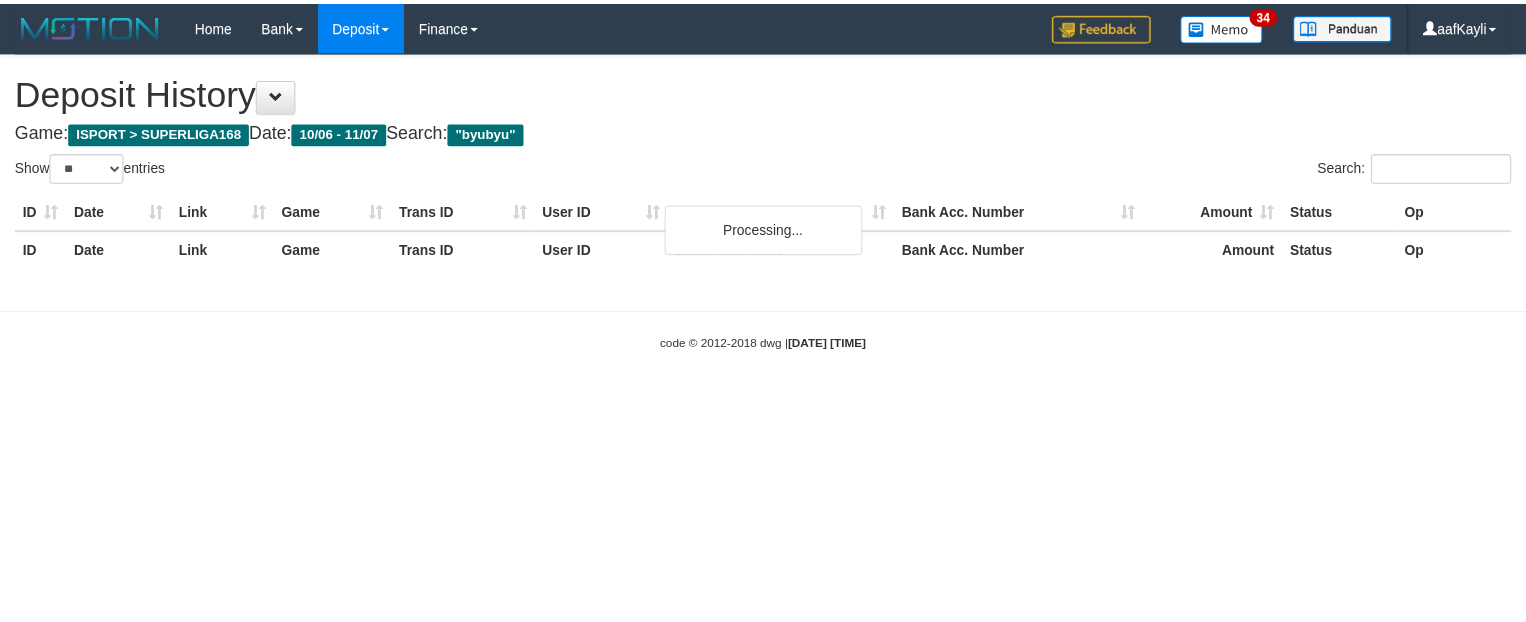 scroll, scrollTop: 0, scrollLeft: 0, axis: both 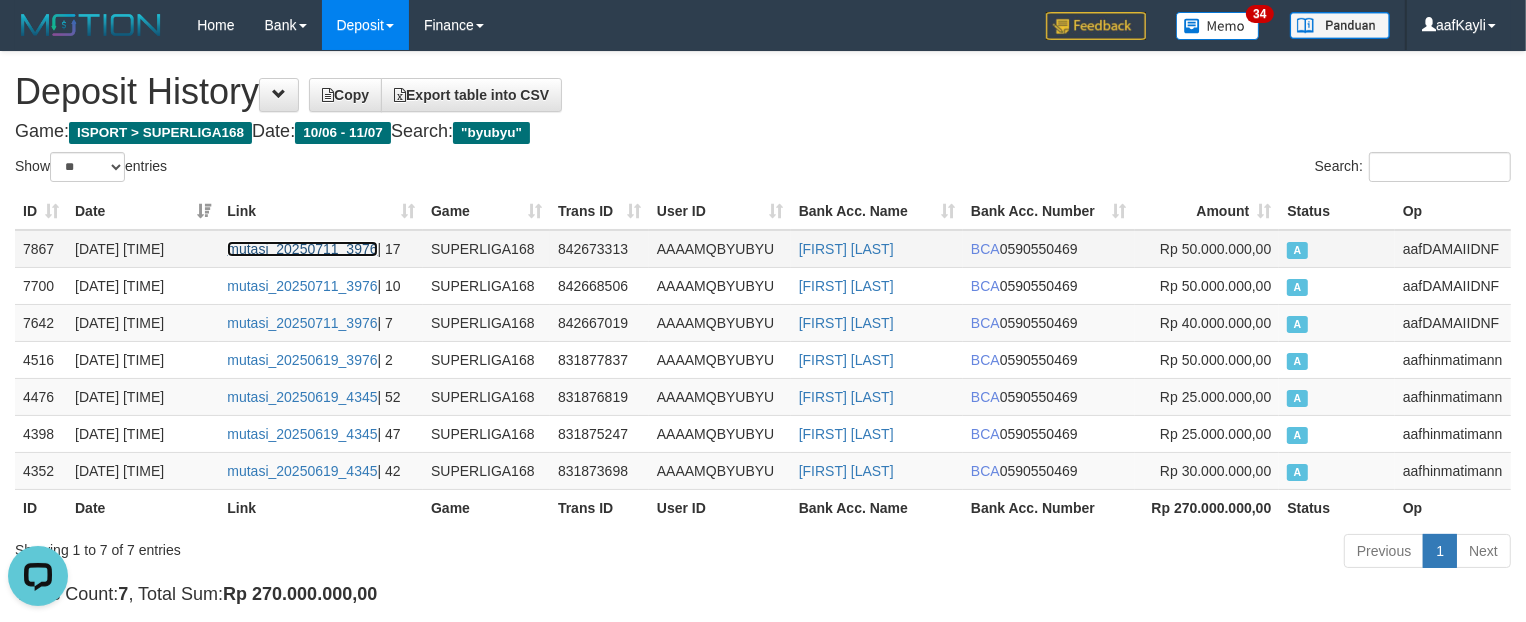 click on "mutasi_20250711_3976" at bounding box center [302, 249] 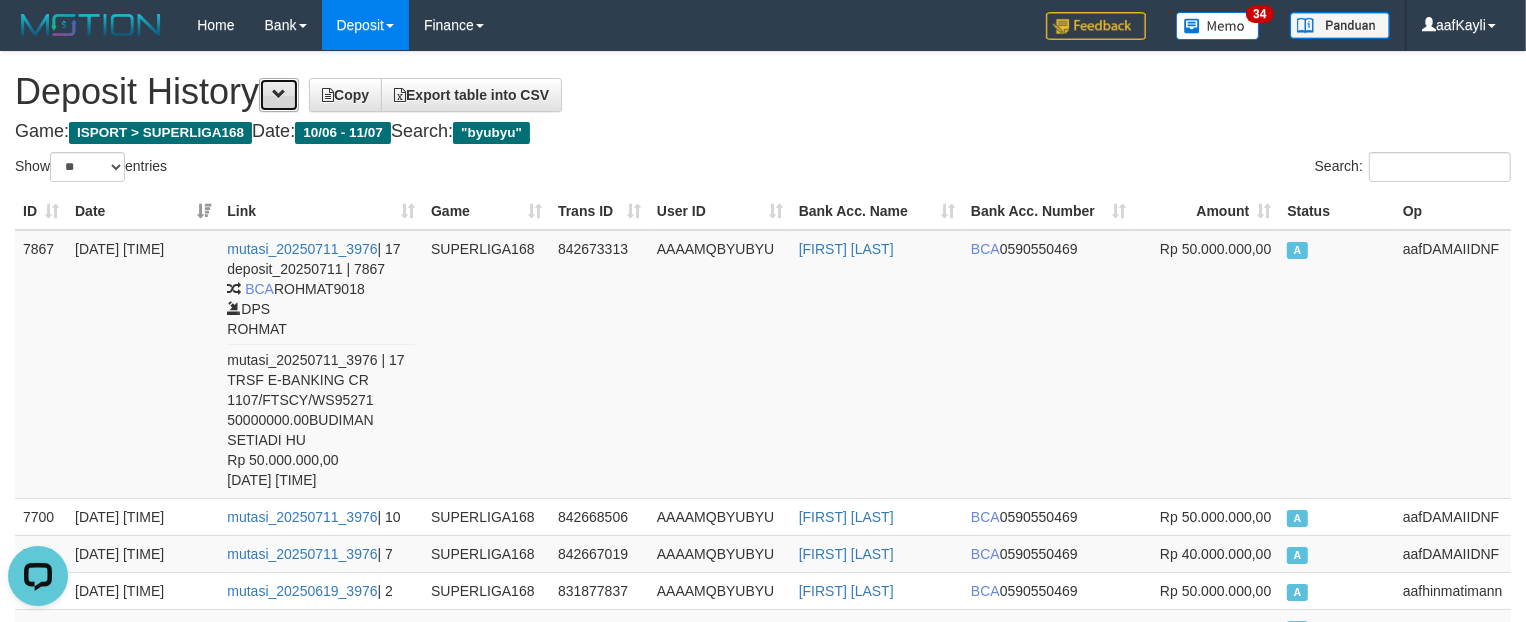 click at bounding box center (279, 95) 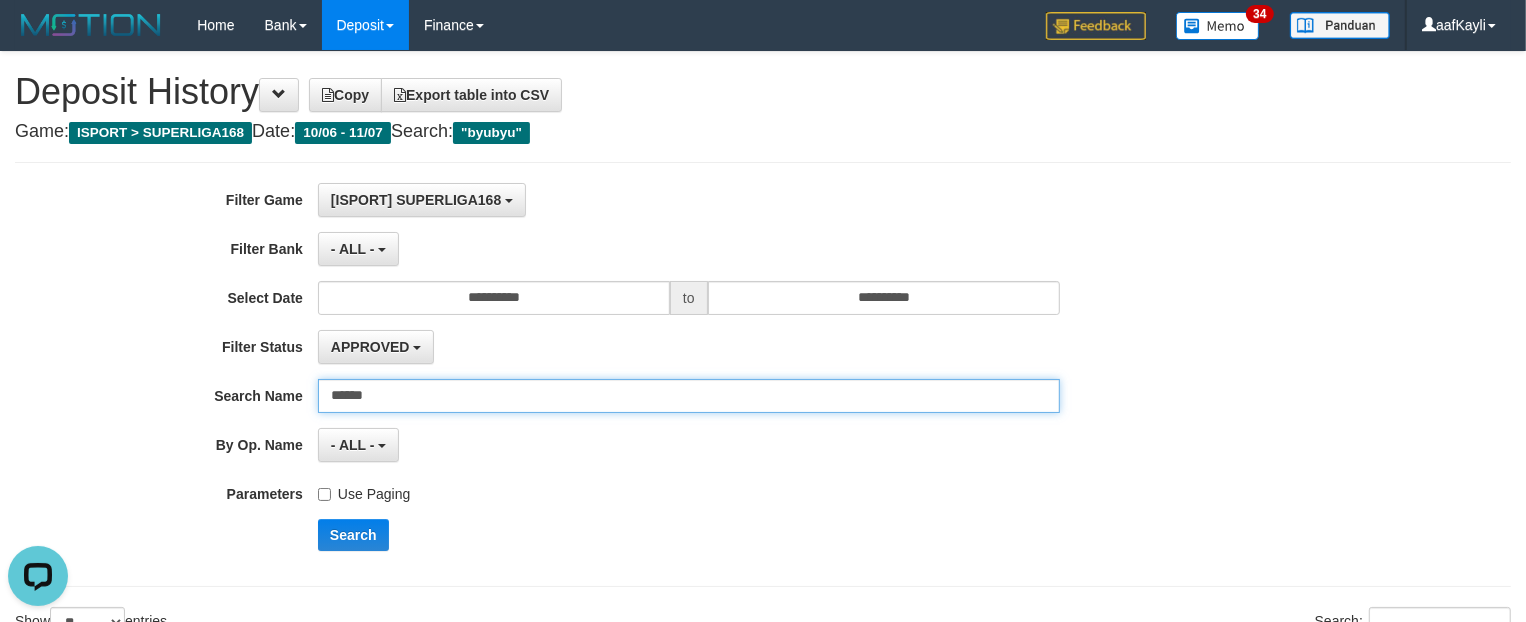 drag, startPoint x: 388, startPoint y: 402, endPoint x: 43, endPoint y: 238, distance: 381.99606 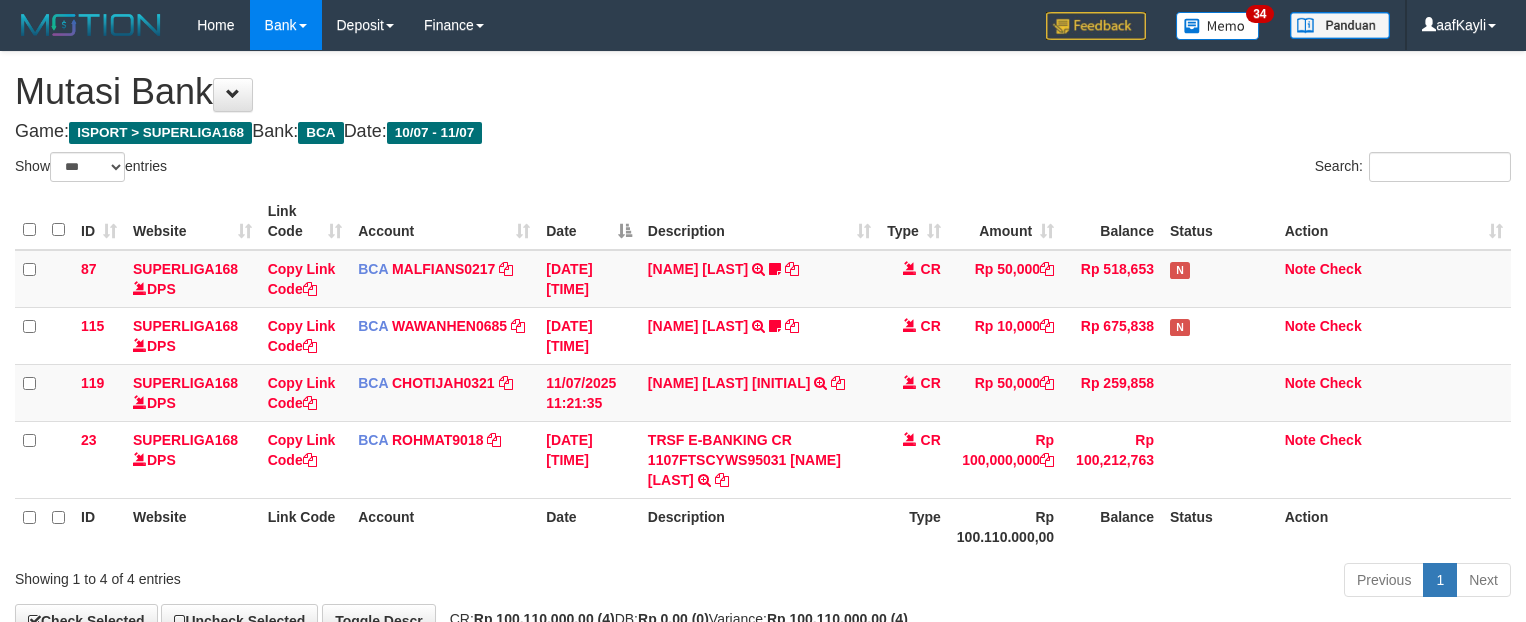 select on "***" 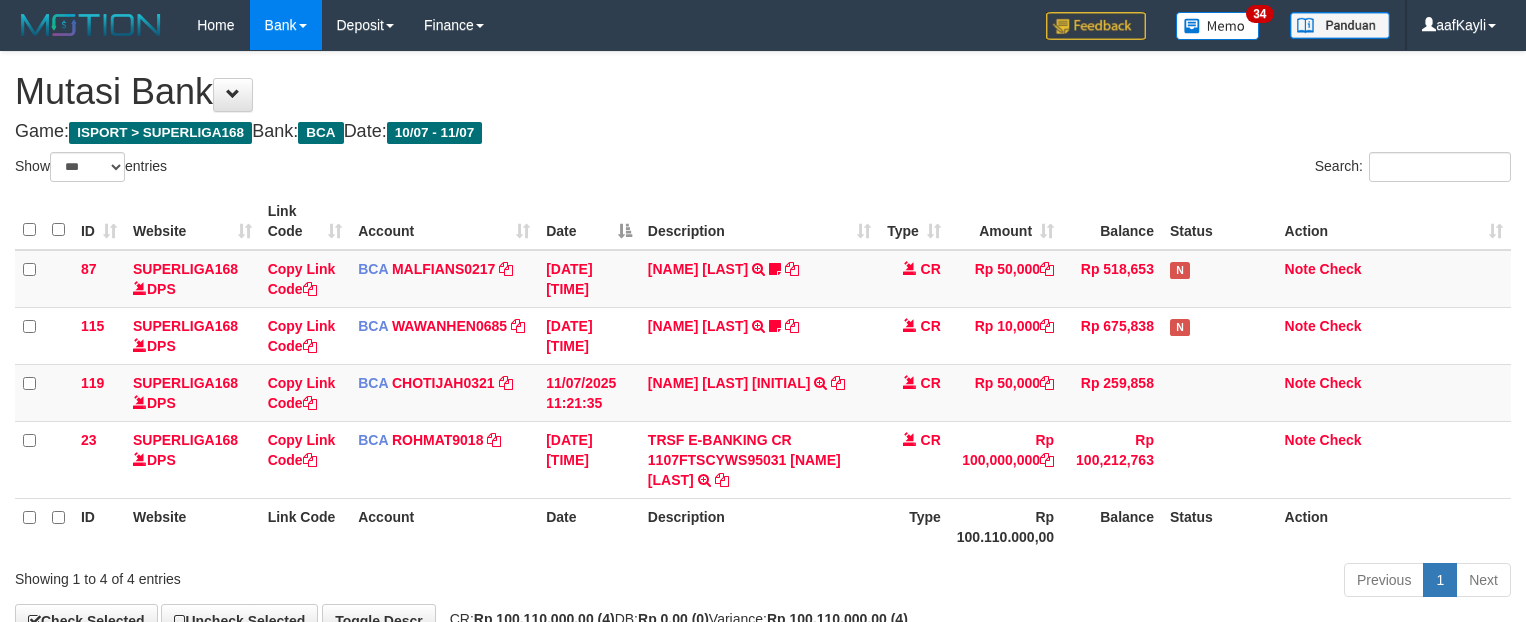 scroll, scrollTop: 32, scrollLeft: 0, axis: vertical 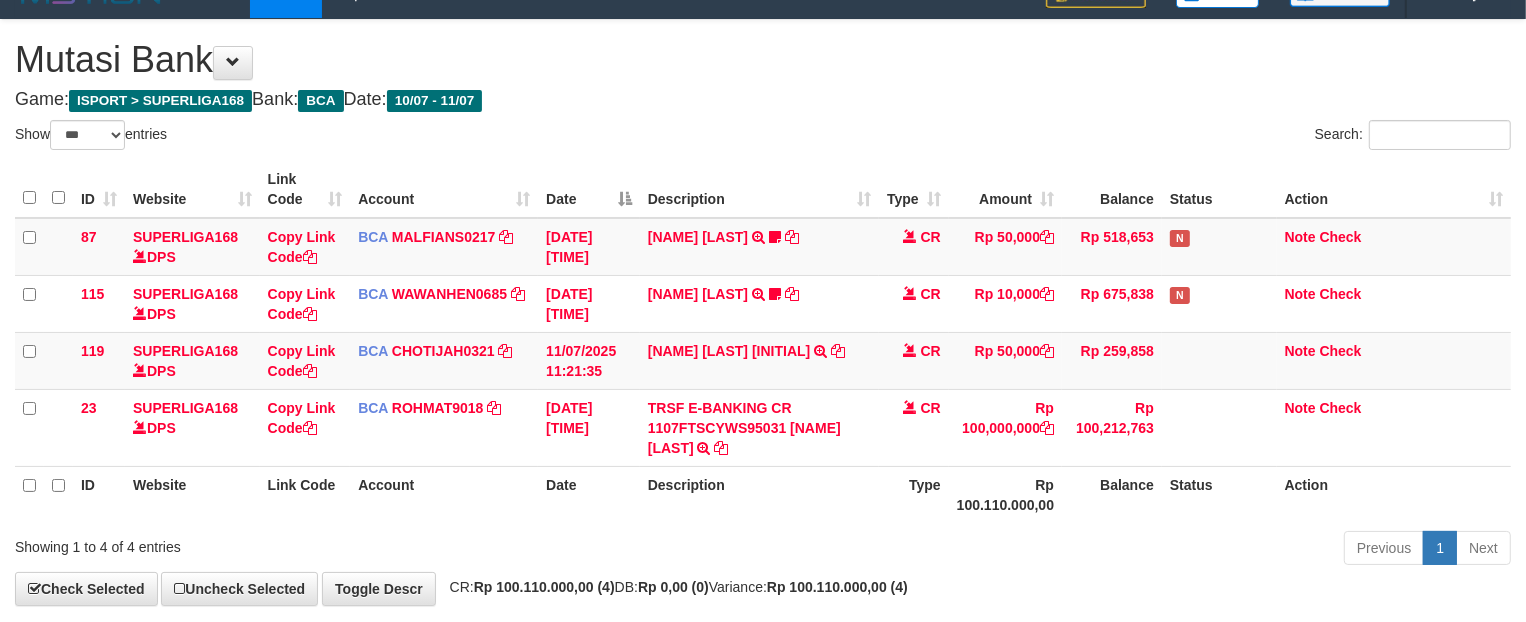 click on "Description" at bounding box center [759, 494] 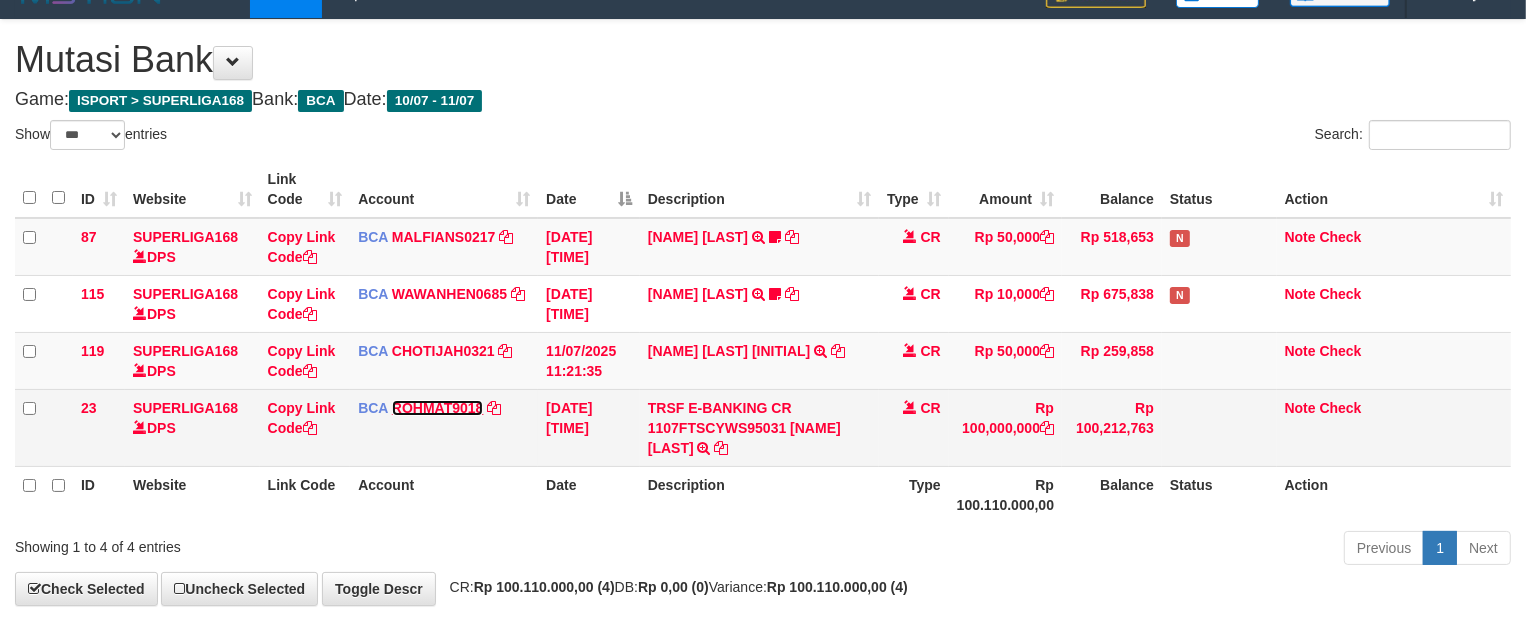 click on "ROHMAT9018" at bounding box center [438, 408] 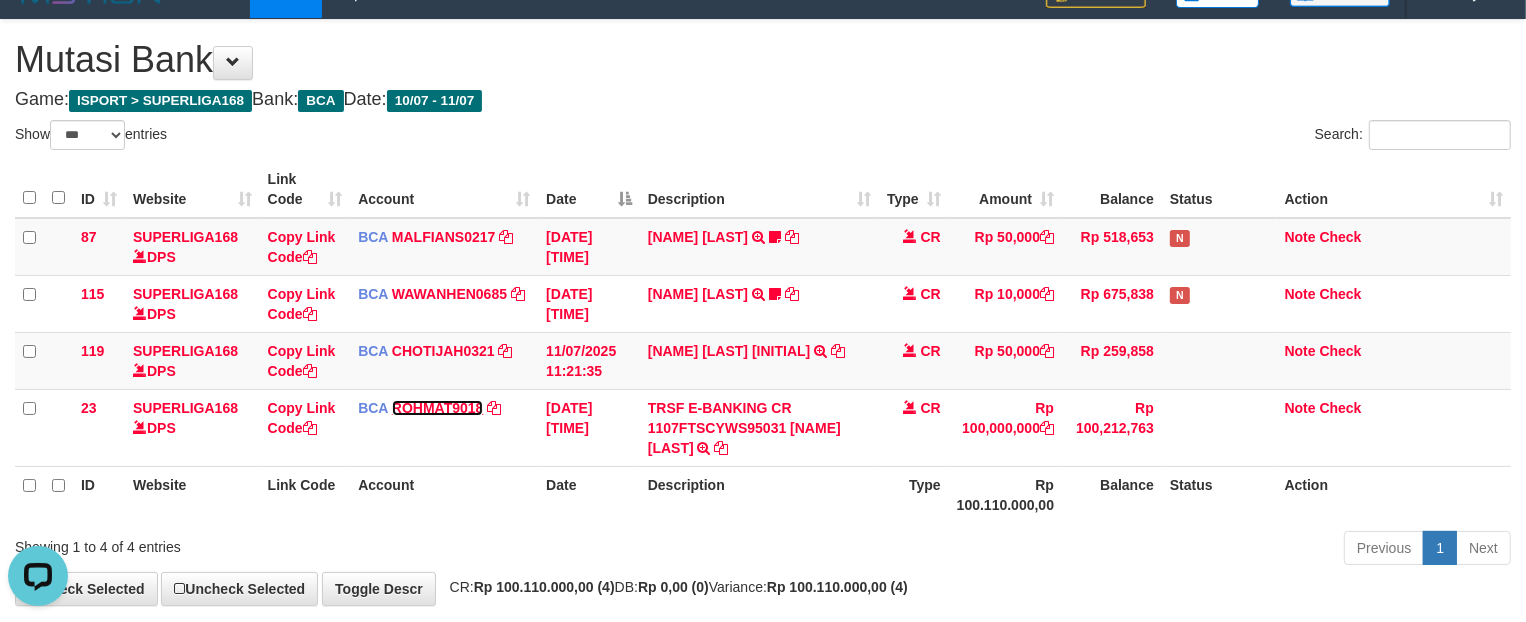 scroll, scrollTop: 0, scrollLeft: 0, axis: both 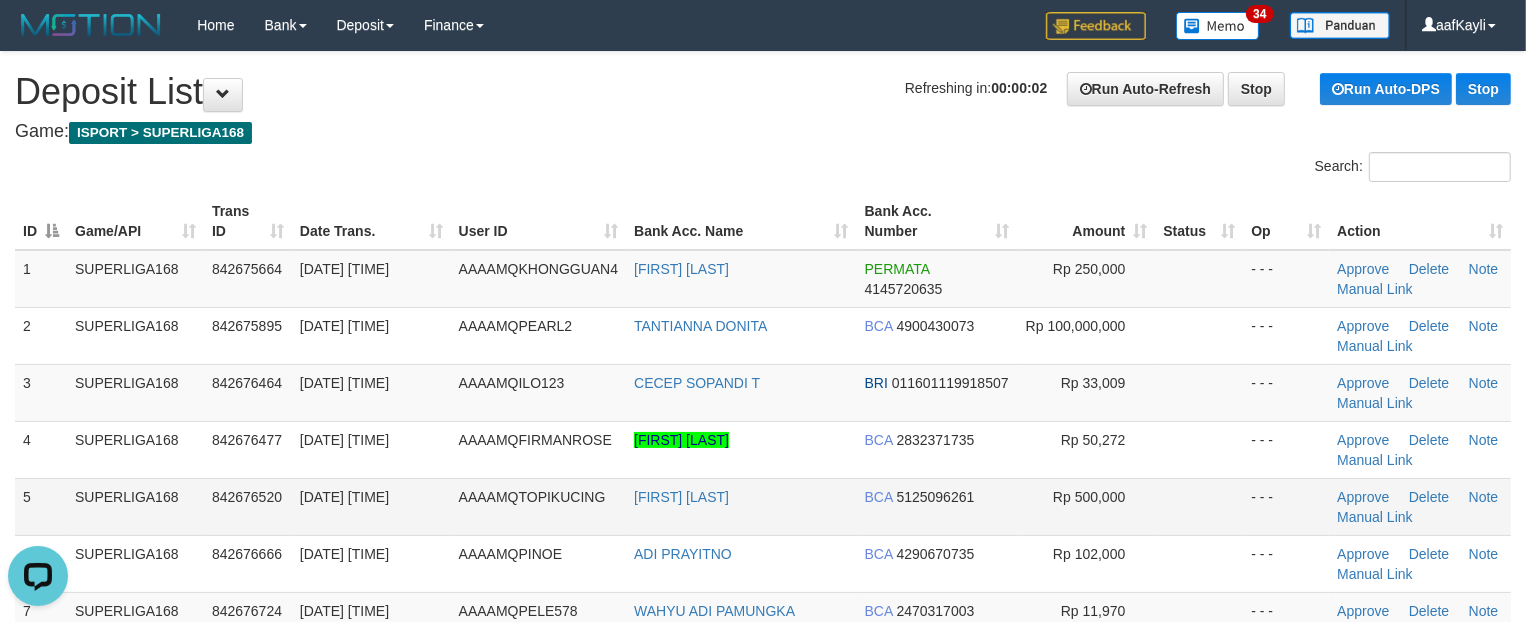 click at bounding box center [1199, 506] 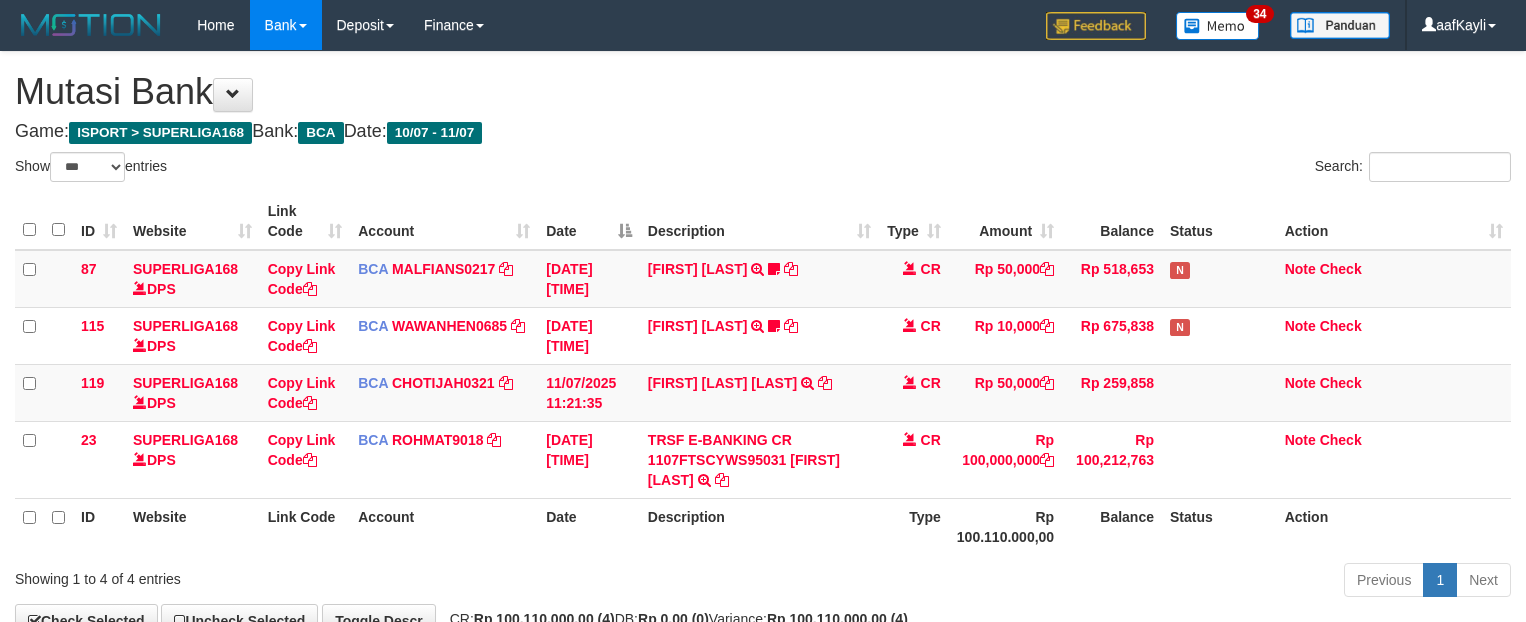 select on "***" 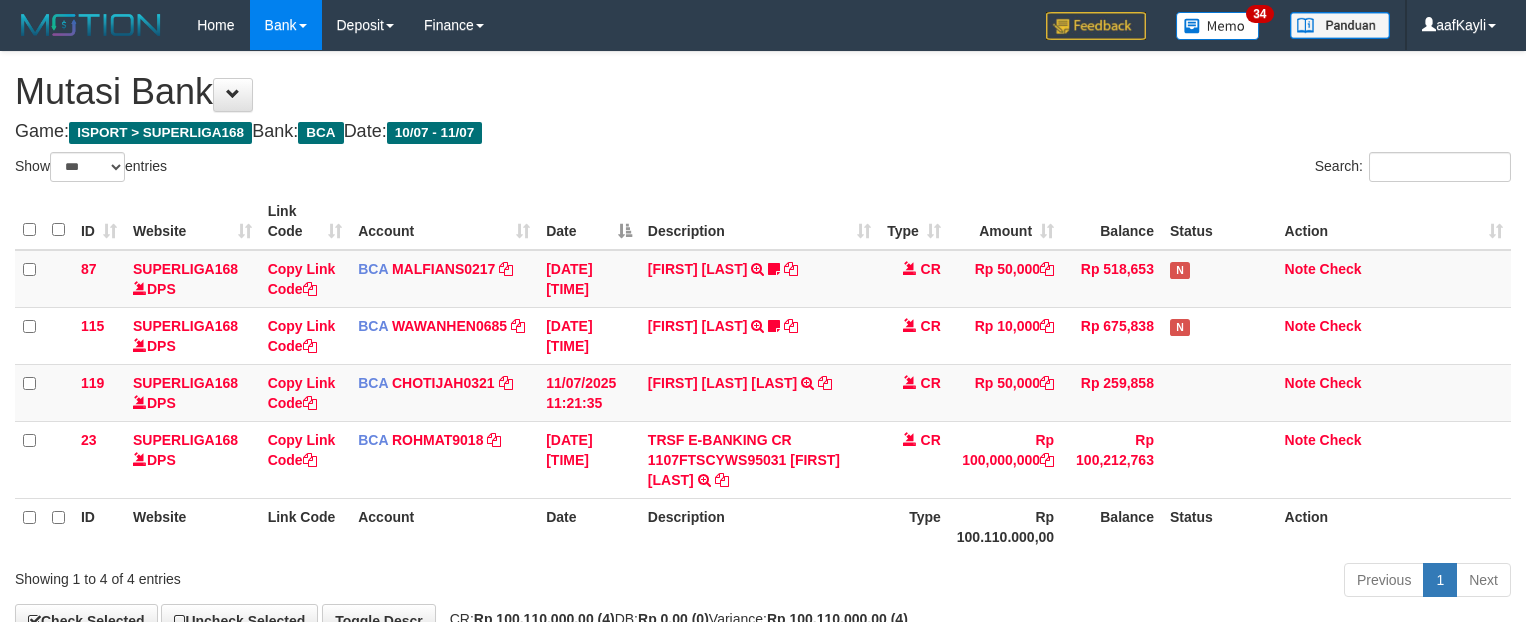 scroll, scrollTop: 32, scrollLeft: 0, axis: vertical 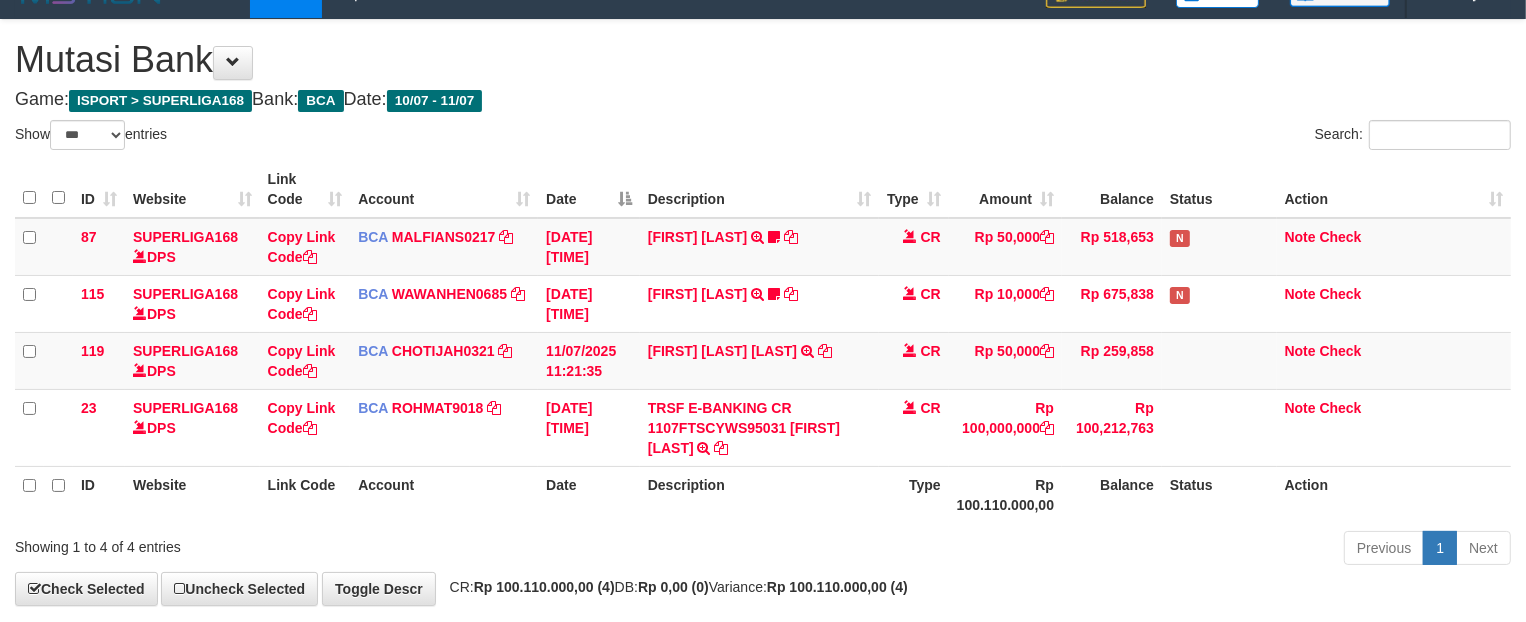 click on "Rp 100.110.000,00" at bounding box center [1005, 494] 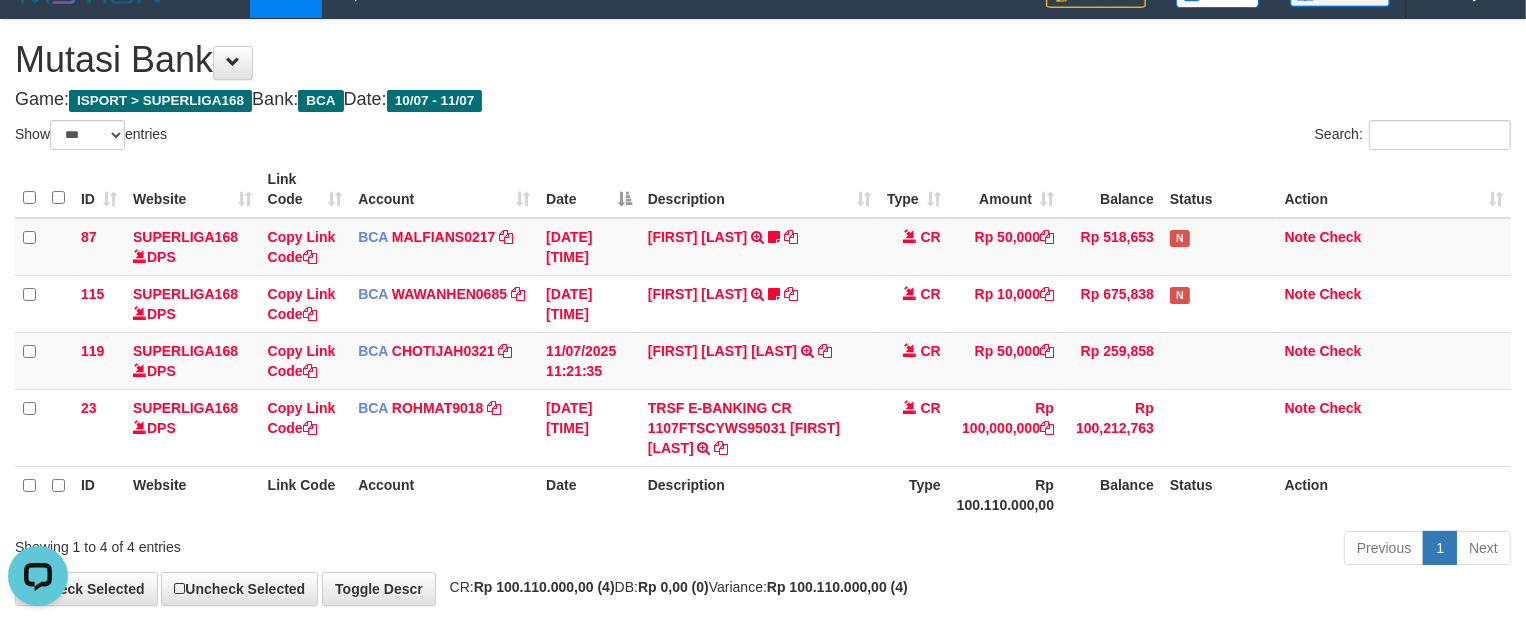 scroll, scrollTop: 0, scrollLeft: 0, axis: both 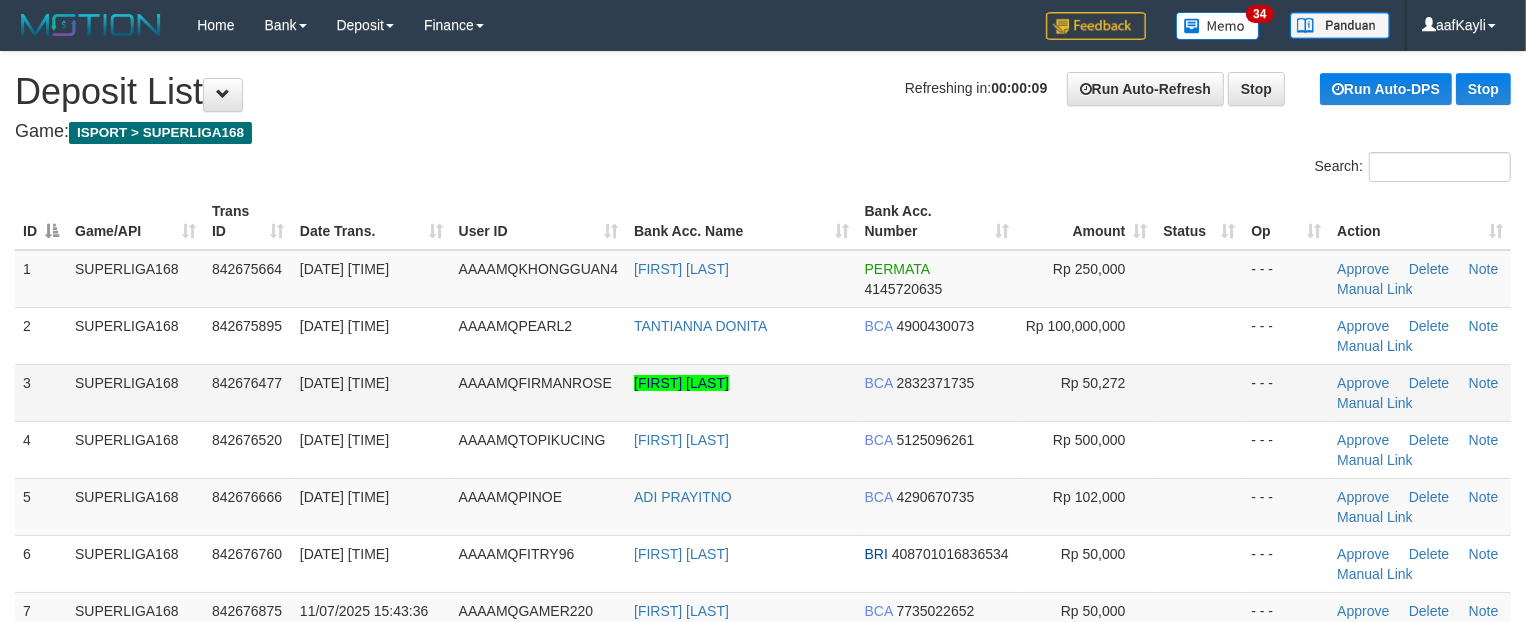 click at bounding box center (1199, 392) 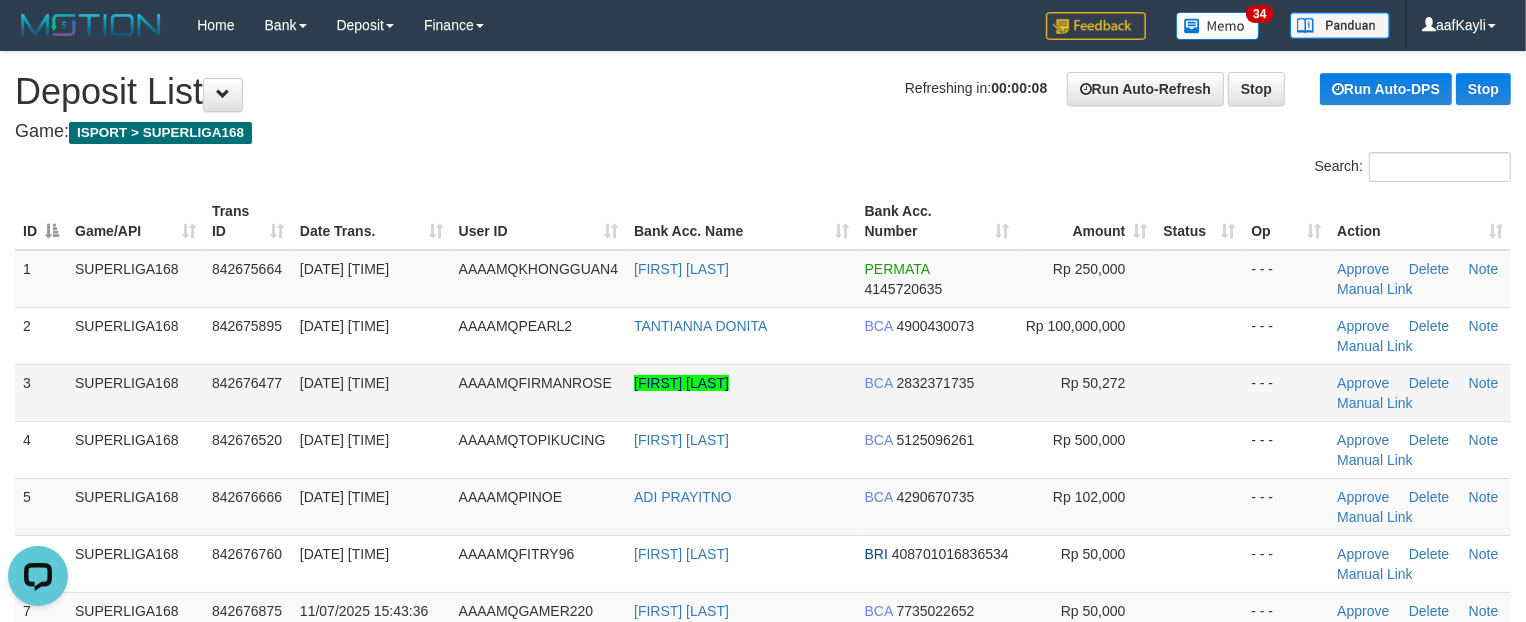 scroll, scrollTop: 0, scrollLeft: 0, axis: both 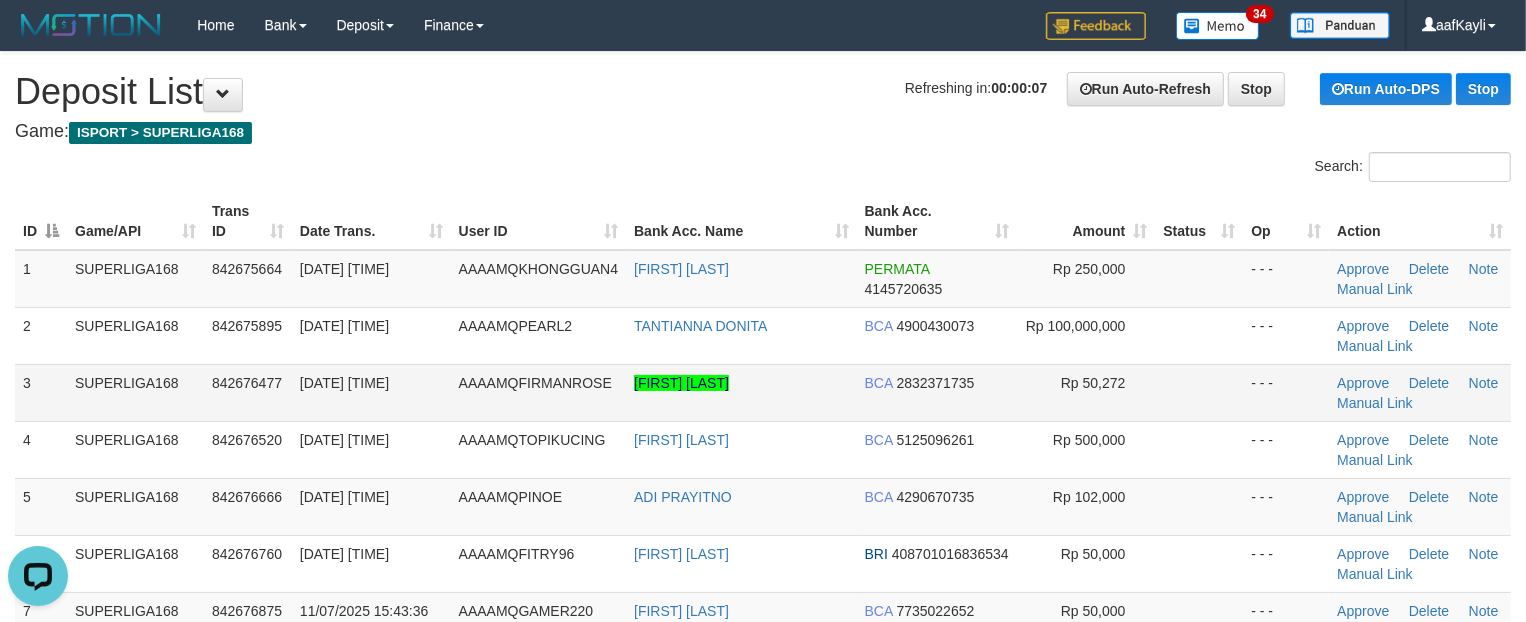 click at bounding box center [1199, 392] 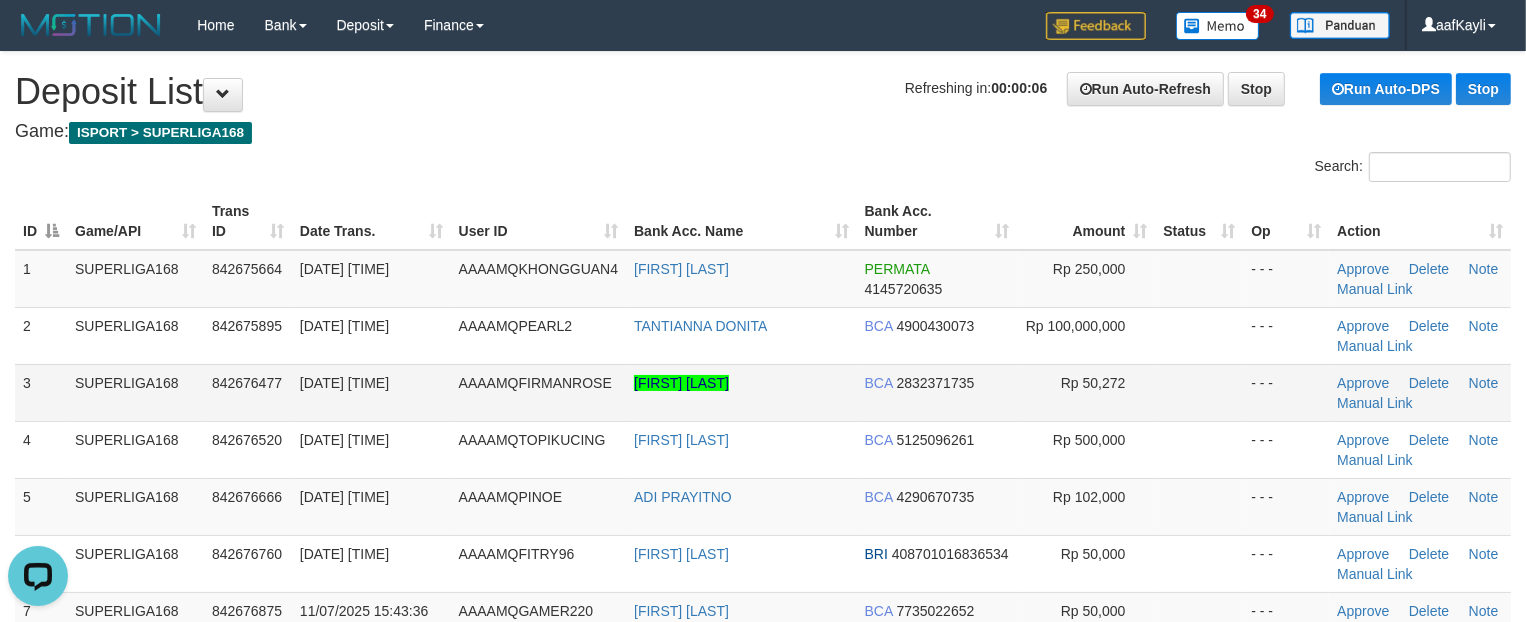 click at bounding box center [1199, 392] 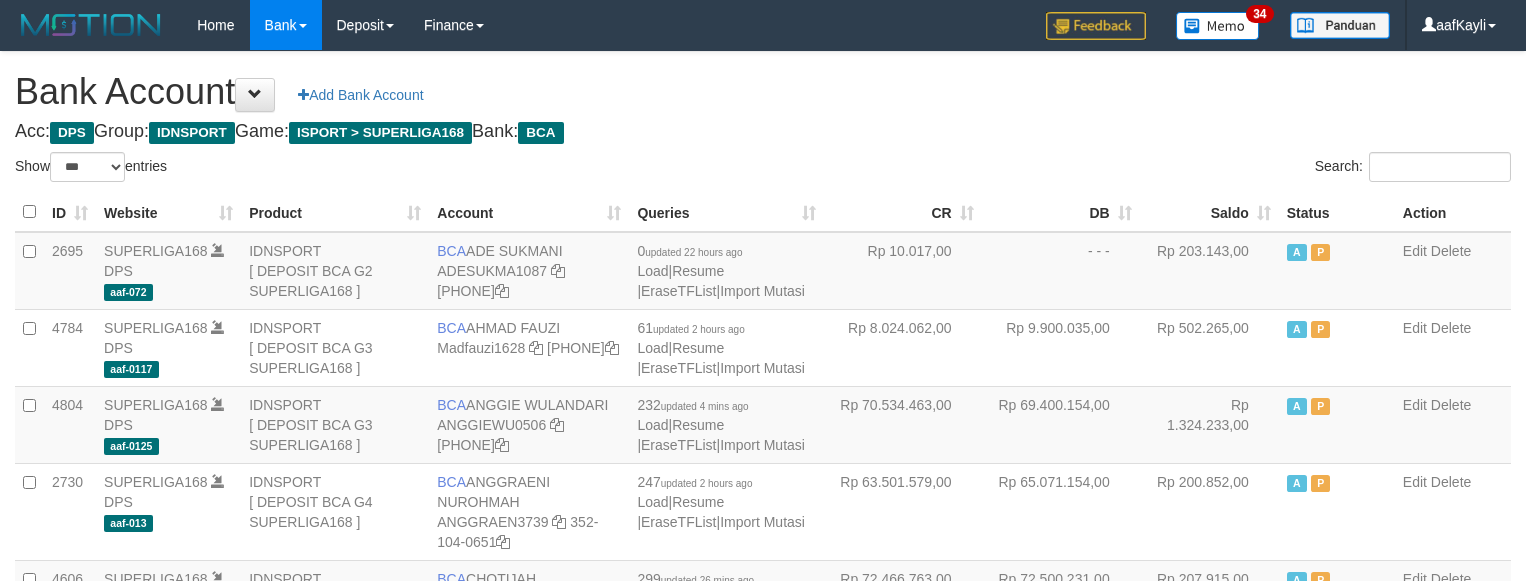 select on "***" 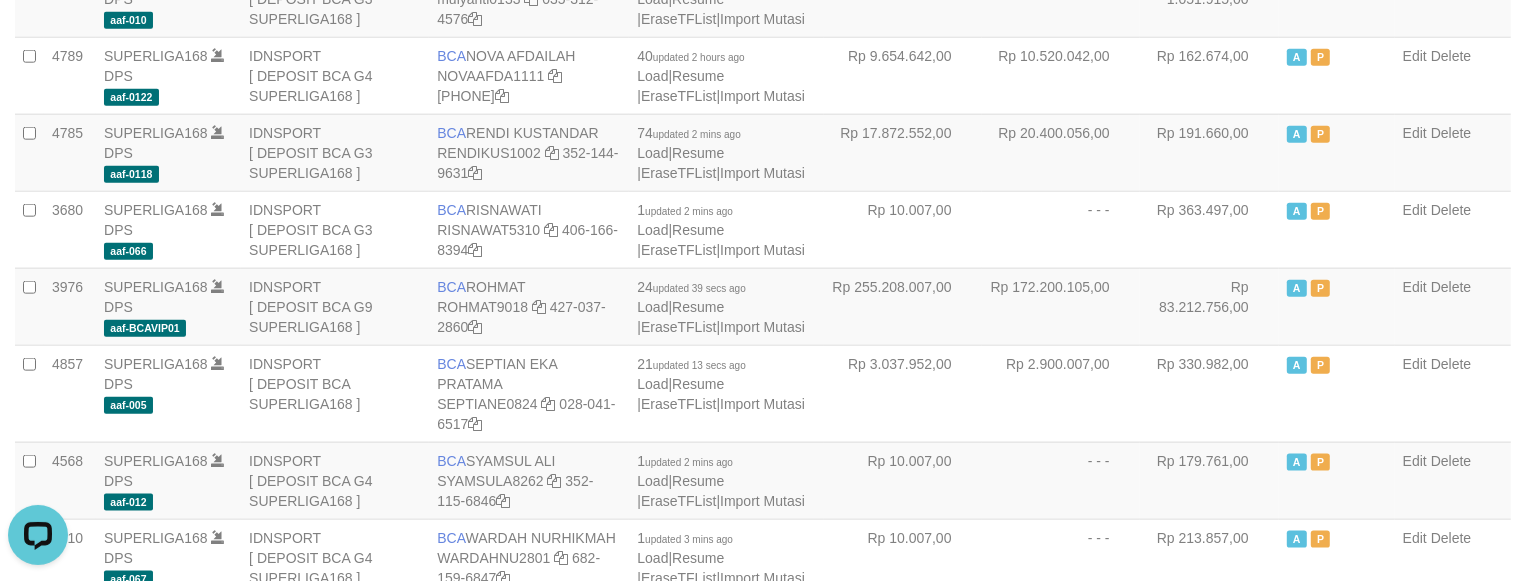 scroll, scrollTop: 0, scrollLeft: 0, axis: both 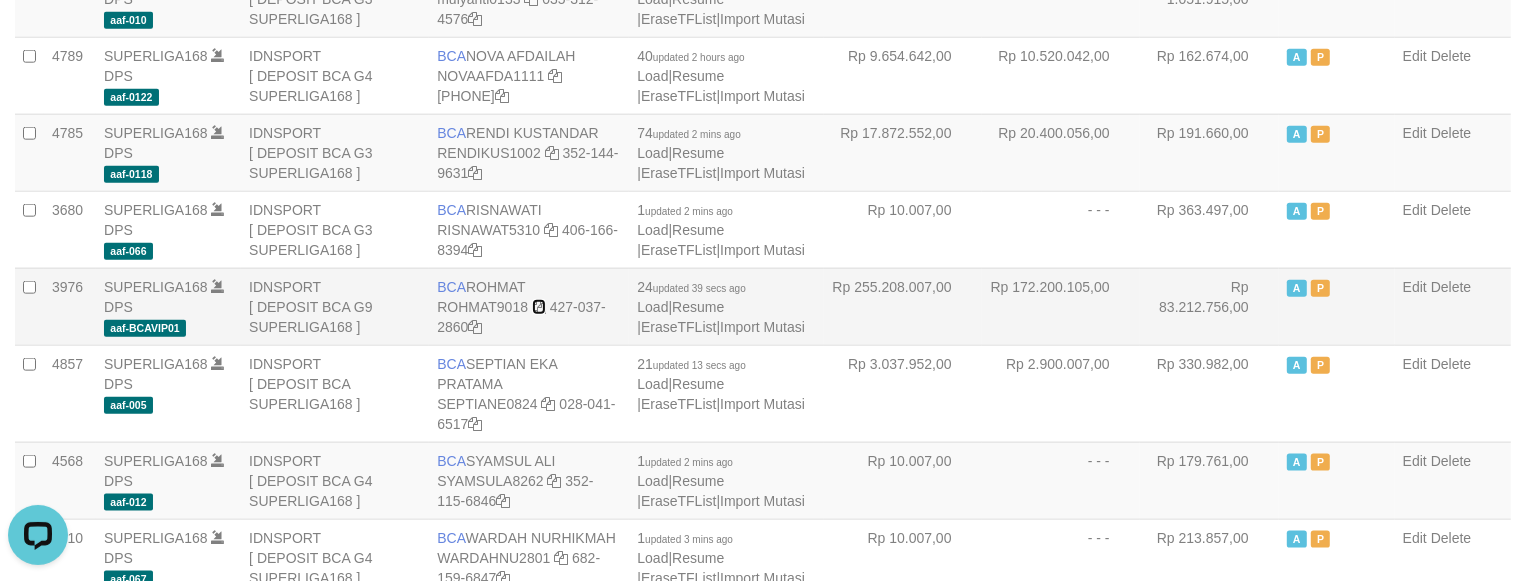 click at bounding box center [539, 307] 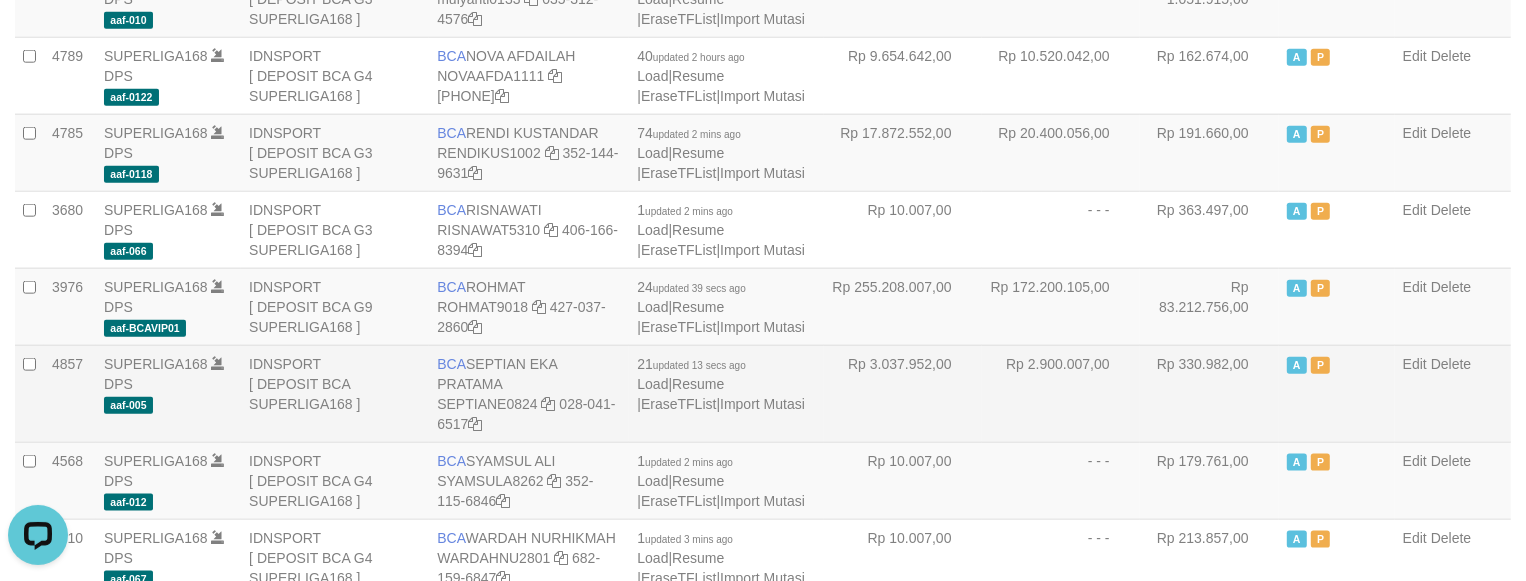 drag, startPoint x: 536, startPoint y: 310, endPoint x: 1173, endPoint y: 362, distance: 639.1189 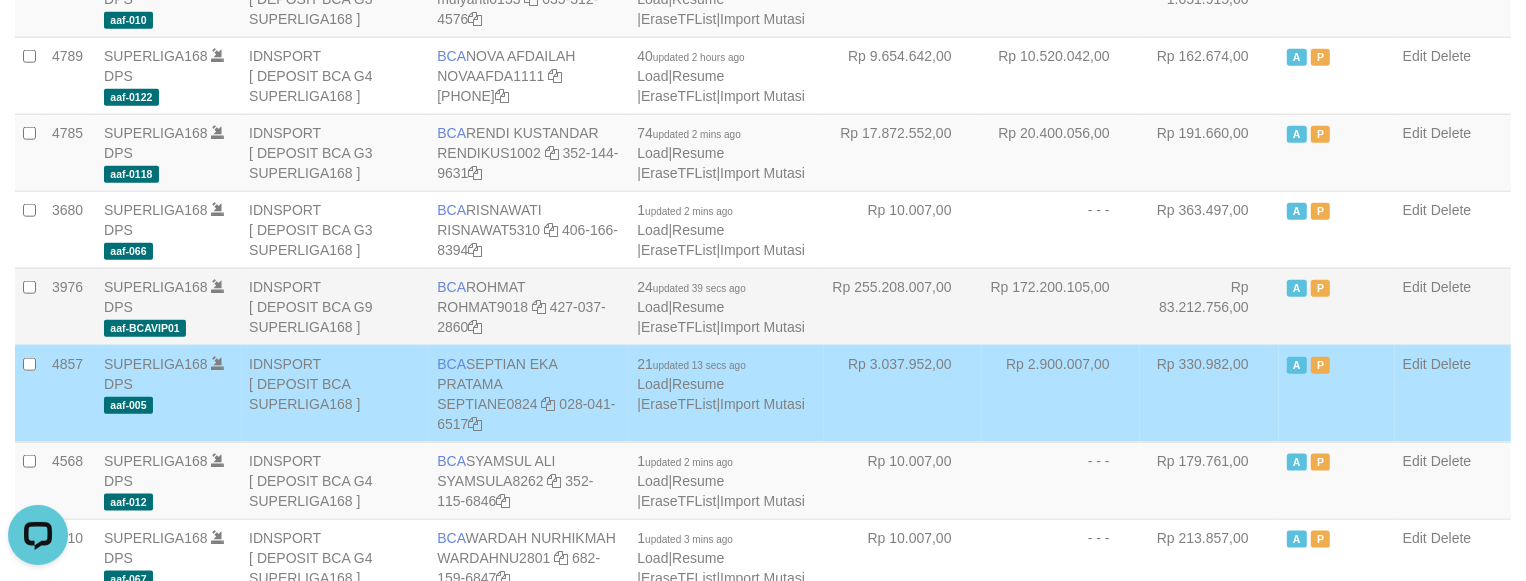 click on "Rp 172.200.105,00" at bounding box center (1061, 306) 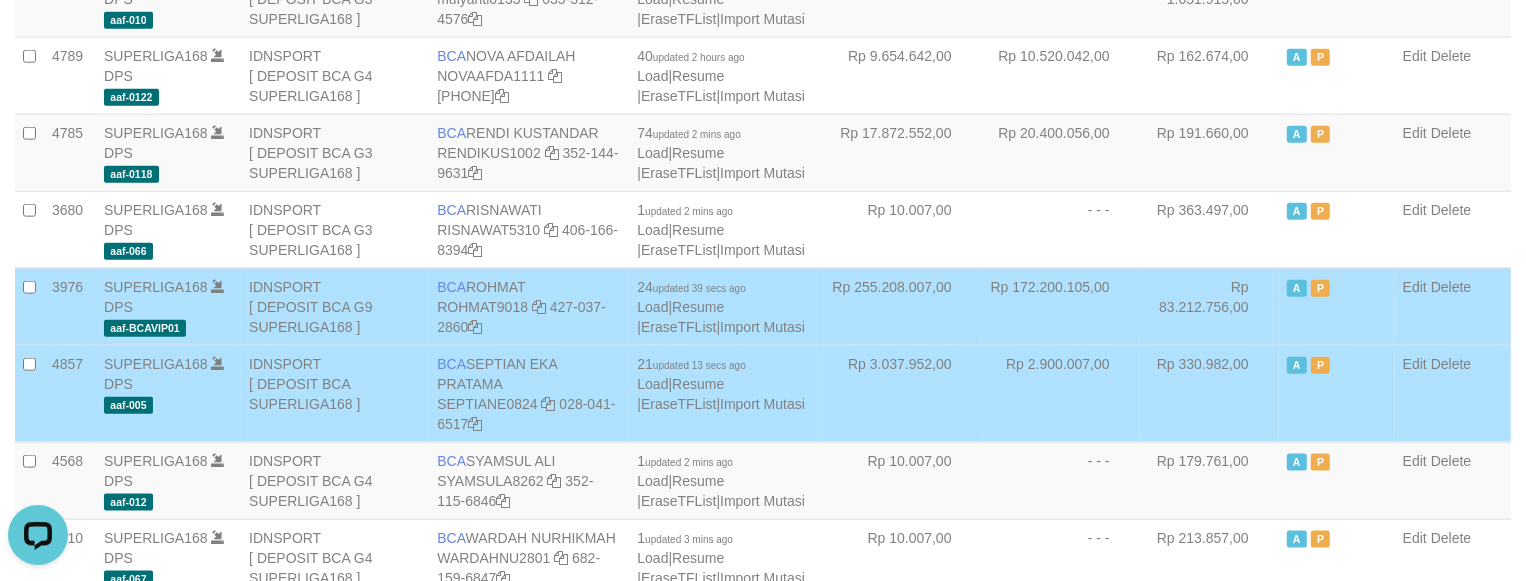 click on "Rp 172.200.105,00" at bounding box center (1061, 306) 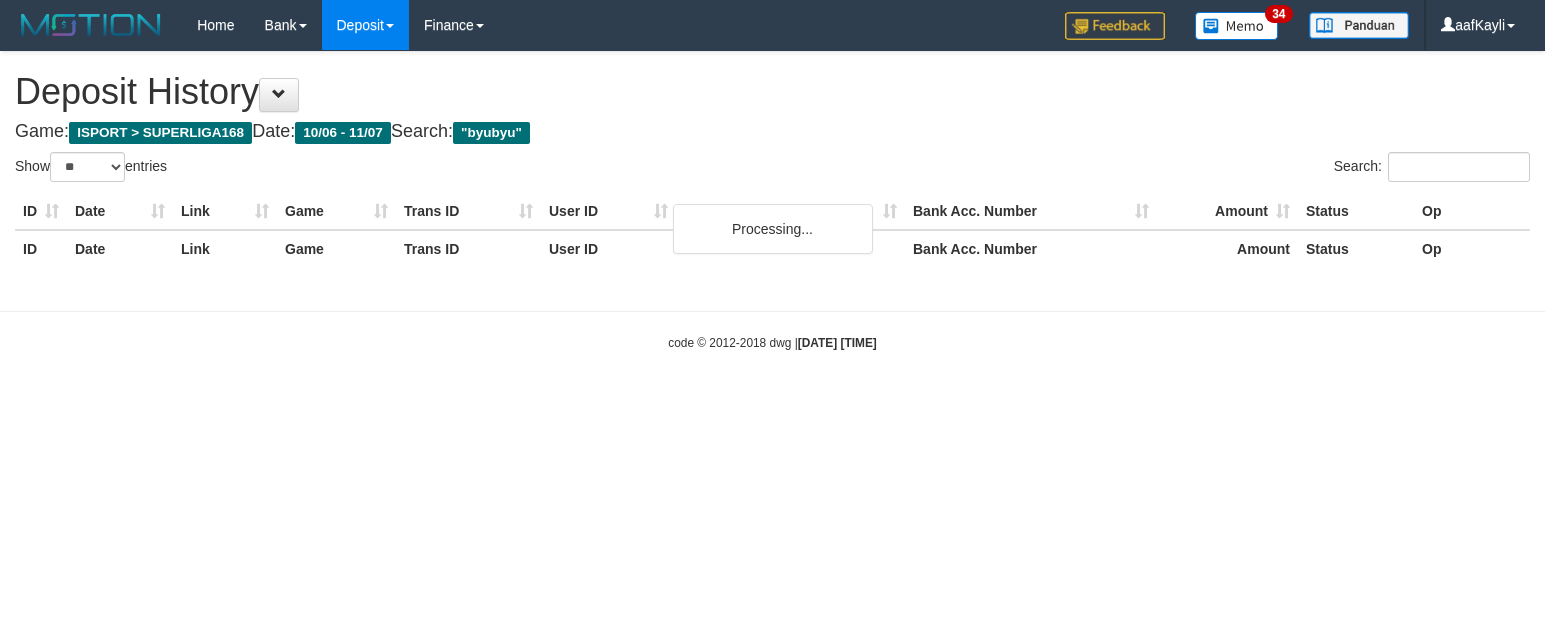 select on "**" 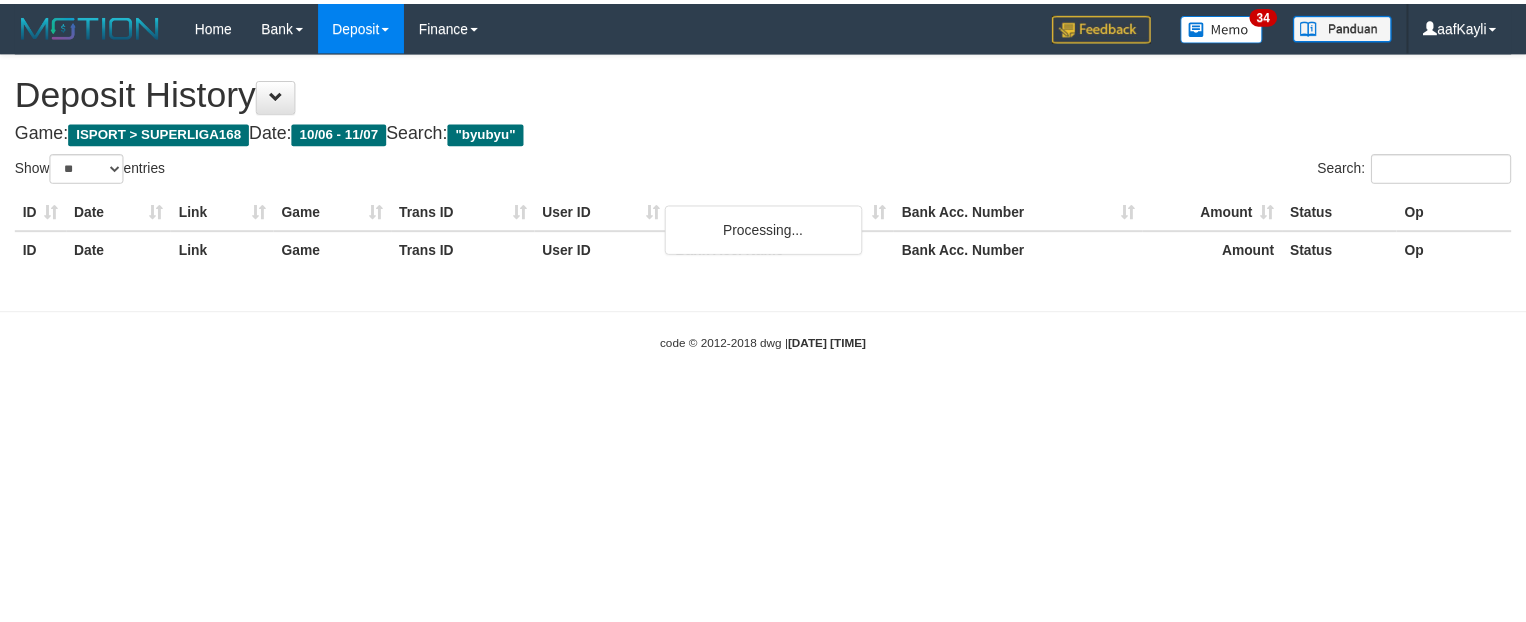 scroll, scrollTop: 0, scrollLeft: 0, axis: both 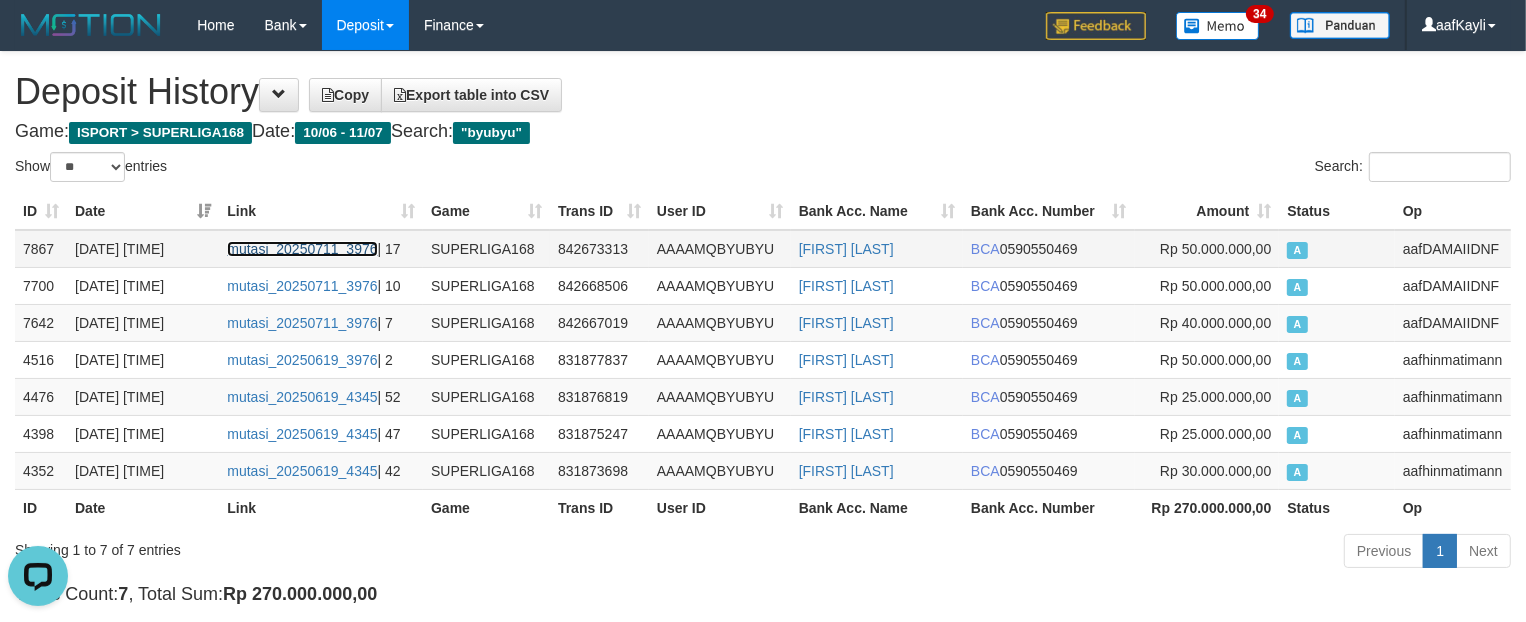 click on "mutasi_20250711_3976" at bounding box center [302, 249] 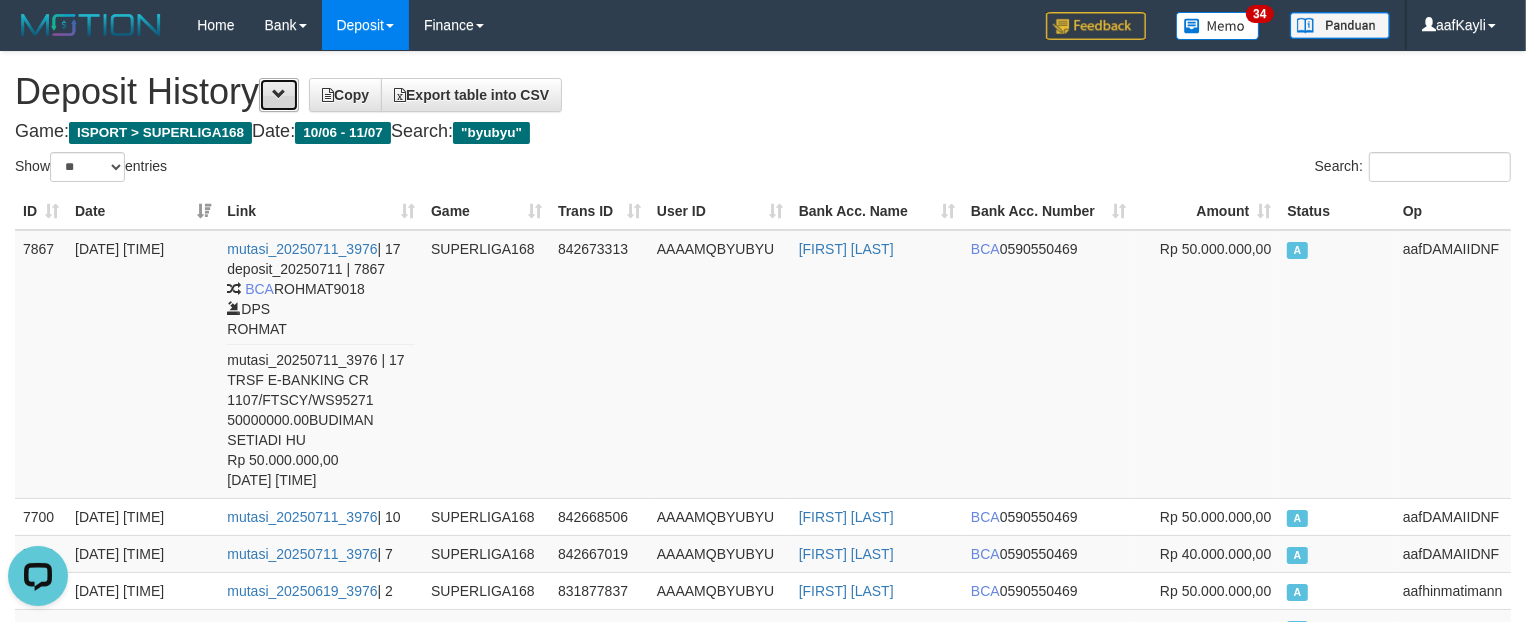 click at bounding box center [279, 95] 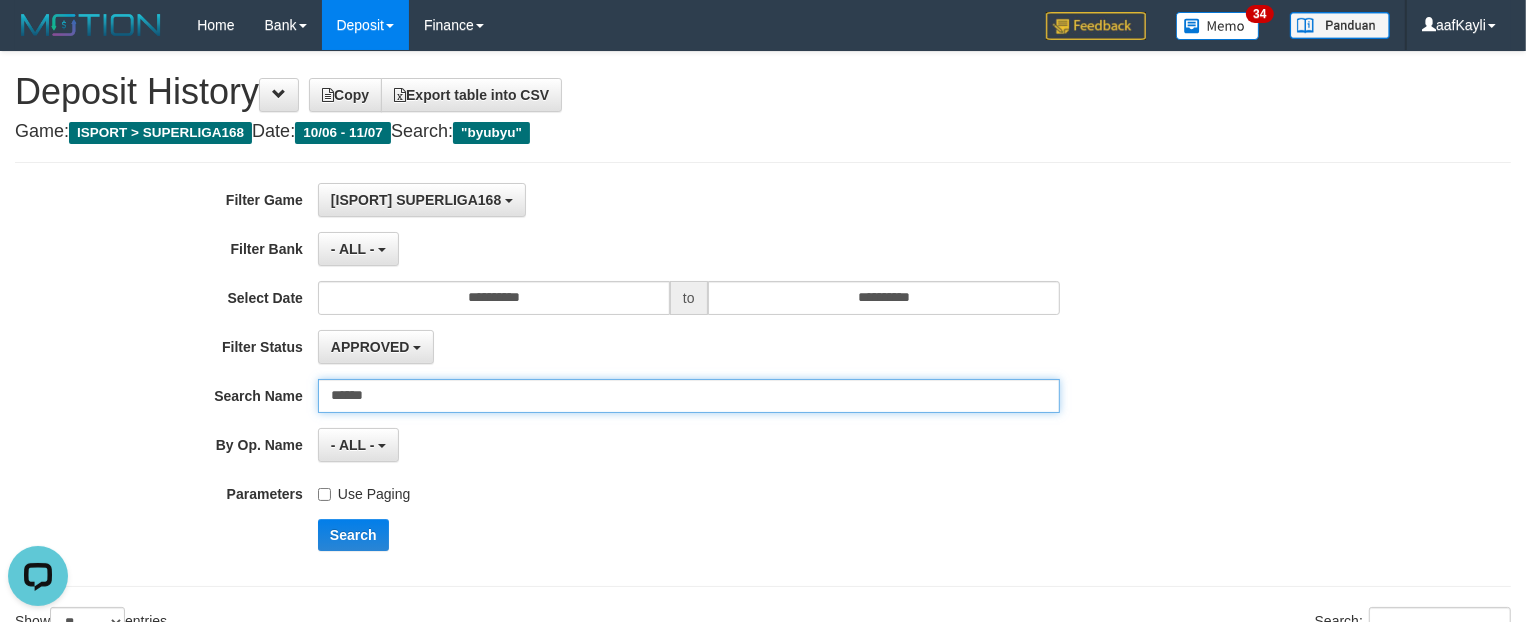 drag, startPoint x: 342, startPoint y: 400, endPoint x: 162, endPoint y: 385, distance: 180.62392 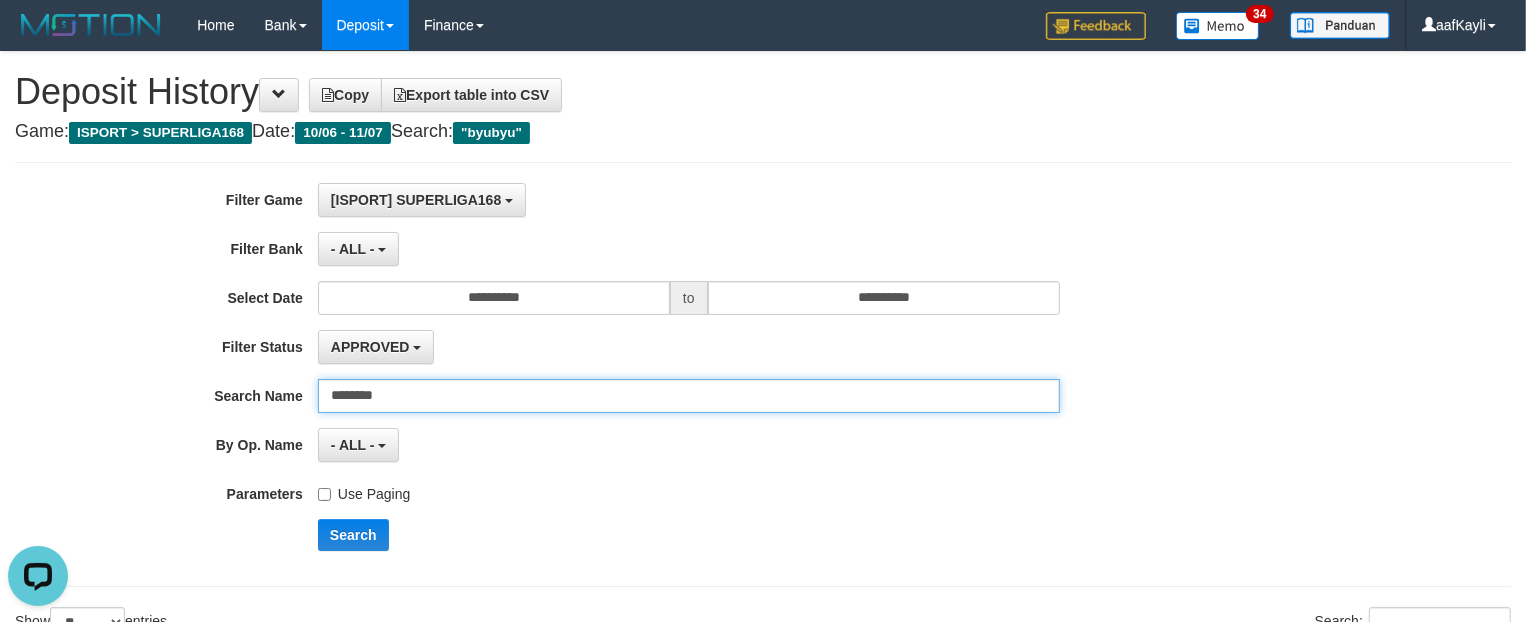 type on "********" 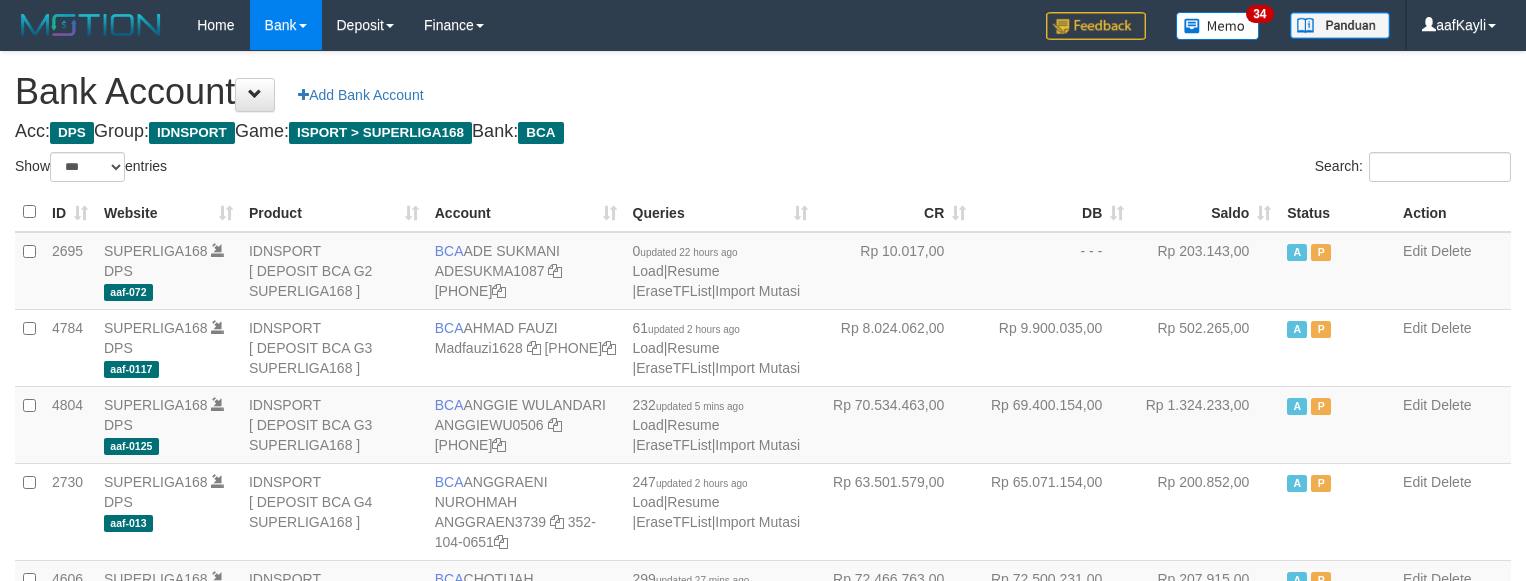 select on "***" 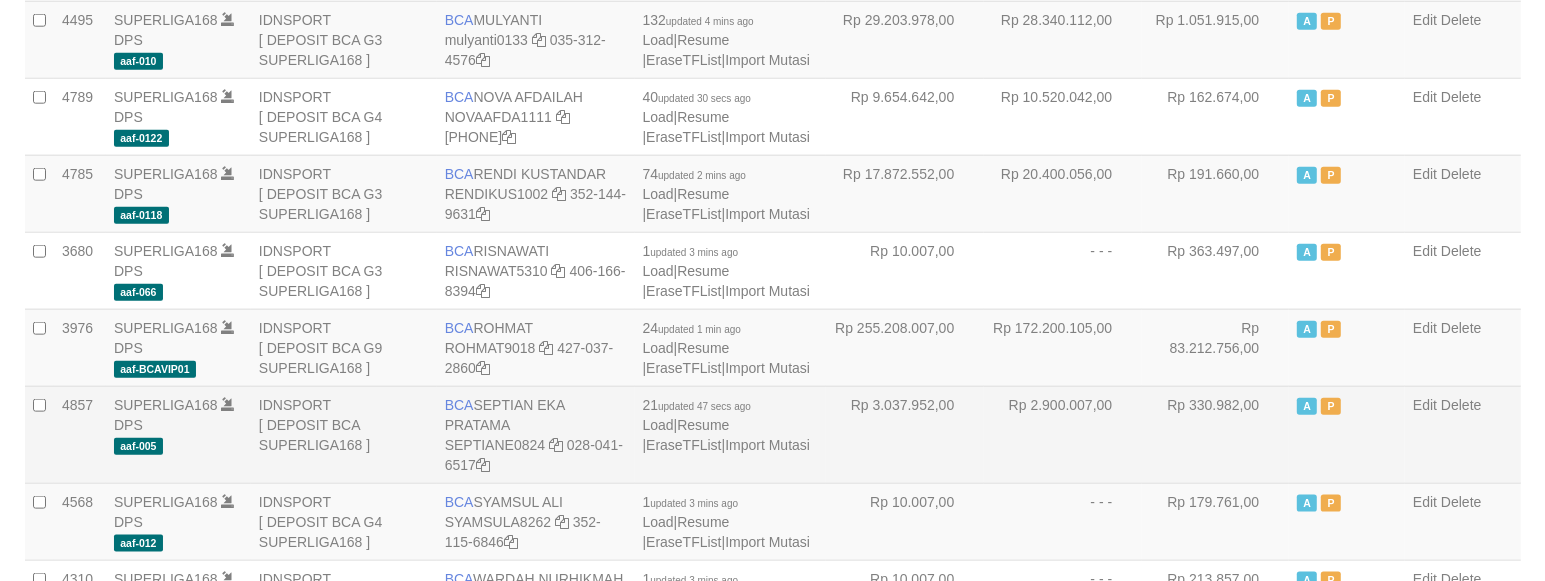 scroll, scrollTop: 1872, scrollLeft: 0, axis: vertical 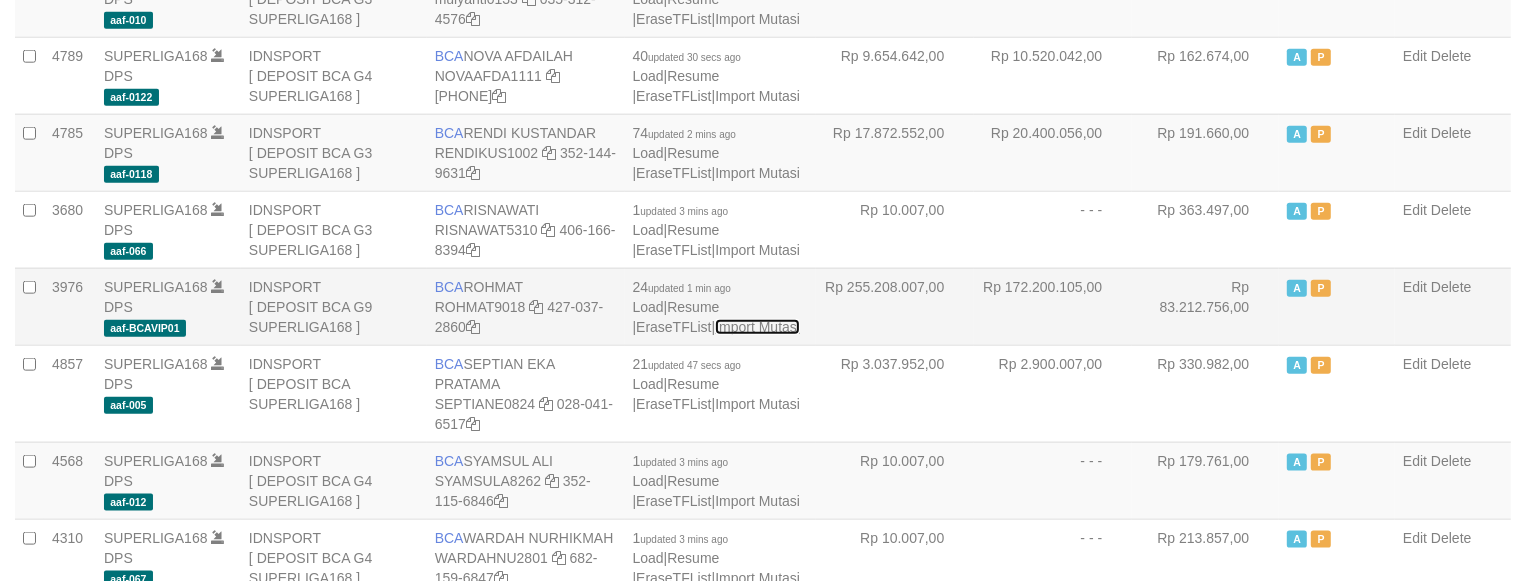 click on "Import Mutasi" at bounding box center [757, 327] 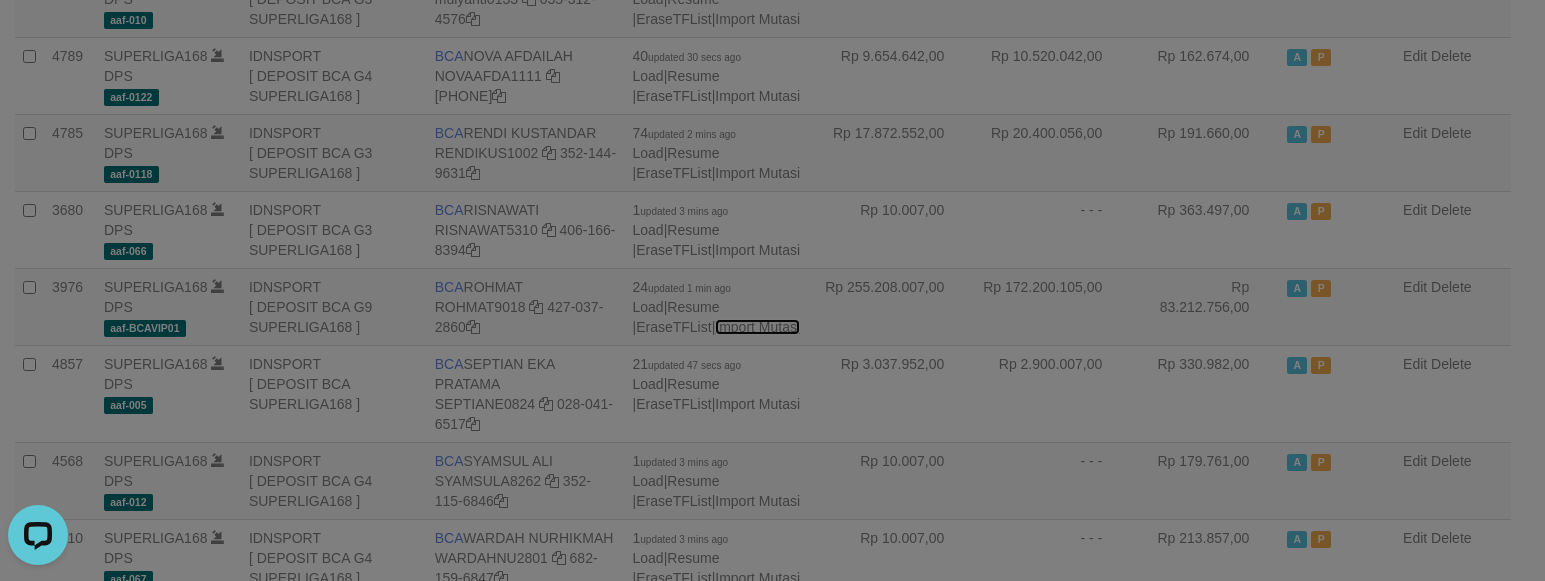 scroll, scrollTop: 0, scrollLeft: 0, axis: both 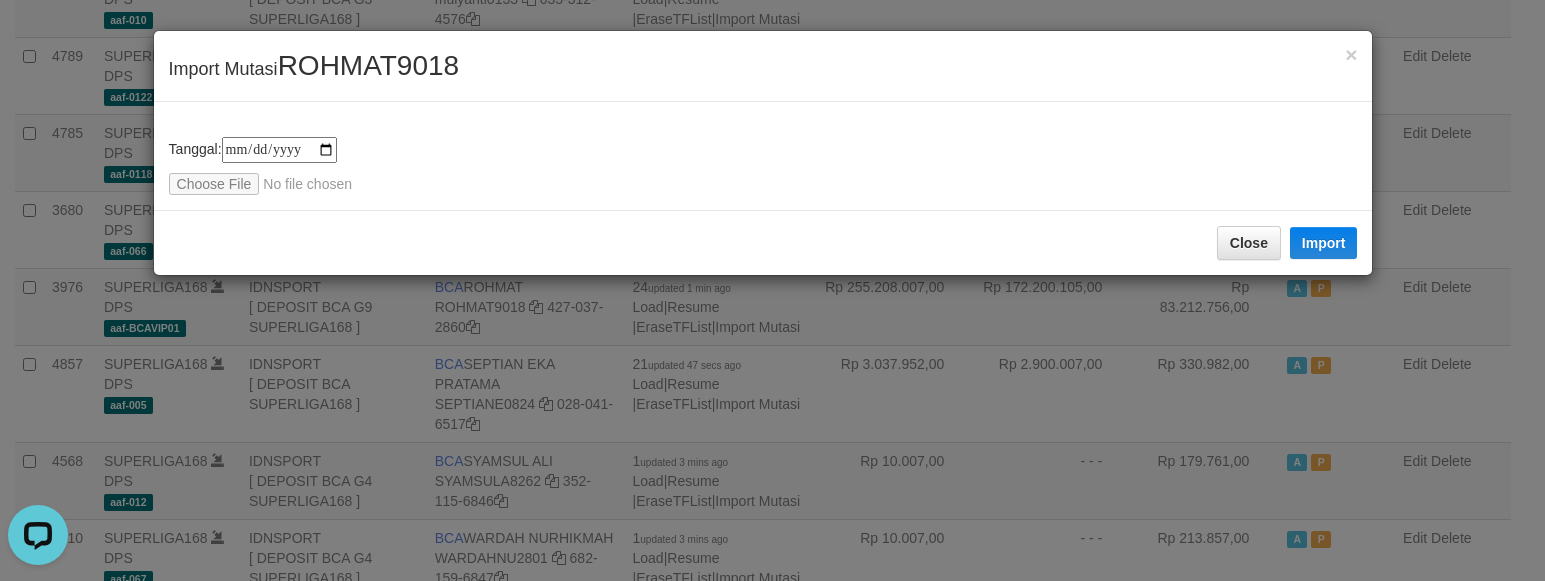 type on "**********" 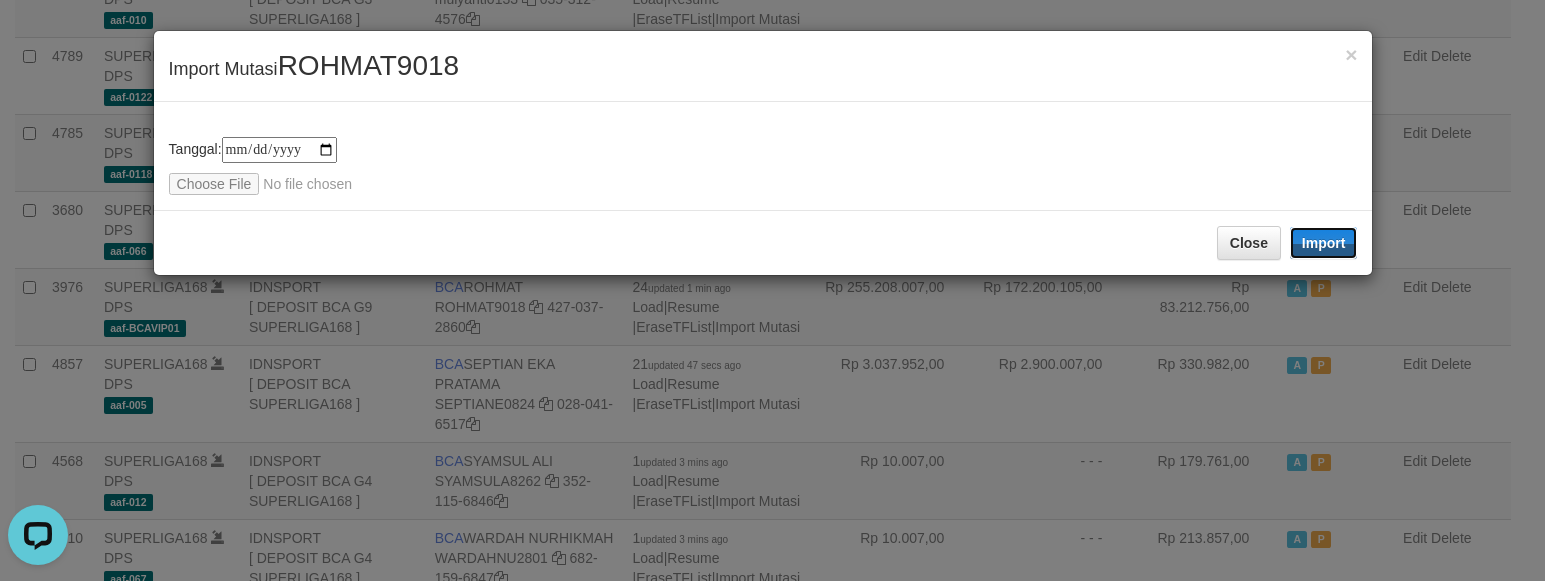 drag, startPoint x: 1320, startPoint y: 233, endPoint x: 1481, endPoint y: 147, distance: 182.52945 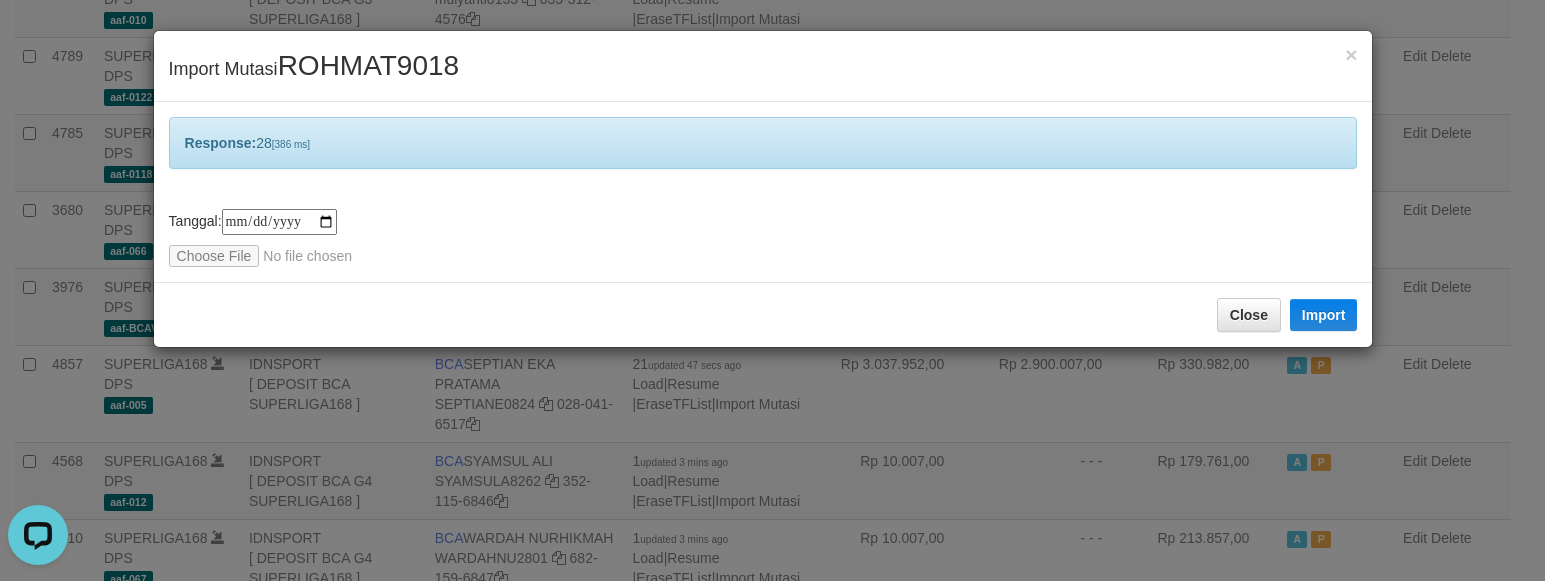 click on "Response:  28  [386 ms]" at bounding box center (763, 143) 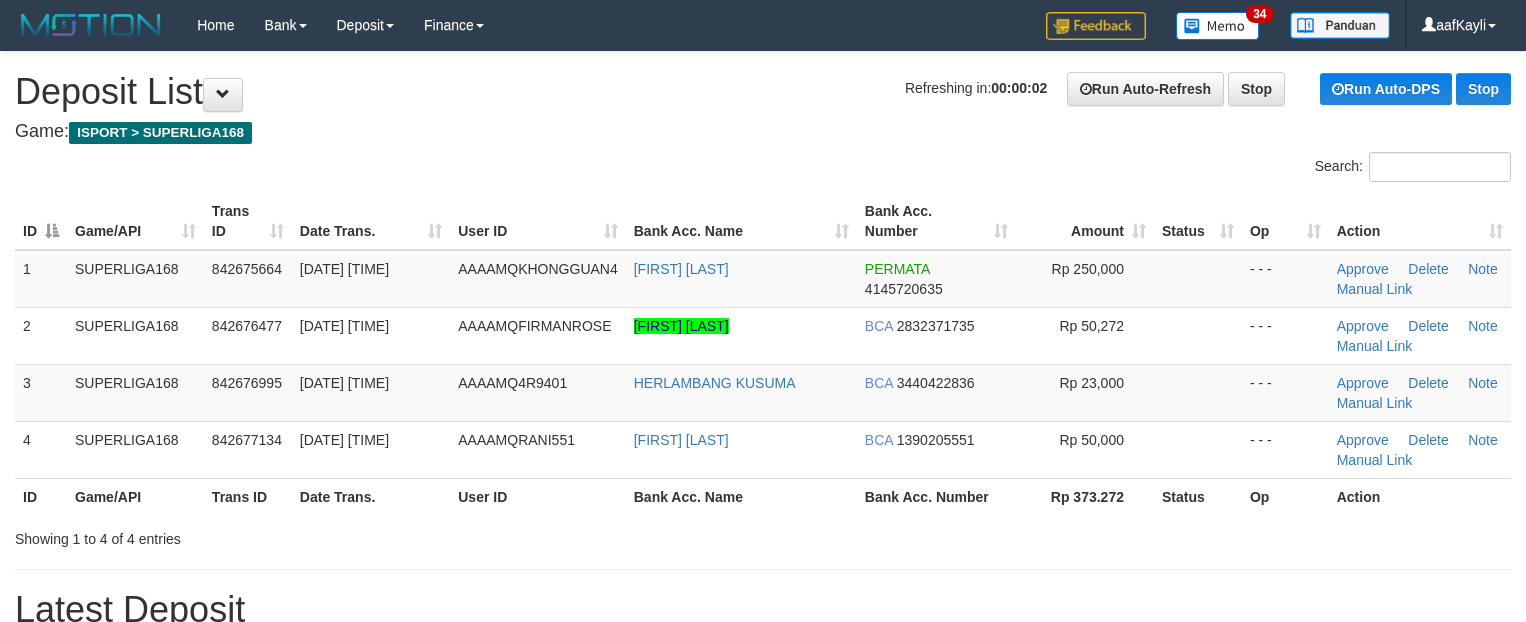 scroll, scrollTop: 0, scrollLeft: 0, axis: both 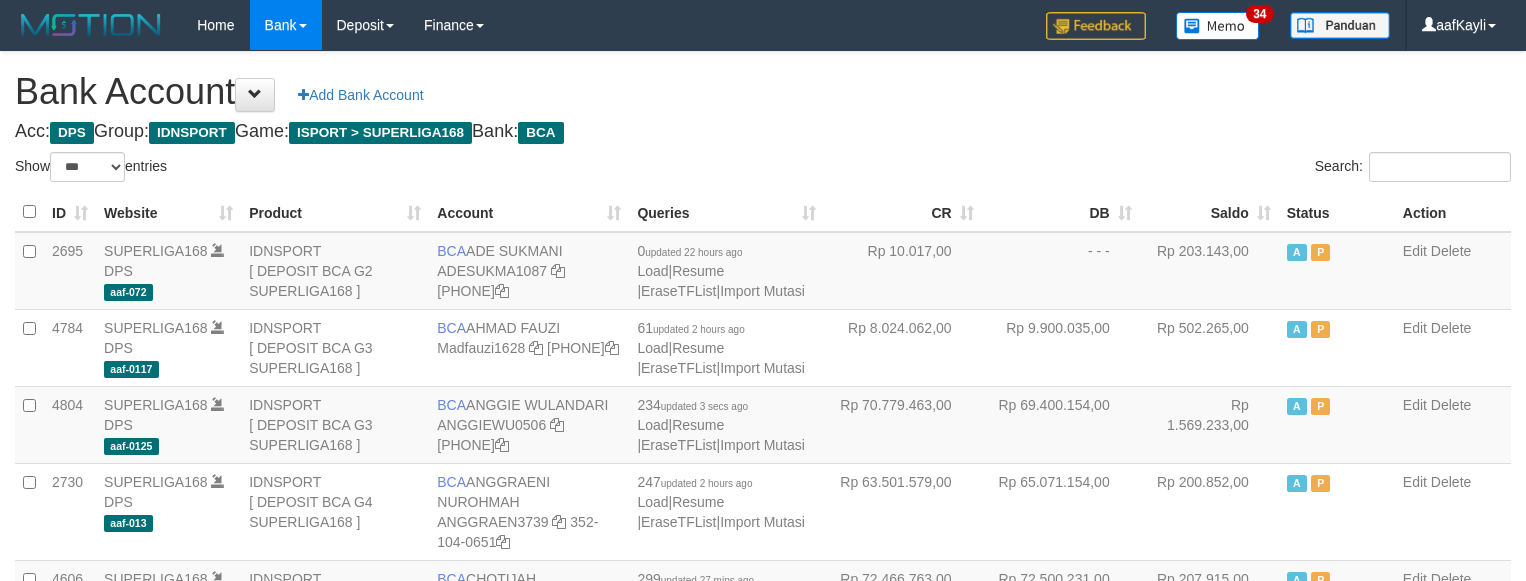 select on "***" 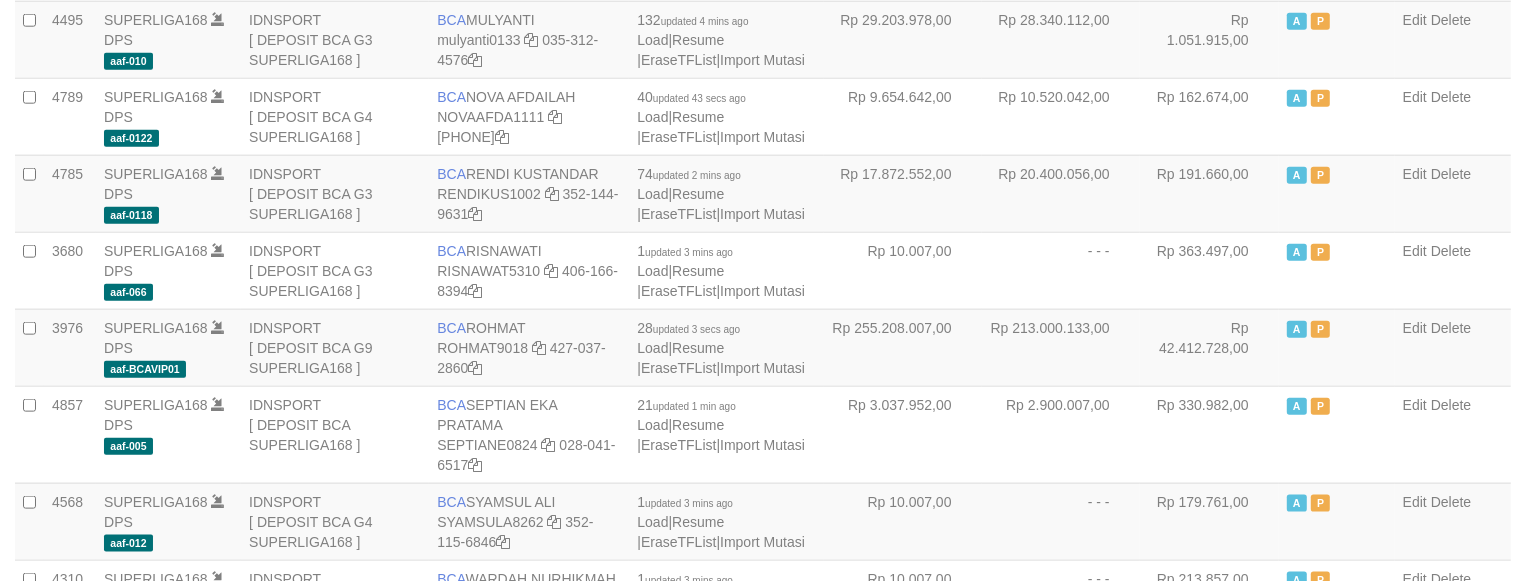 scroll, scrollTop: 1872, scrollLeft: 0, axis: vertical 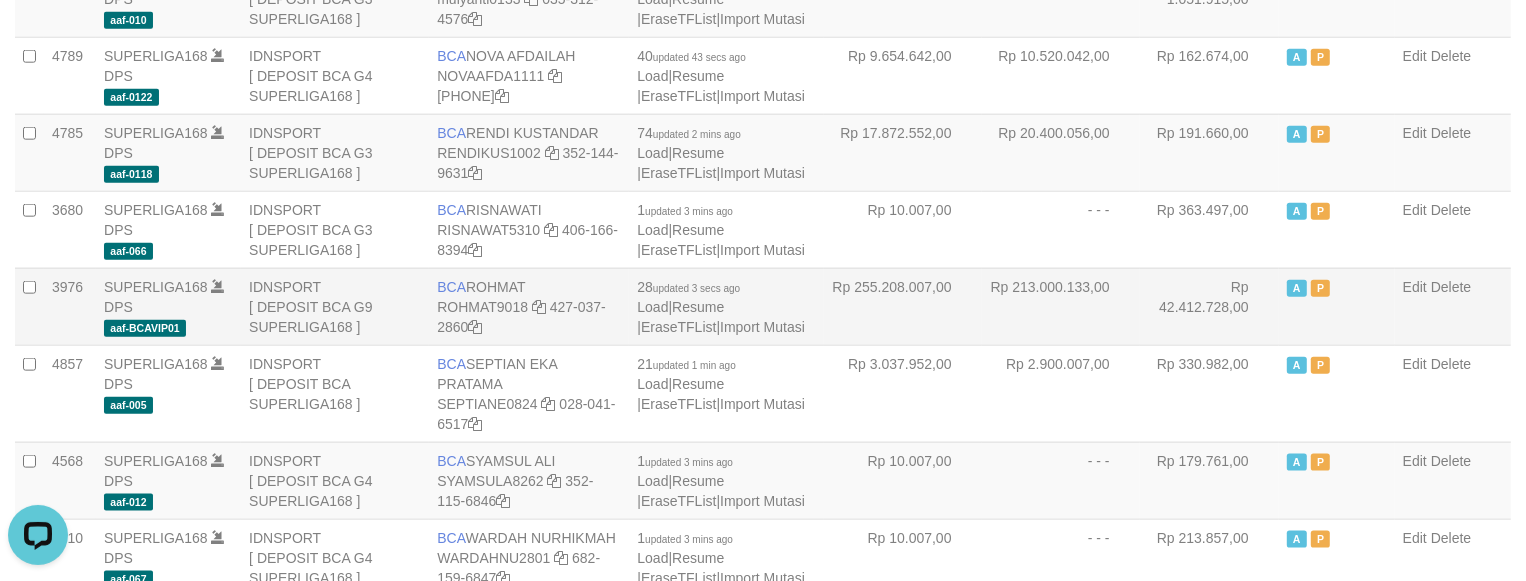 click on "Rp 213.000.133,00" at bounding box center (1061, 306) 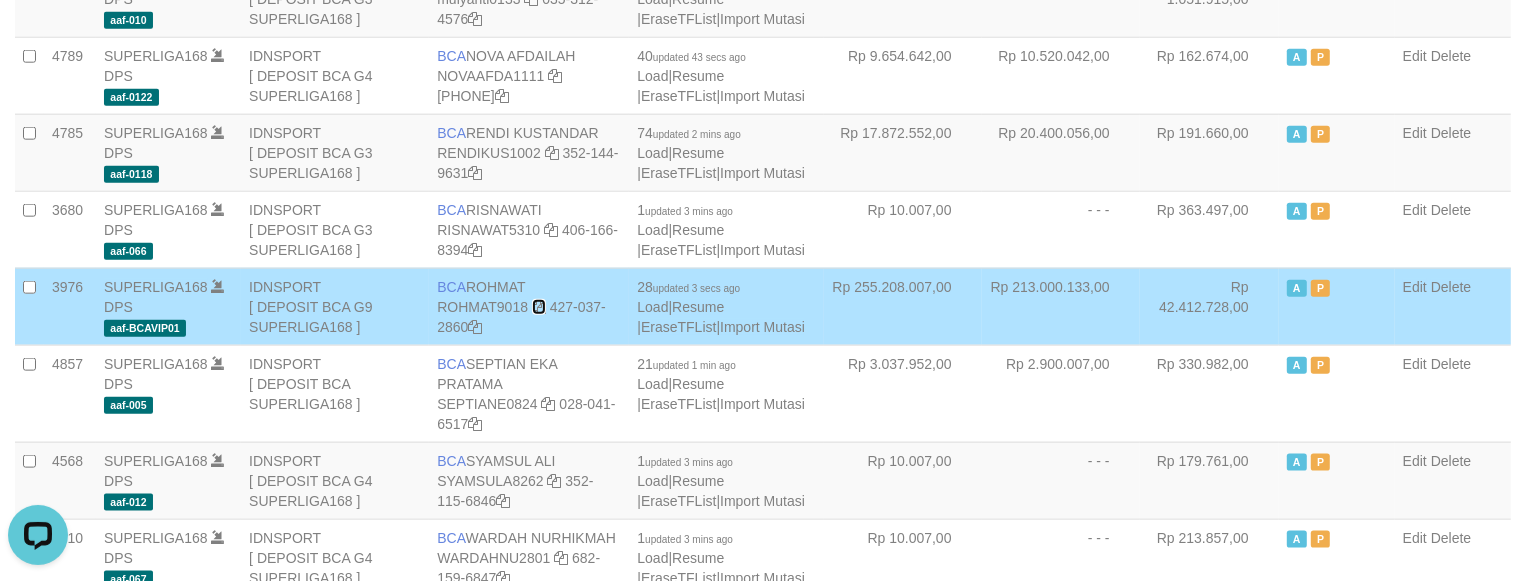 click at bounding box center (539, 307) 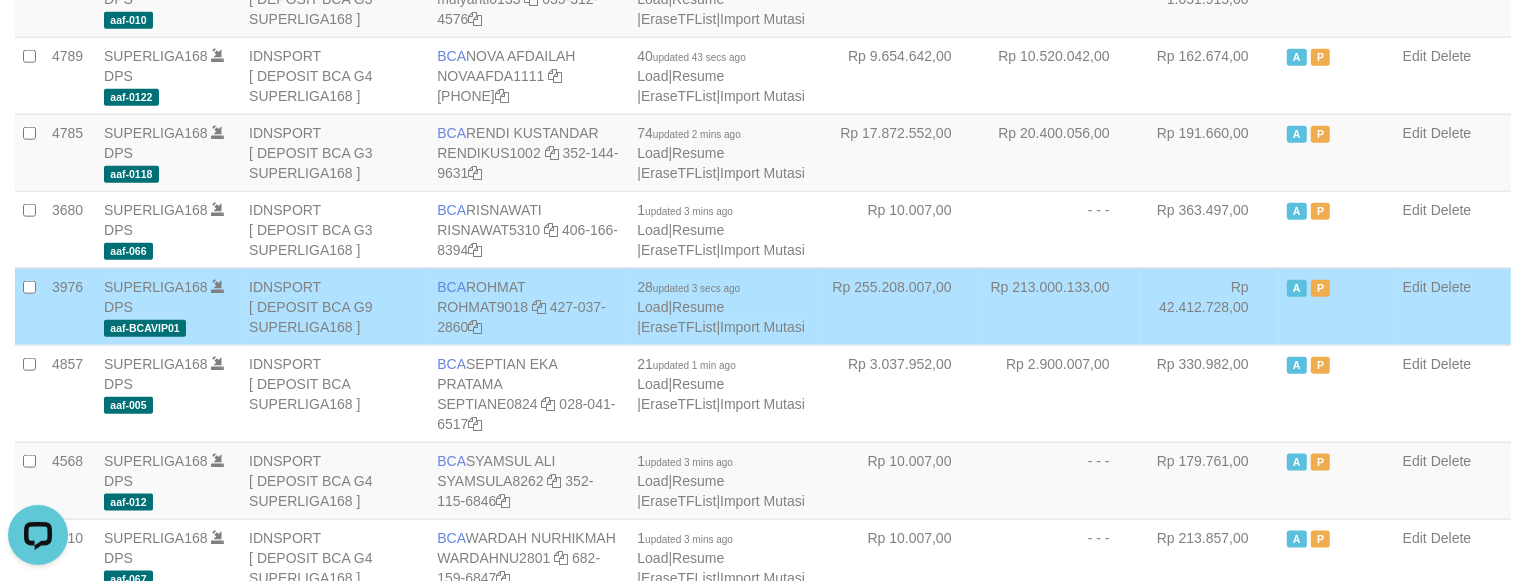 drag, startPoint x: 540, startPoint y: 311, endPoint x: 1136, endPoint y: 311, distance: 596 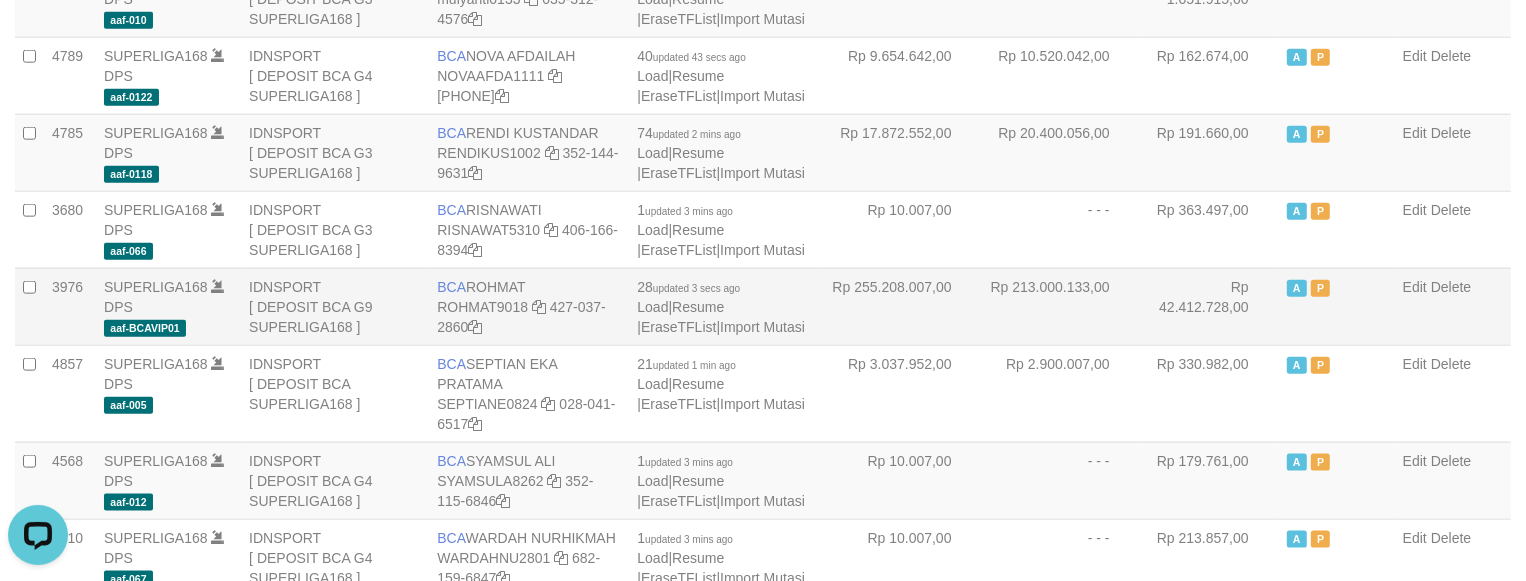 click on "Rp 213.000.133,00" at bounding box center (1061, 306) 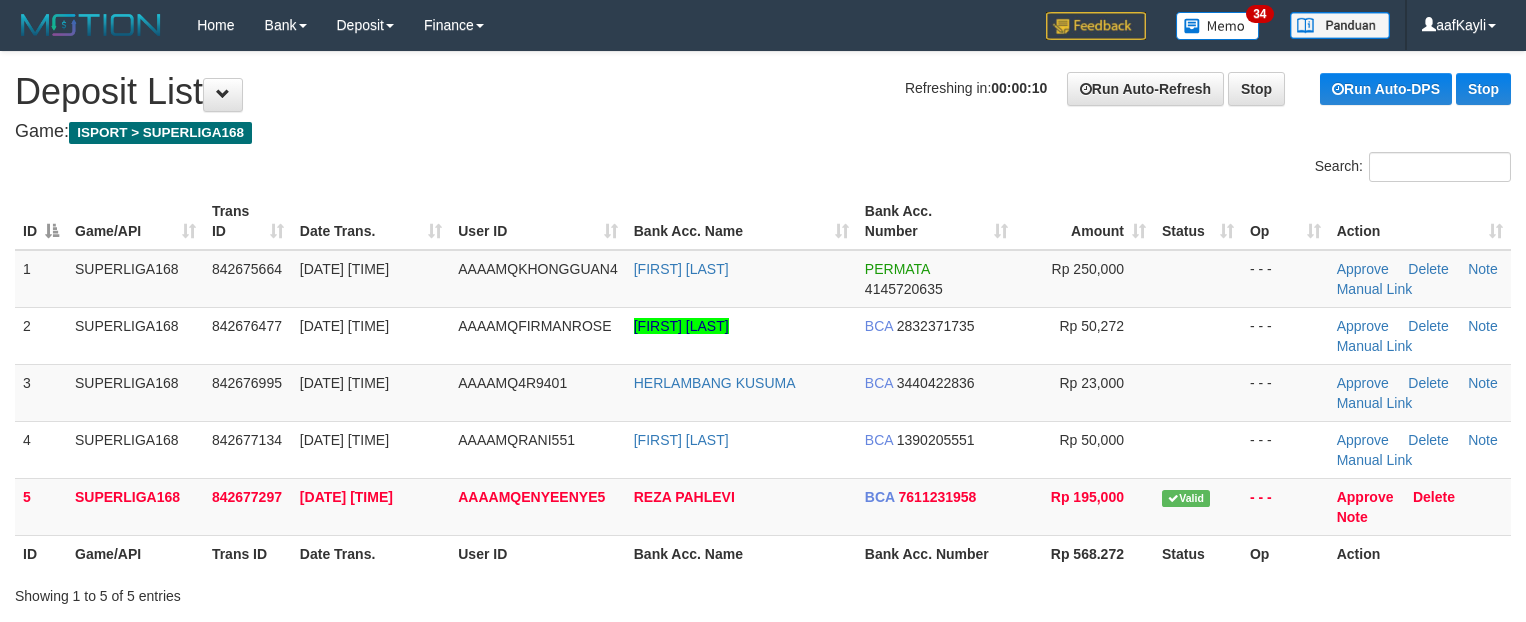 scroll, scrollTop: 0, scrollLeft: 0, axis: both 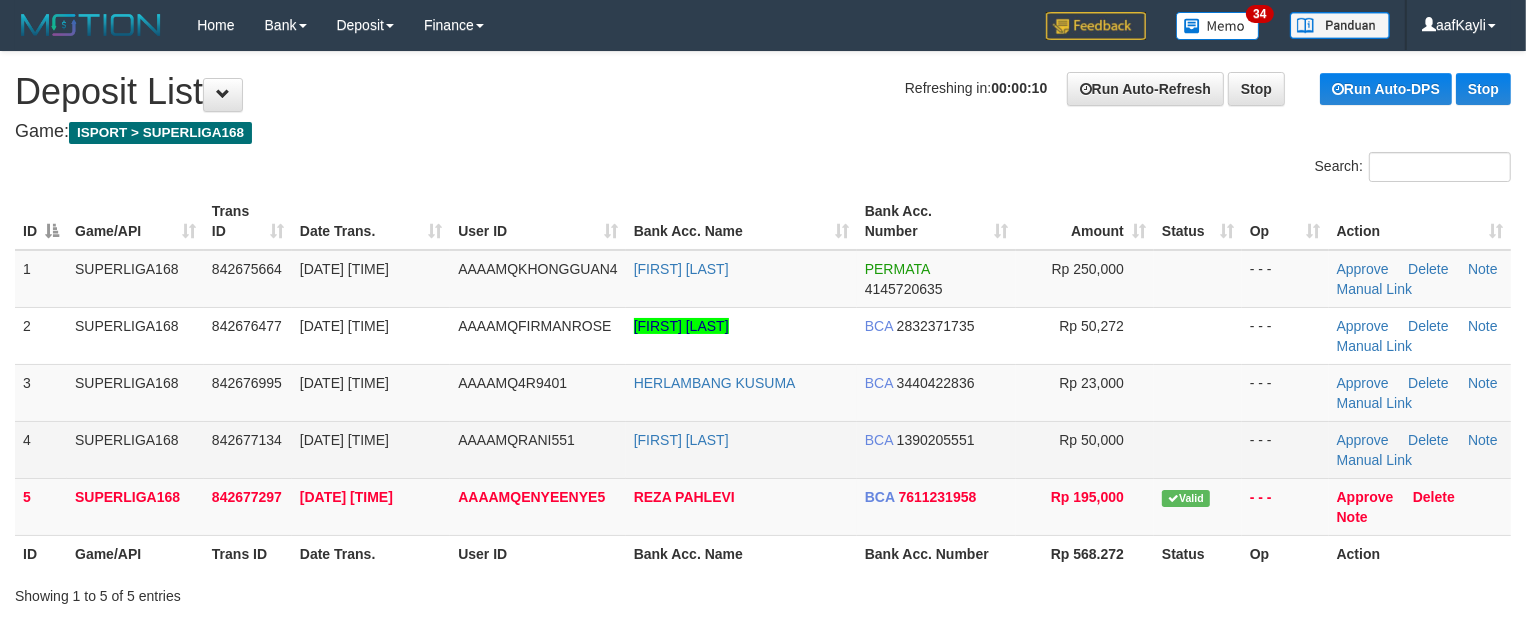 drag, startPoint x: 1211, startPoint y: 391, endPoint x: 1327, endPoint y: 431, distance: 122.702896 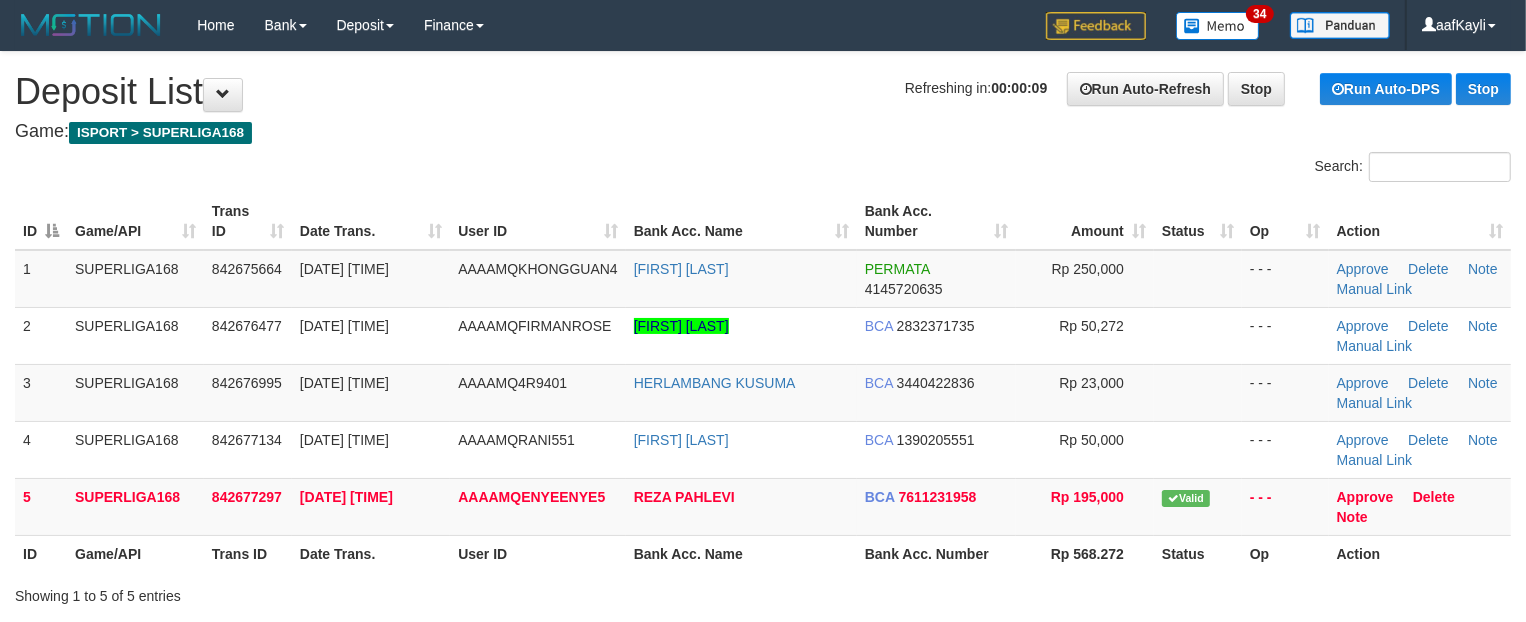 scroll, scrollTop: 1192, scrollLeft: 0, axis: vertical 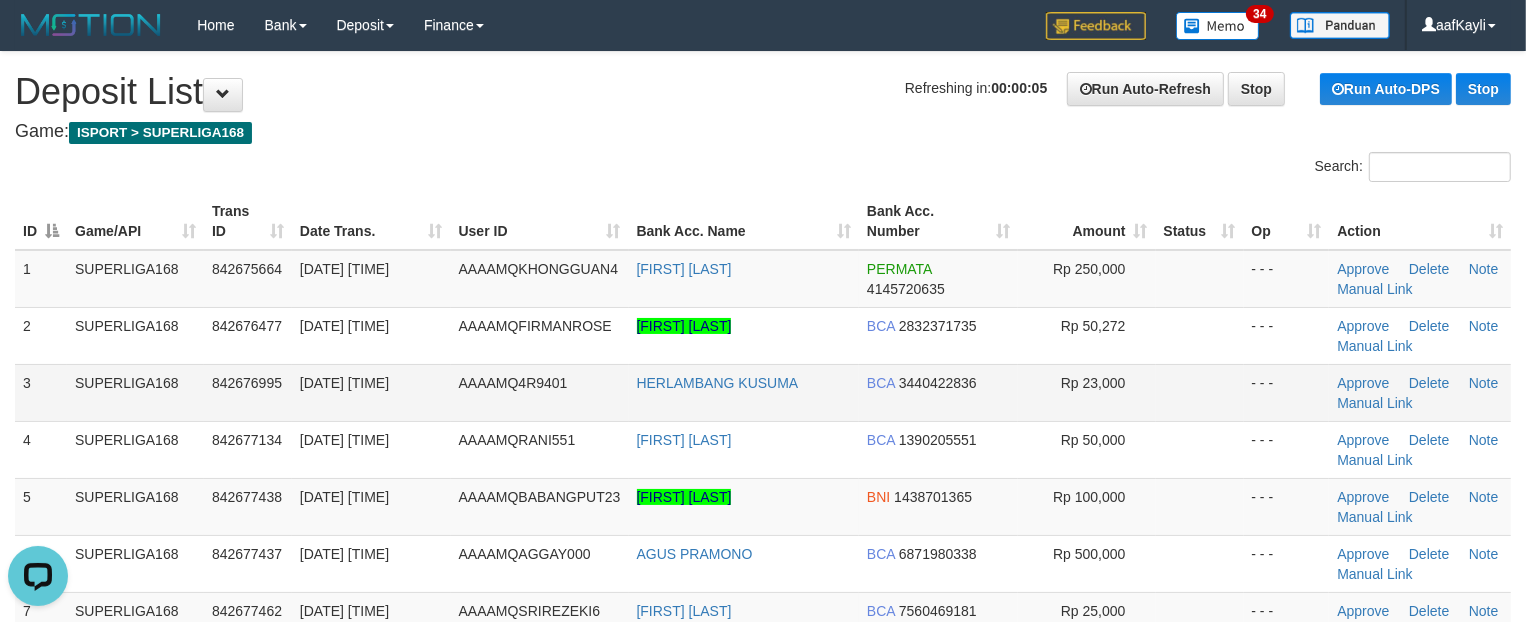 click on "- - -" at bounding box center [1287, 392] 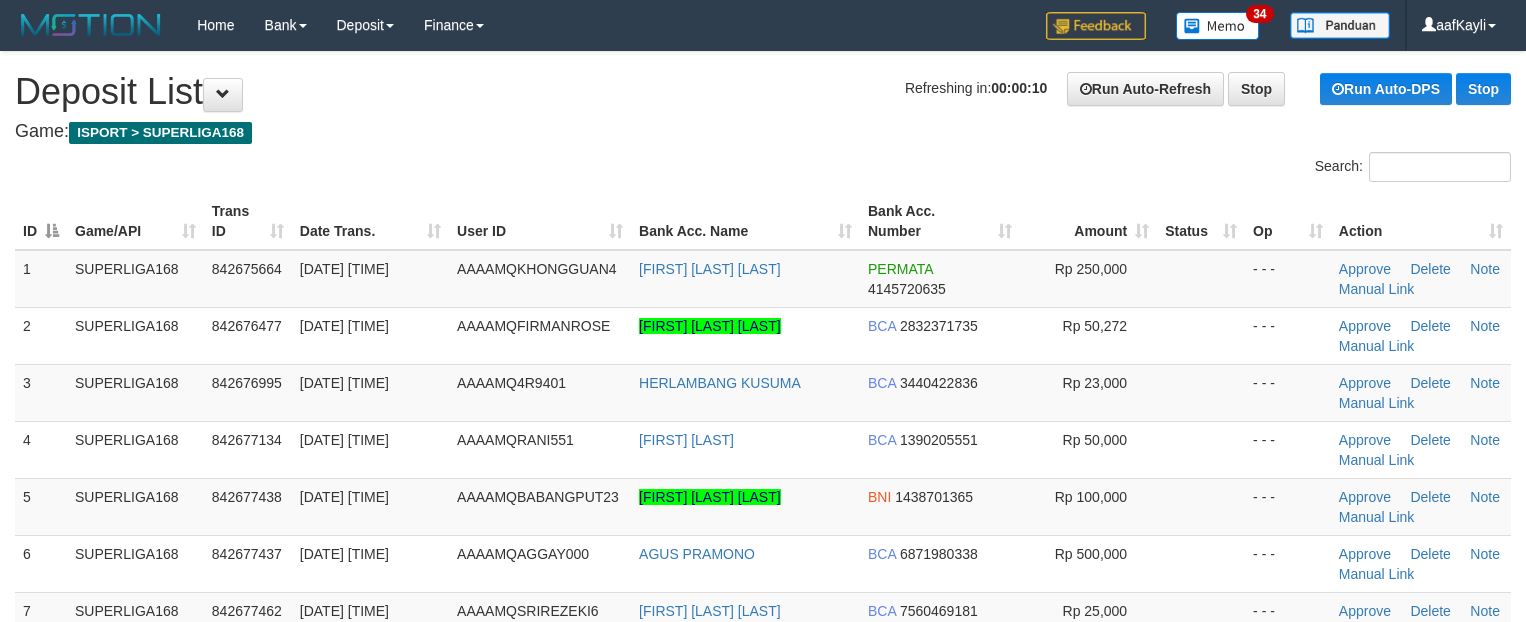 scroll, scrollTop: 0, scrollLeft: 0, axis: both 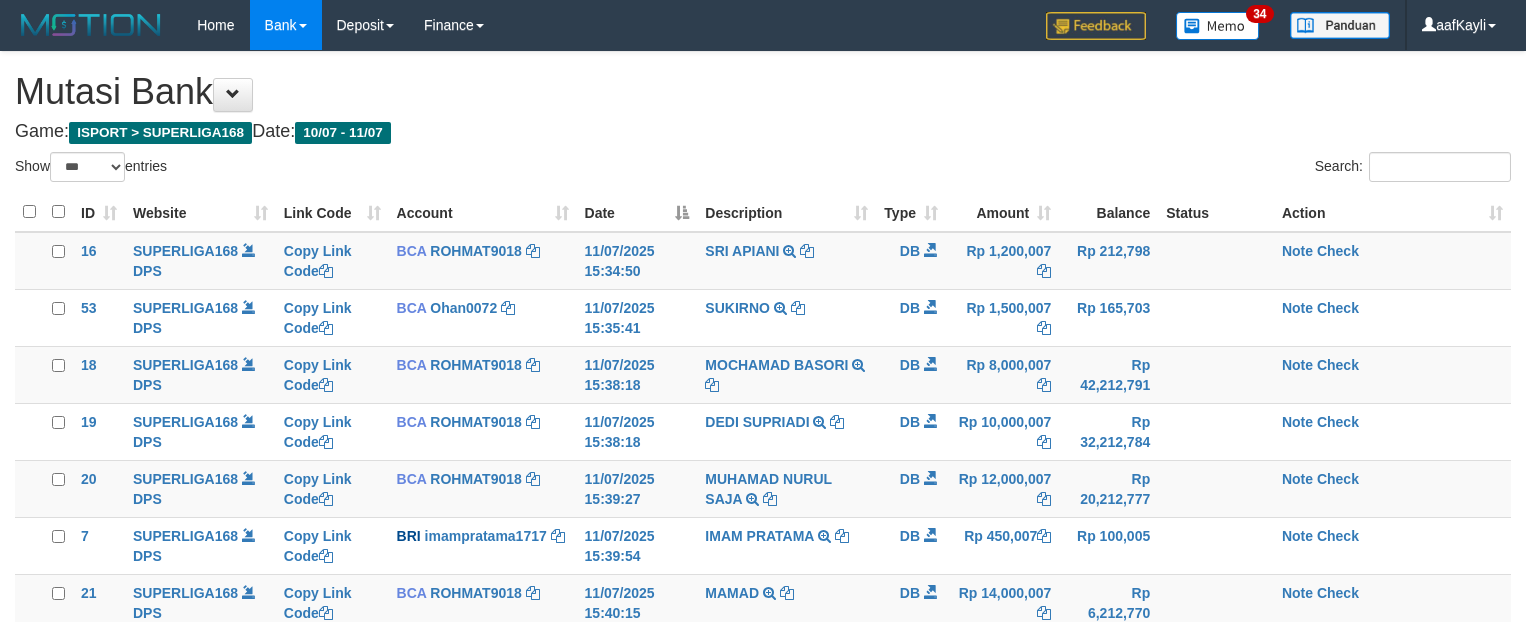 select on "***" 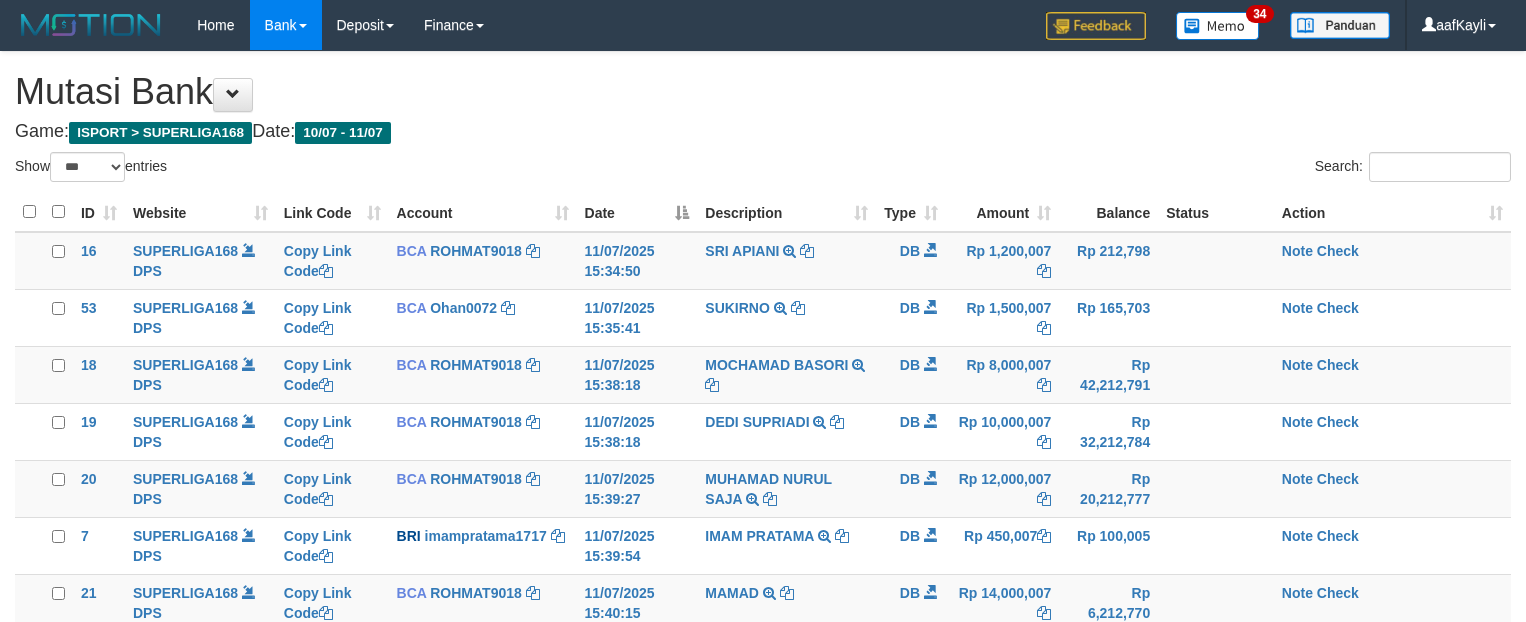 scroll, scrollTop: 0, scrollLeft: 0, axis: both 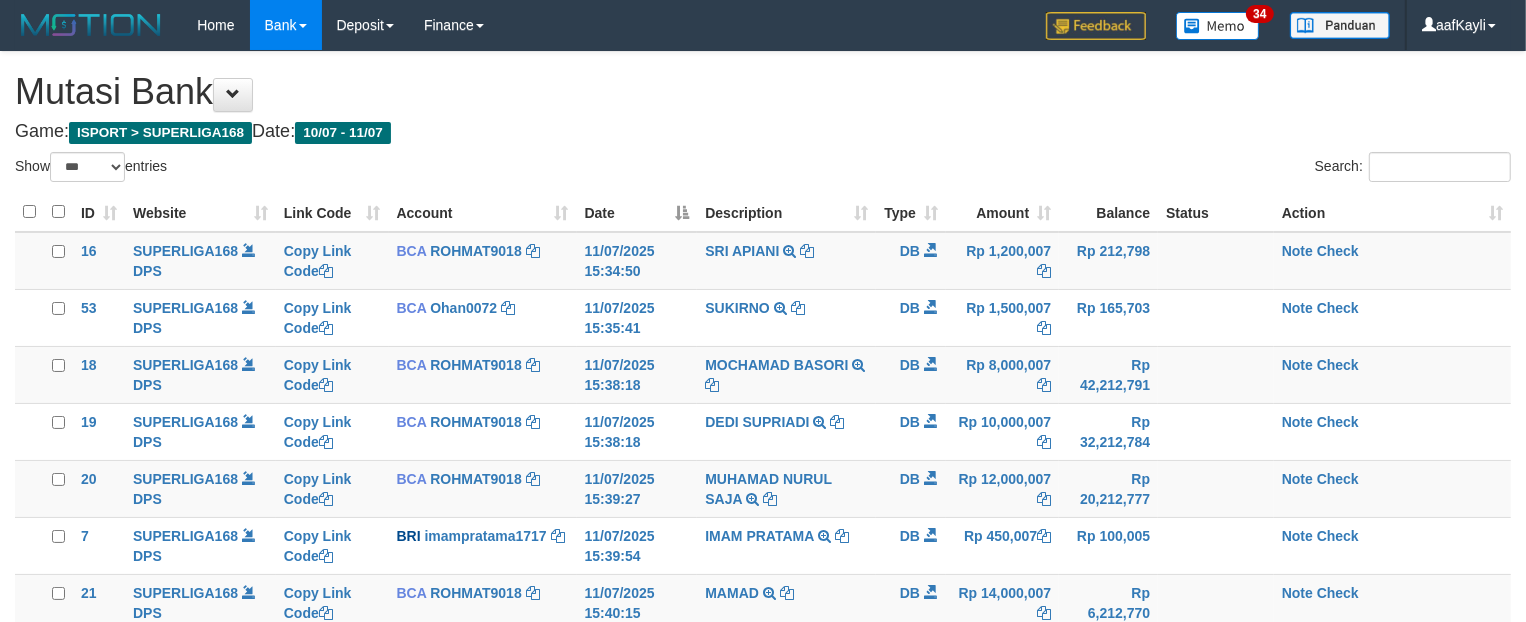 click on "Search:" at bounding box center (1144, 169) 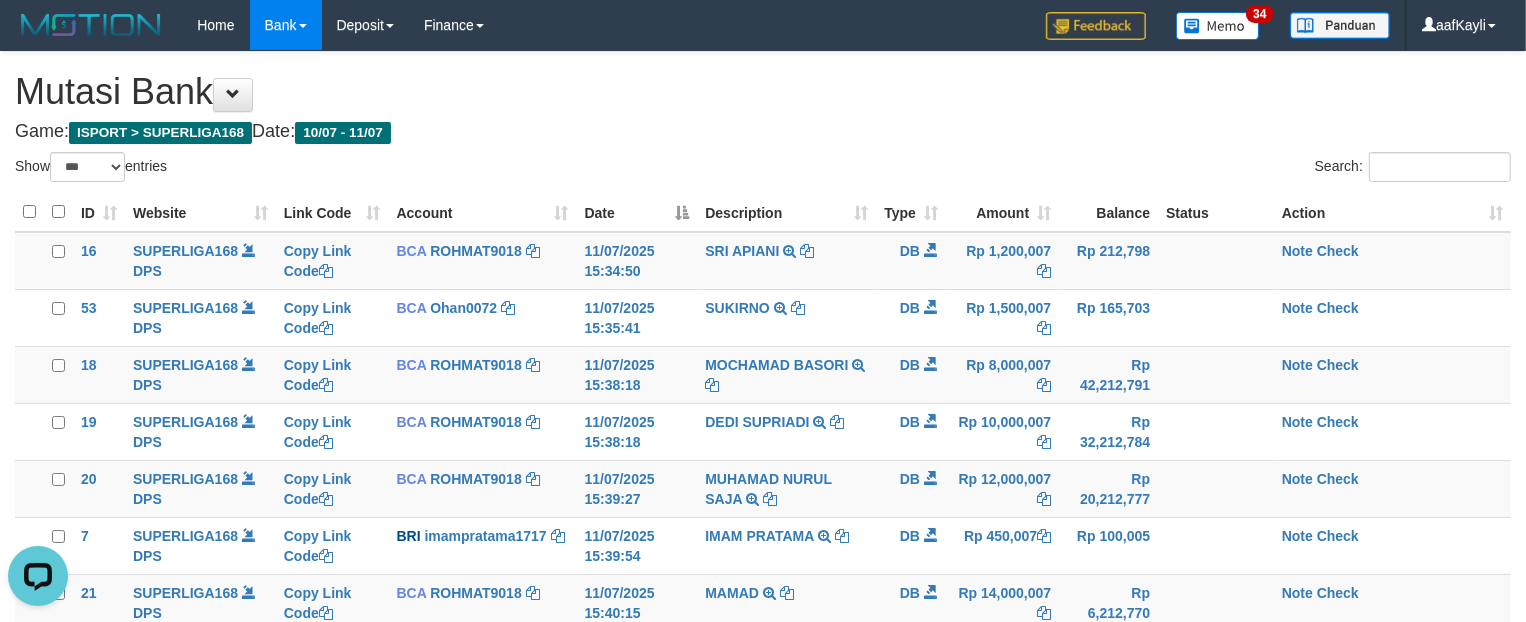 scroll, scrollTop: 0, scrollLeft: 0, axis: both 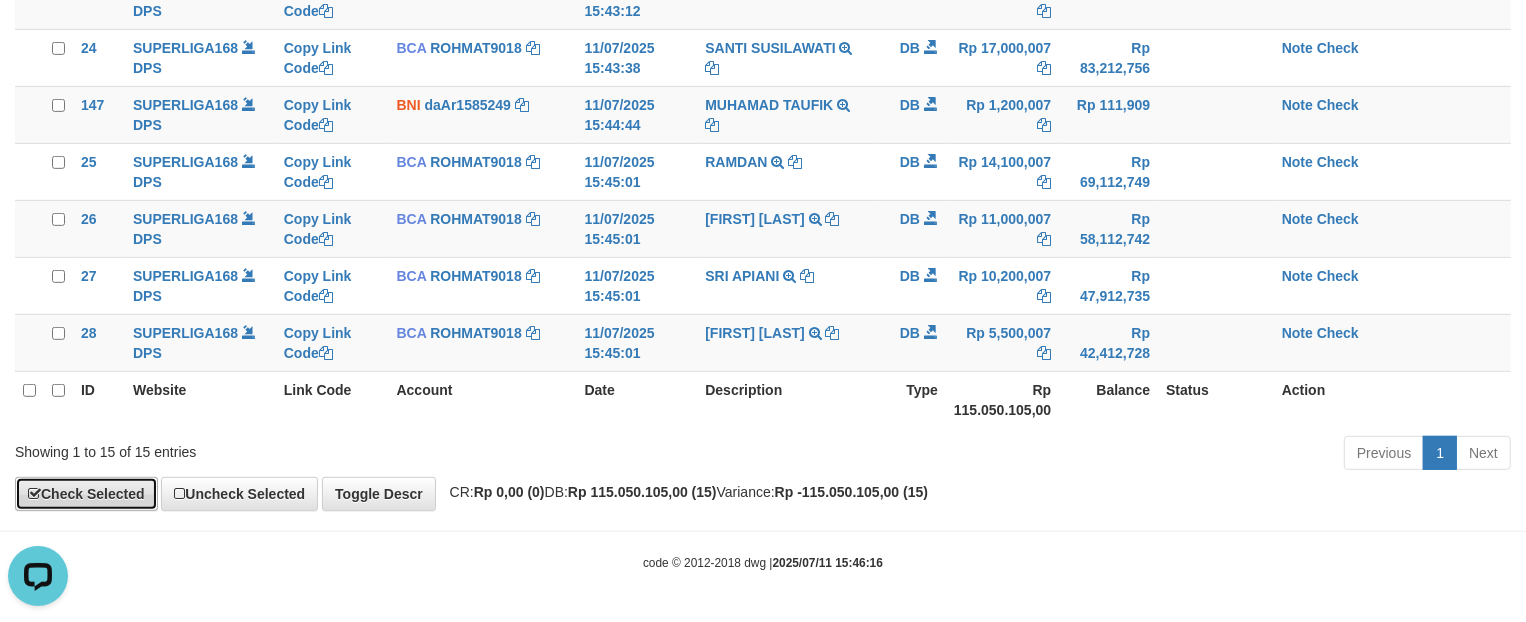 click on "Check Selected" at bounding box center (86, 494) 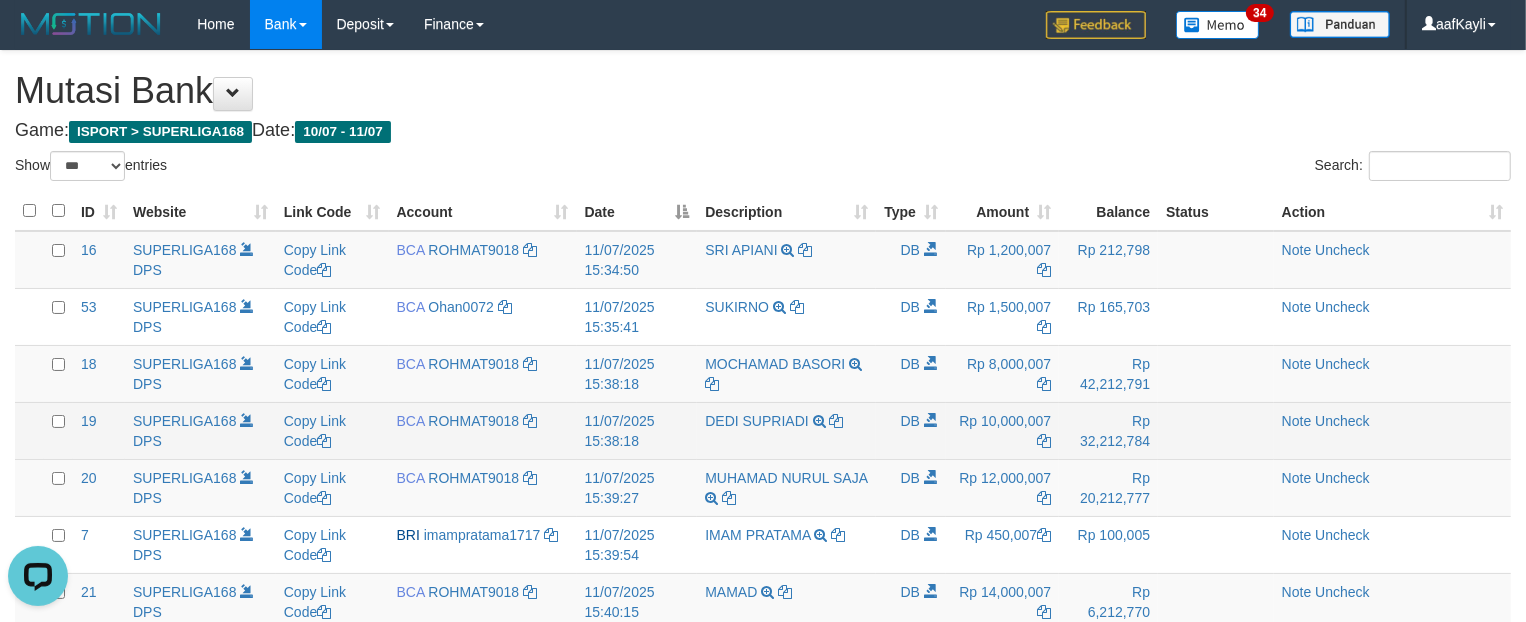 scroll, scrollTop: 0, scrollLeft: 0, axis: both 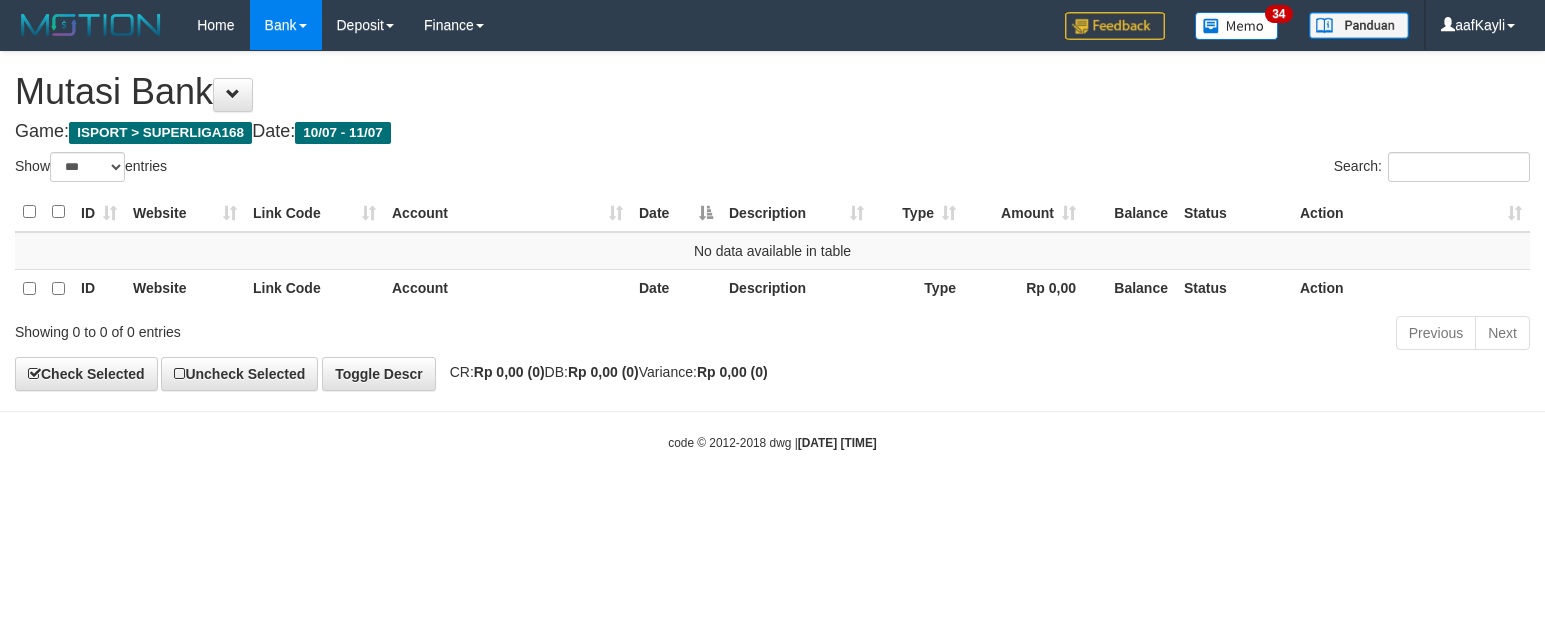 select on "***" 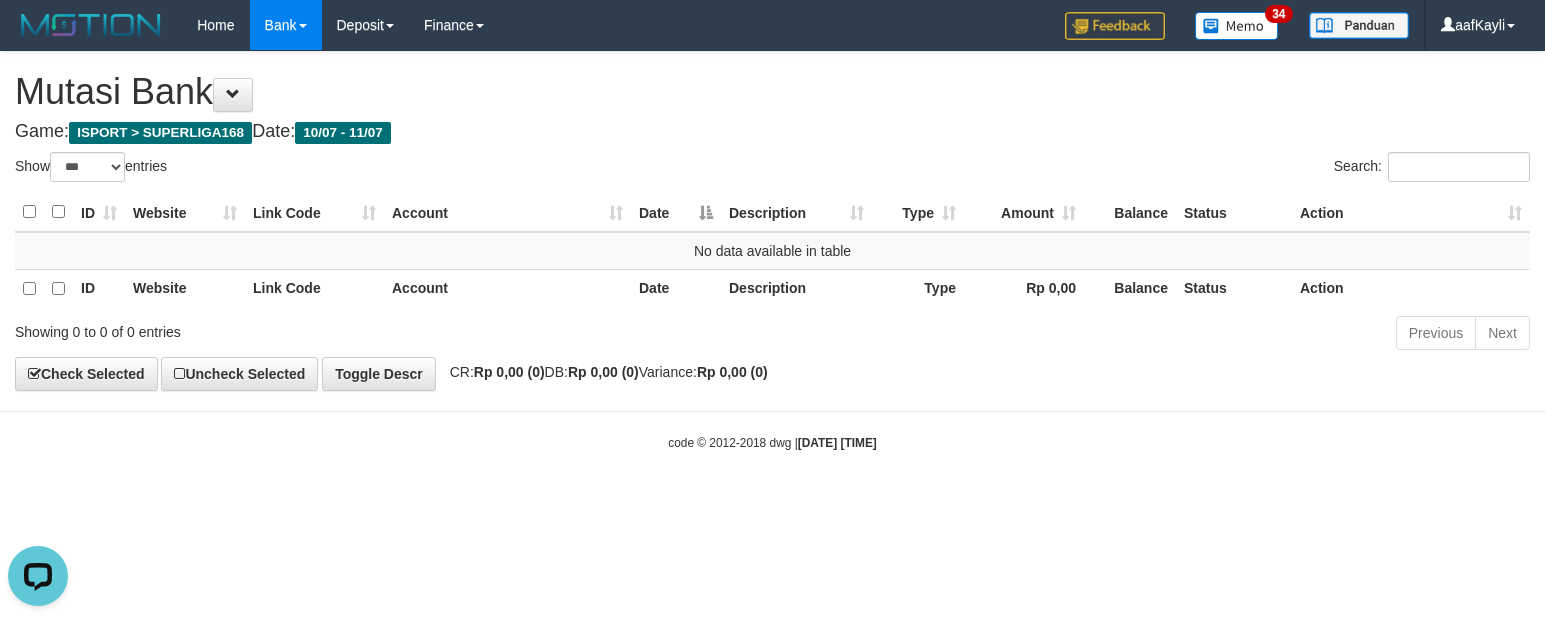 scroll, scrollTop: 0, scrollLeft: 0, axis: both 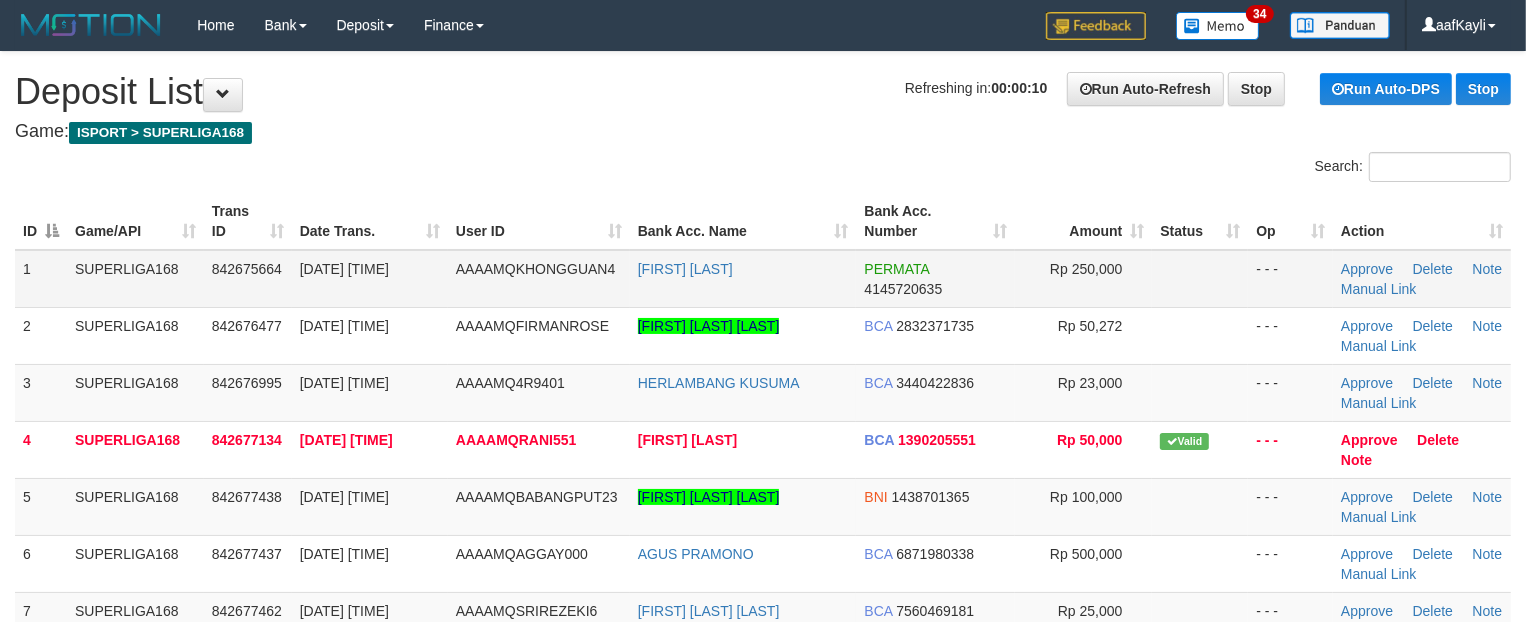 click at bounding box center (1200, 279) 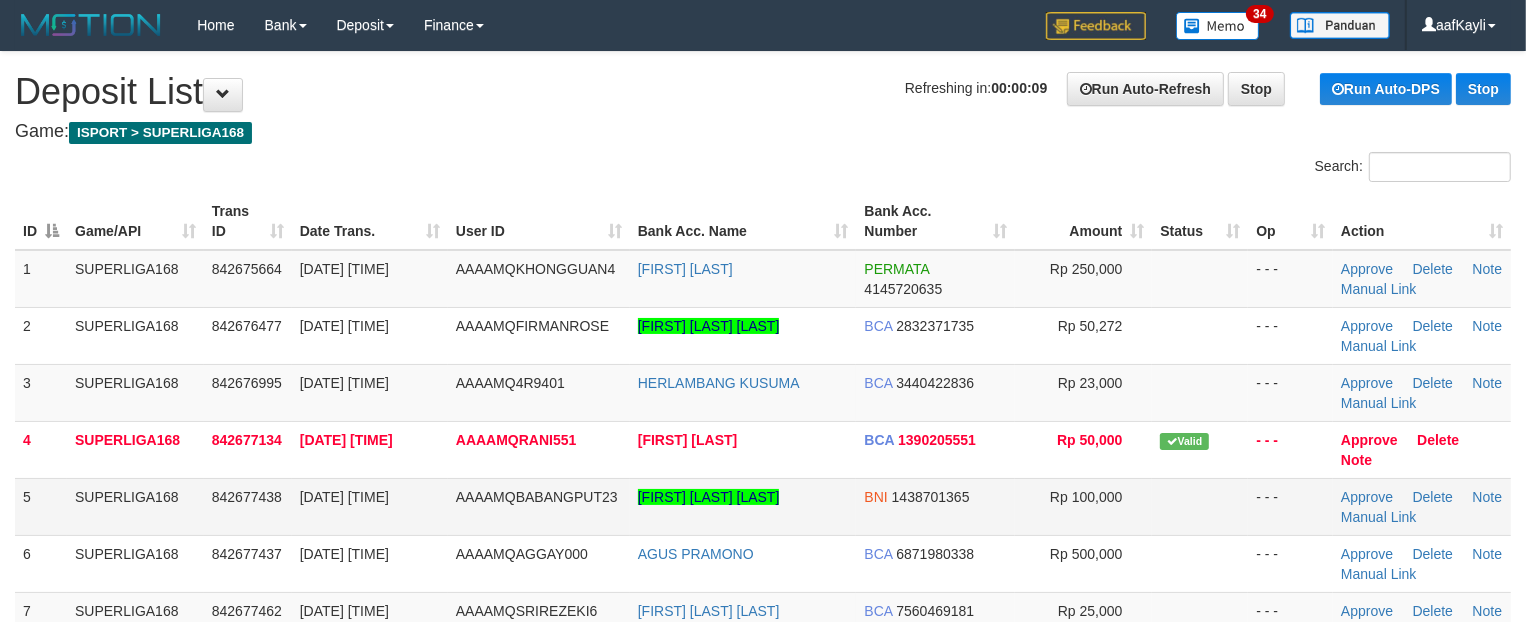 scroll, scrollTop: 1375, scrollLeft: 0, axis: vertical 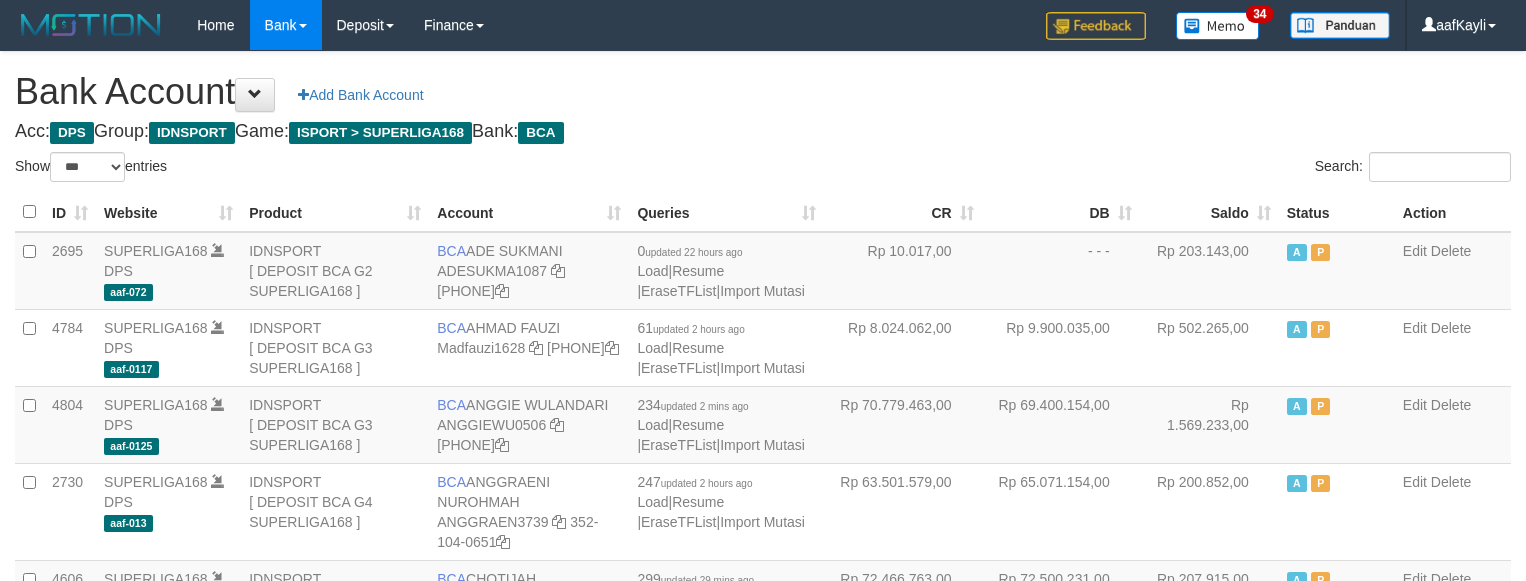 select on "***" 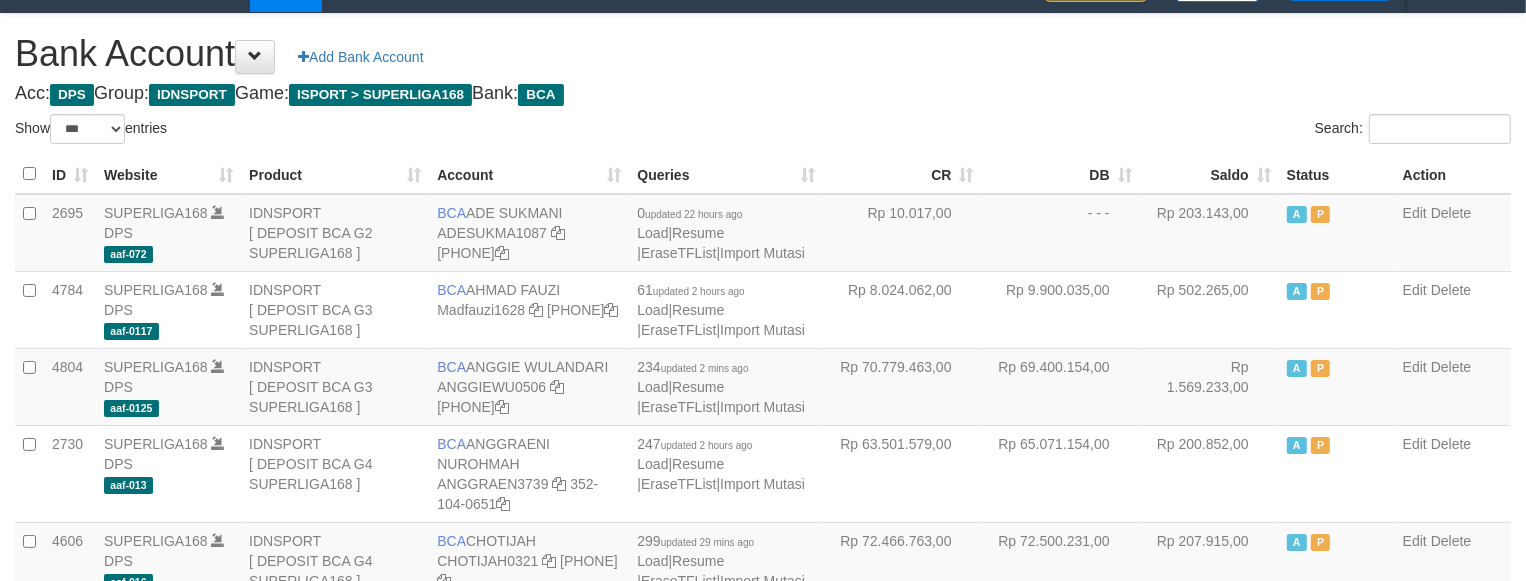 scroll, scrollTop: 0, scrollLeft: 0, axis: both 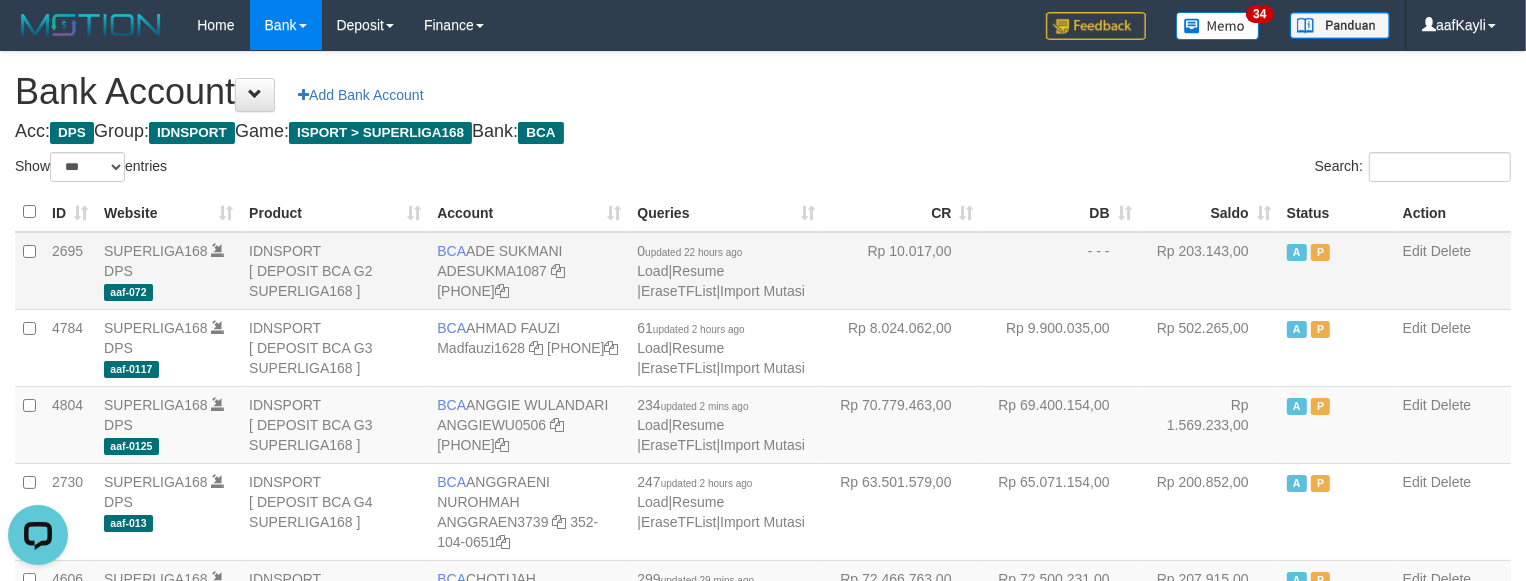 click on "- - -" at bounding box center (1061, 271) 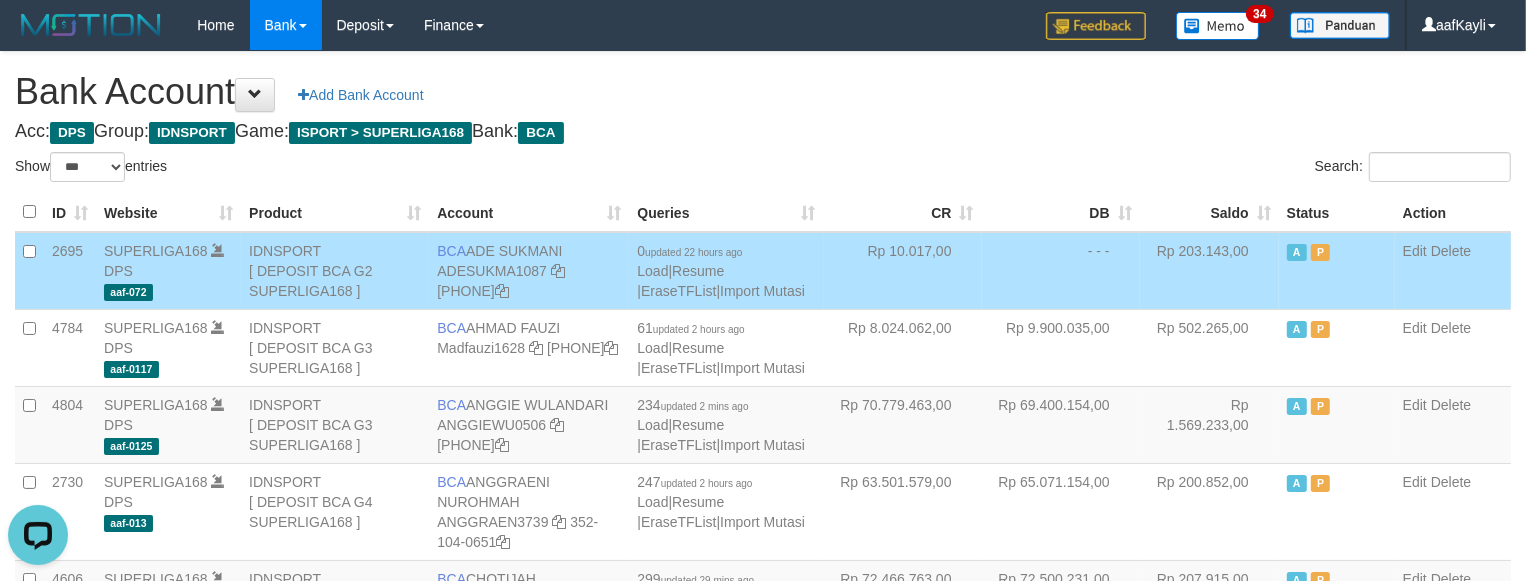 scroll, scrollTop: 442, scrollLeft: 0, axis: vertical 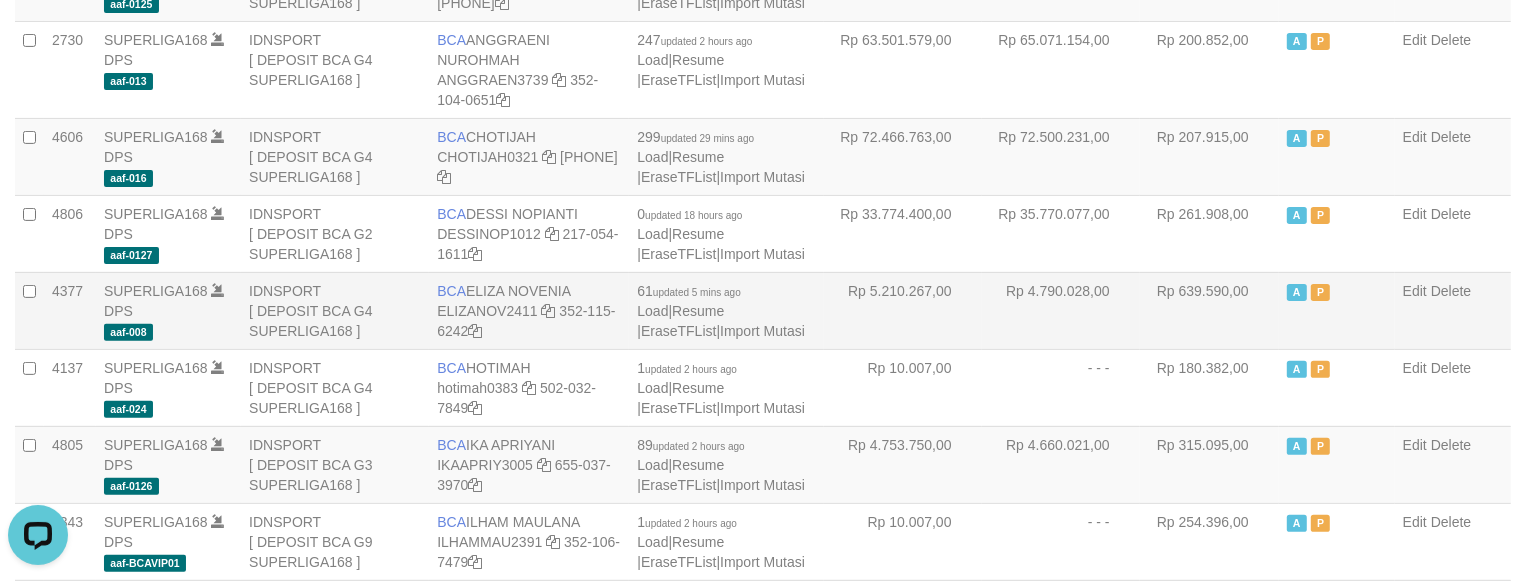 click on "Rp 4.790.028,00" at bounding box center (1061, 310) 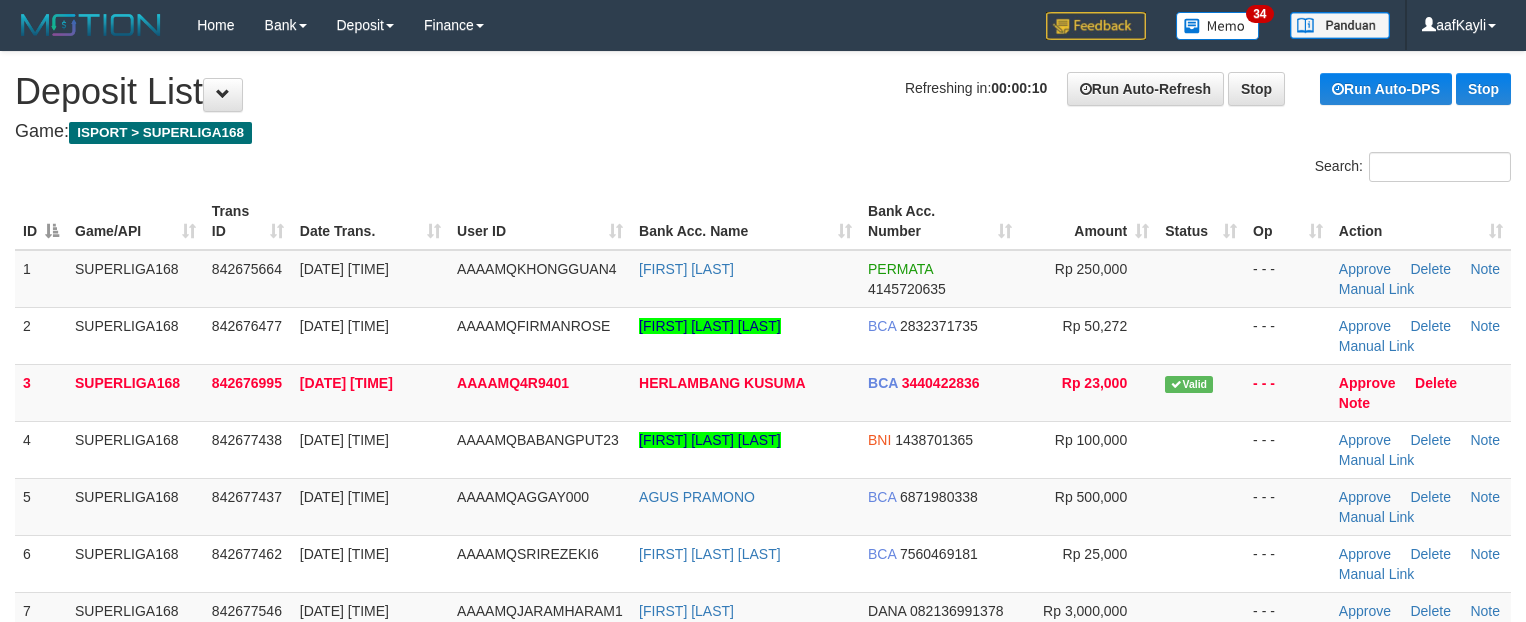 scroll, scrollTop: 0, scrollLeft: 0, axis: both 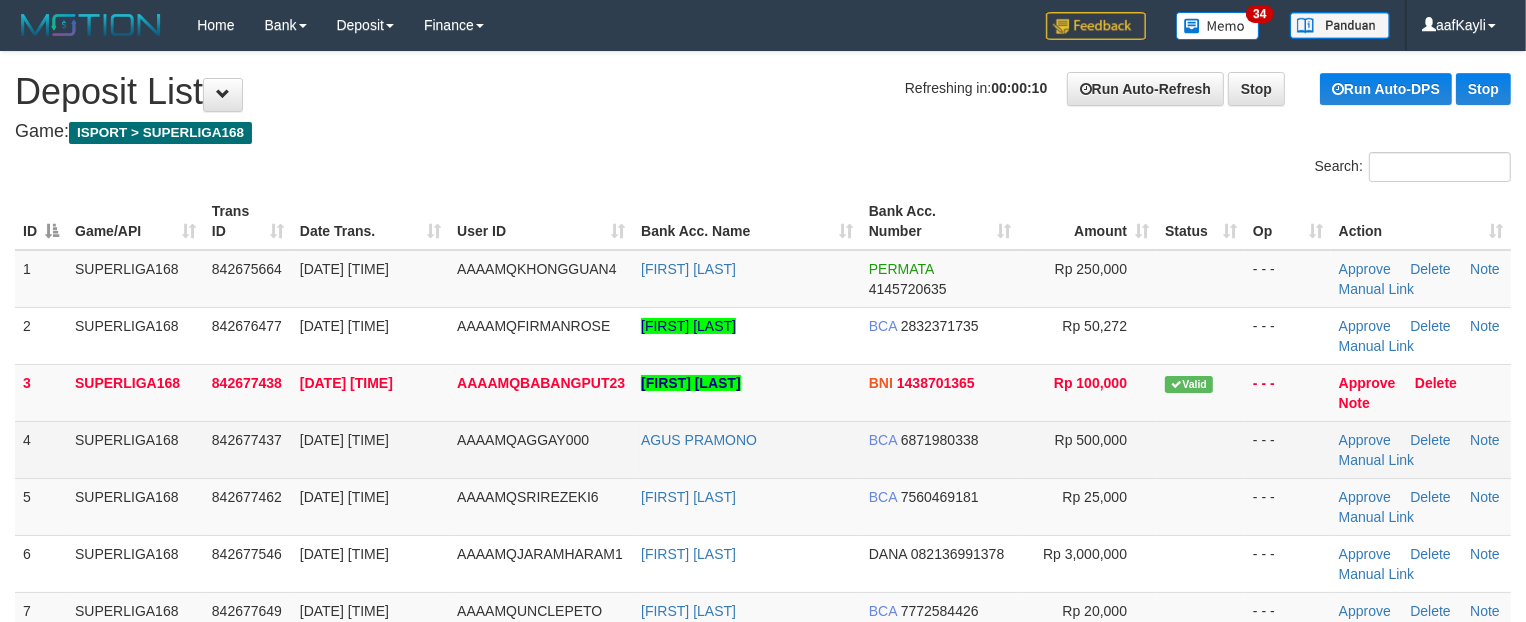 click on "Rp 500,000" at bounding box center (1088, 449) 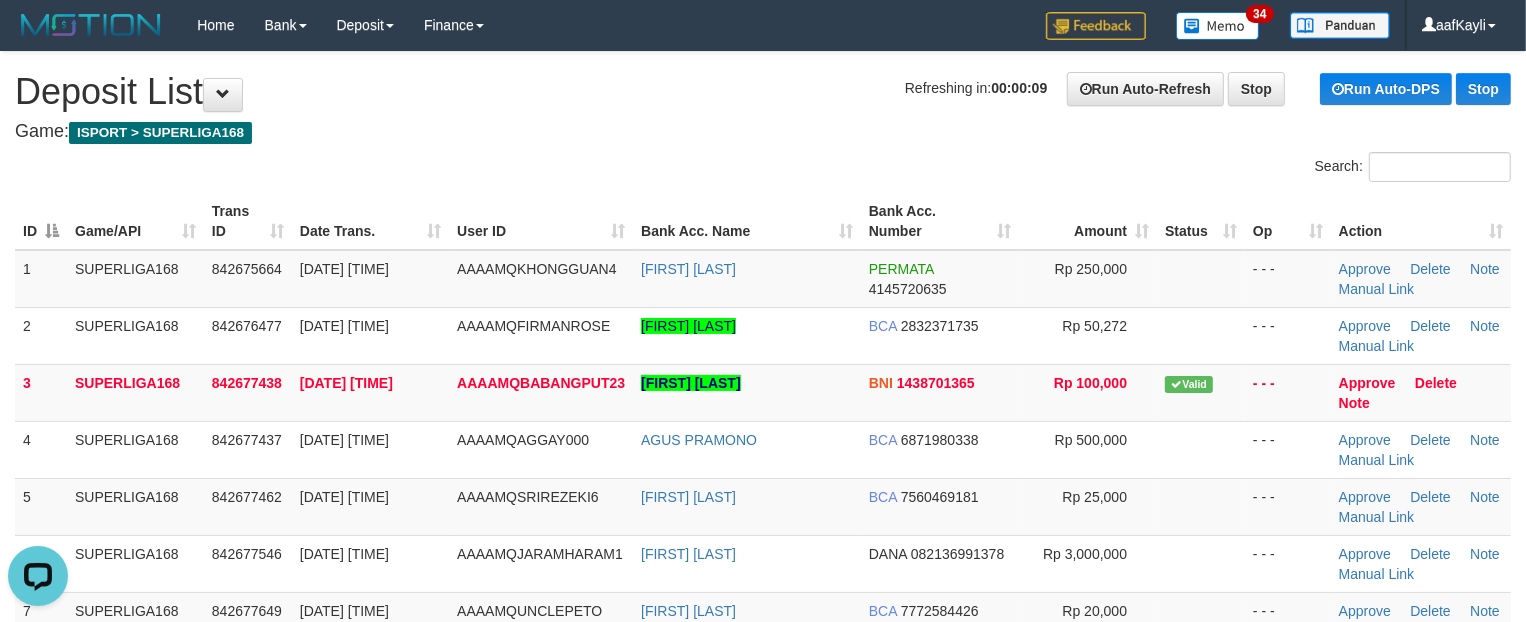 scroll, scrollTop: 0, scrollLeft: 0, axis: both 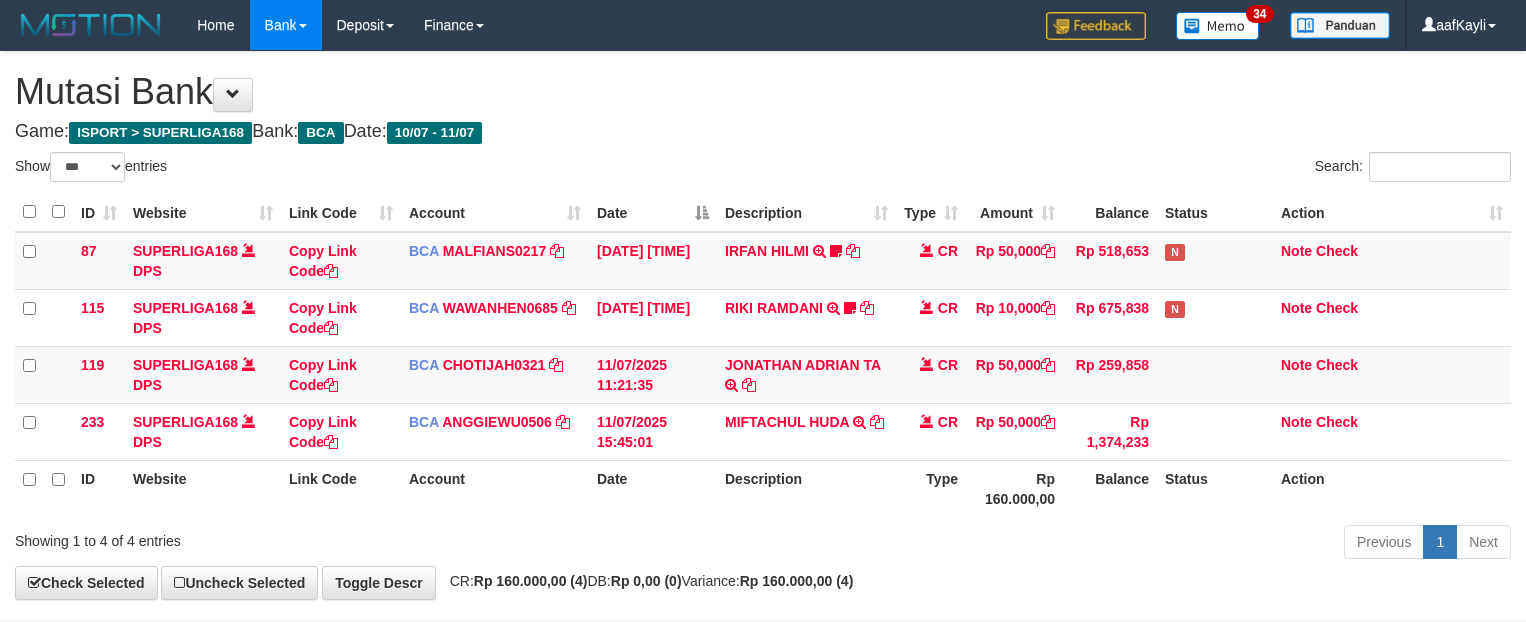 select on "***" 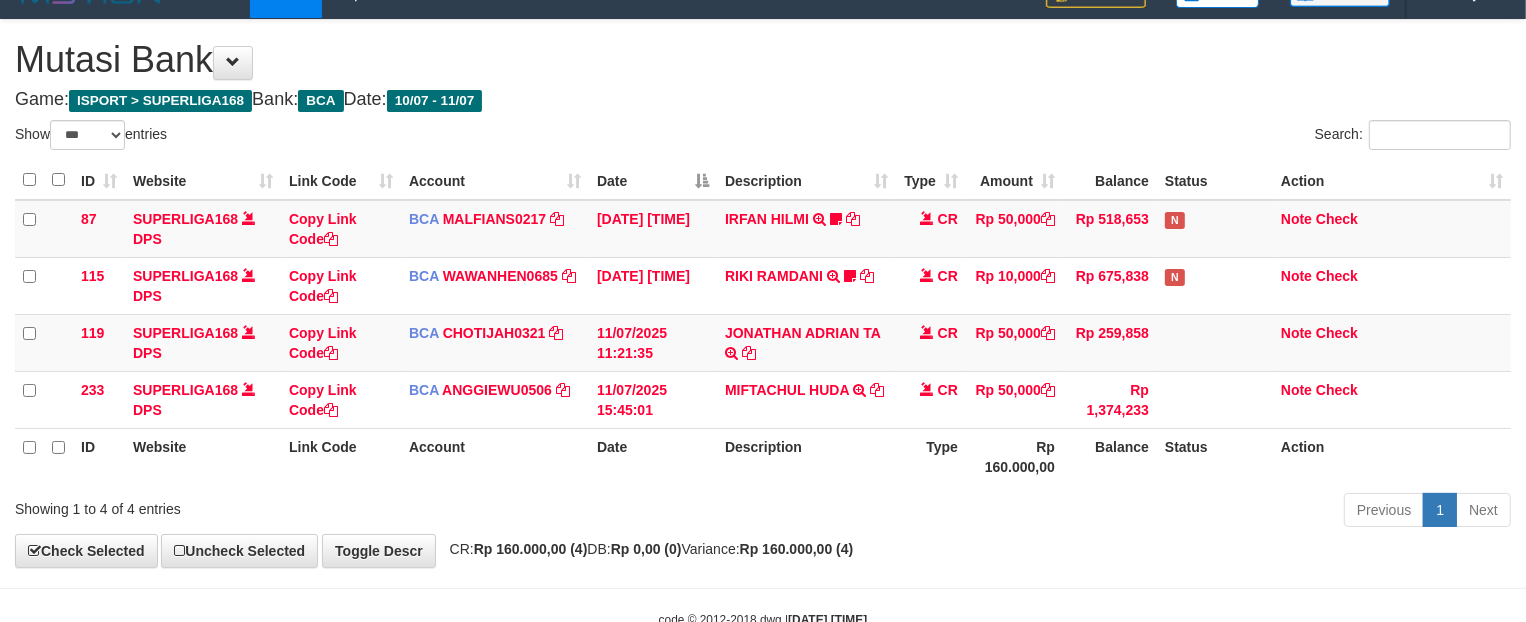 click on "Description" at bounding box center (806, 456) 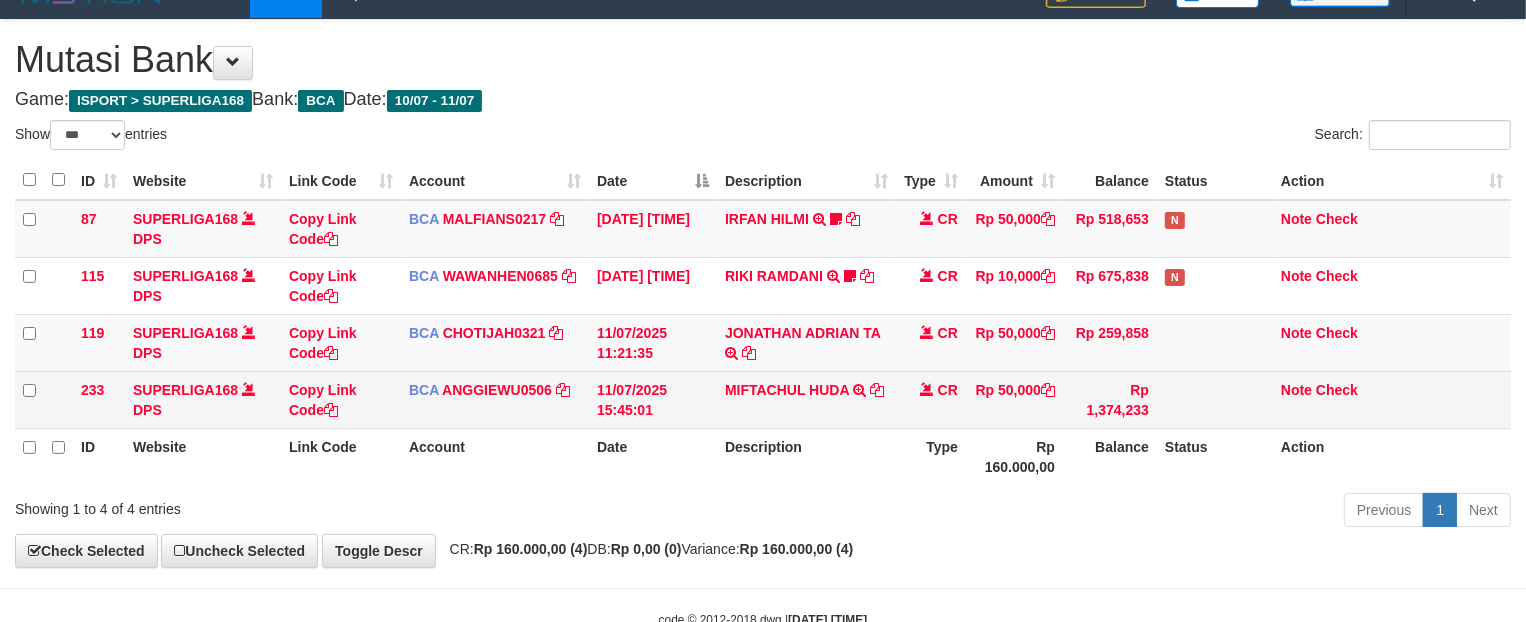 click on "MIFTACHUL HUDA         TRSF E-BANKING CR 1107/FTSCY/WS95031
50000.00MIFTACHUL HUDA" at bounding box center (806, 399) 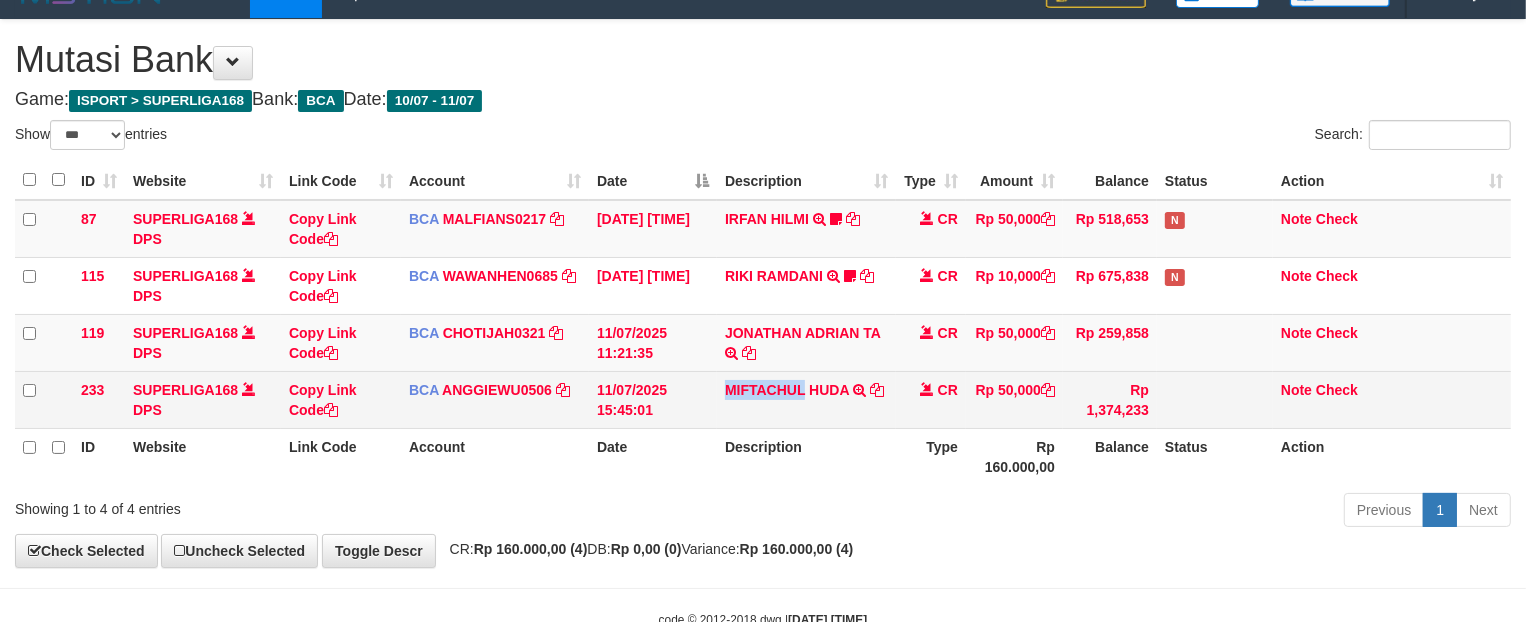 click on "MIFTACHUL HUDA         TRSF E-BANKING CR 1107/FTSCY/WS95031
50000.00MIFTACHUL HUDA" at bounding box center [806, 399] 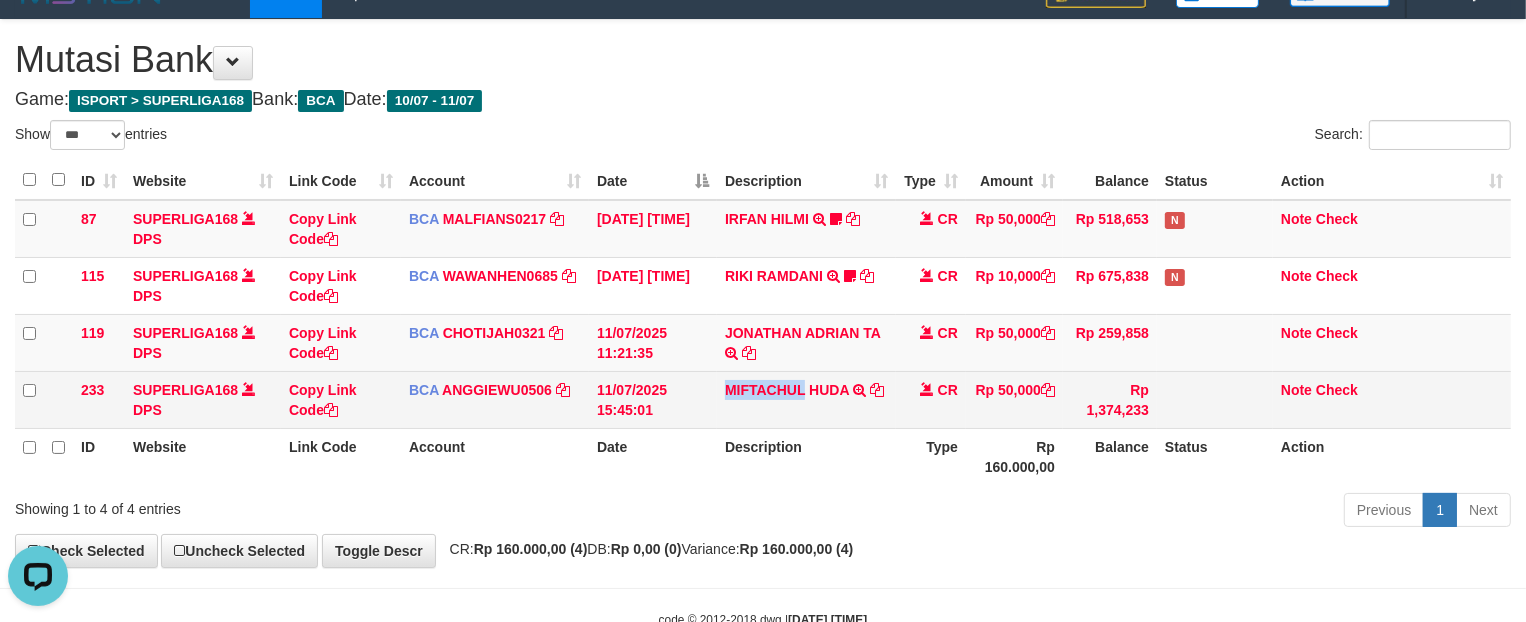 scroll, scrollTop: 0, scrollLeft: 0, axis: both 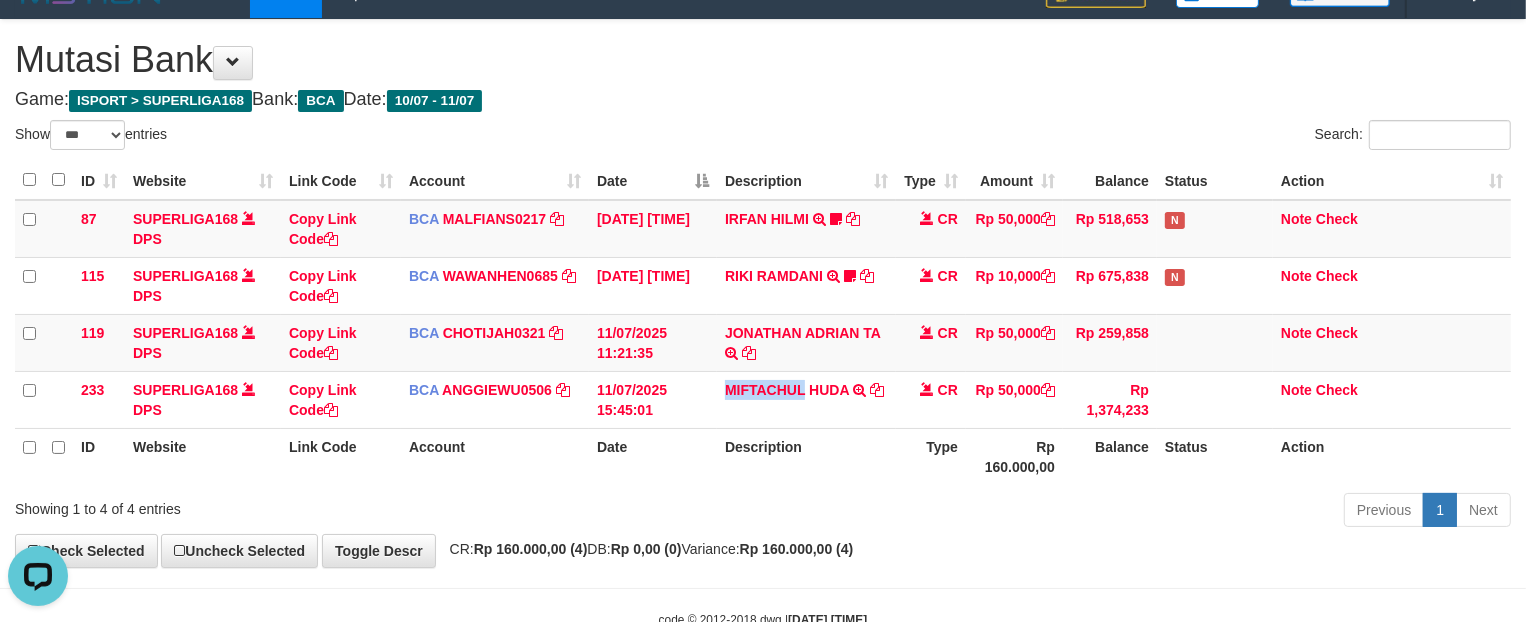 copy on "MIFTACHUL" 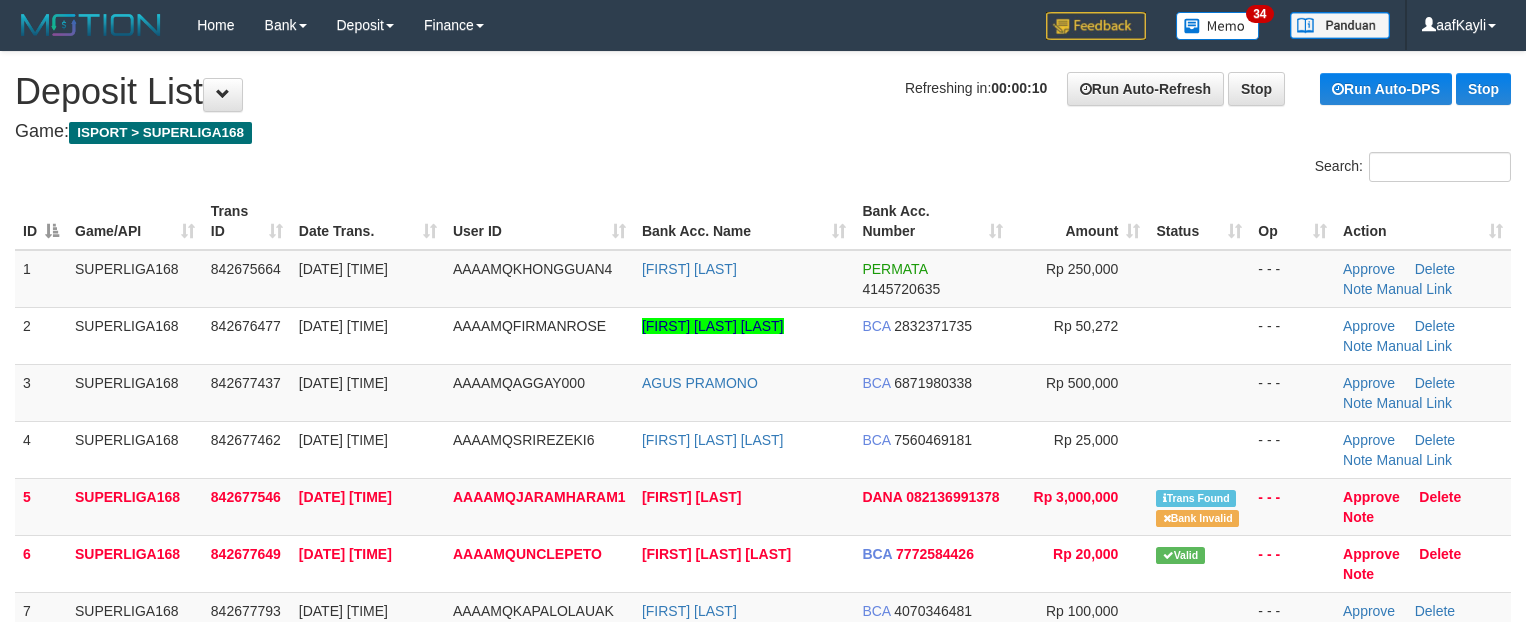 scroll, scrollTop: 0, scrollLeft: 0, axis: both 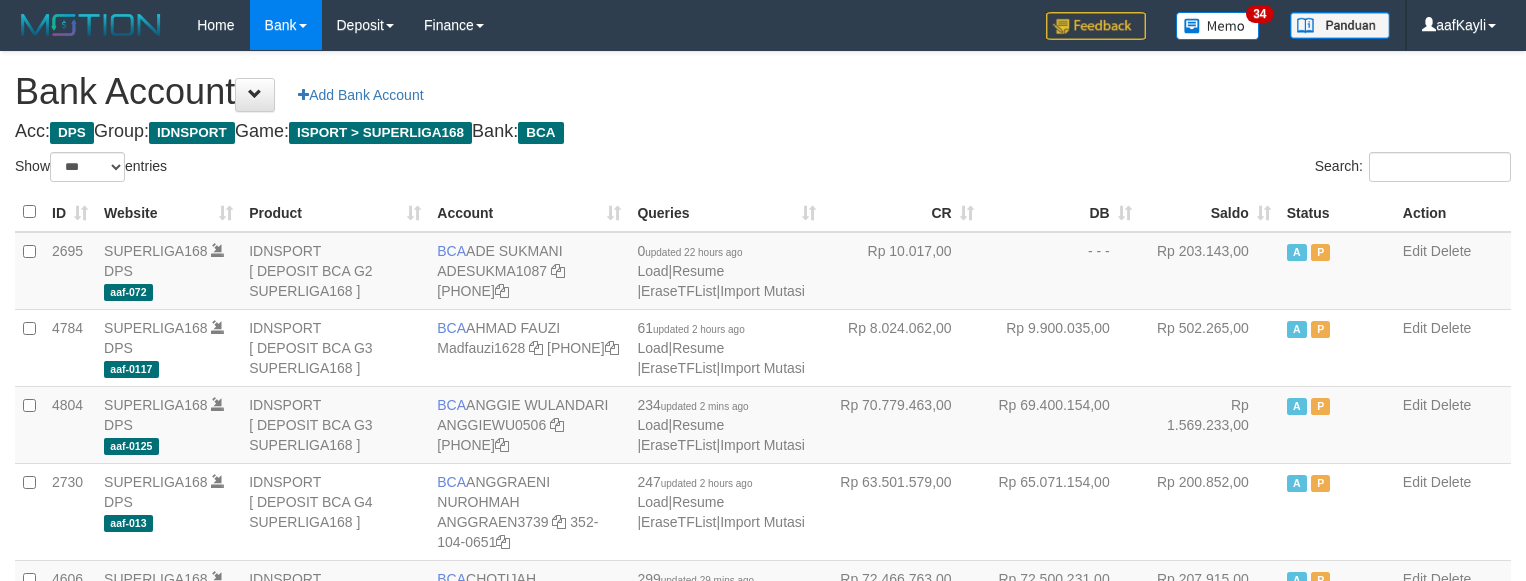 select on "***" 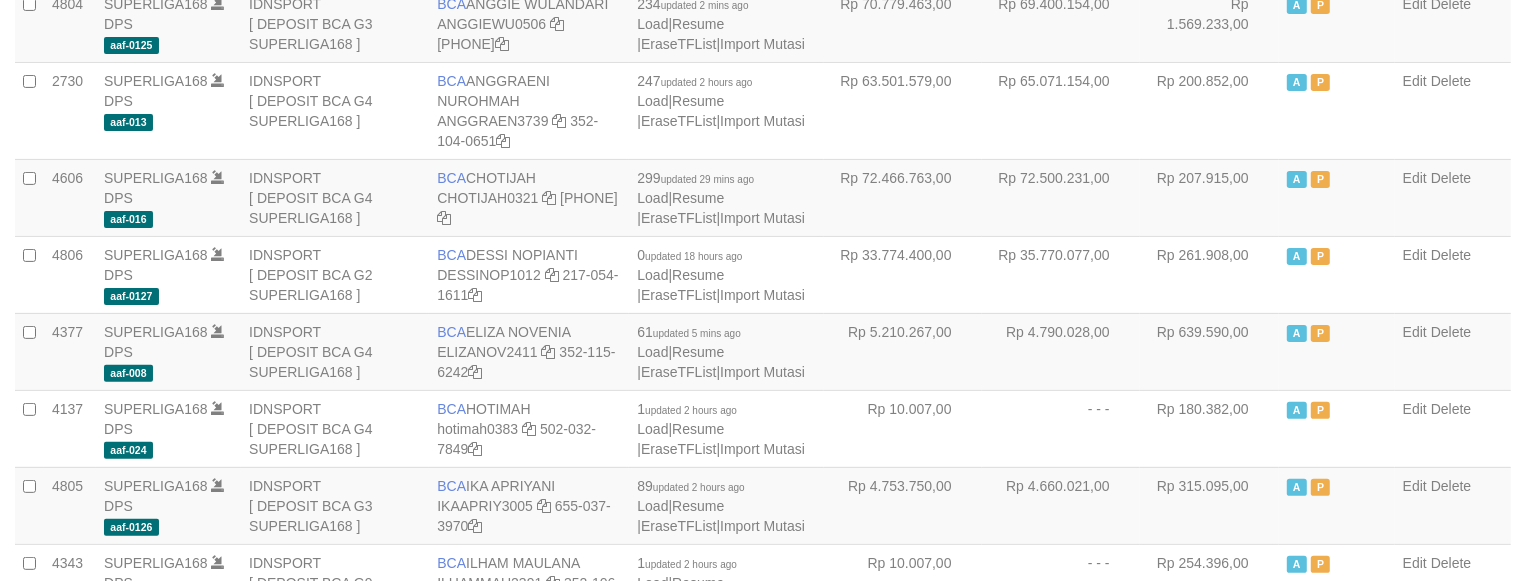 scroll, scrollTop: 442, scrollLeft: 0, axis: vertical 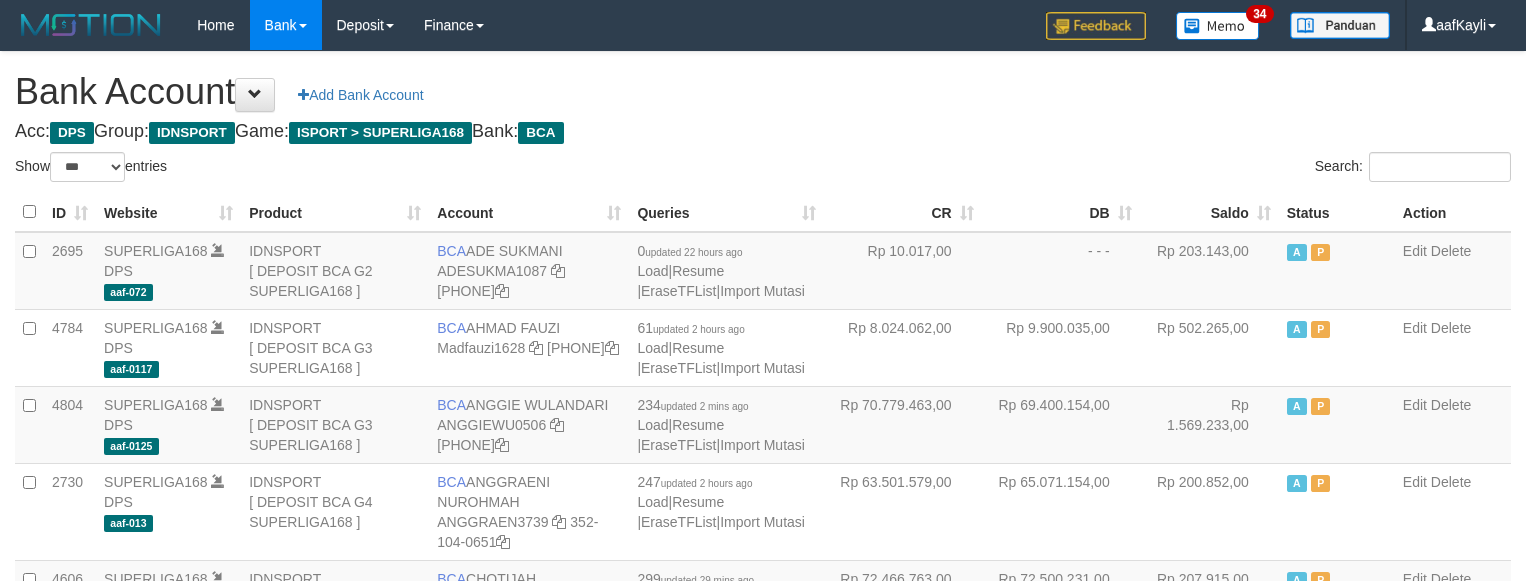 select on "***" 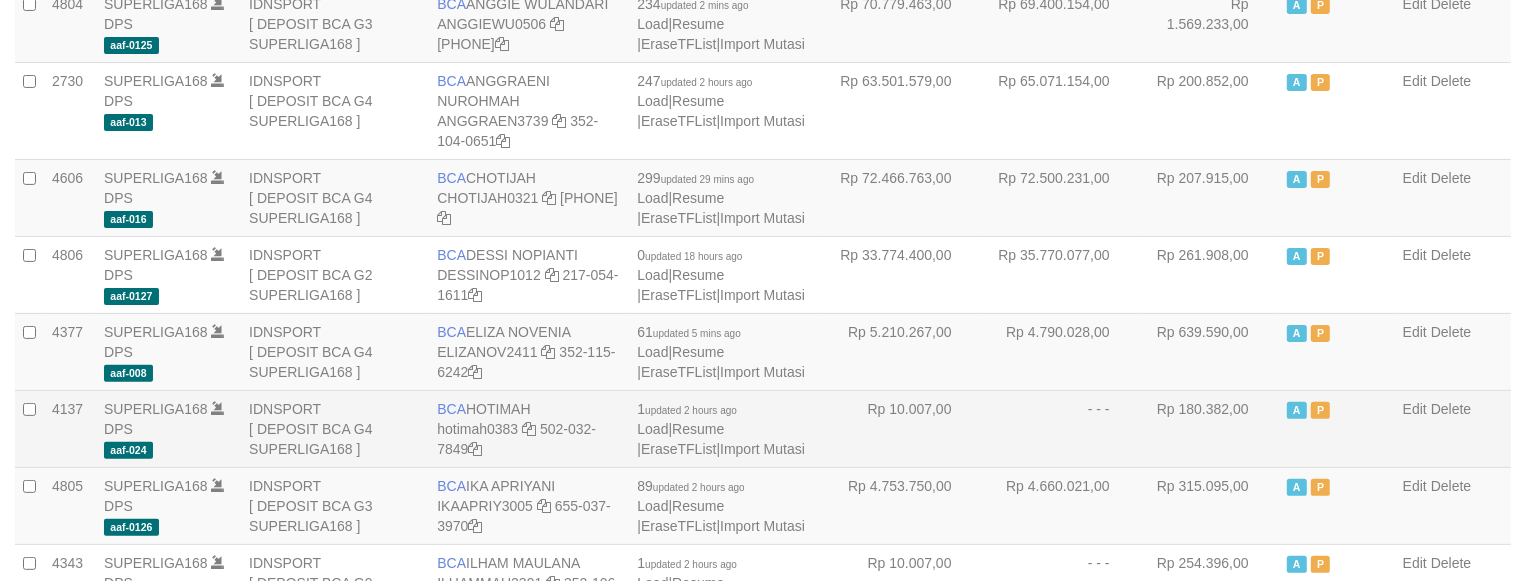 scroll, scrollTop: 442, scrollLeft: 0, axis: vertical 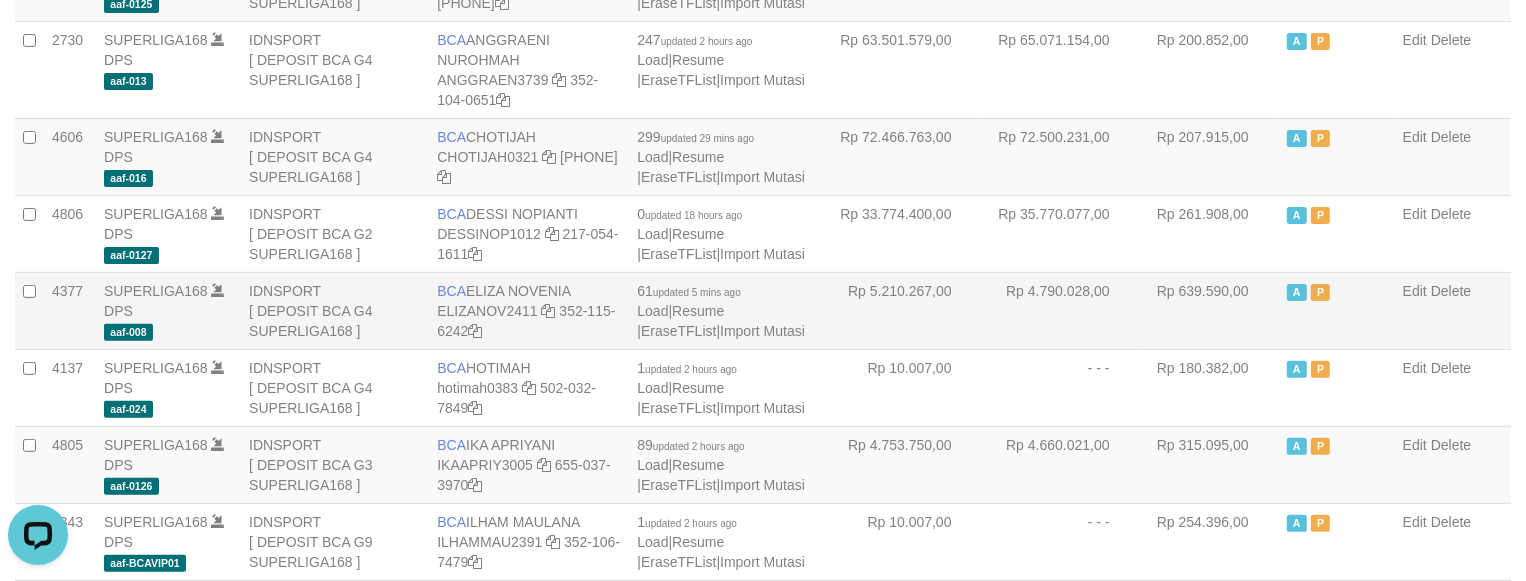 click on "A
P" at bounding box center (1337, 310) 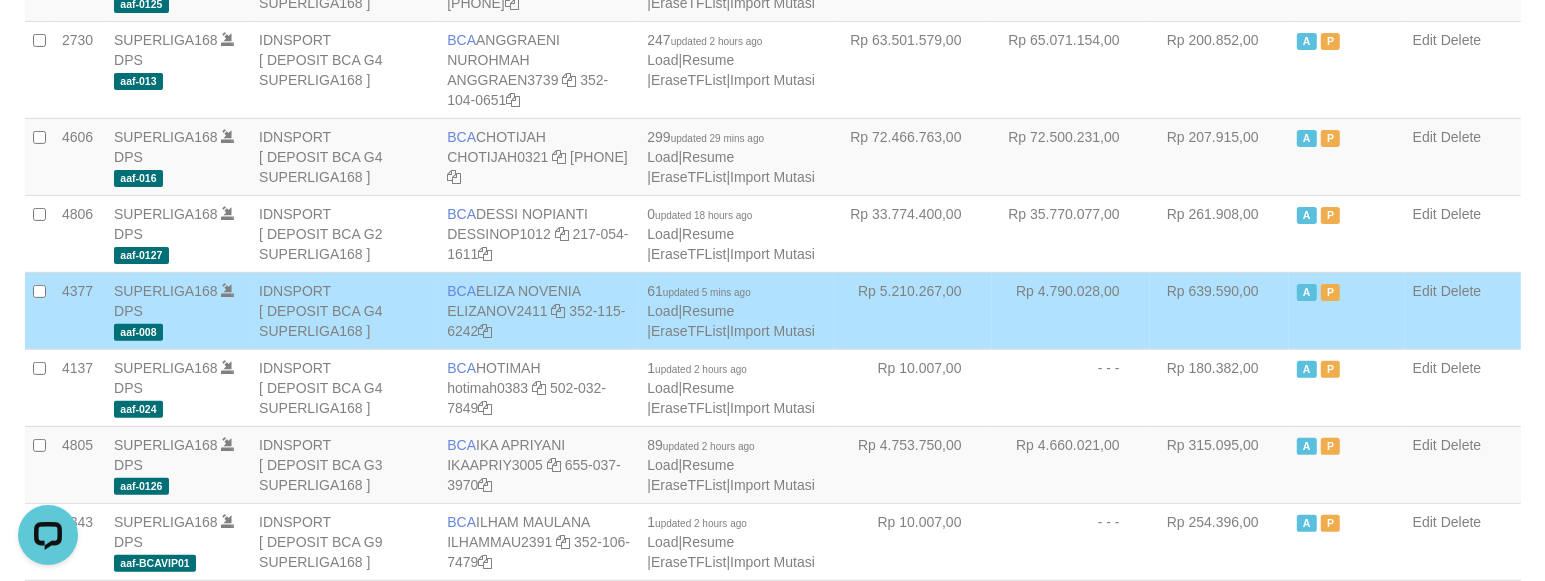 scroll, scrollTop: 1872, scrollLeft: 0, axis: vertical 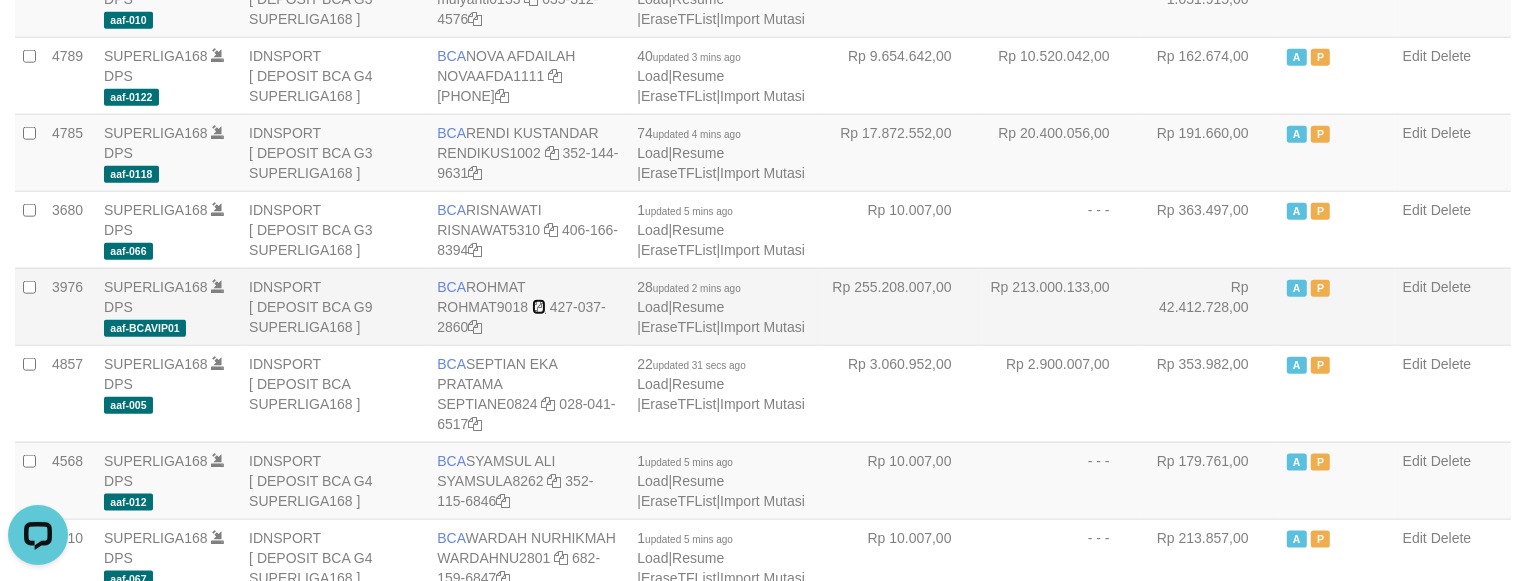 click at bounding box center [539, 307] 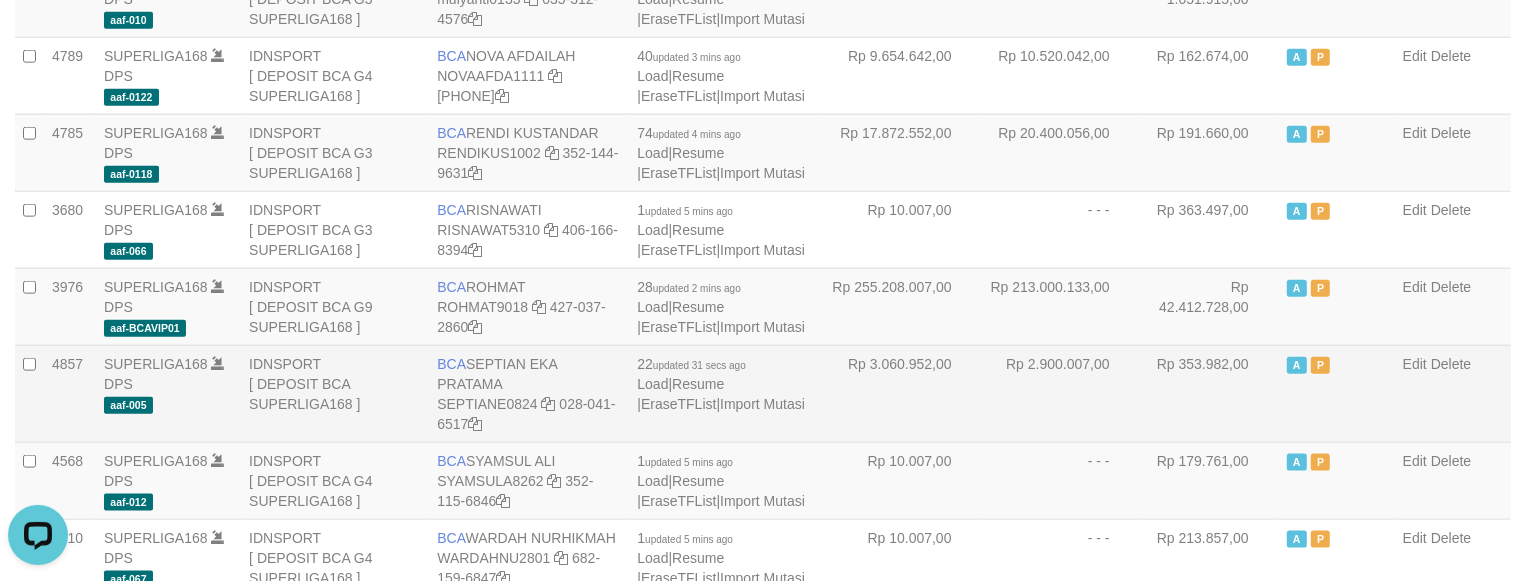 drag, startPoint x: 542, startPoint y: 315, endPoint x: 1192, endPoint y: 363, distance: 651.7699 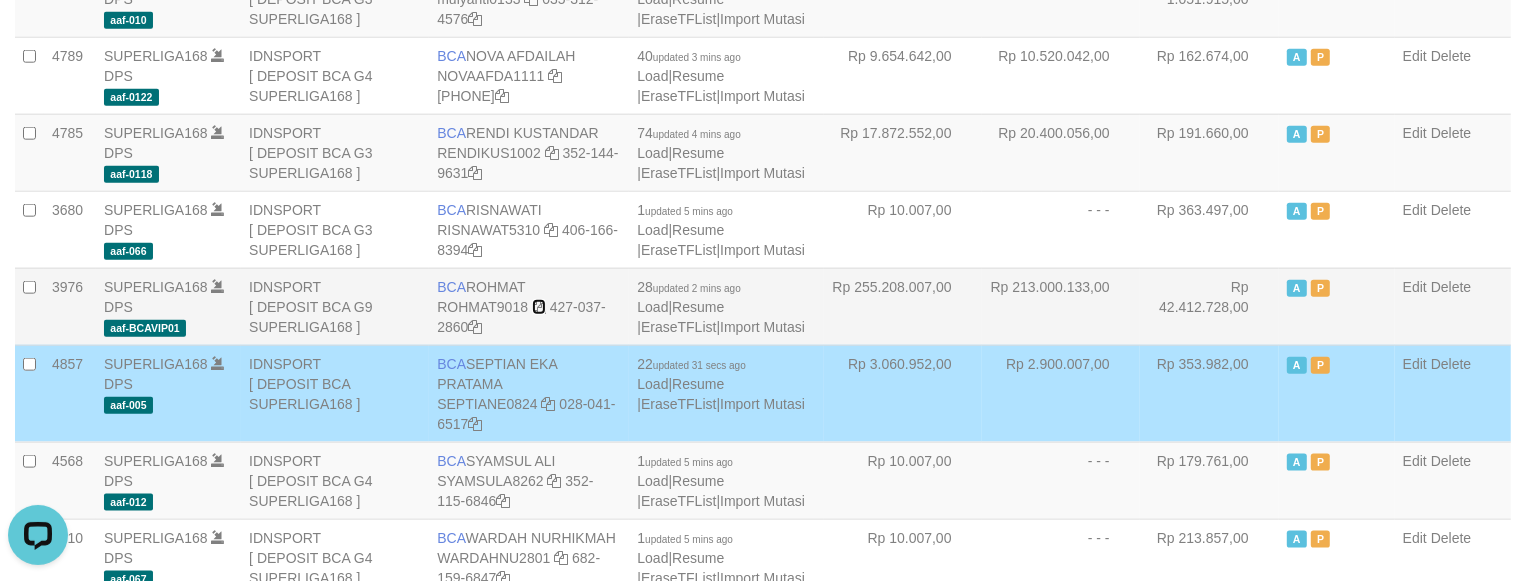 click at bounding box center (539, 307) 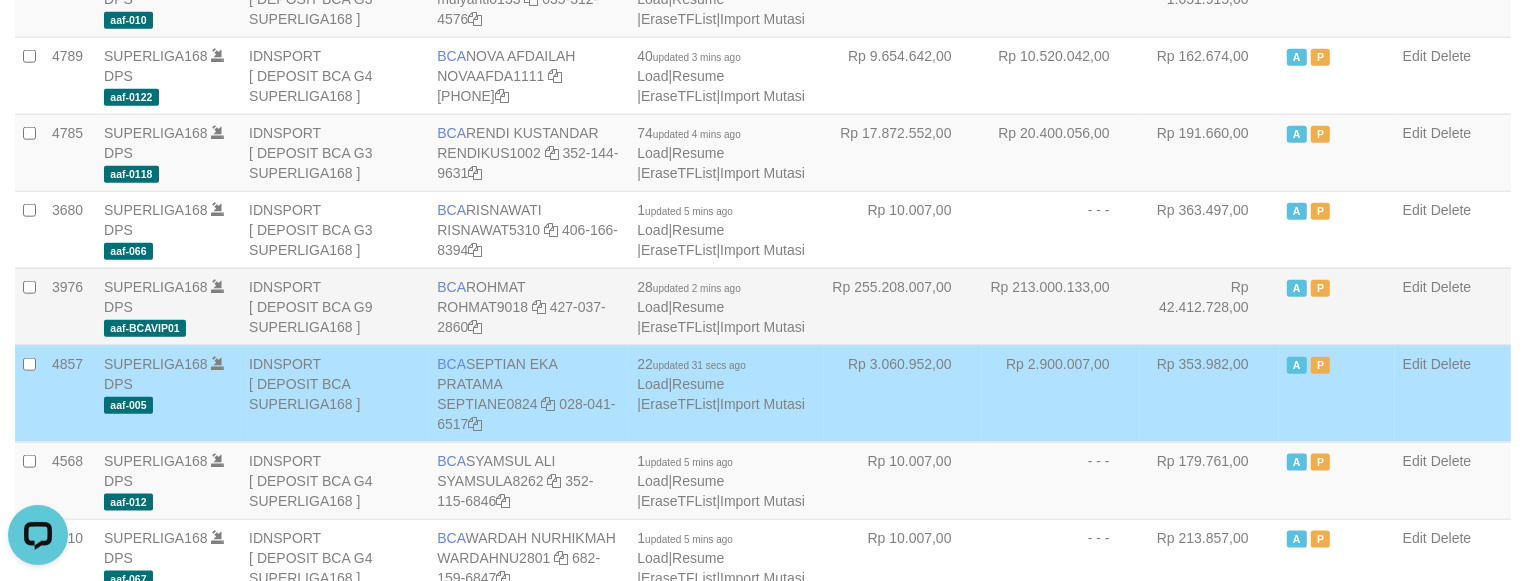 drag, startPoint x: 536, startPoint y: 308, endPoint x: 990, endPoint y: 326, distance: 454.3567 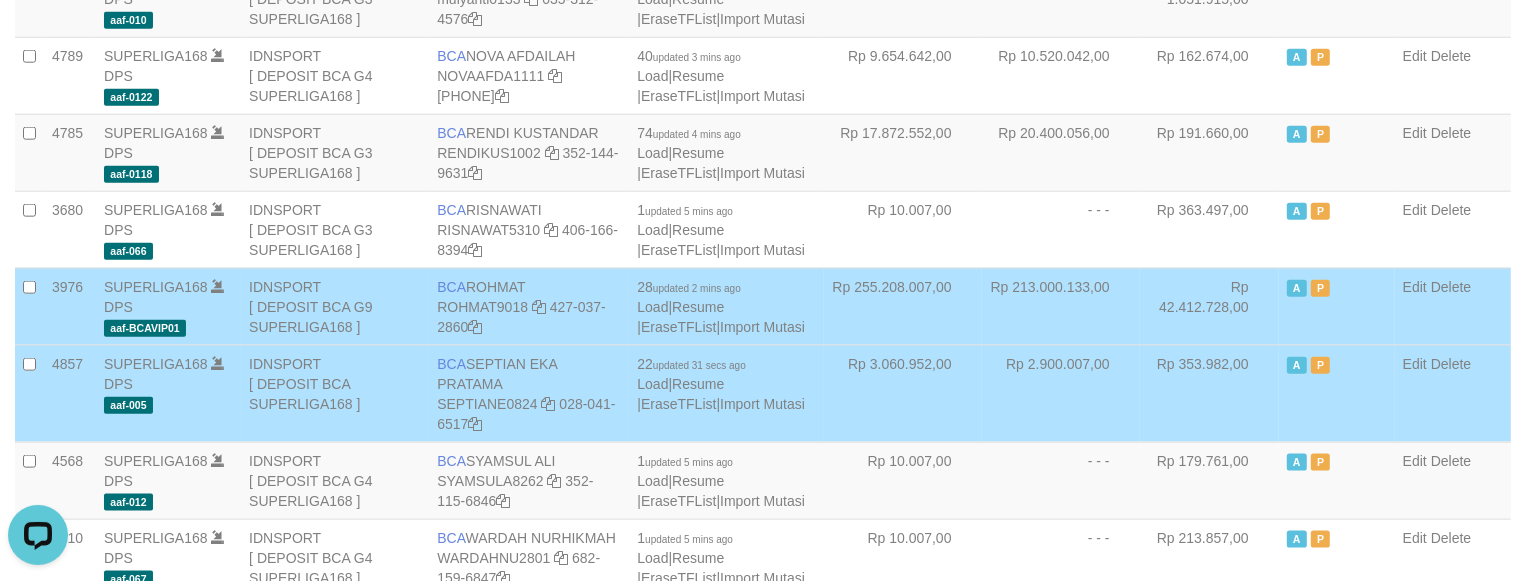 drag, startPoint x: 1180, startPoint y: 343, endPoint x: 1065, endPoint y: 353, distance: 115.43397 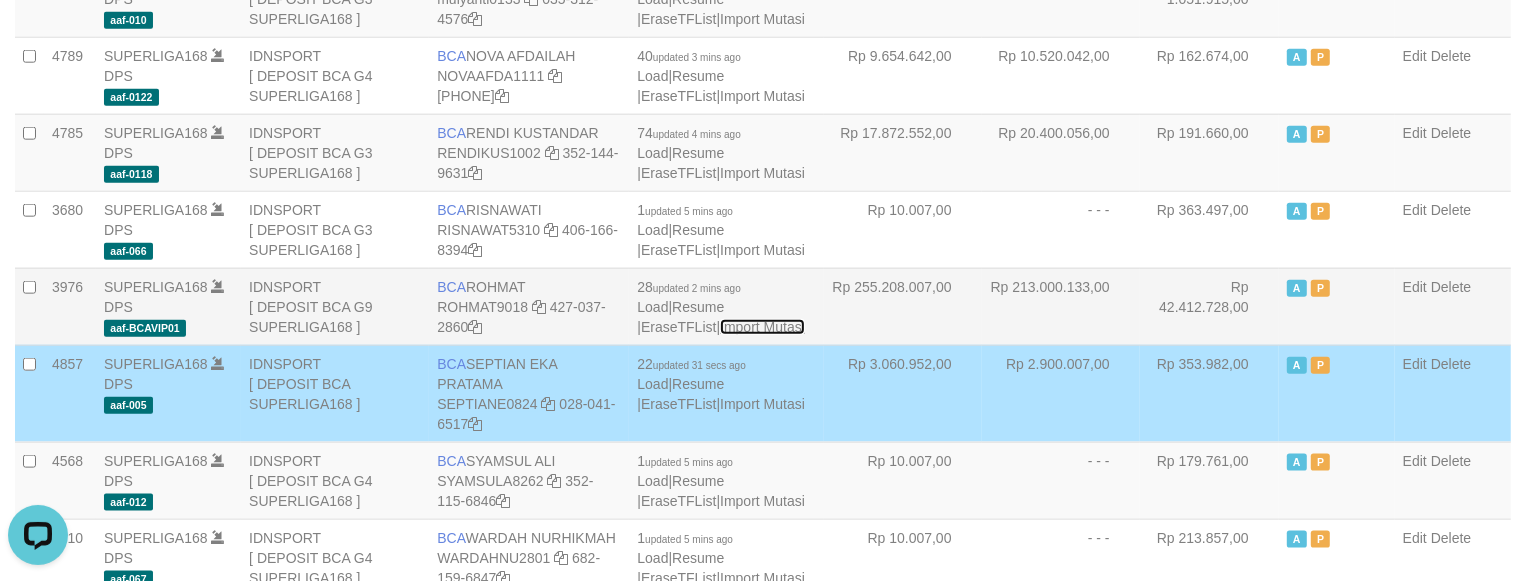 click on "Import Mutasi" at bounding box center [762, 327] 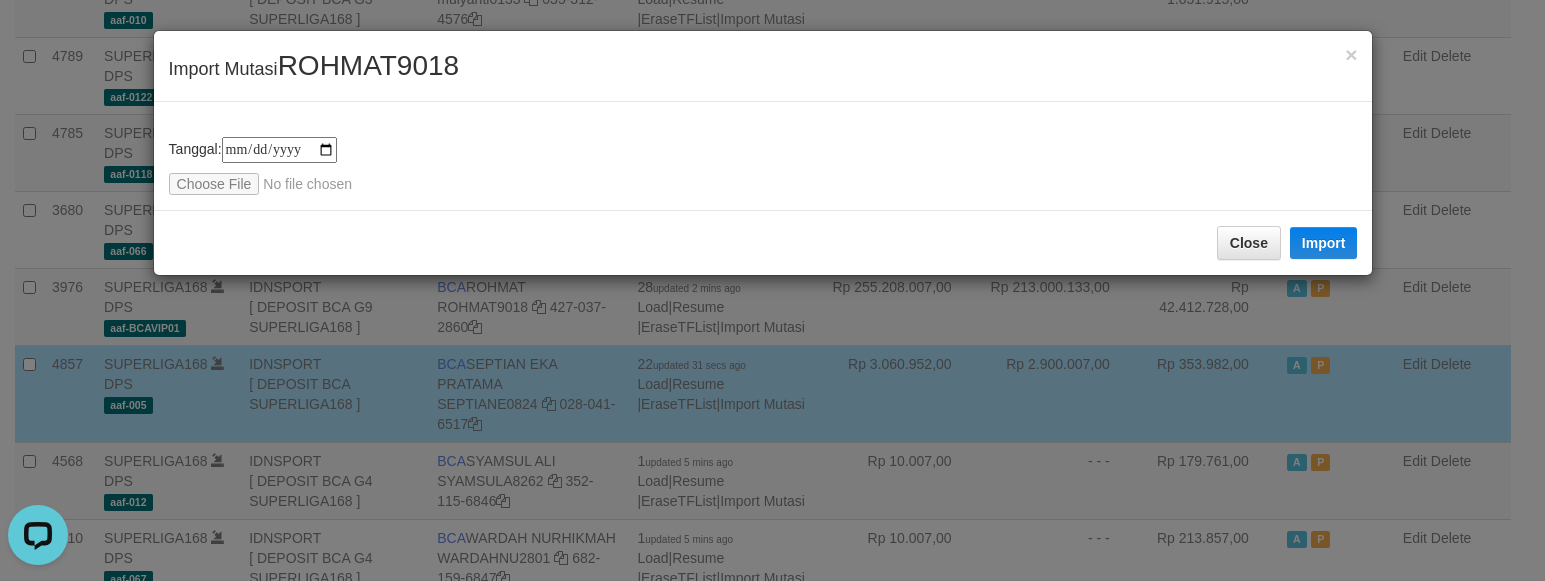 type on "**********" 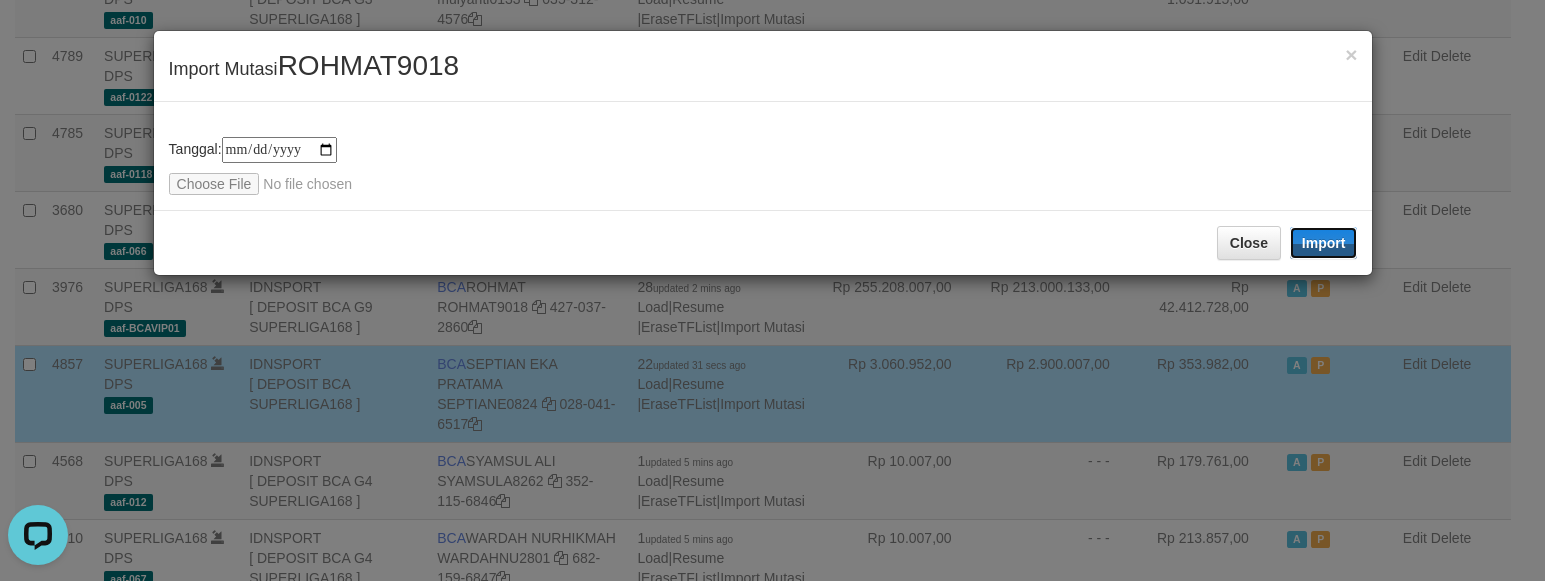 drag, startPoint x: 1327, startPoint y: 247, endPoint x: 740, endPoint y: 218, distance: 587.71594 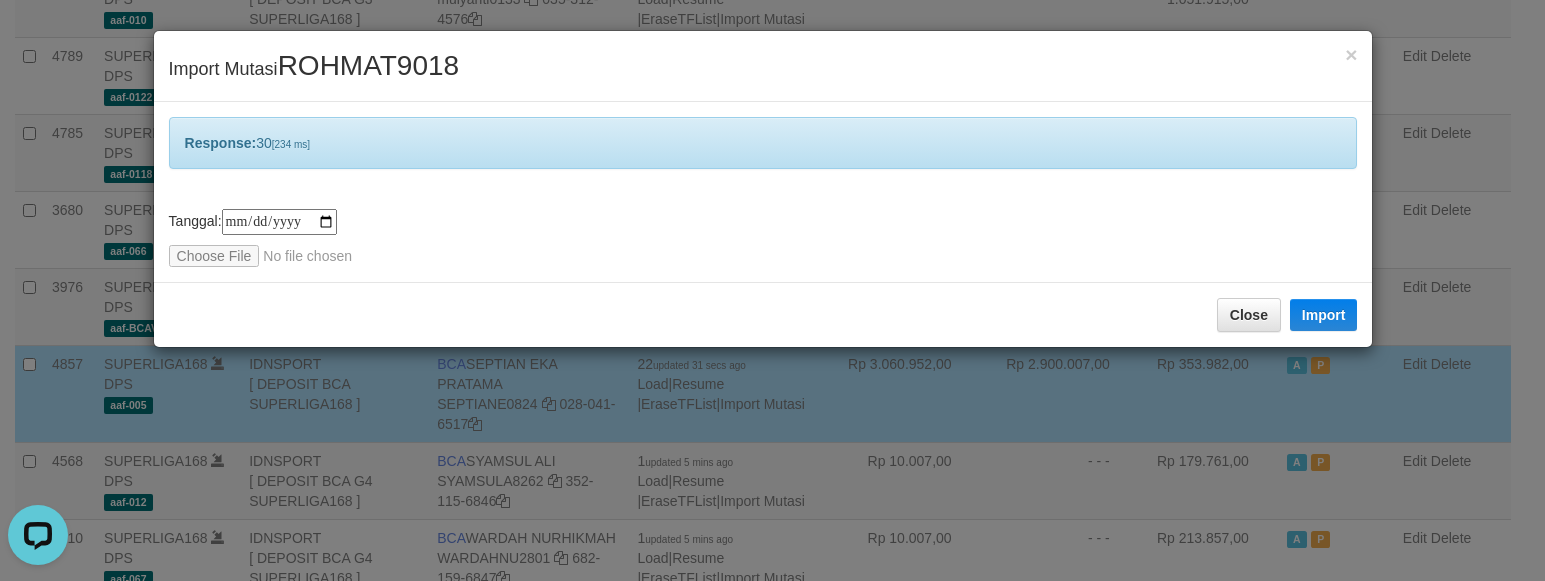 click on "**********" at bounding box center (763, 238) 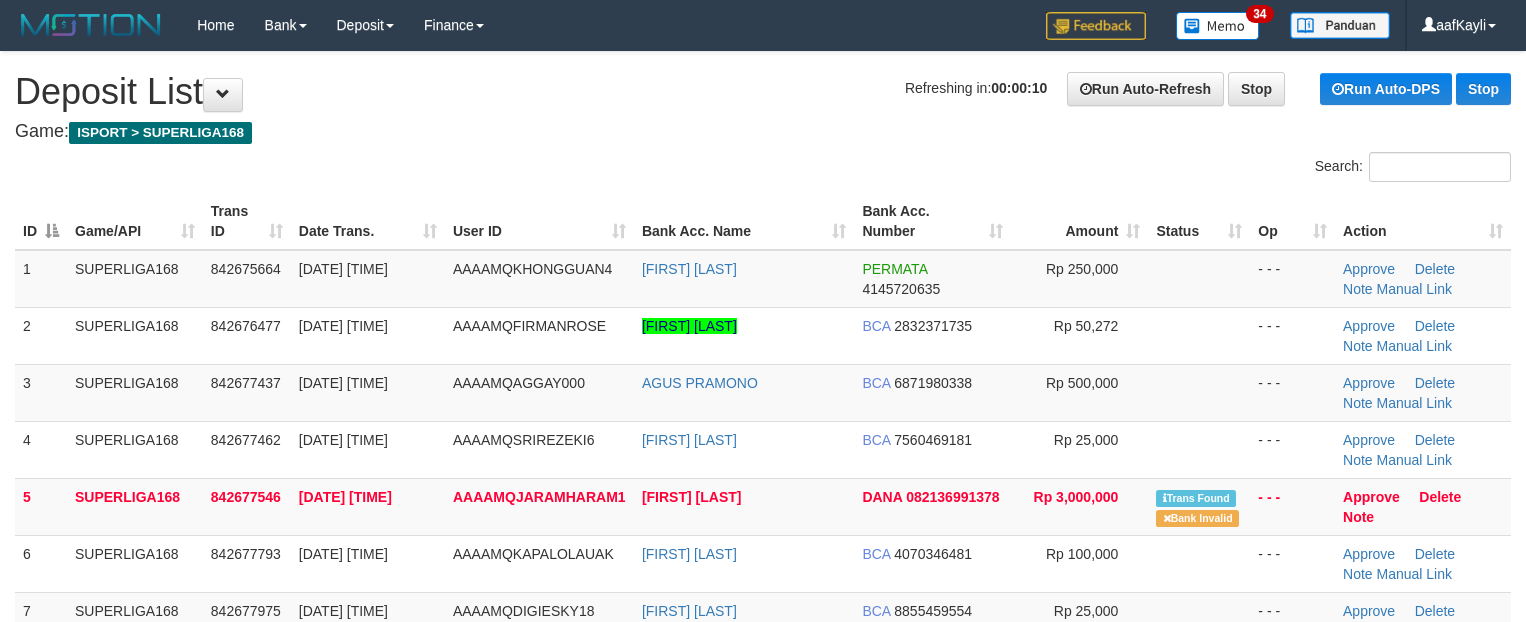 scroll, scrollTop: 0, scrollLeft: 0, axis: both 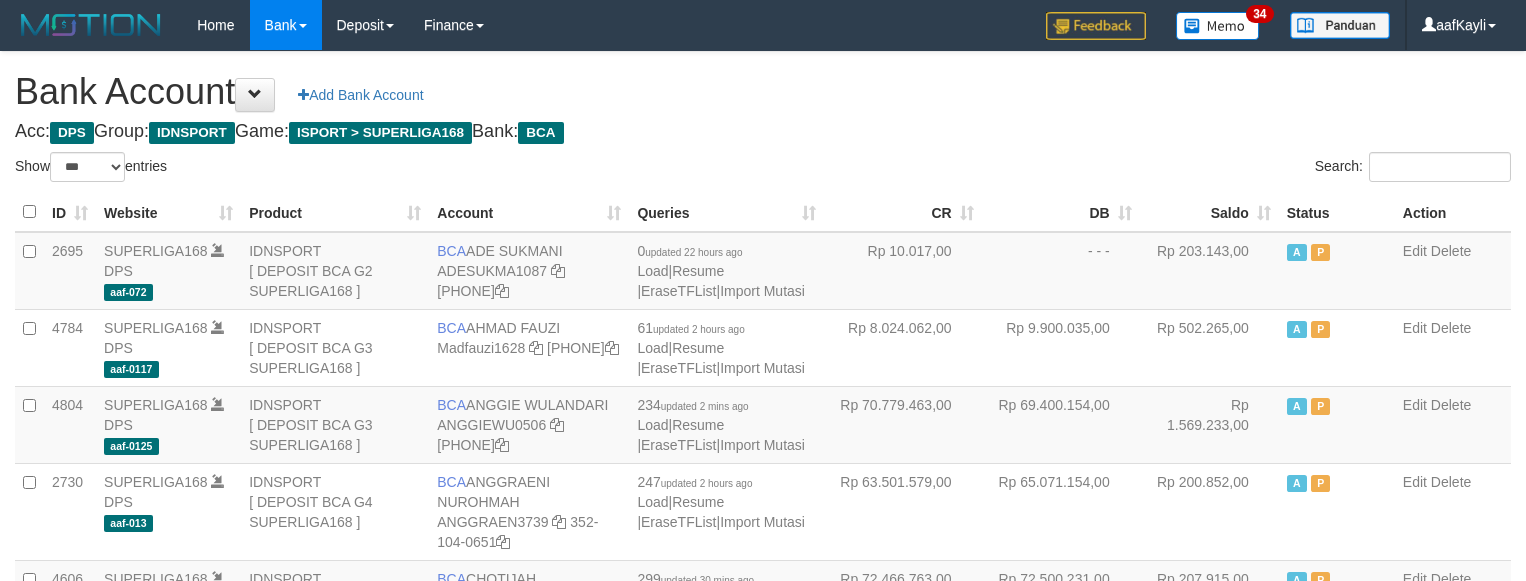 select on "***" 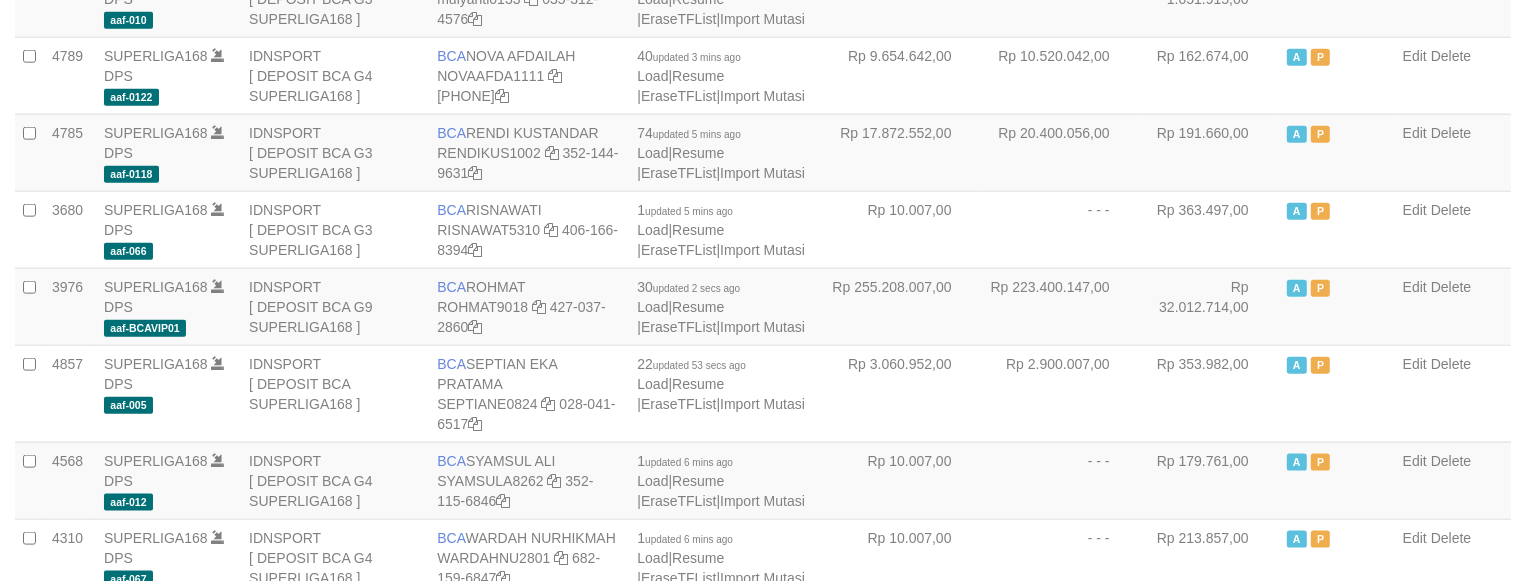 scroll, scrollTop: 2067, scrollLeft: 0, axis: vertical 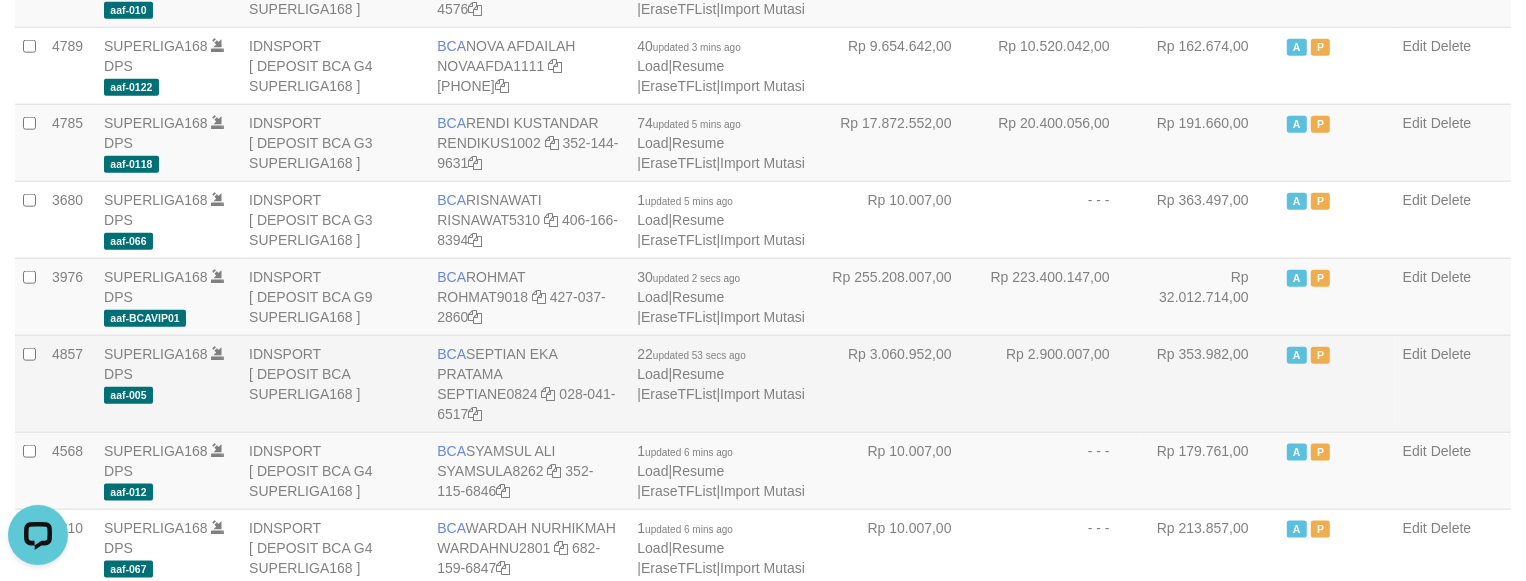click on "Rp 2.900.007,00" at bounding box center (1061, 383) 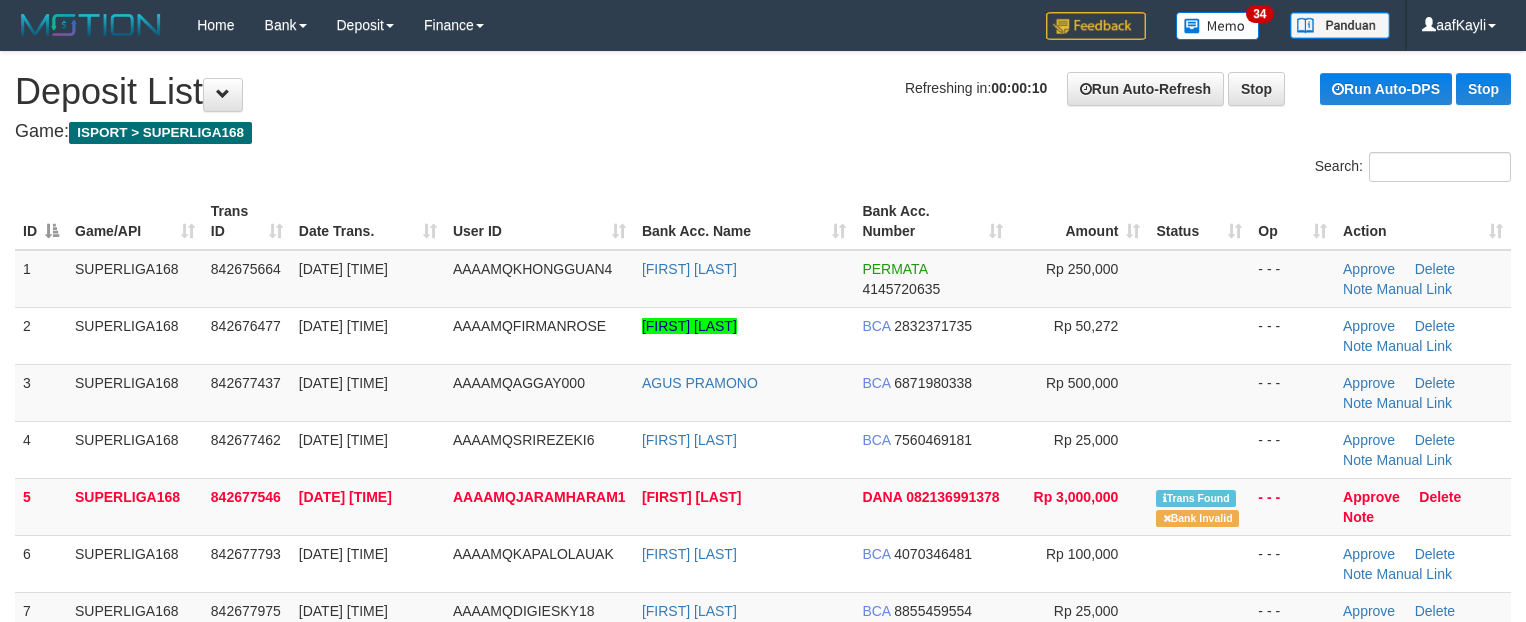 scroll, scrollTop: 0, scrollLeft: 0, axis: both 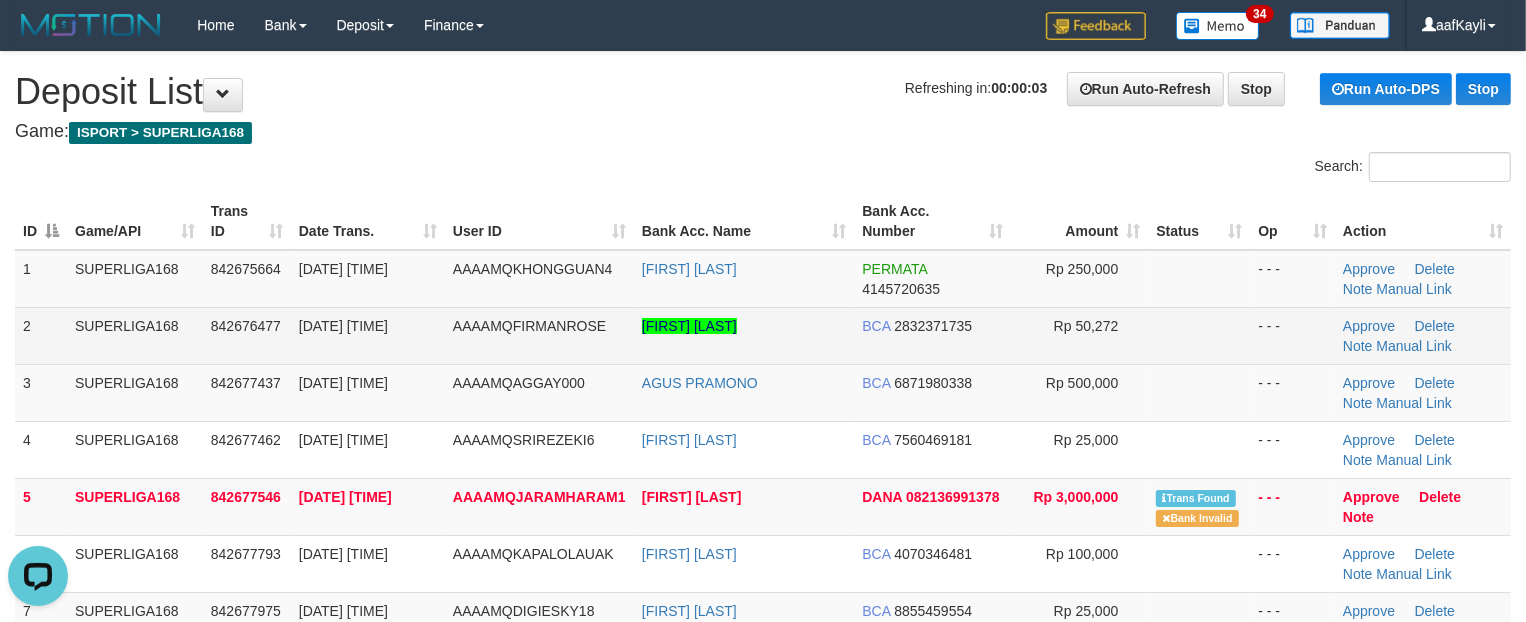 click at bounding box center [1199, 335] 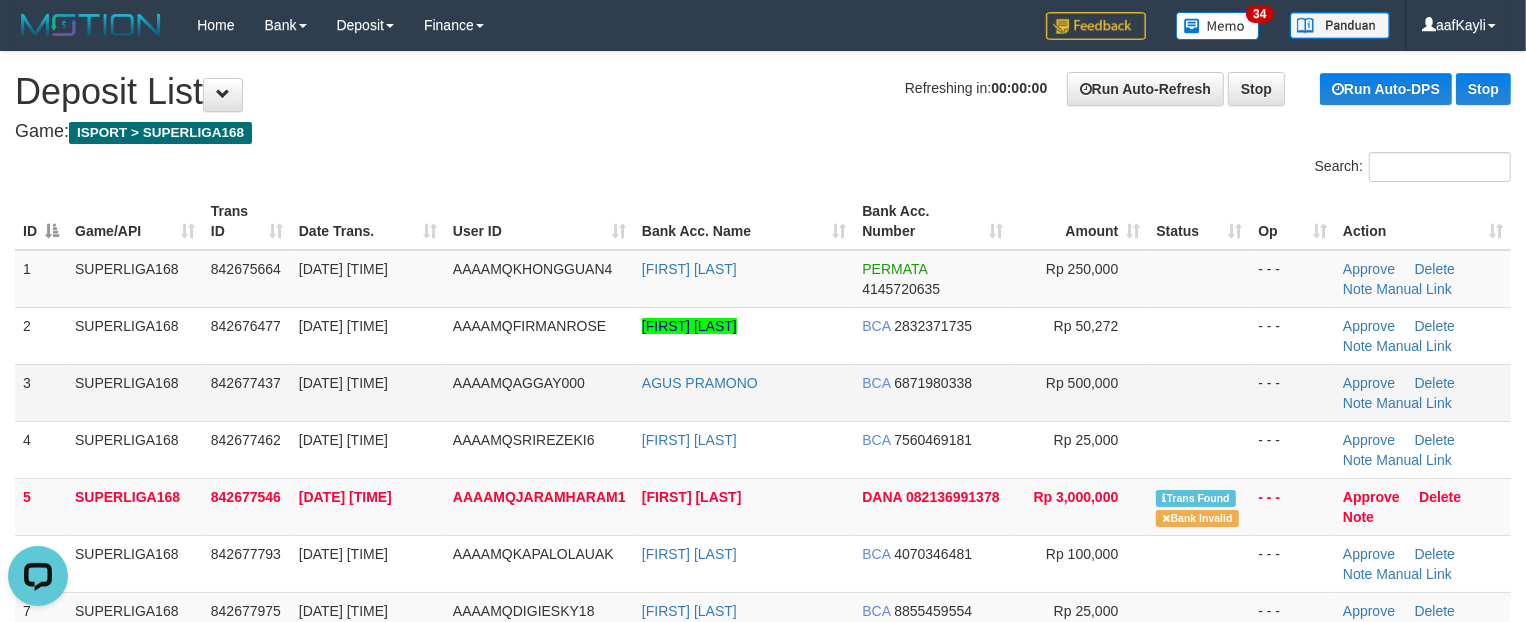 click at bounding box center (1199, 392) 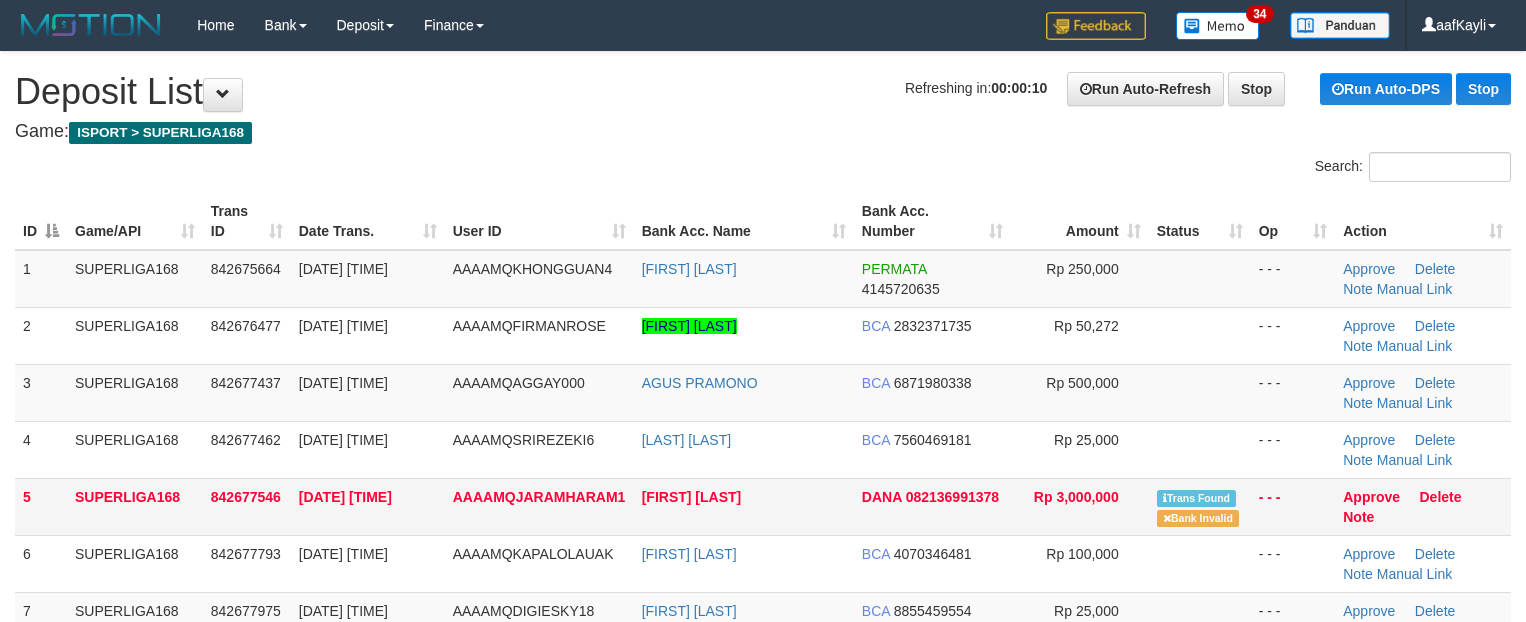 scroll, scrollTop: 0, scrollLeft: 0, axis: both 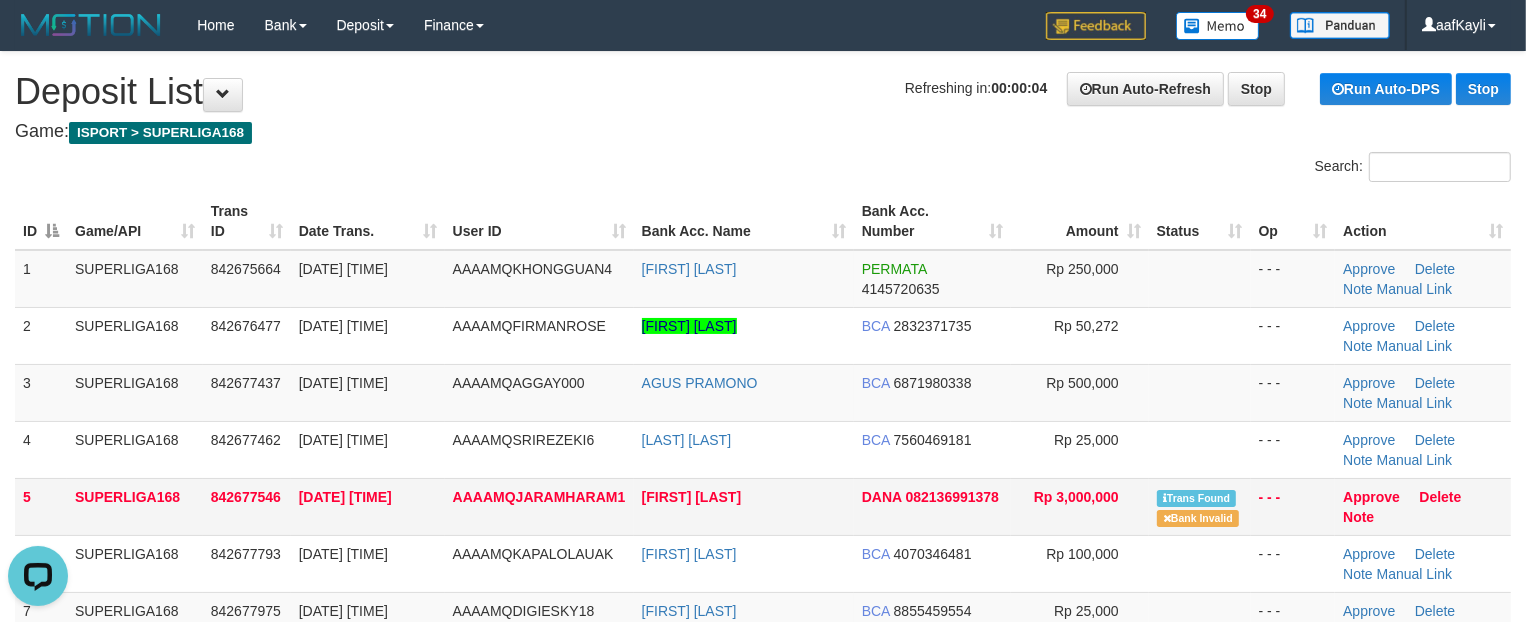 click on "[FIRST] [LAST]" at bounding box center (744, 506) 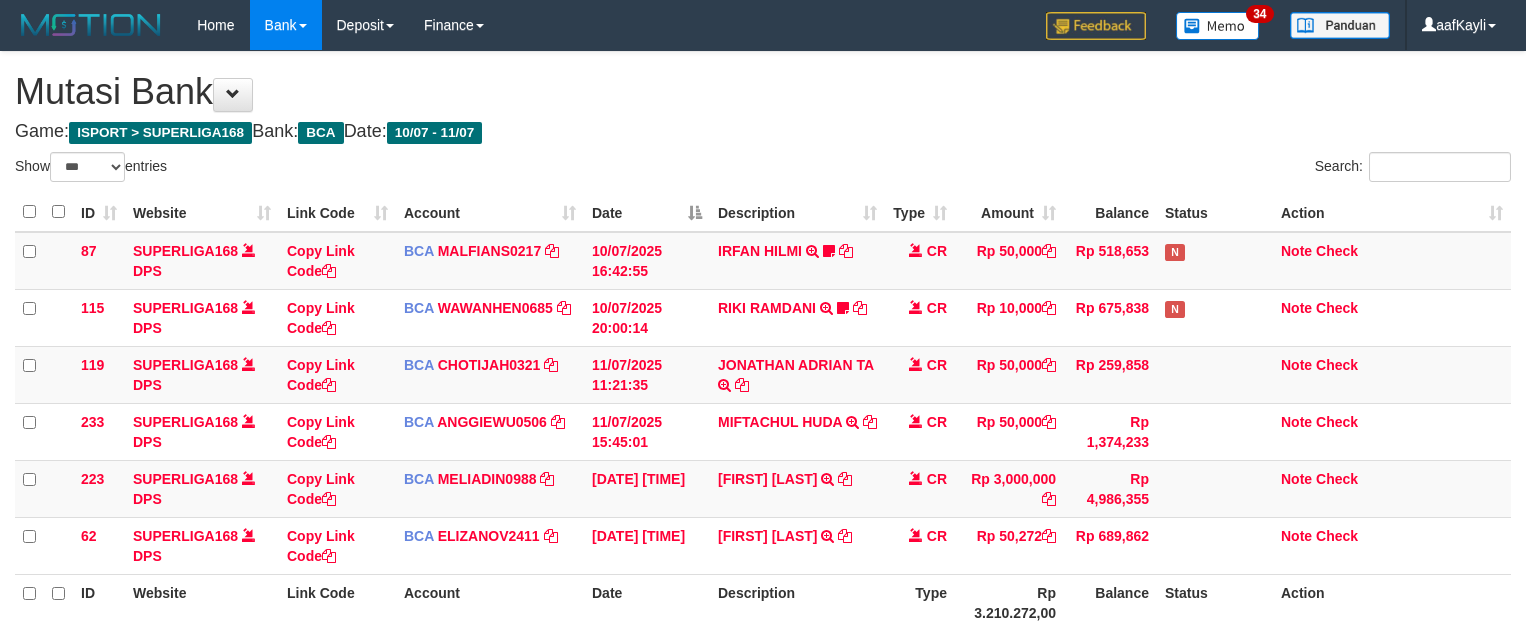 select on "***" 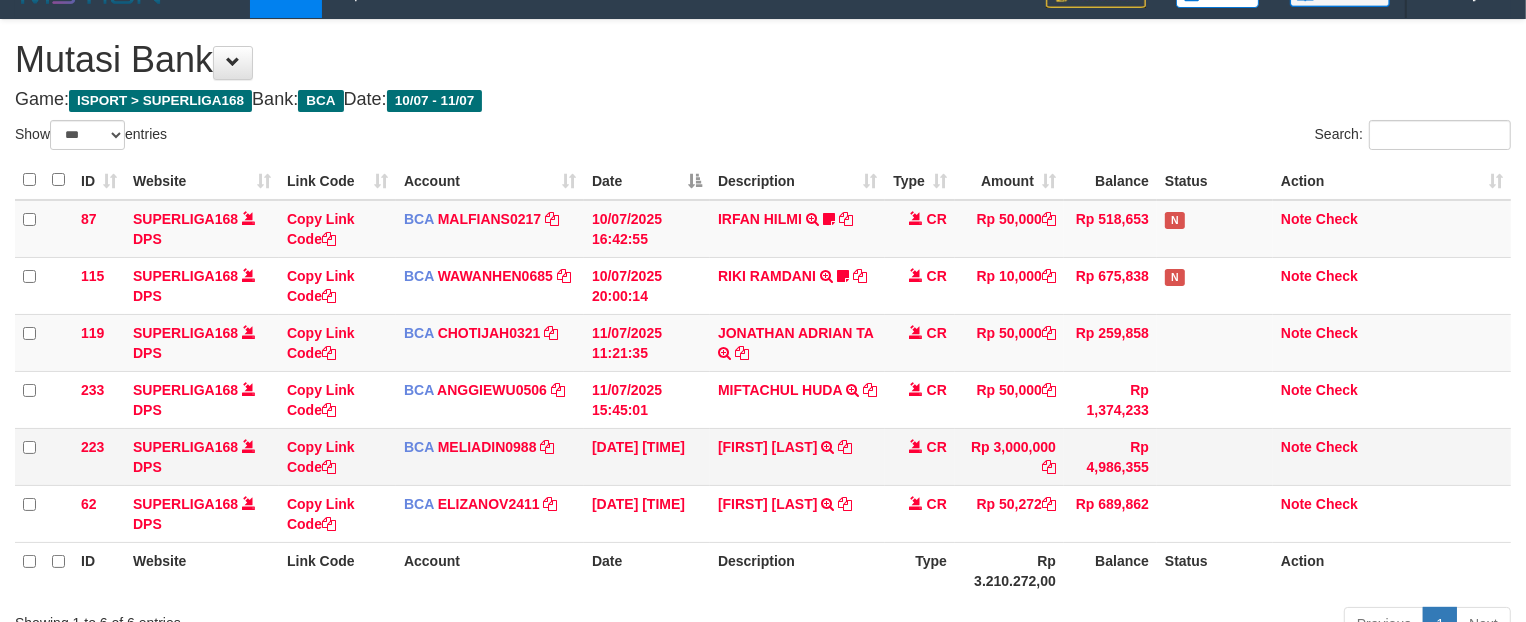 click on "[FIRST] [LAST]         TRSF E-BANKING CR 1107/FTSCY/WS95051
3000000.002025071143783383 TRFDN-[FIRST] [LAST] ESPAY DEBIT INDONE" at bounding box center [797, 456] 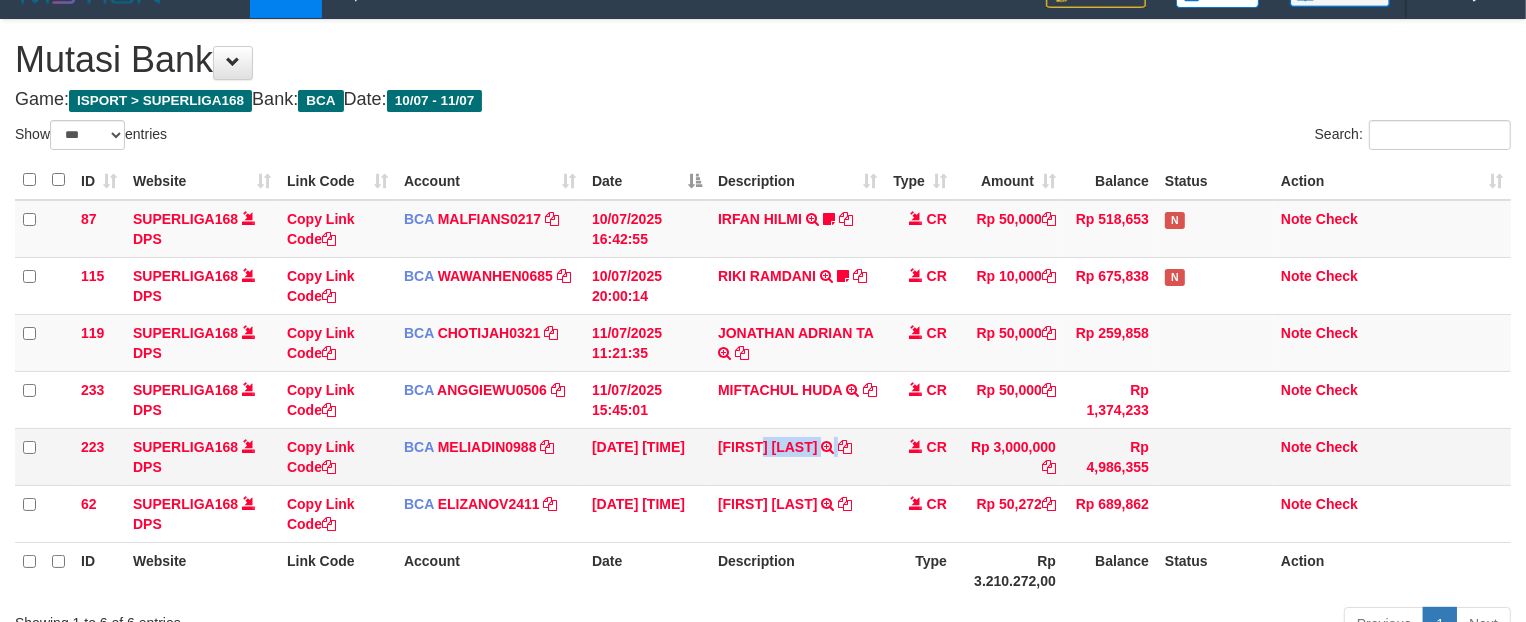 click on "[FIRST] [LAST]         TRSF E-BANKING CR 1107/FTSCY/WS95051
3000000.002025071143783383 TRFDN-[FIRST] [LAST] ESPAY DEBIT INDONE" at bounding box center (797, 456) 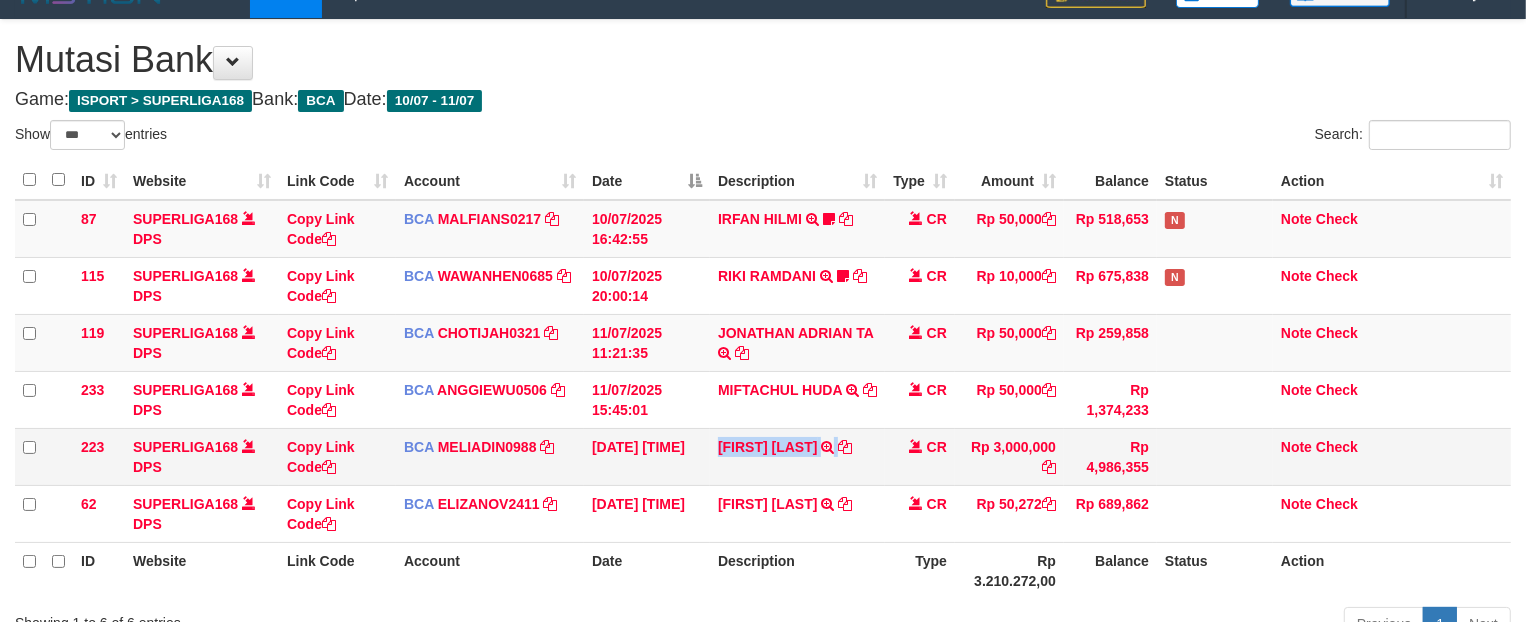 click on "[FIRST] [LAST]         TRSF E-BANKING CR 1107/FTSCY/WS95051
3000000.002025071143783383 TRFDN-[FIRST] [LAST] ESPAY DEBIT INDONE" at bounding box center (797, 456) 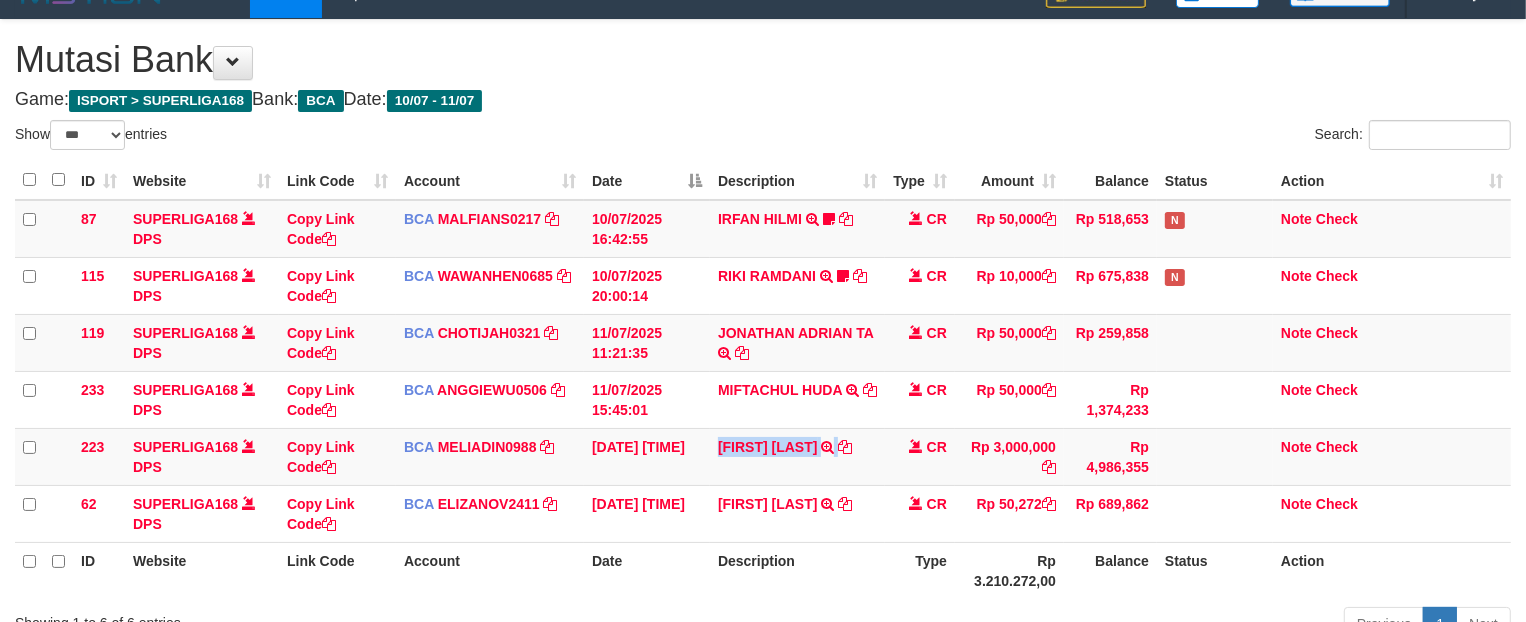 copy on "[FIRST] [LAST]" 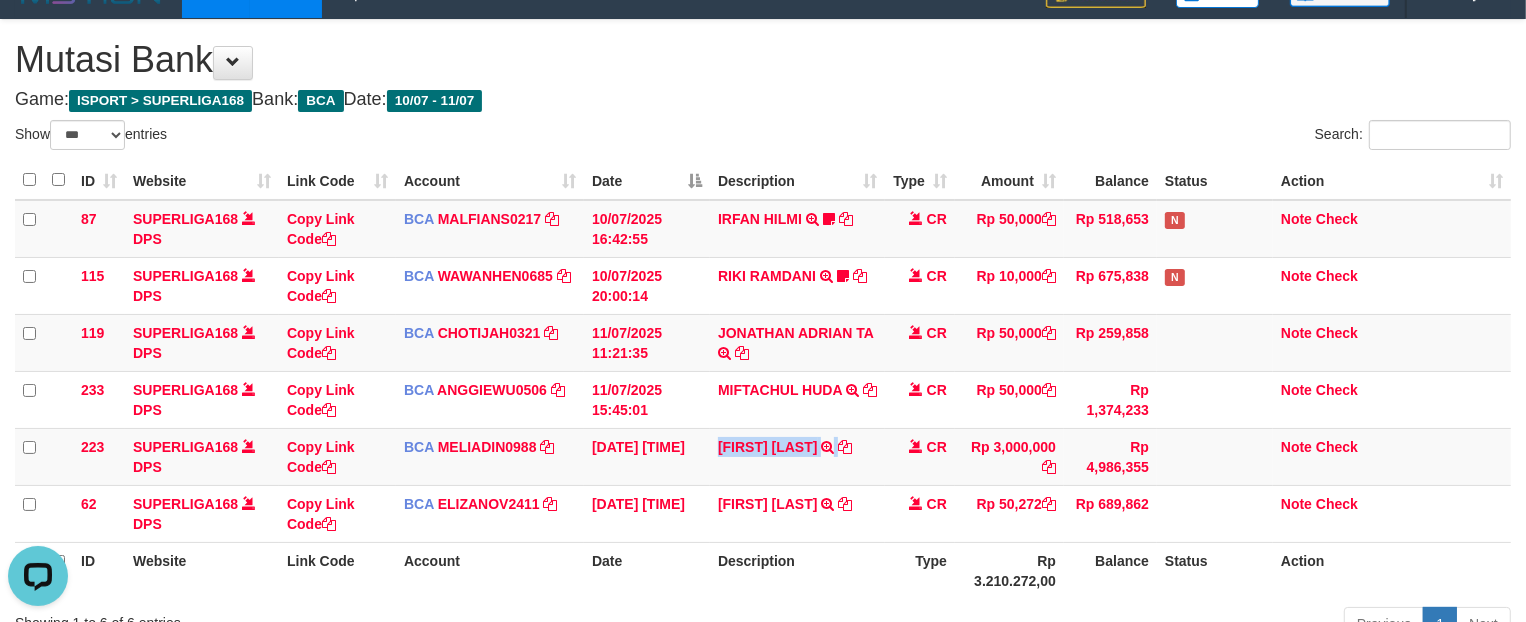 scroll, scrollTop: 0, scrollLeft: 0, axis: both 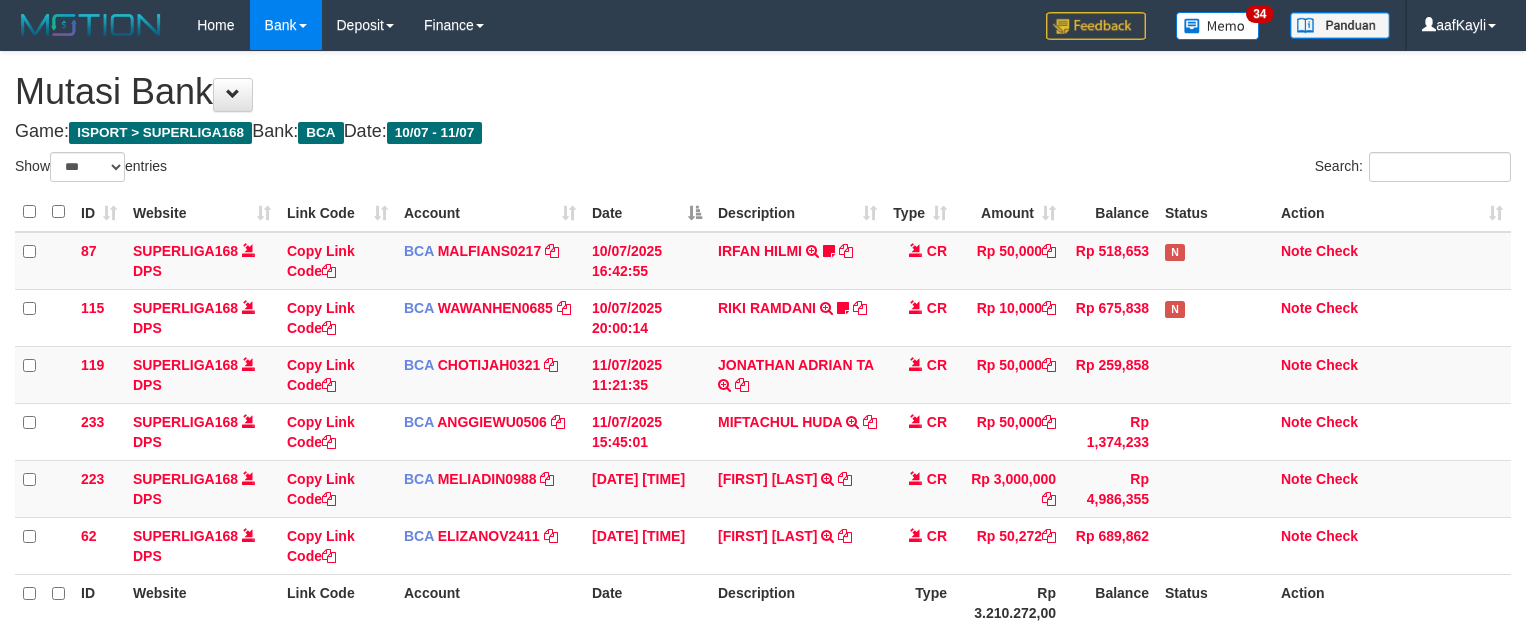 select on "***" 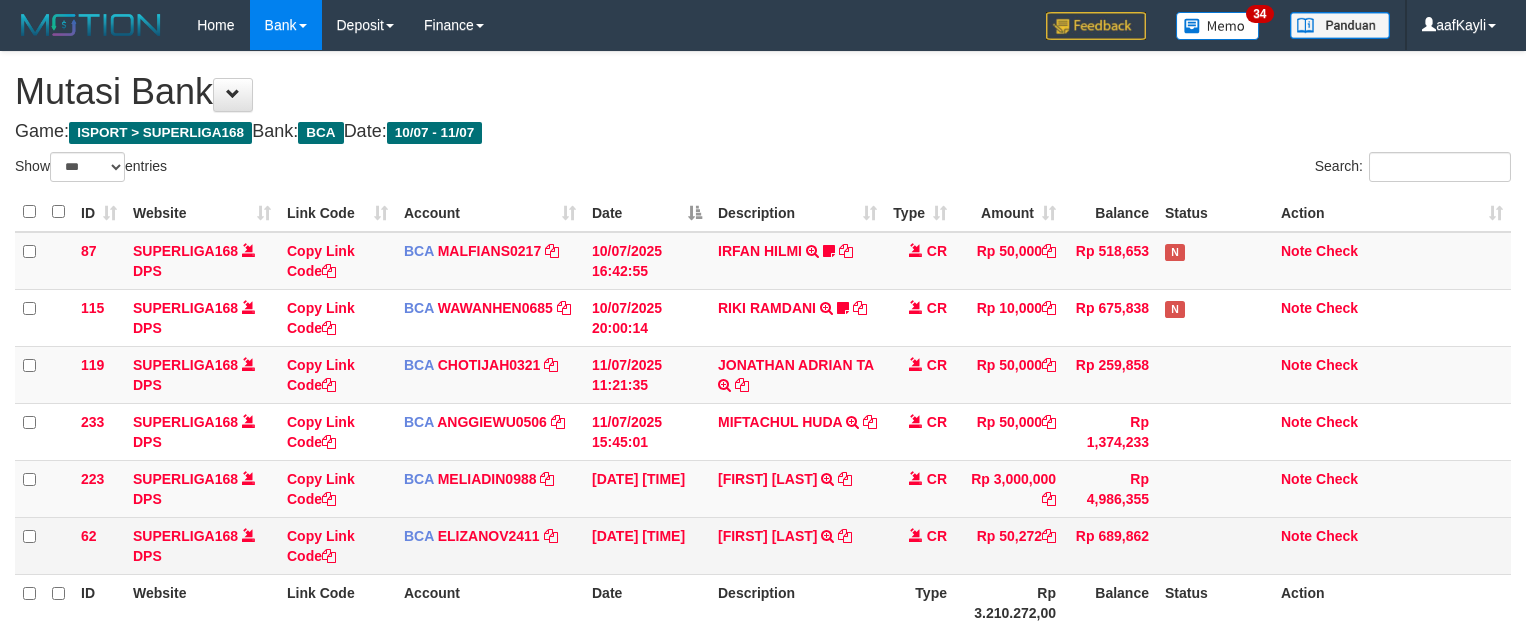 scroll, scrollTop: 32, scrollLeft: 0, axis: vertical 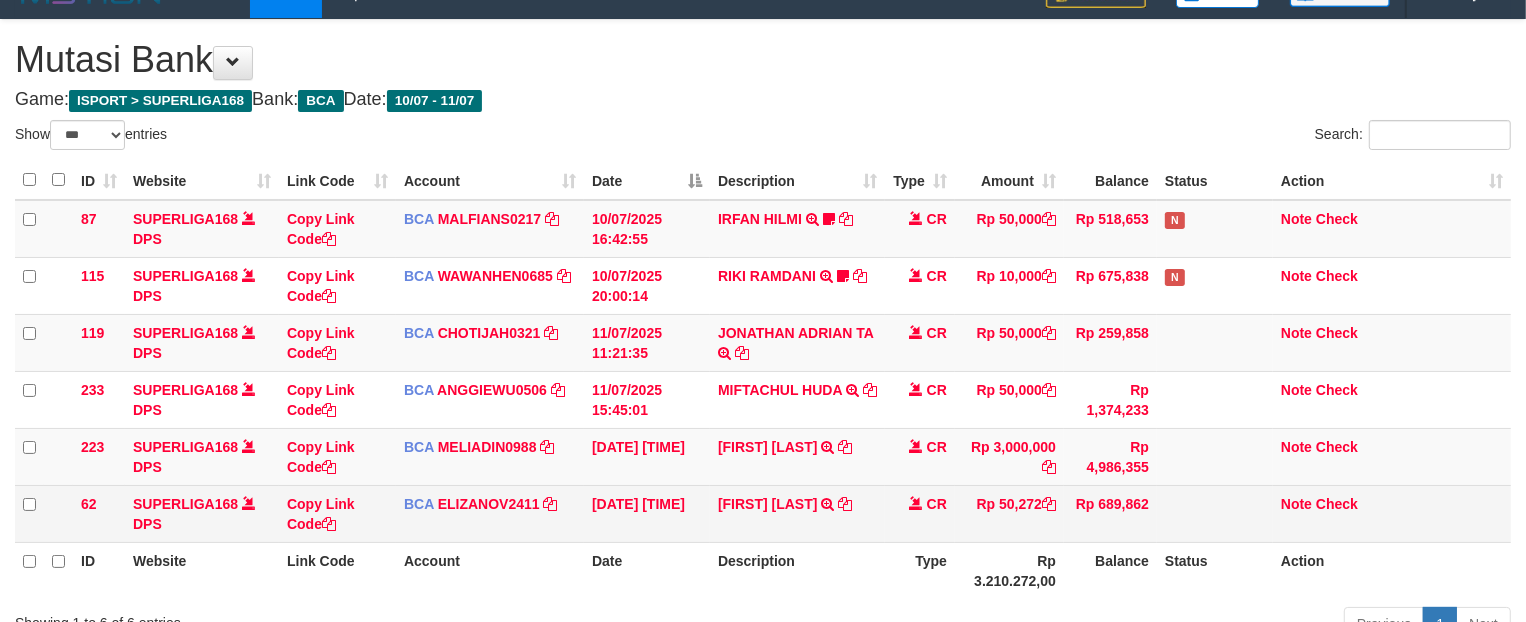 click on "FIRMAN SYAIDI PUTE         TRSF E-BANKING CR 07/11 ZV3B1
FIRMAN SYAIDI PUTE" at bounding box center [797, 513] 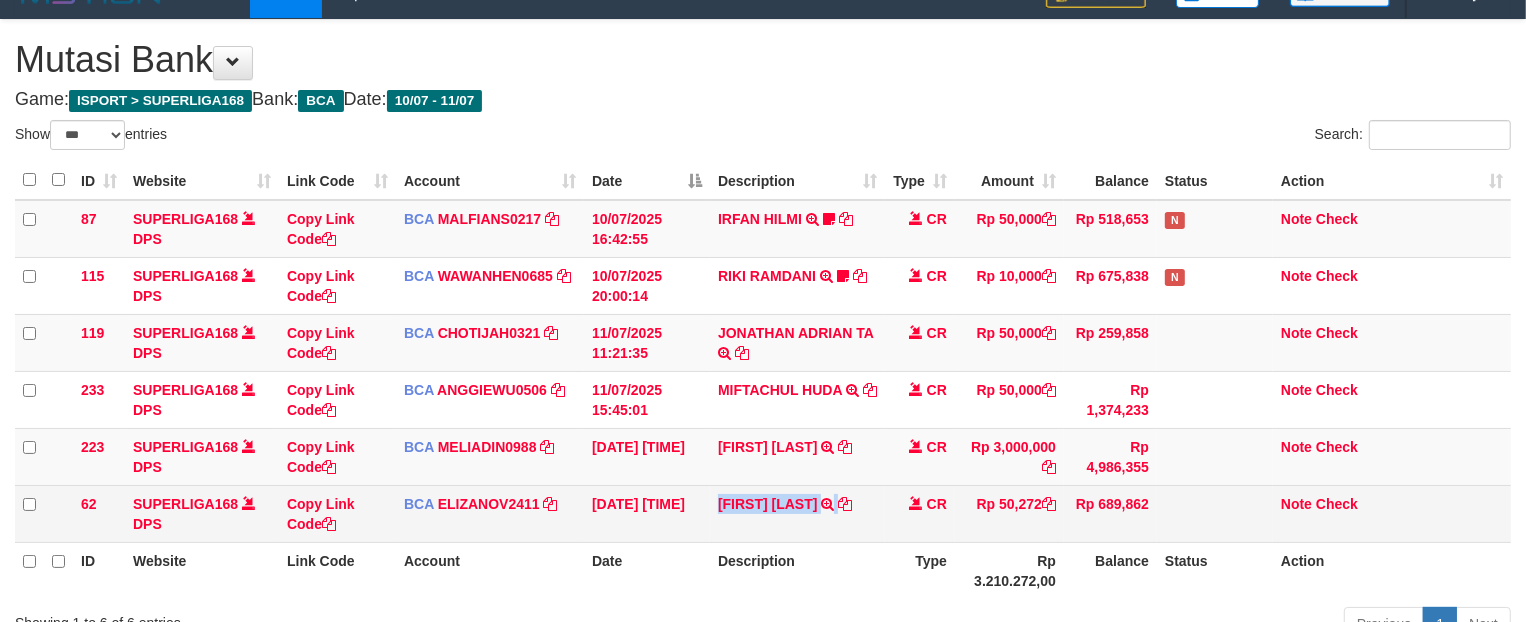 click on "FIRMAN SYAIDI PUTE         TRSF E-BANKING CR 07/11 ZV3B1
FIRMAN SYAIDI PUTE" at bounding box center [797, 513] 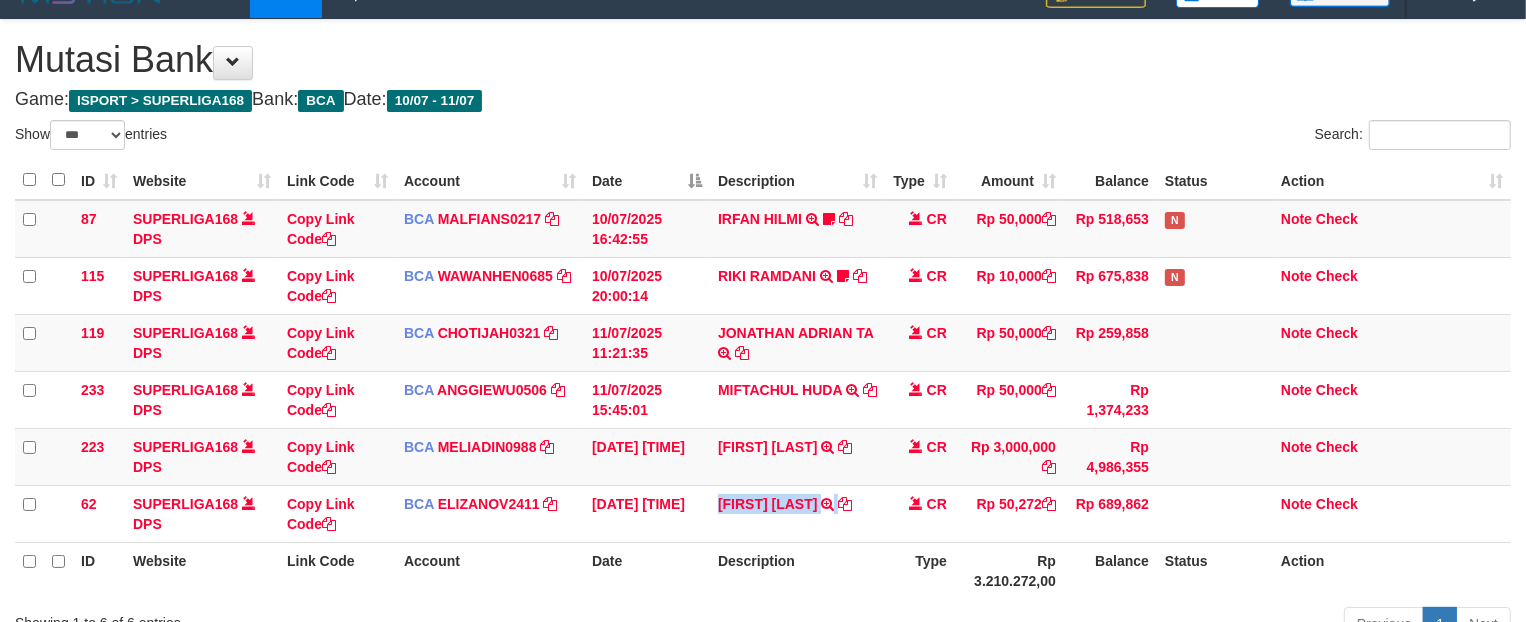 copy on "FIRMAN SYAIDI PUTE         TRSF E-BANKING CR 07/11 ZV3B1
FIRMAN SYAIDI PUTE" 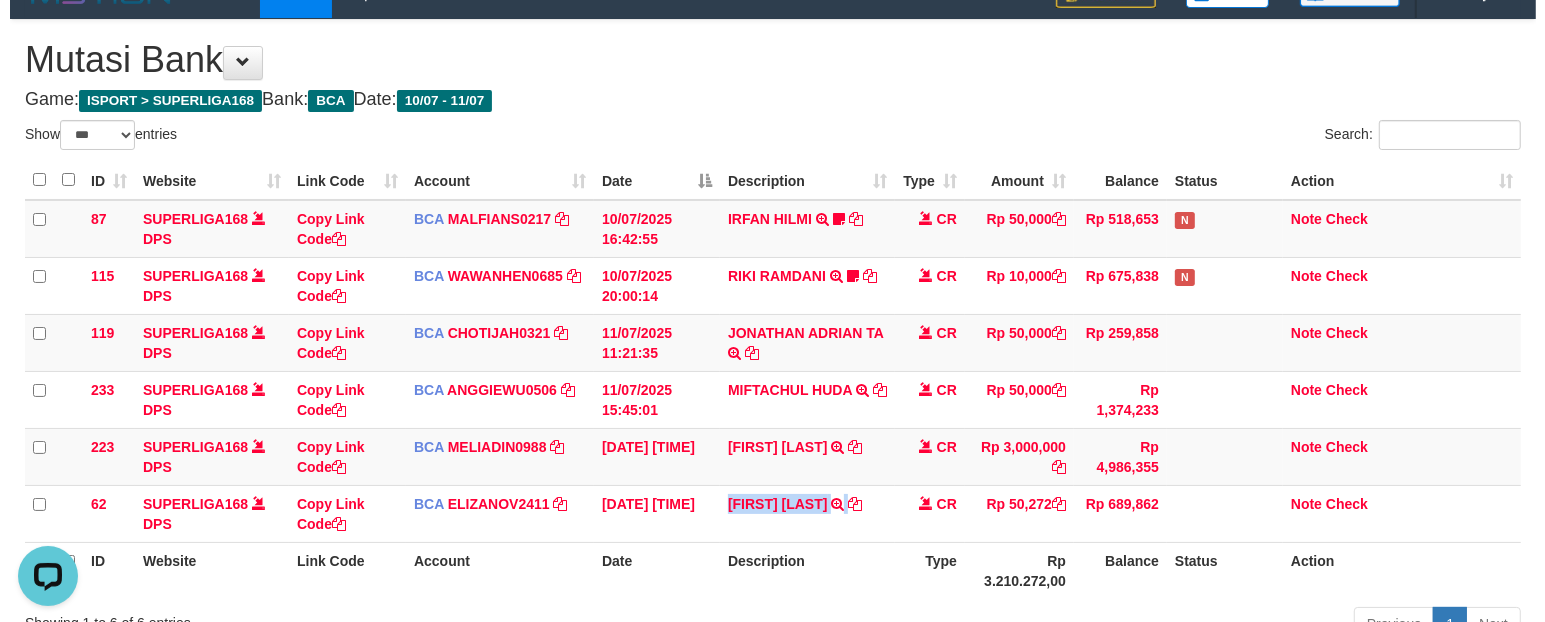 scroll, scrollTop: 0, scrollLeft: 0, axis: both 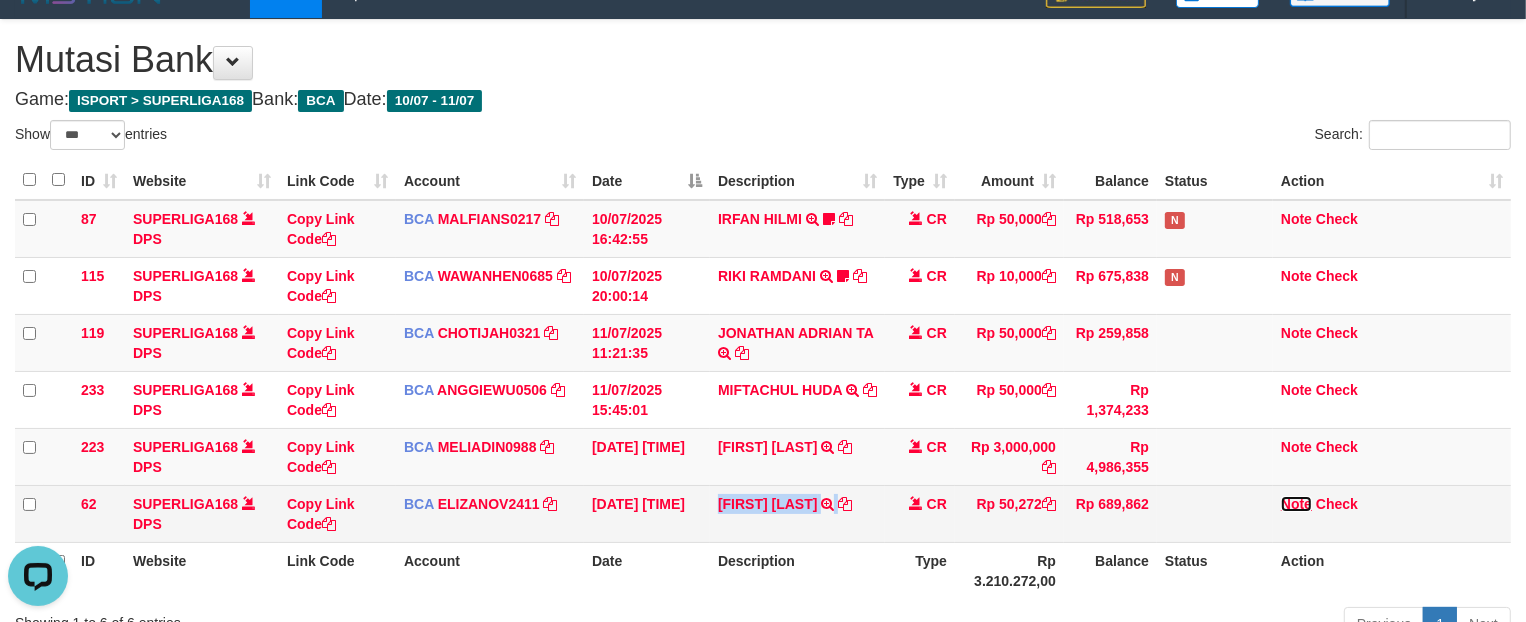 click on "Note" at bounding box center (1296, 504) 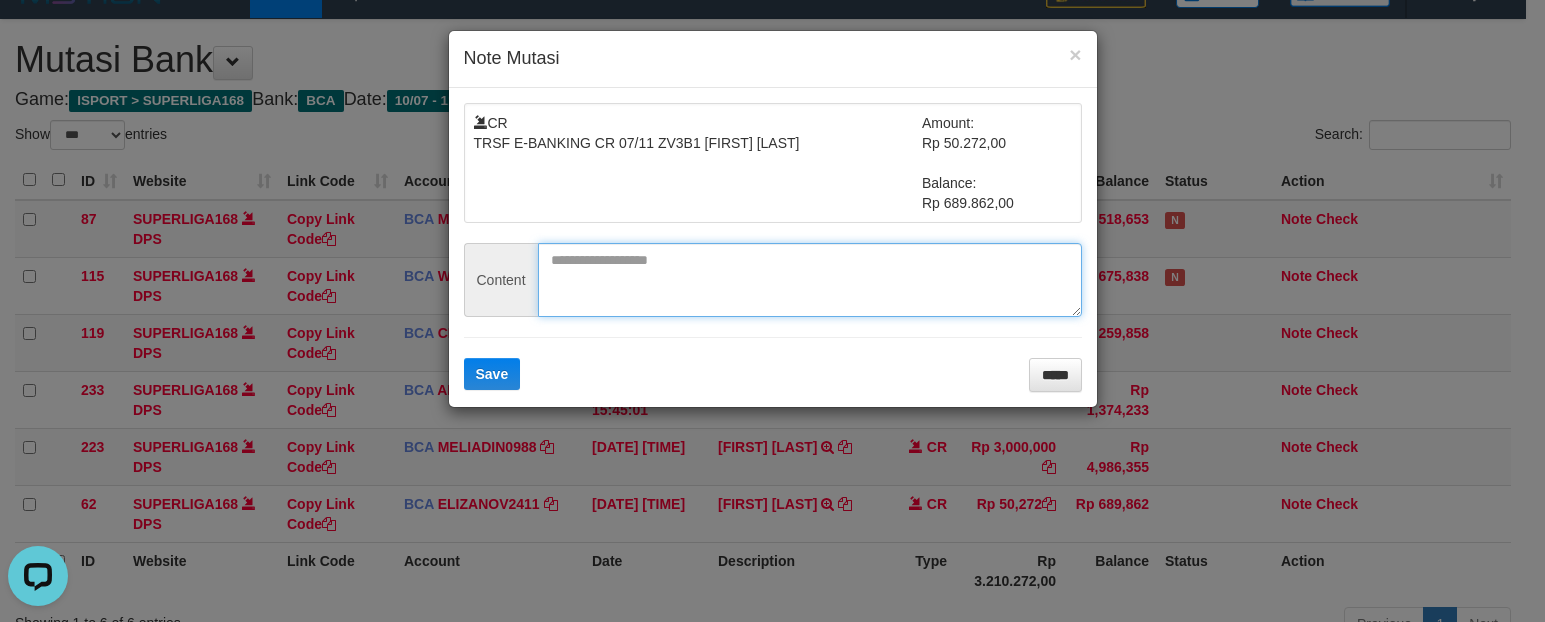 click at bounding box center (810, 280) 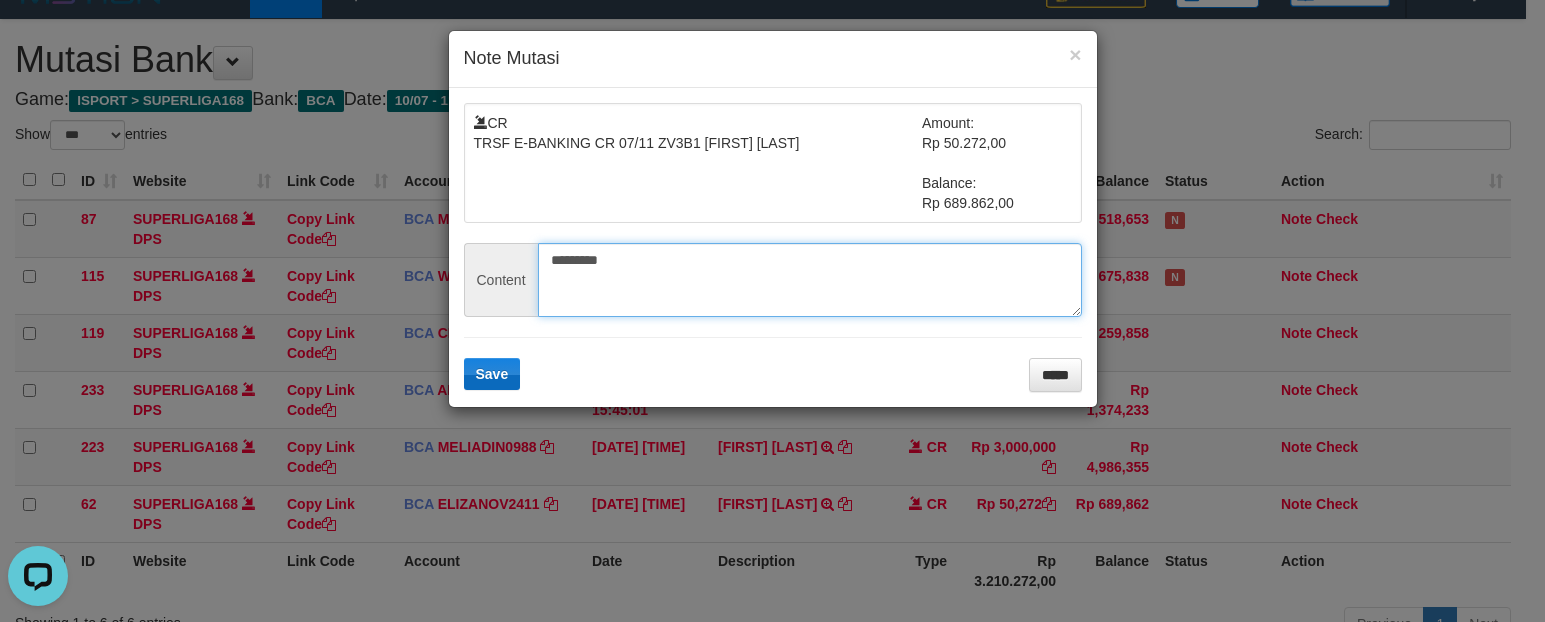 type on "*********" 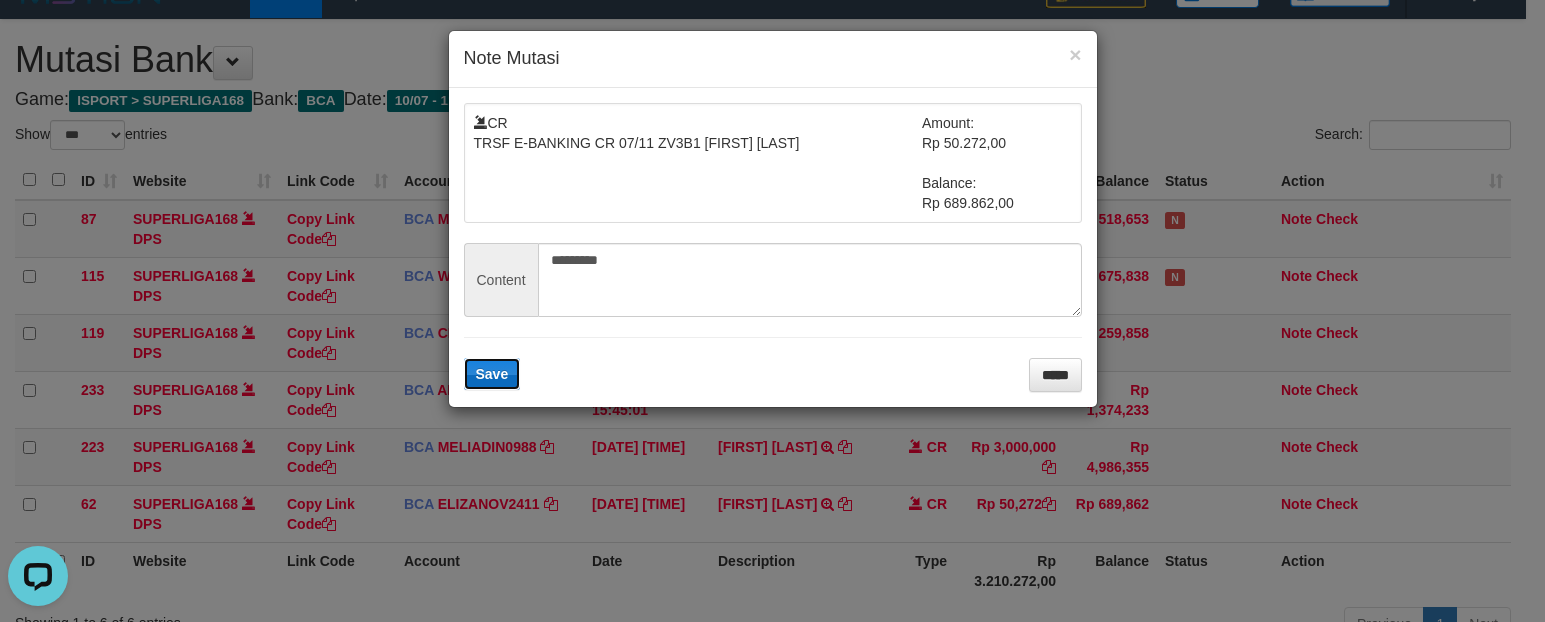 click on "Save" at bounding box center (492, 374) 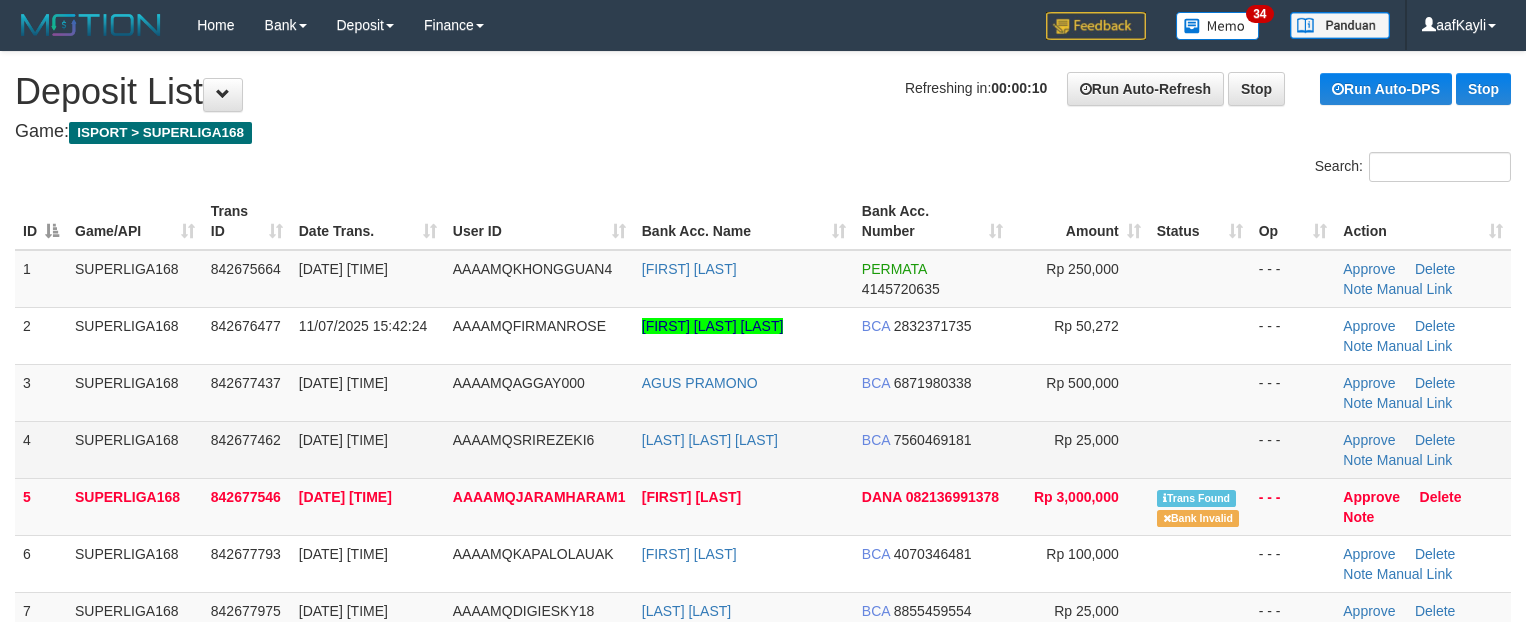 scroll, scrollTop: 0, scrollLeft: 0, axis: both 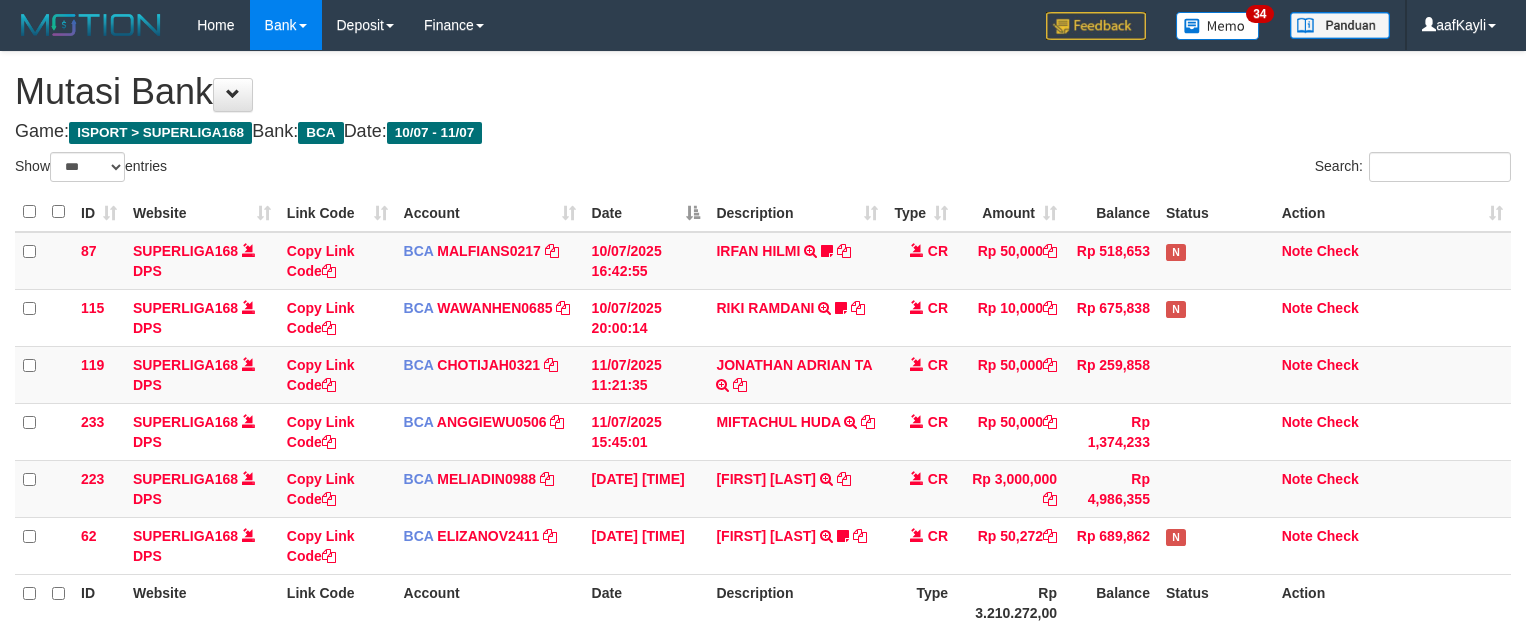 select on "***" 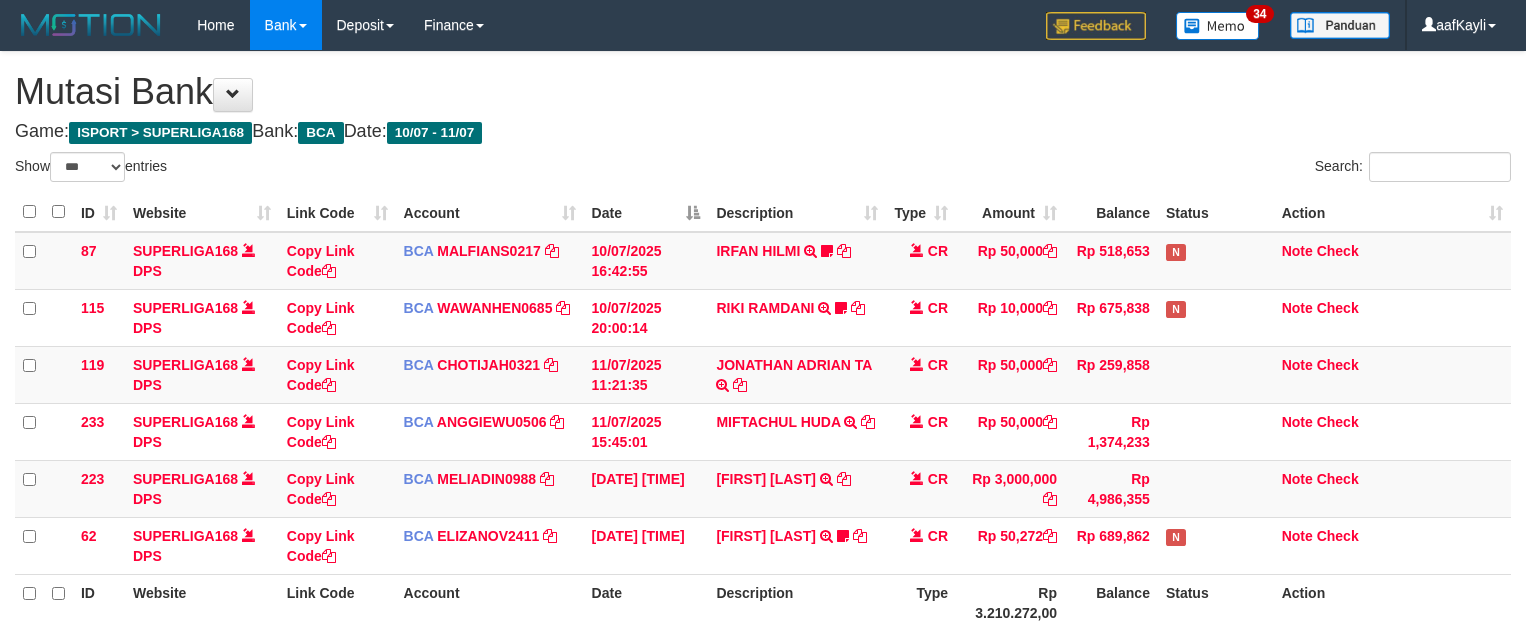 scroll, scrollTop: 32, scrollLeft: 0, axis: vertical 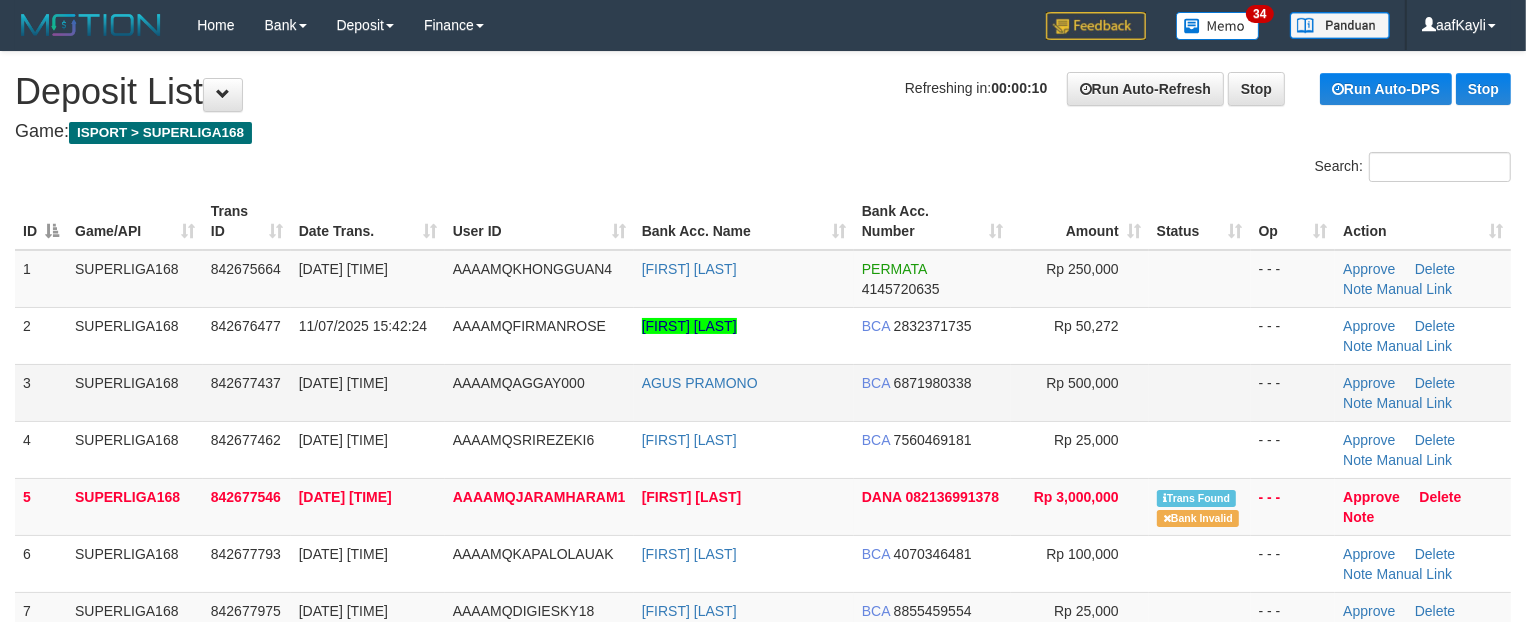 drag, startPoint x: 0, startPoint y: 0, endPoint x: 1202, endPoint y: 390, distance: 1263.6866 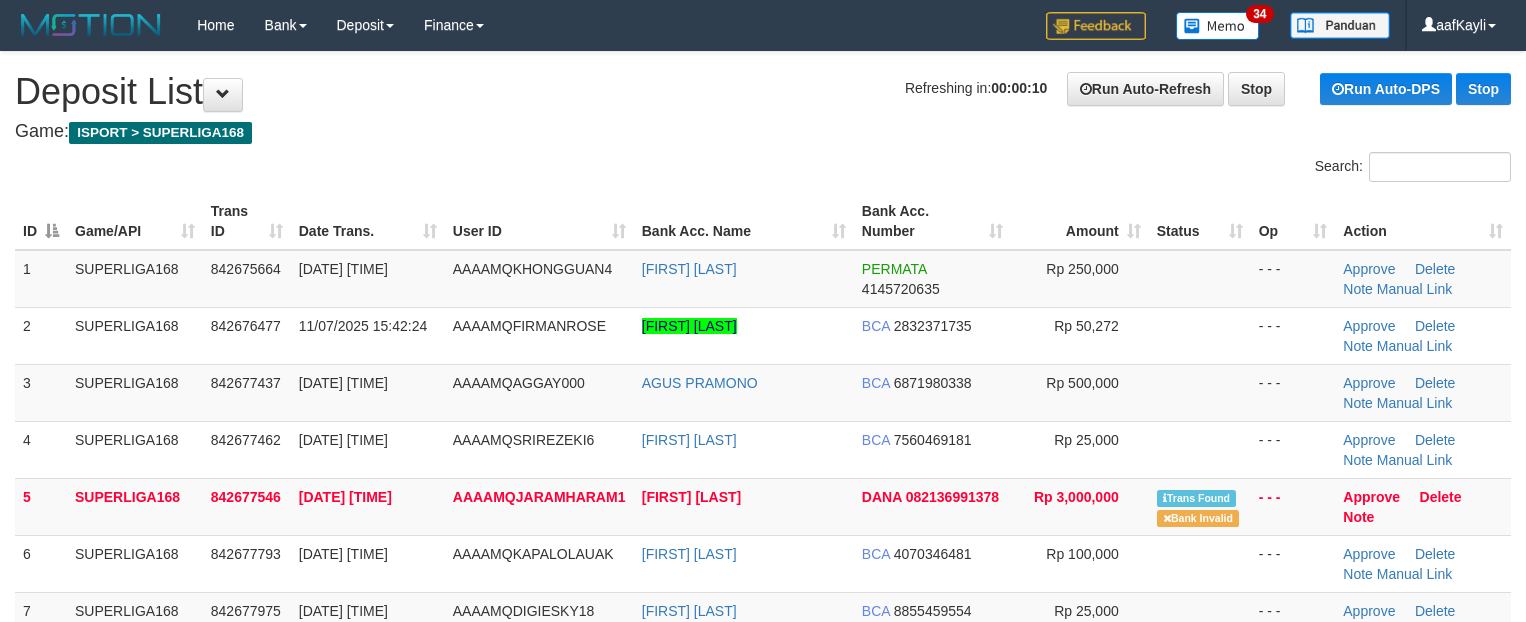 scroll, scrollTop: 0, scrollLeft: 0, axis: both 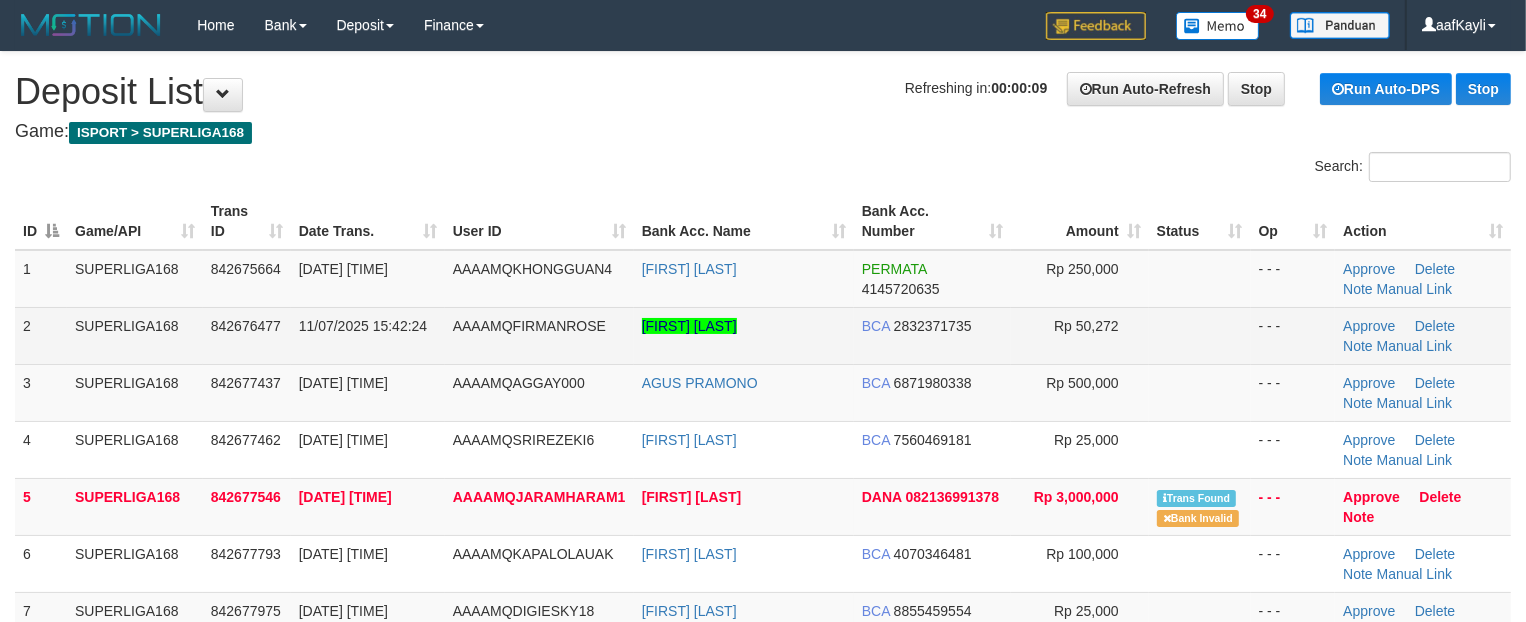 click at bounding box center (1200, 335) 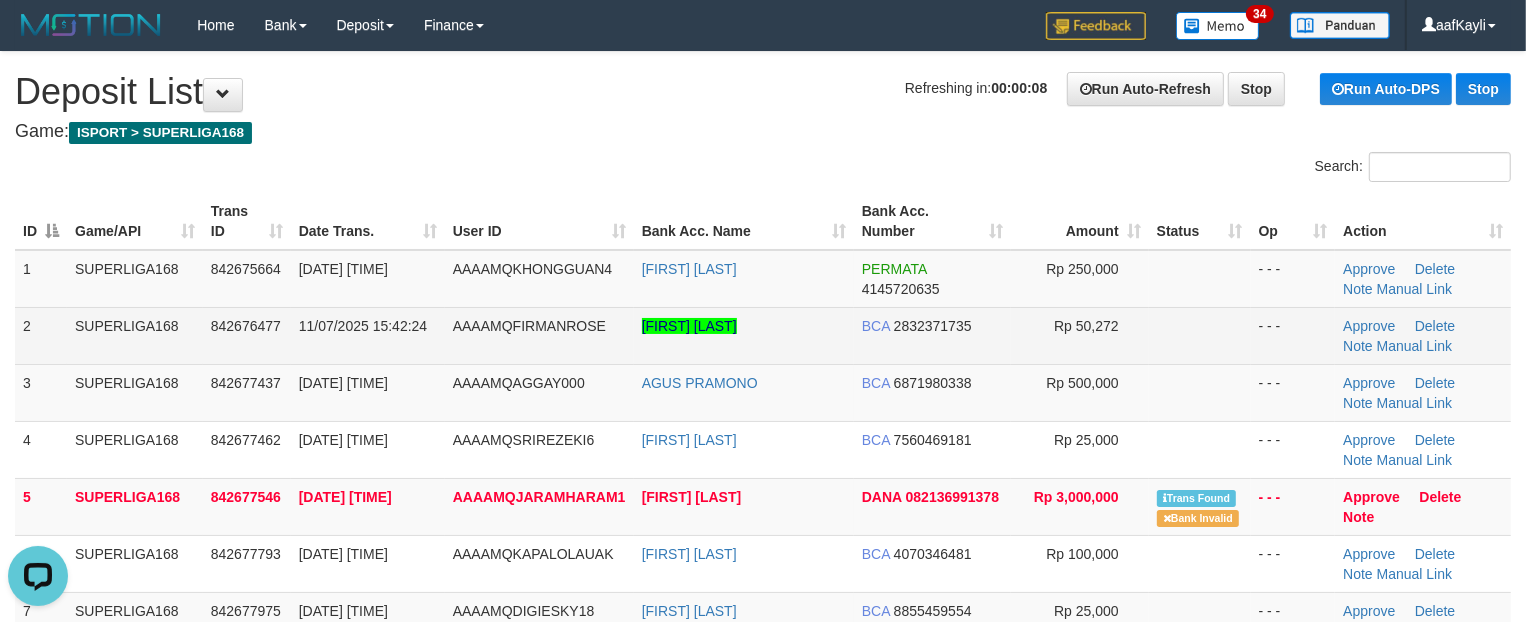 scroll, scrollTop: 0, scrollLeft: 0, axis: both 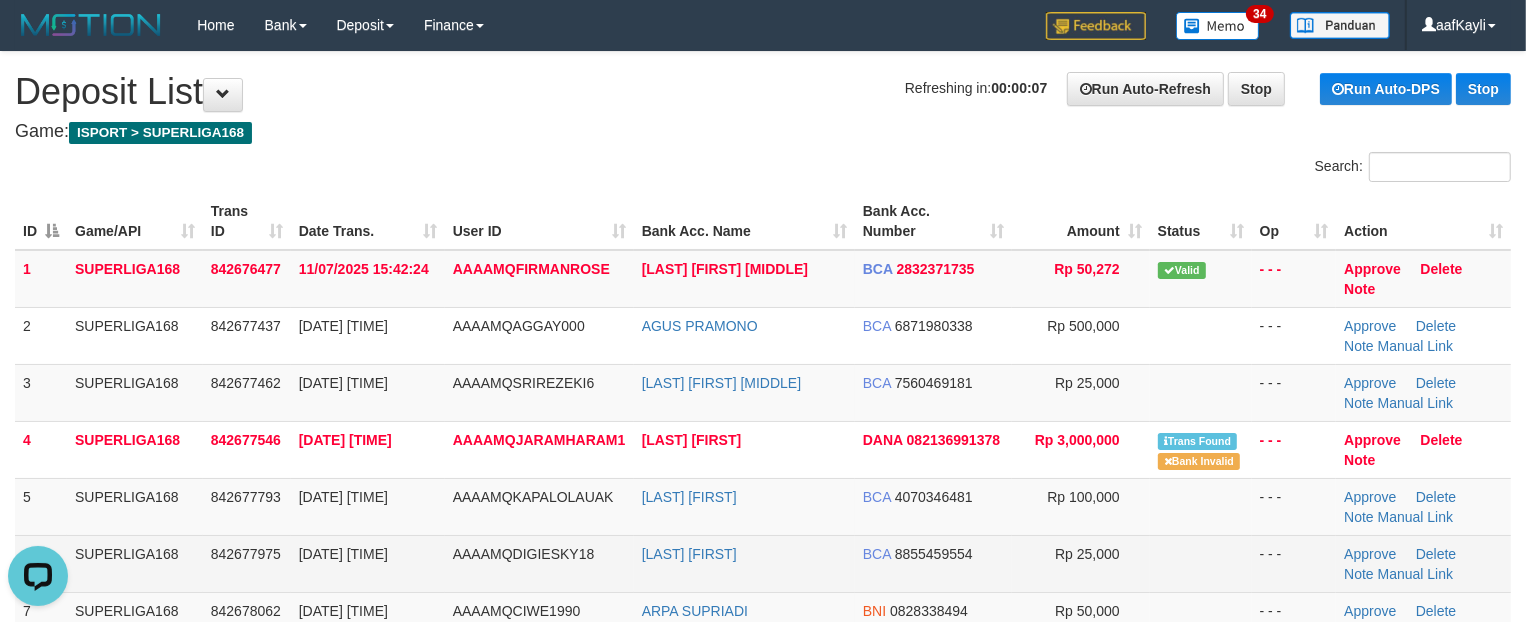 click at bounding box center [1201, 563] 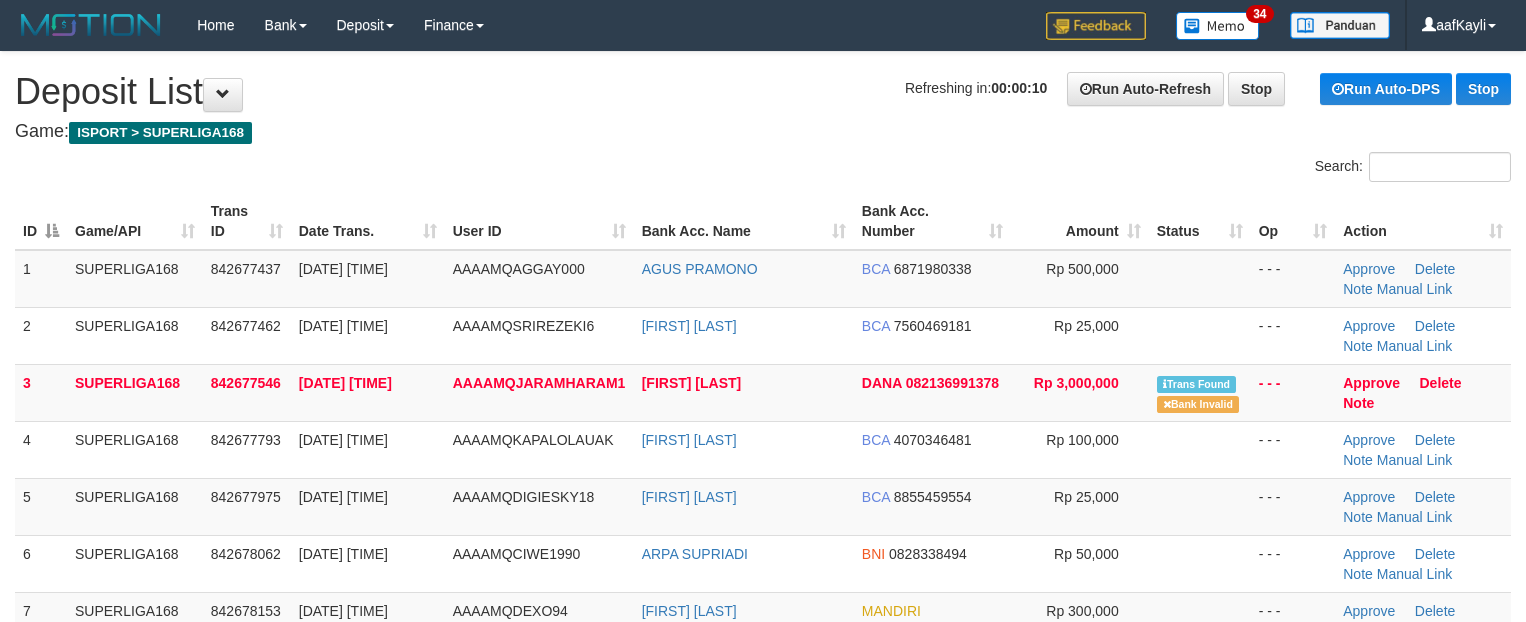 scroll, scrollTop: 0, scrollLeft: 0, axis: both 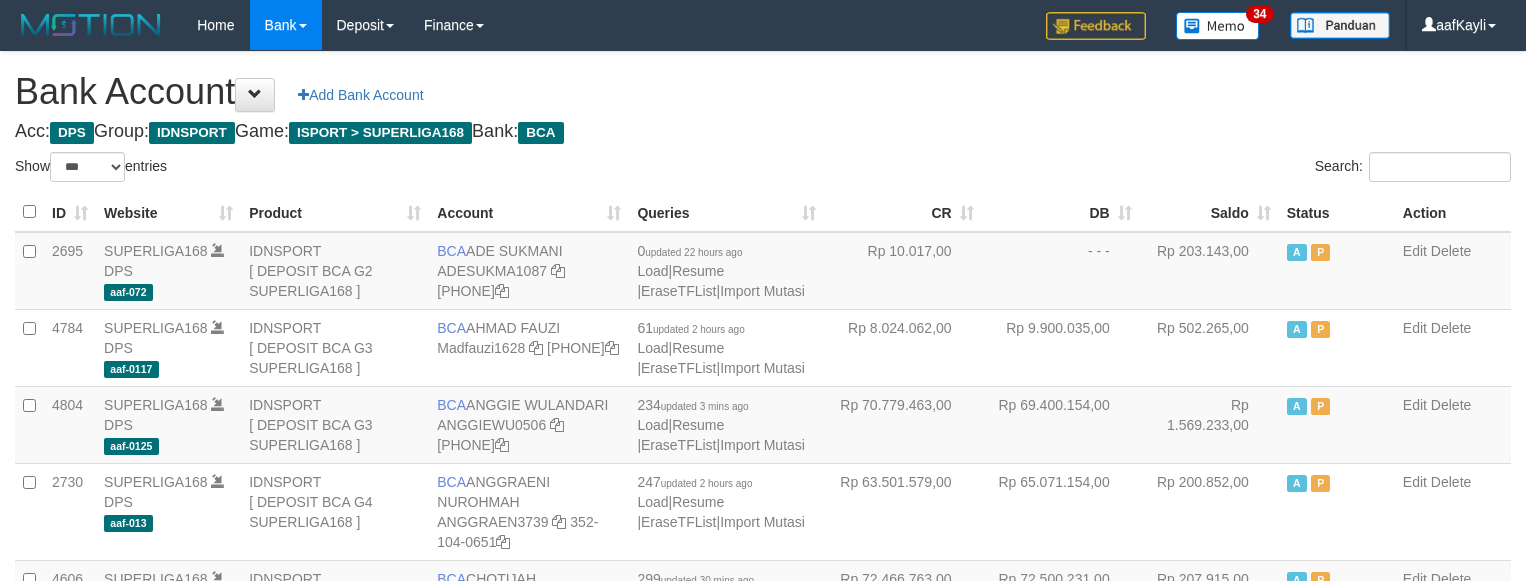 select on "***" 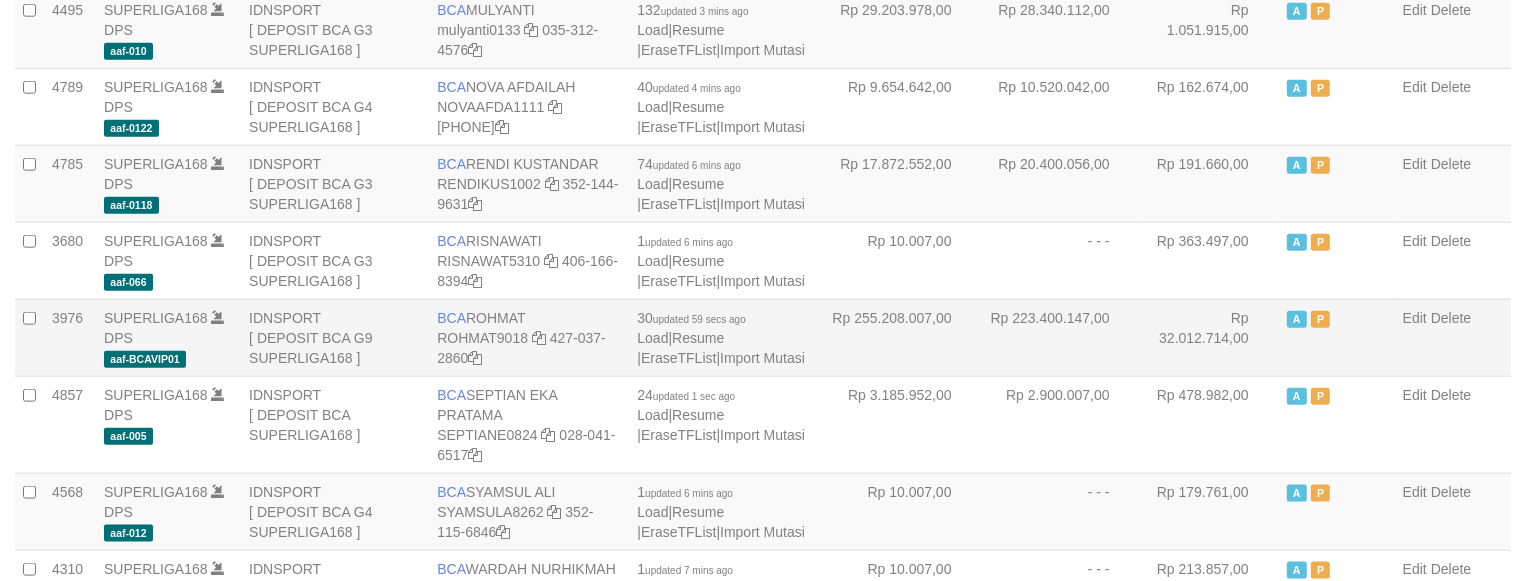 scroll, scrollTop: 1882, scrollLeft: 0, axis: vertical 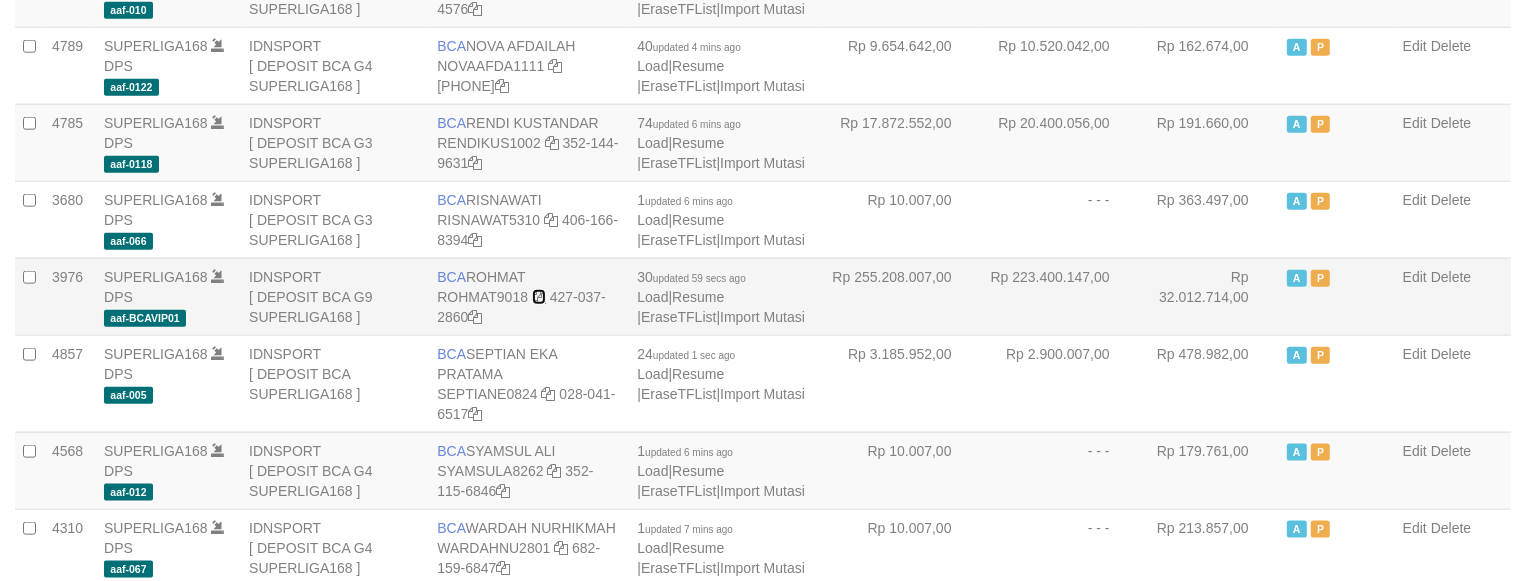 click at bounding box center (539, 297) 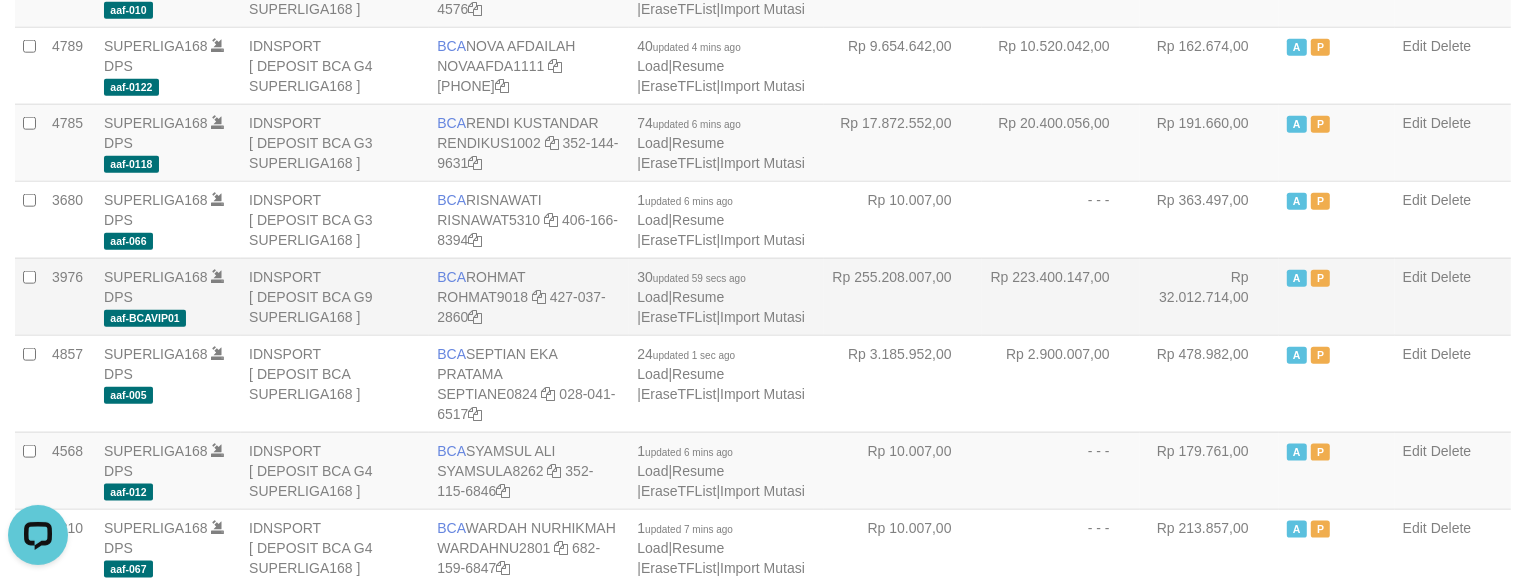 scroll, scrollTop: 0, scrollLeft: 0, axis: both 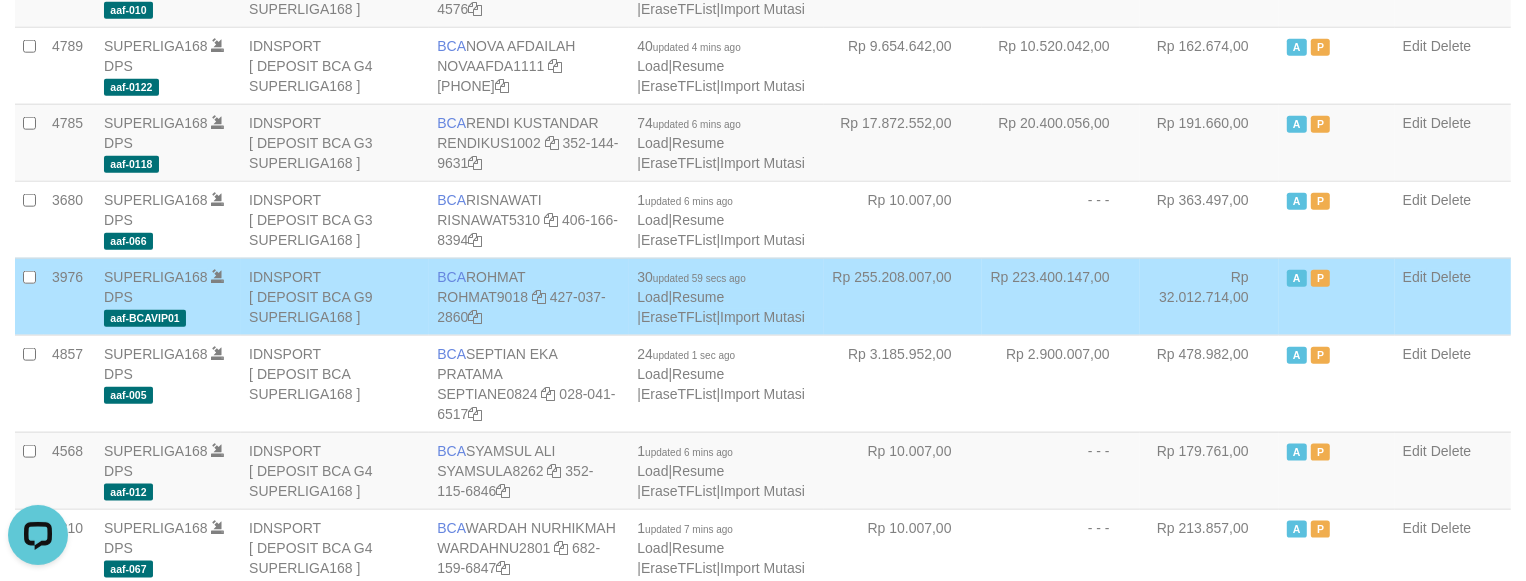 click on "Rp 223.400.147,00" at bounding box center (1061, 296) 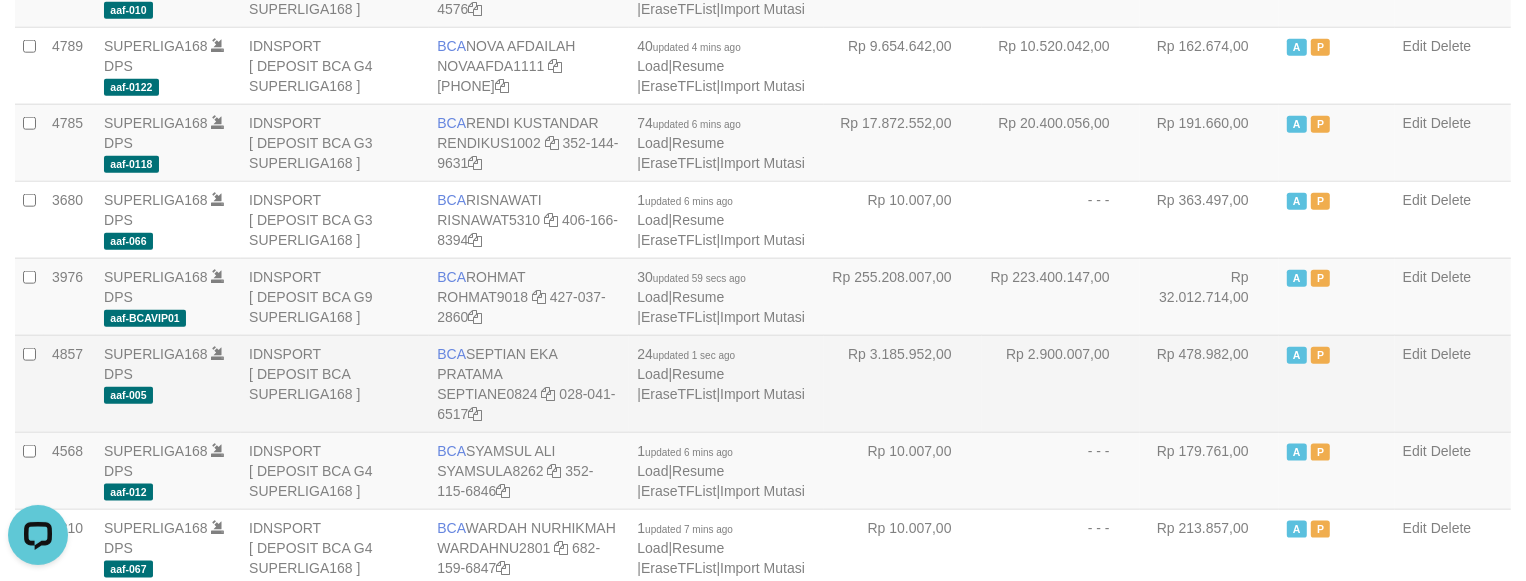 click on "Rp 2.900.007,00" at bounding box center (1061, 383) 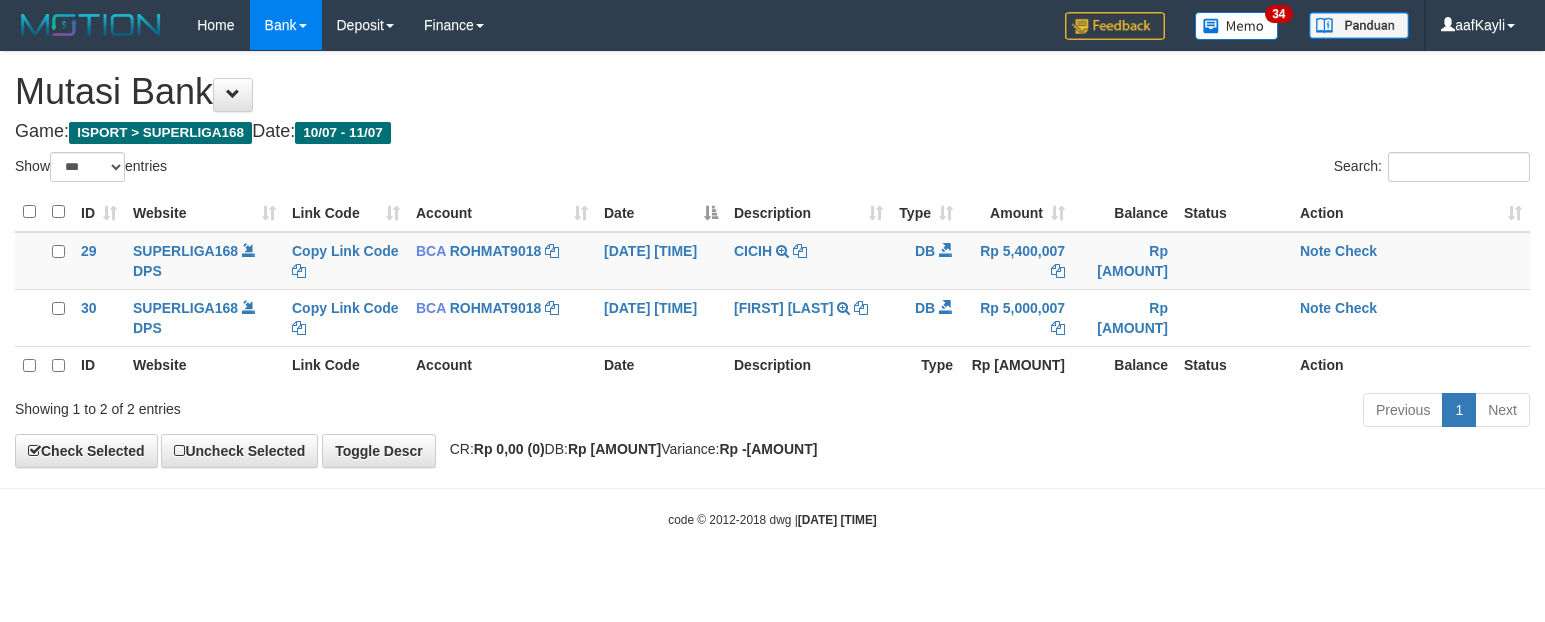 select on "***" 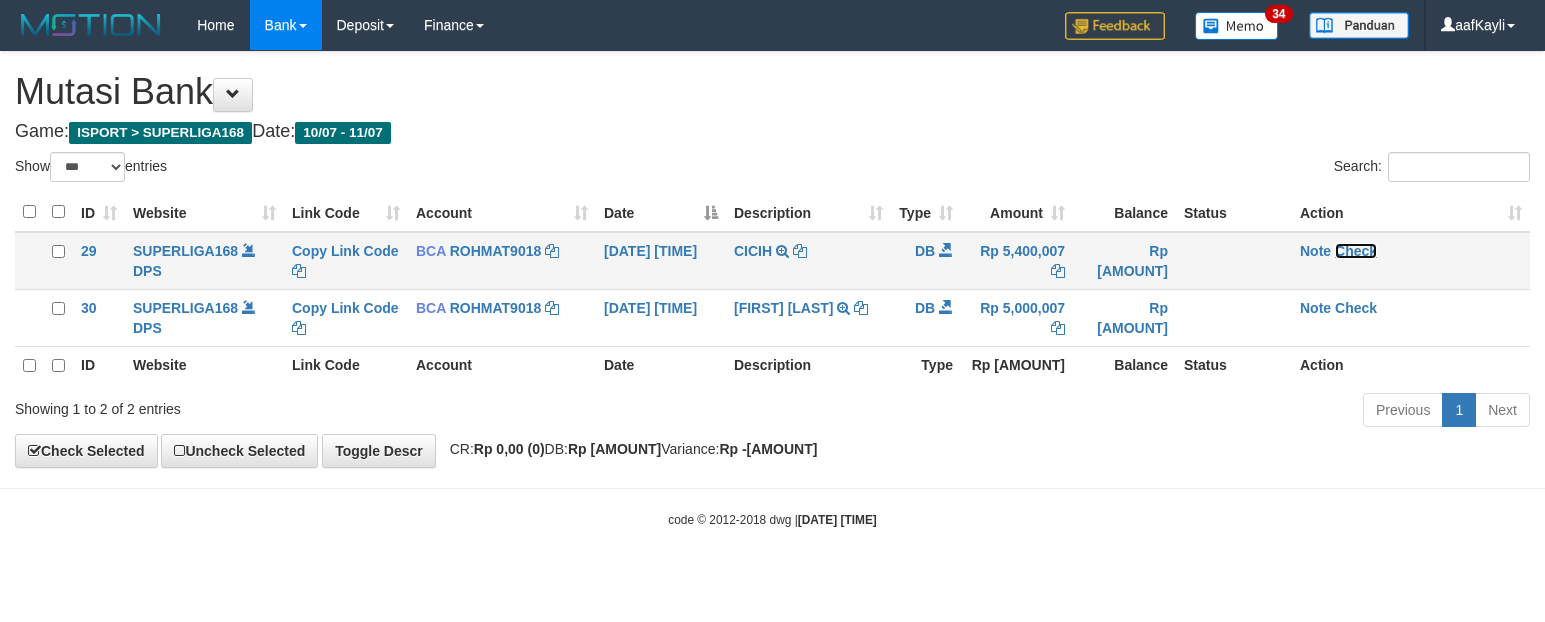 click on "Check" at bounding box center (1356, 251) 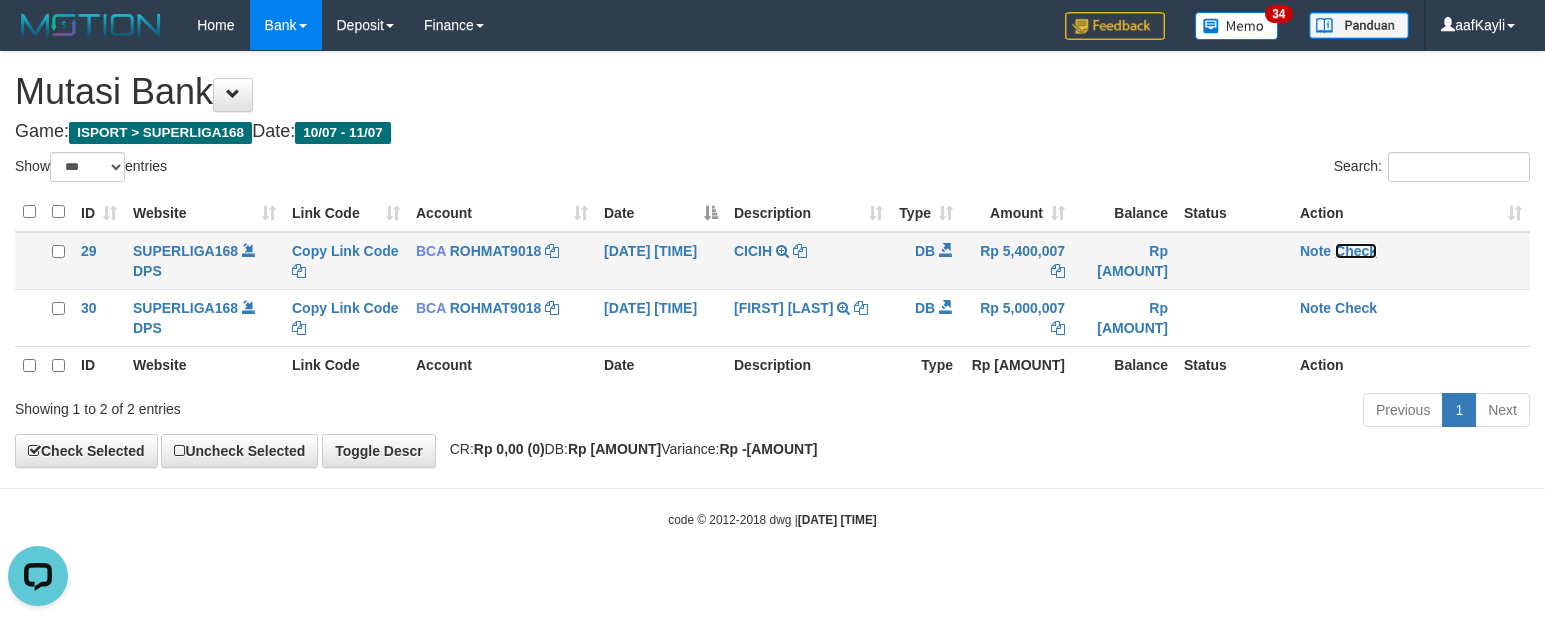scroll, scrollTop: 0, scrollLeft: 0, axis: both 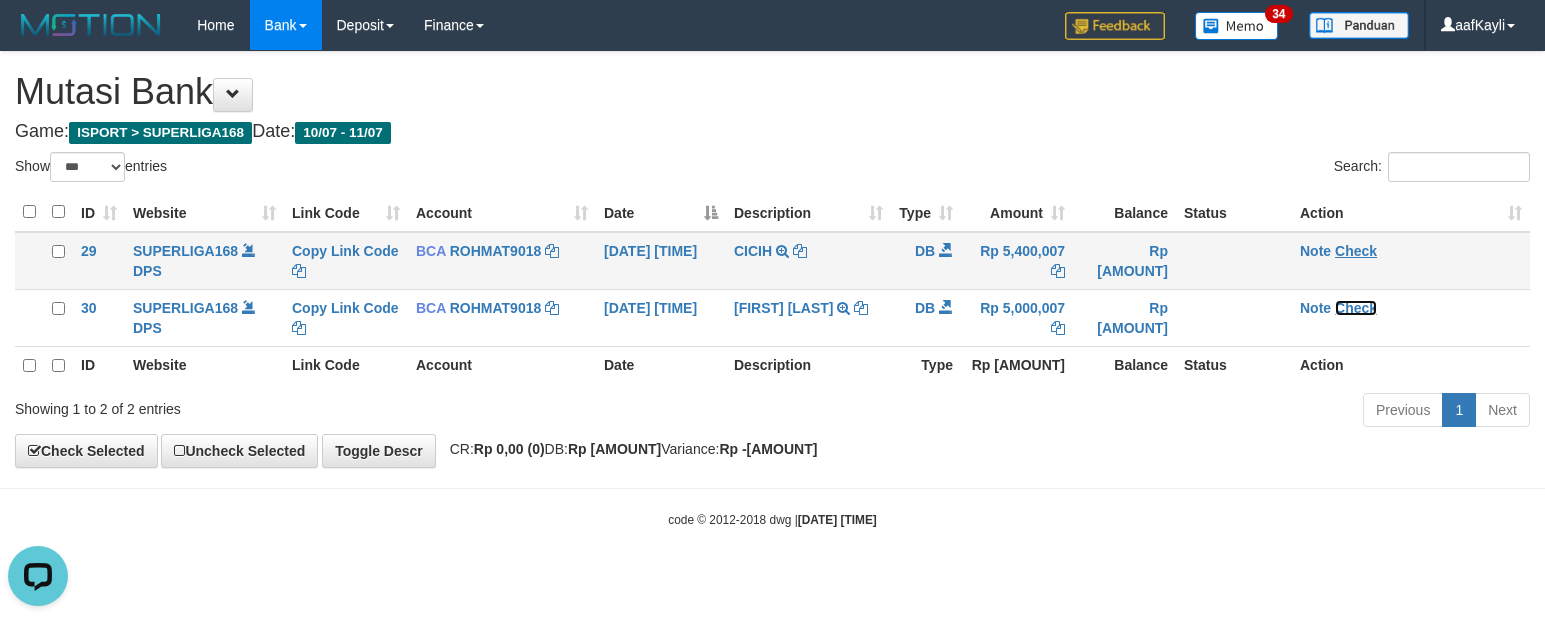 click on "Check" at bounding box center [1356, 308] 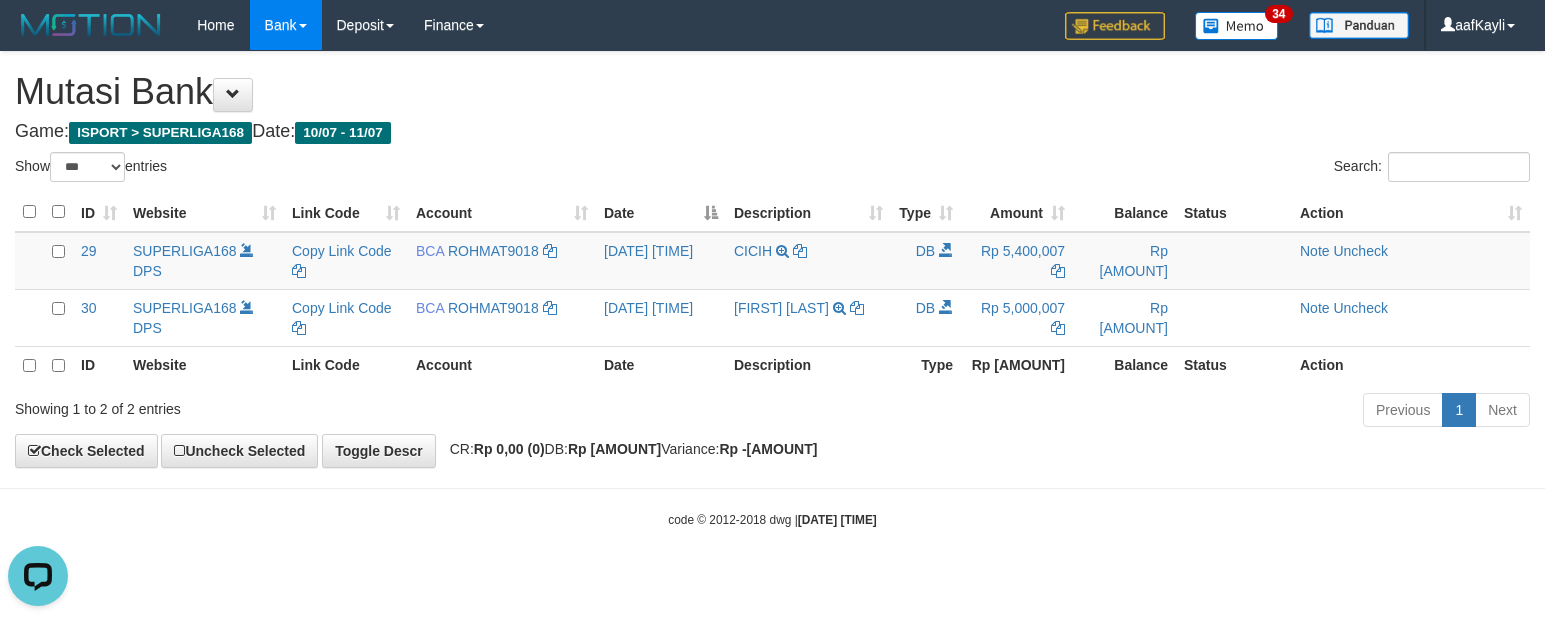 click on "**********" at bounding box center (772, 259) 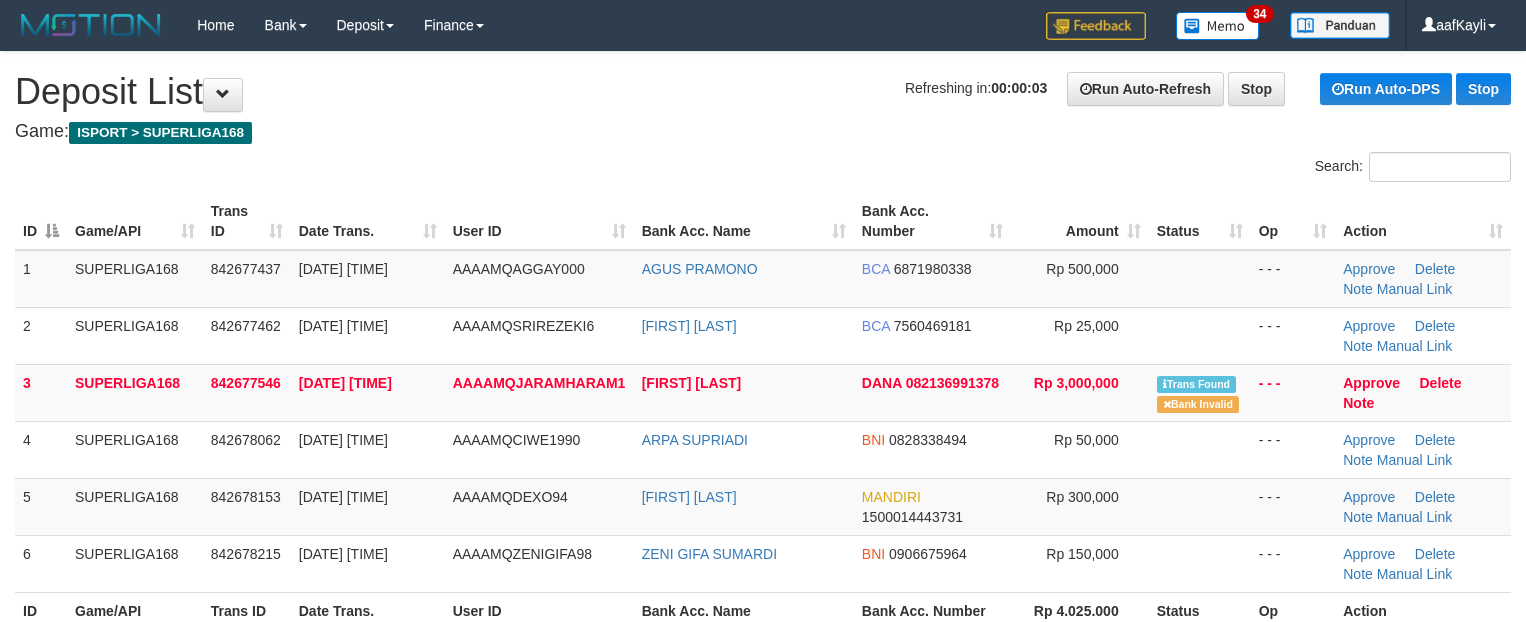 scroll, scrollTop: 0, scrollLeft: 0, axis: both 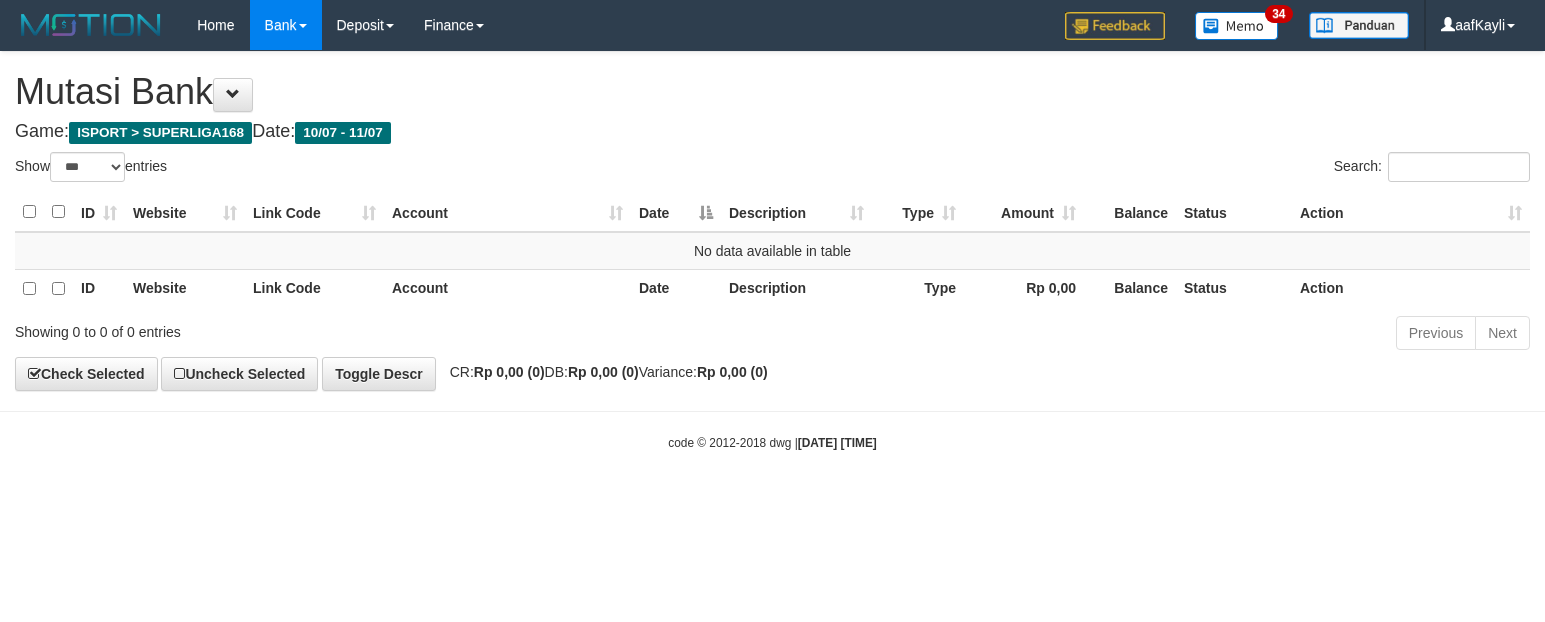 select on "***" 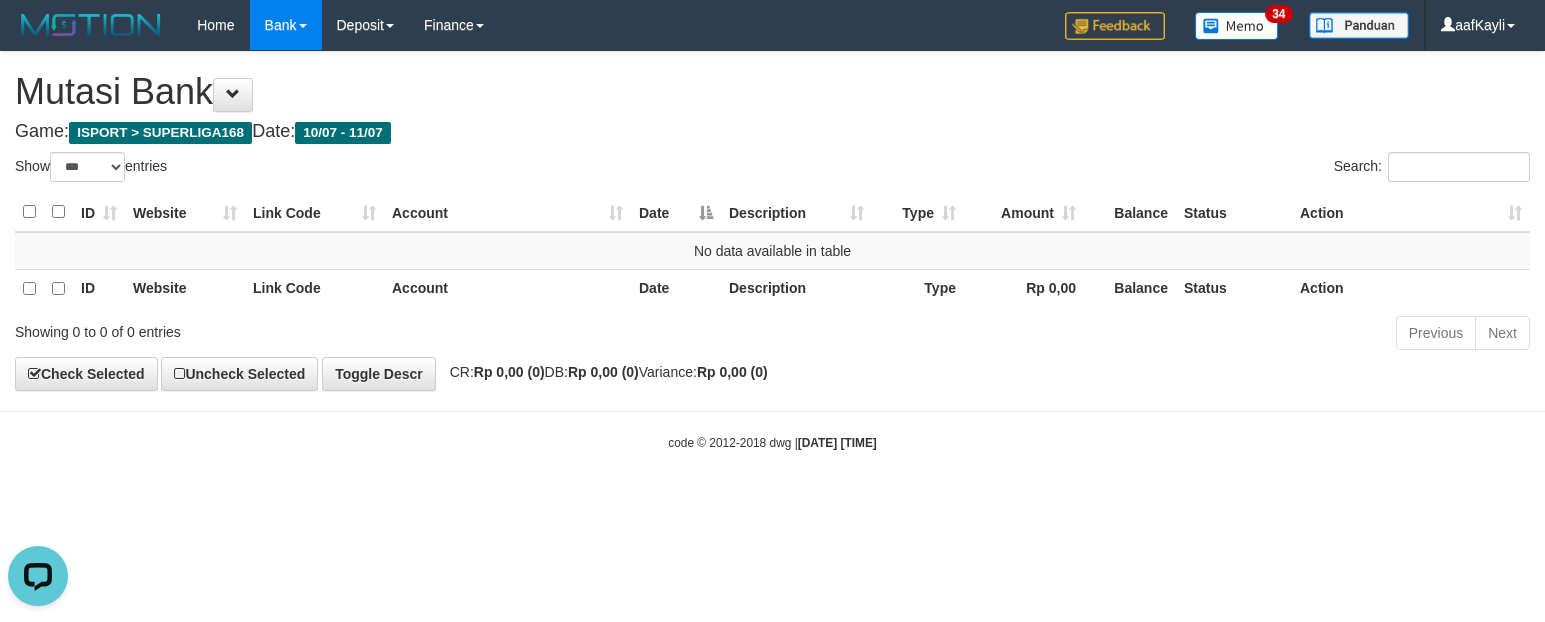 scroll, scrollTop: 0, scrollLeft: 0, axis: both 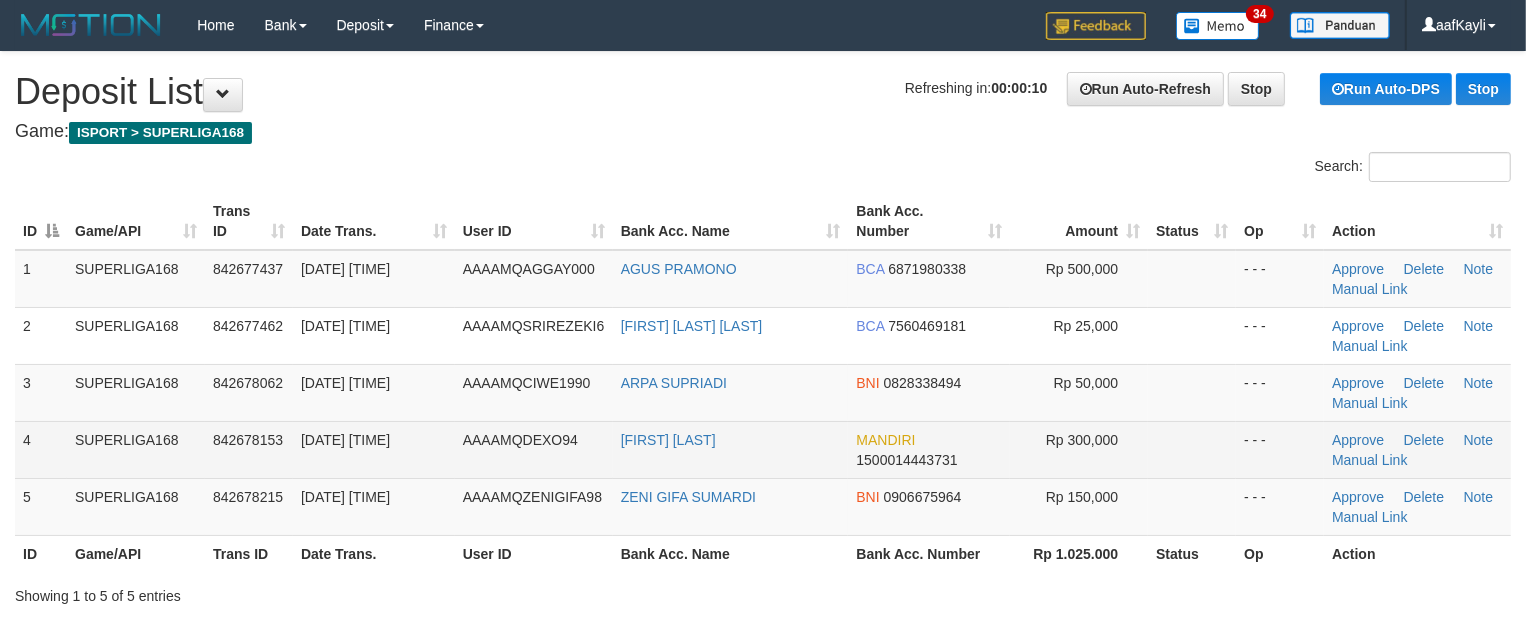 click at bounding box center (1192, 449) 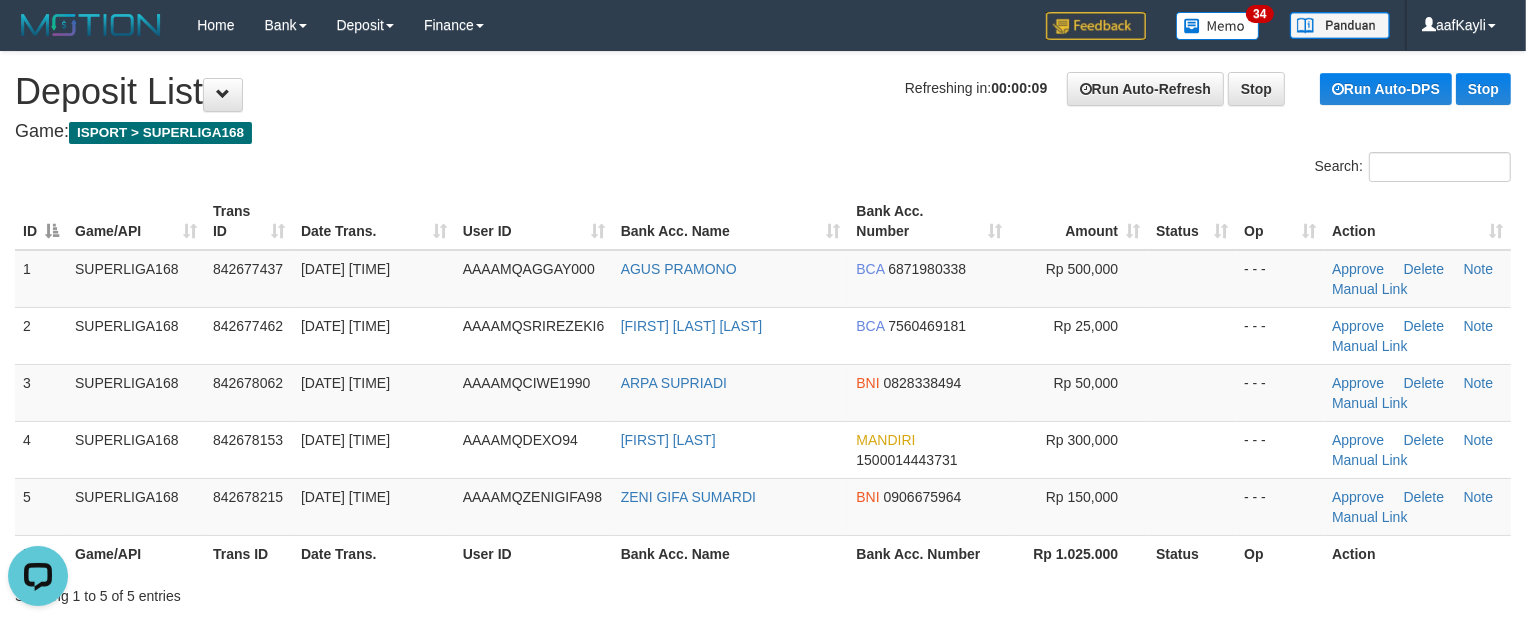 scroll, scrollTop: 0, scrollLeft: 0, axis: both 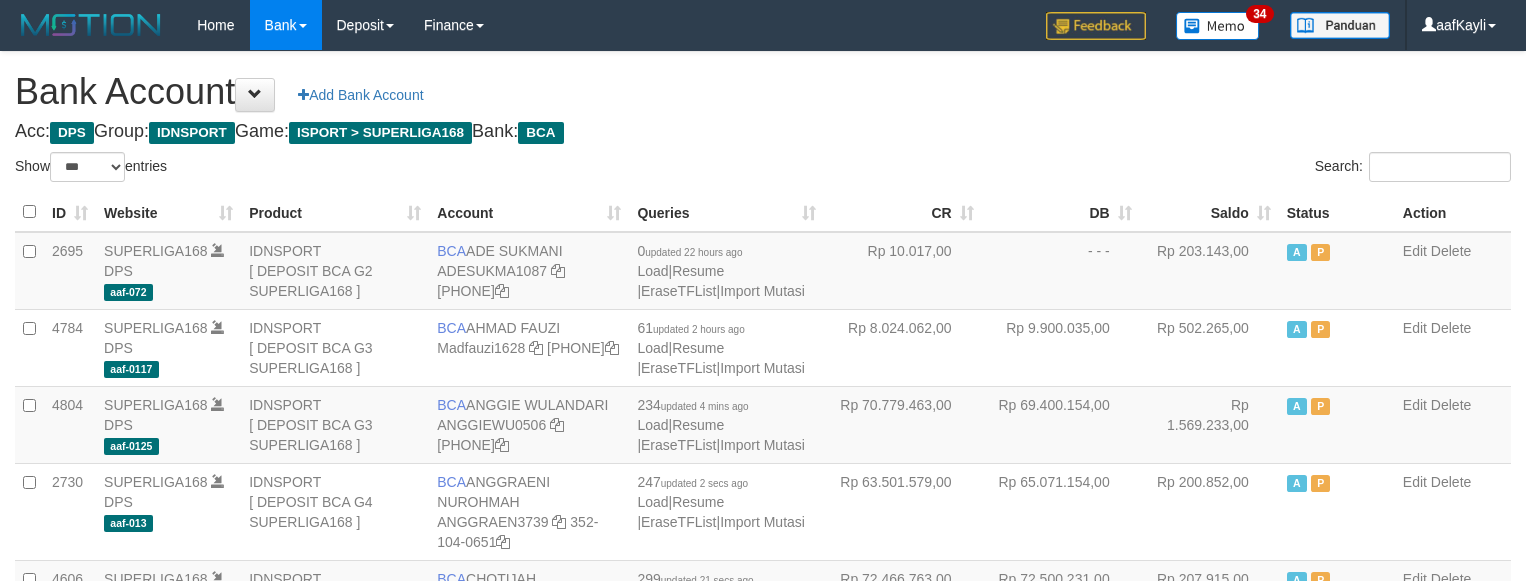 select on "***" 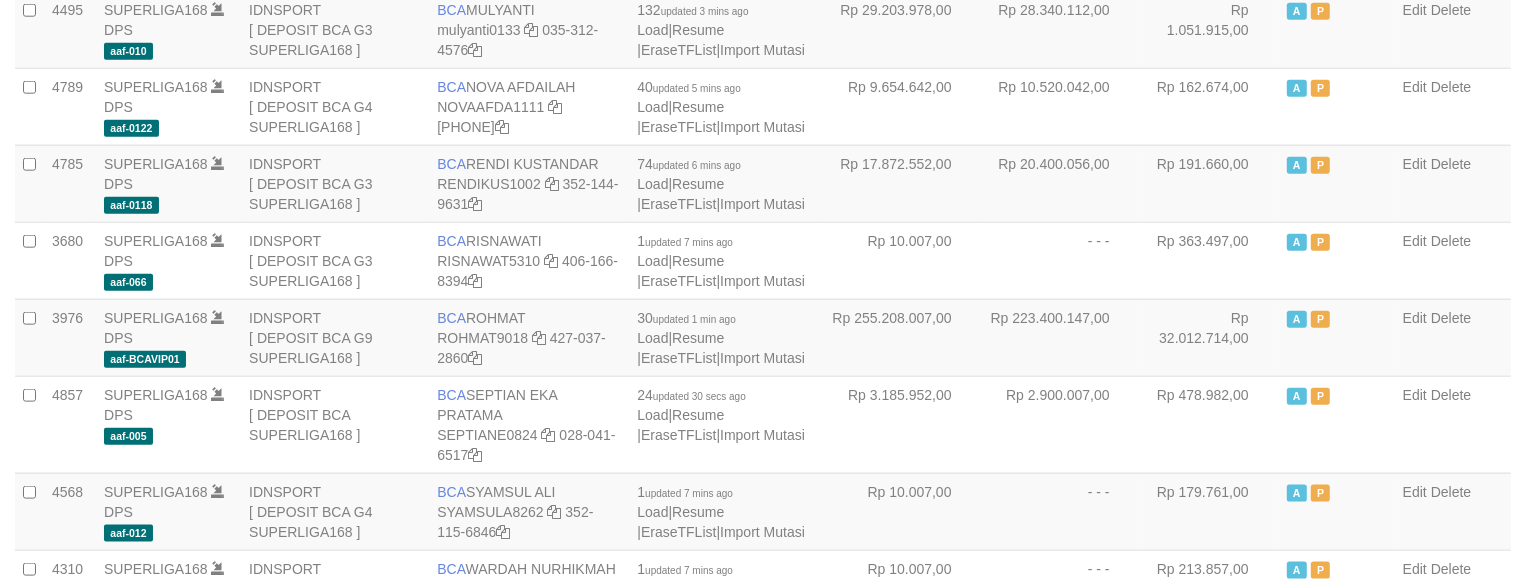 scroll, scrollTop: 1882, scrollLeft: 0, axis: vertical 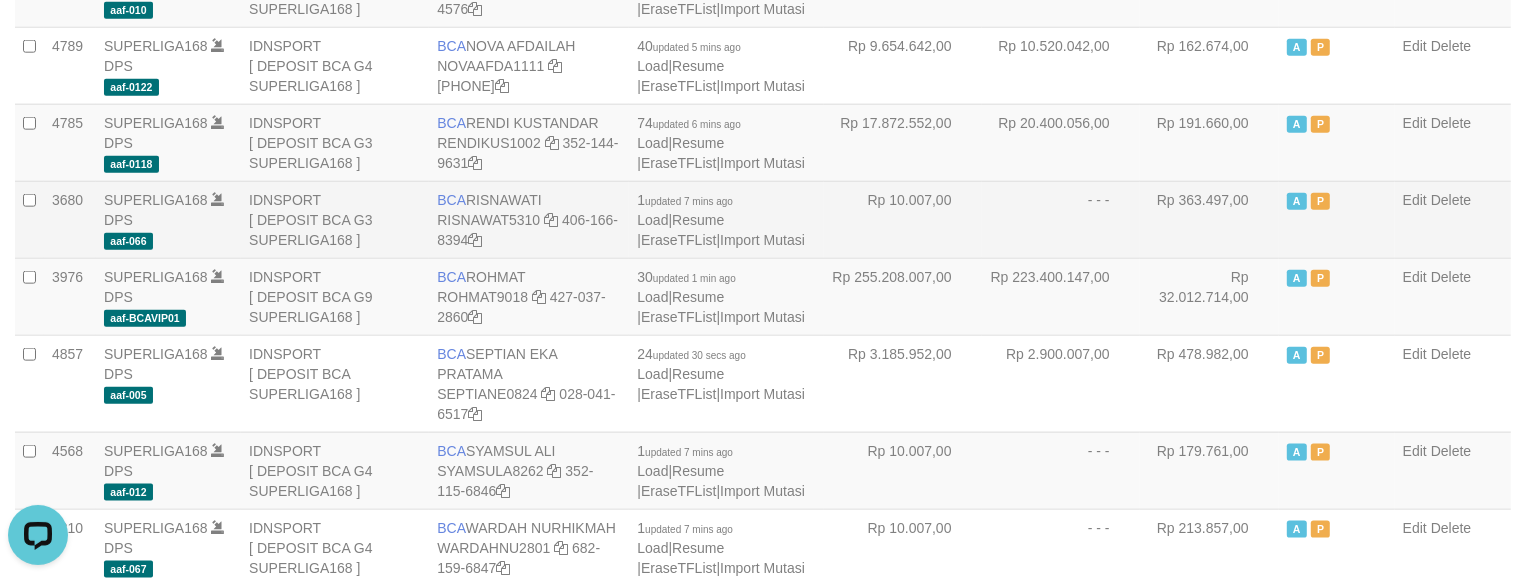 click on "Rp 363.497,00" at bounding box center (1209, 219) 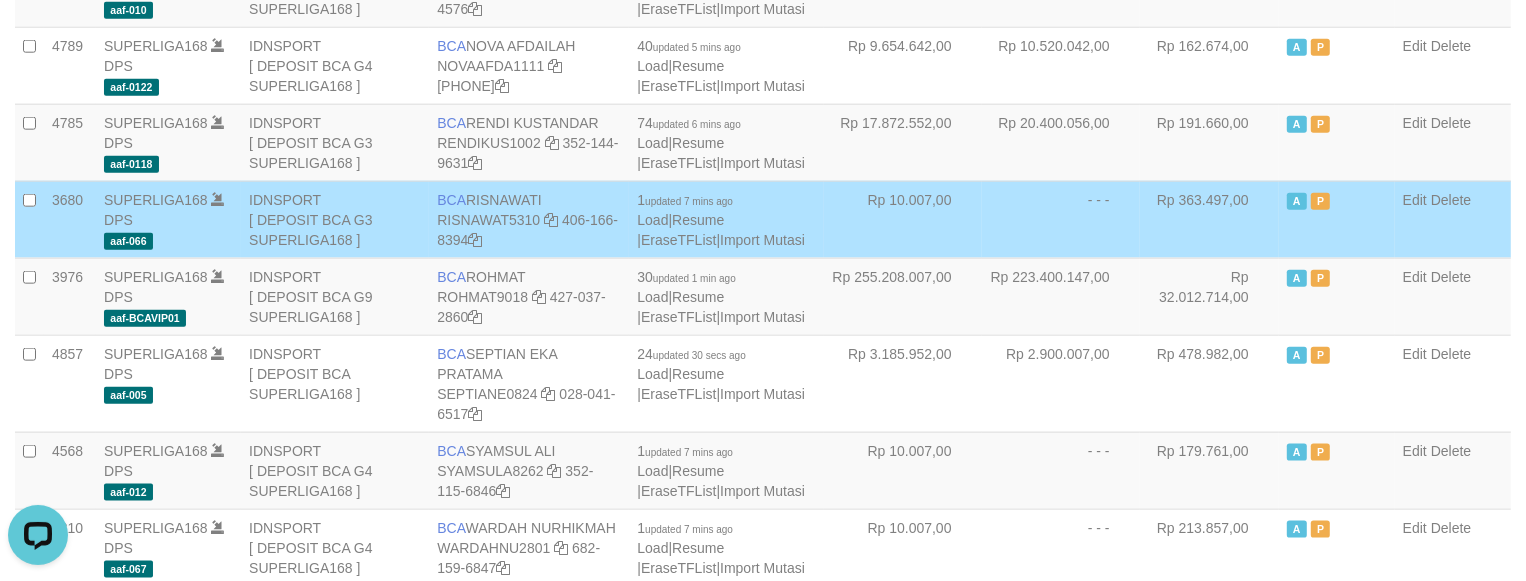 click on "Rp 363.497,00" at bounding box center [1209, 219] 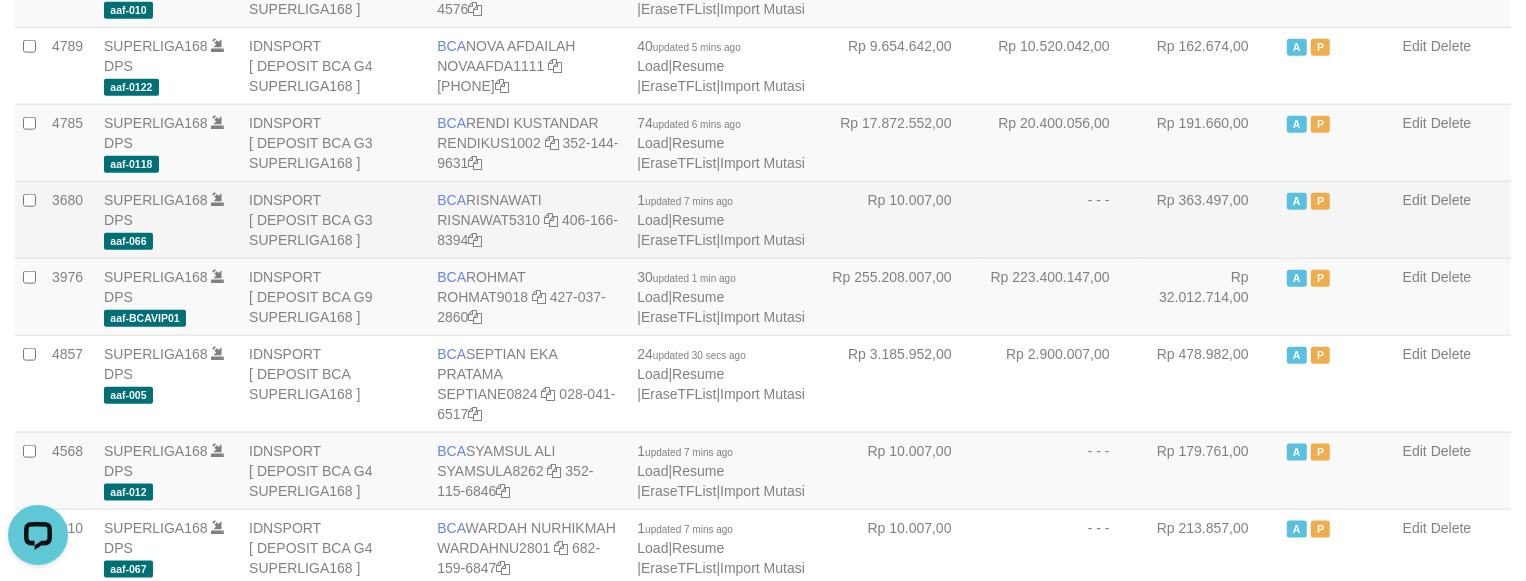 click on "Rp 363.497,00" at bounding box center [1209, 219] 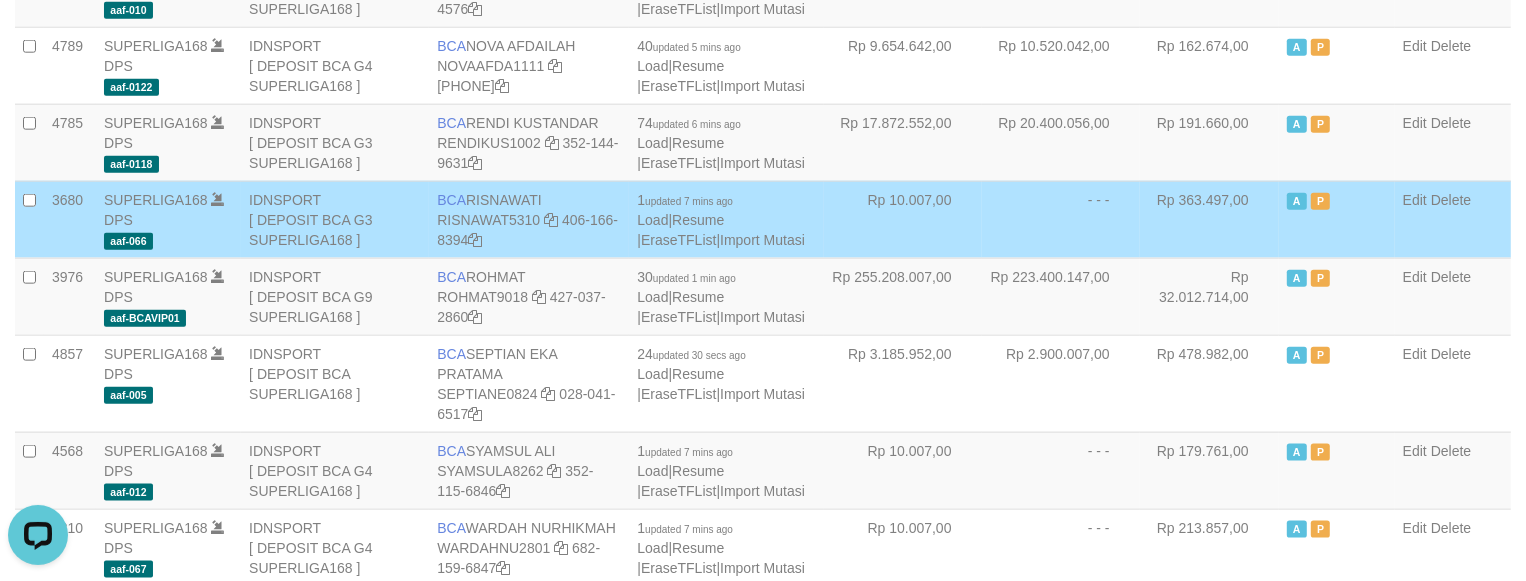 click on "Rp 363.497,00" at bounding box center (1209, 219) 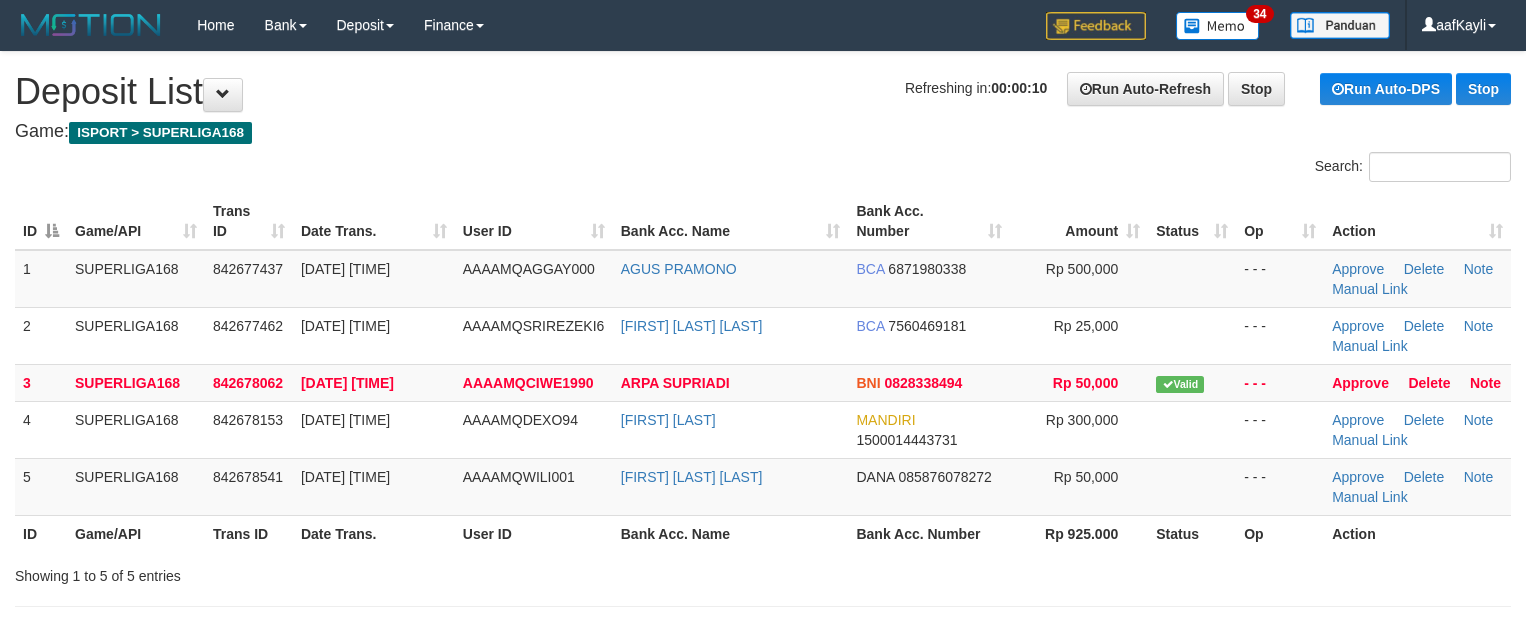 scroll, scrollTop: 0, scrollLeft: 0, axis: both 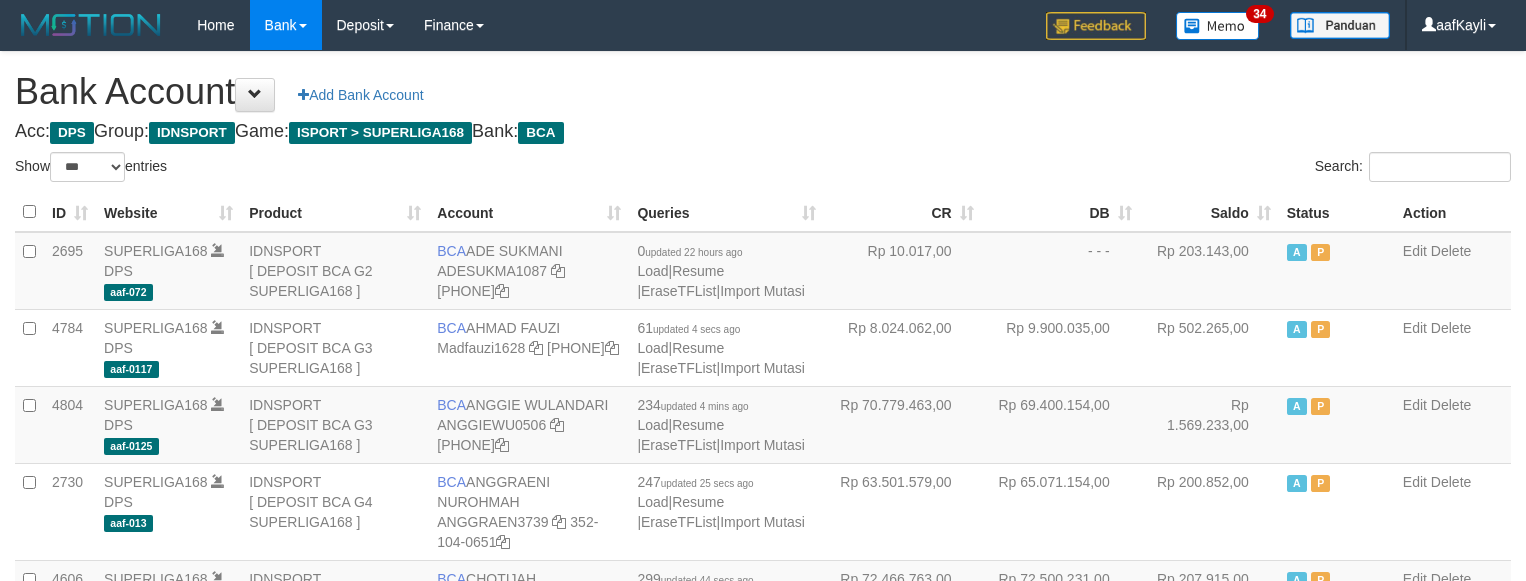 select on "***" 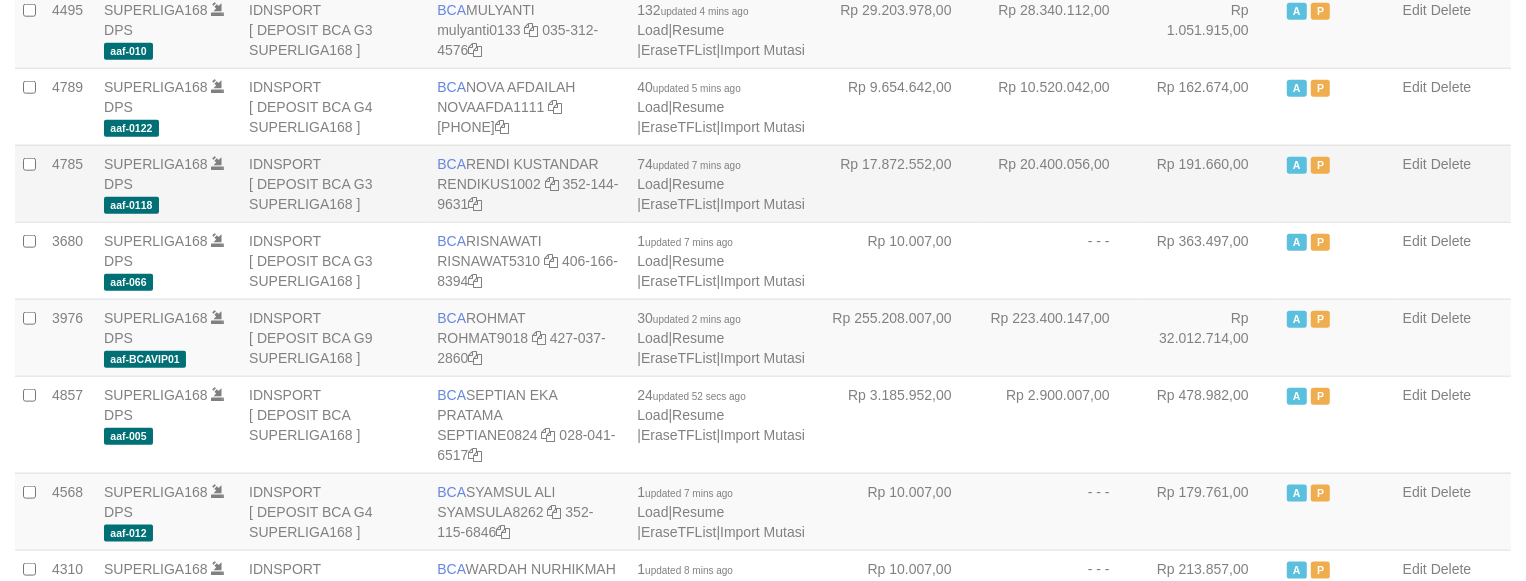 drag, startPoint x: 0, startPoint y: 0, endPoint x: 1150, endPoint y: 206, distance: 1168.3048 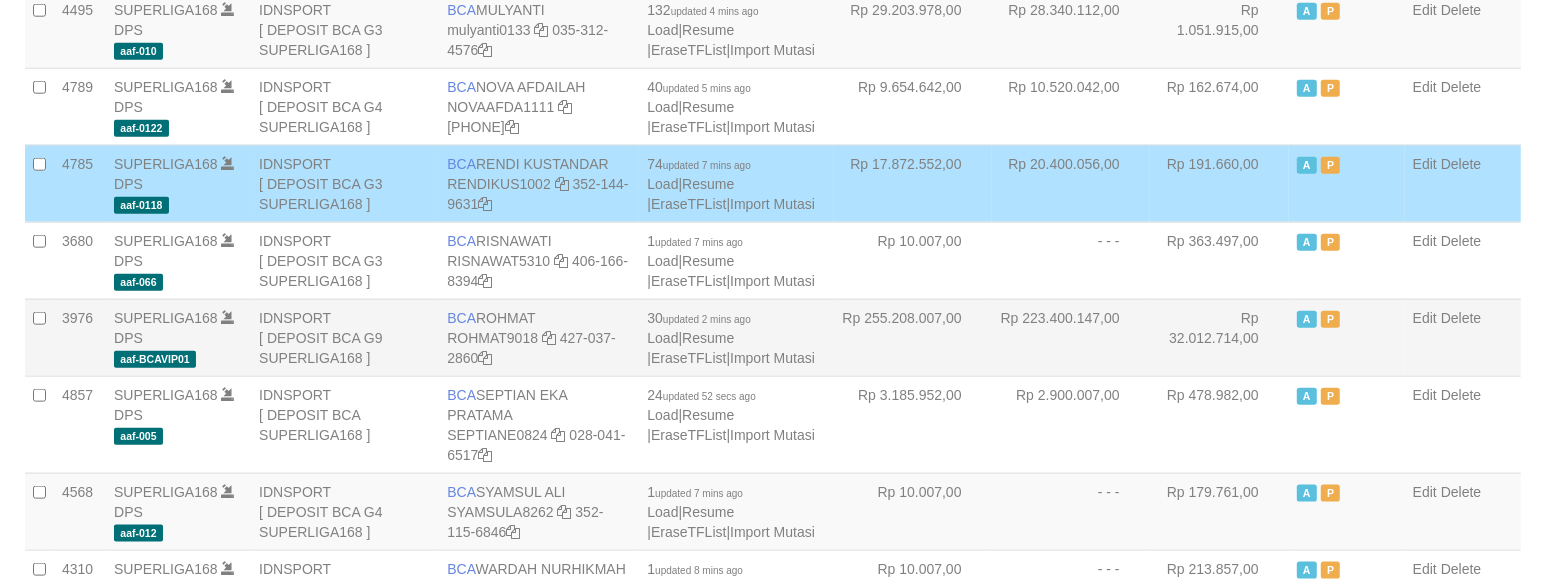 scroll, scrollTop: 1882, scrollLeft: 0, axis: vertical 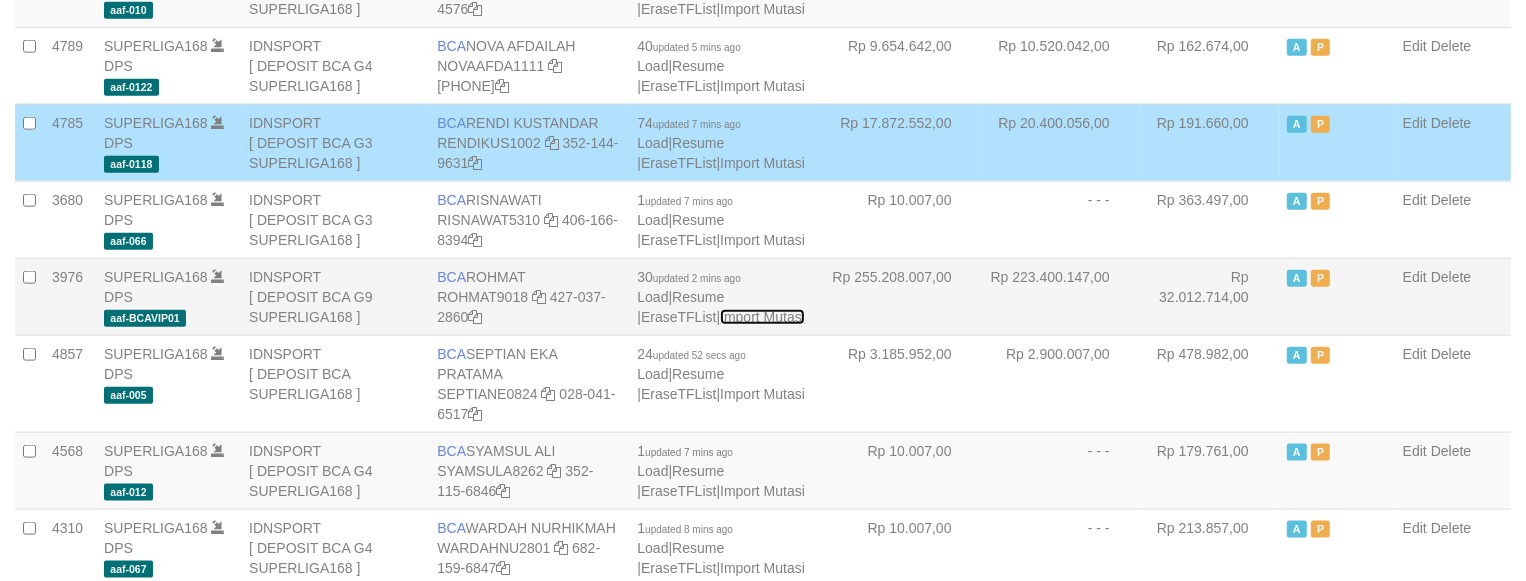 click on "Import Mutasi" at bounding box center (762, 317) 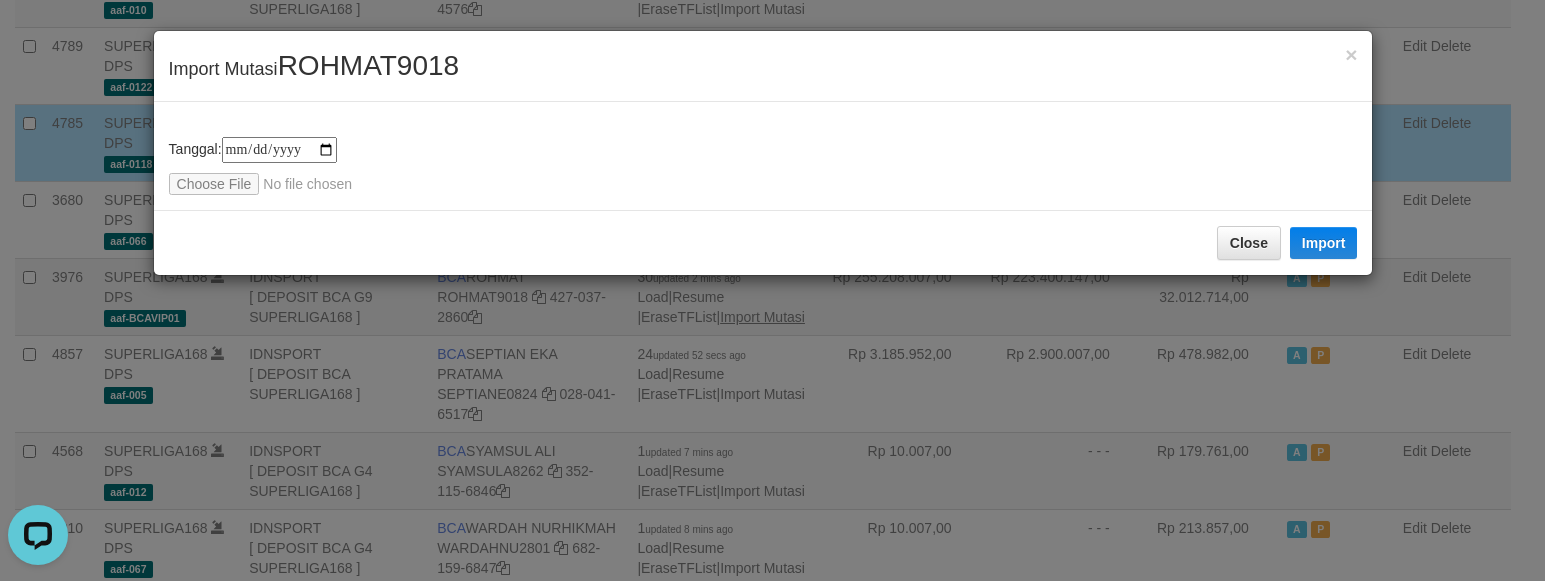 scroll, scrollTop: 0, scrollLeft: 0, axis: both 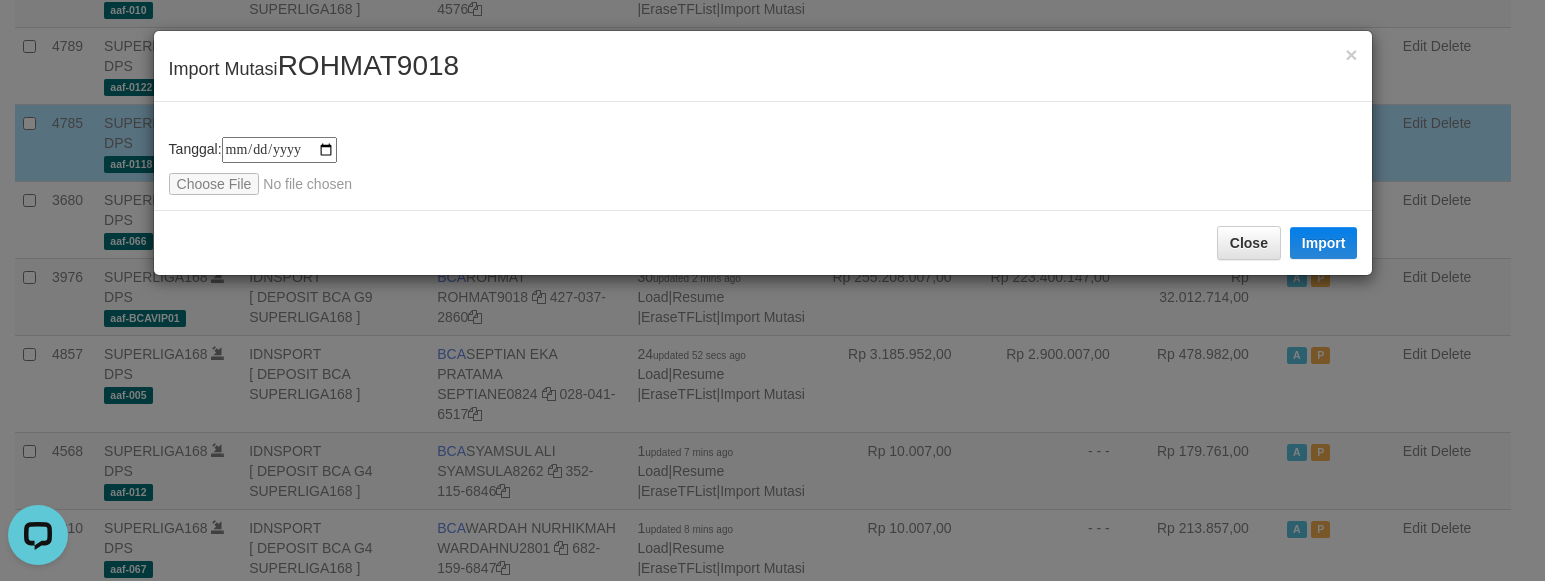 click on "**********" at bounding box center (763, 166) 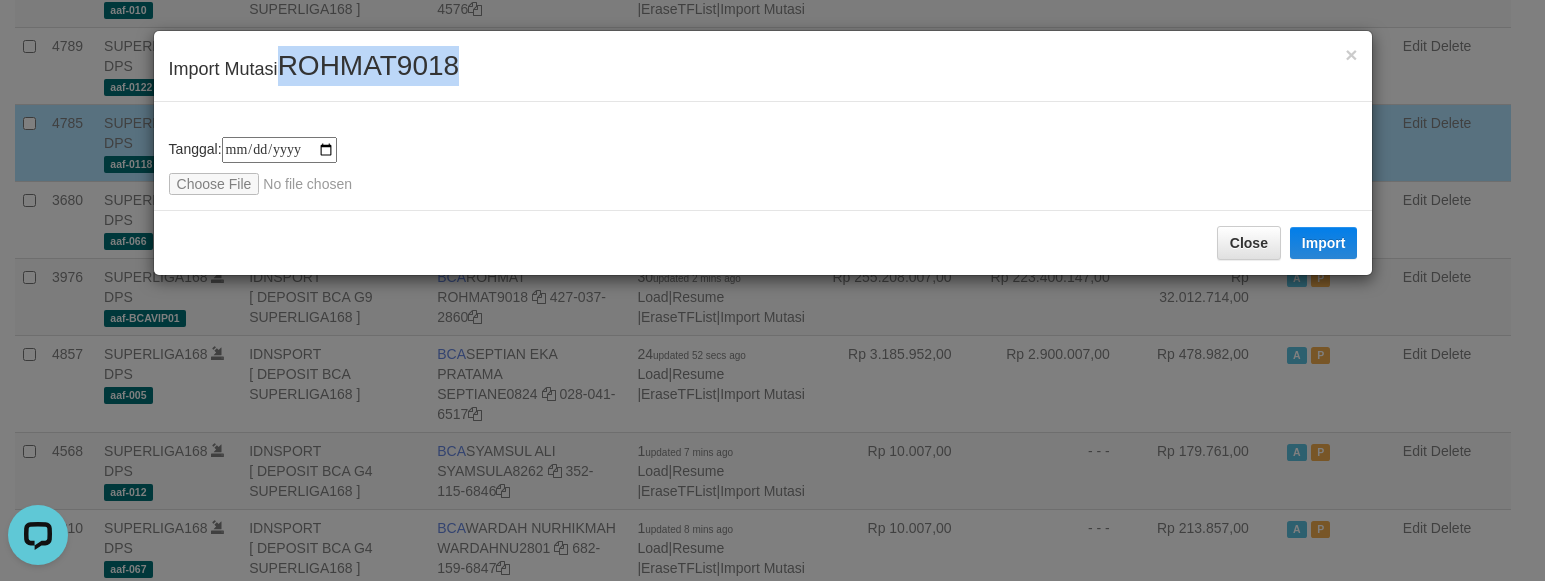 click on "ROHMAT9018" at bounding box center (369, 65) 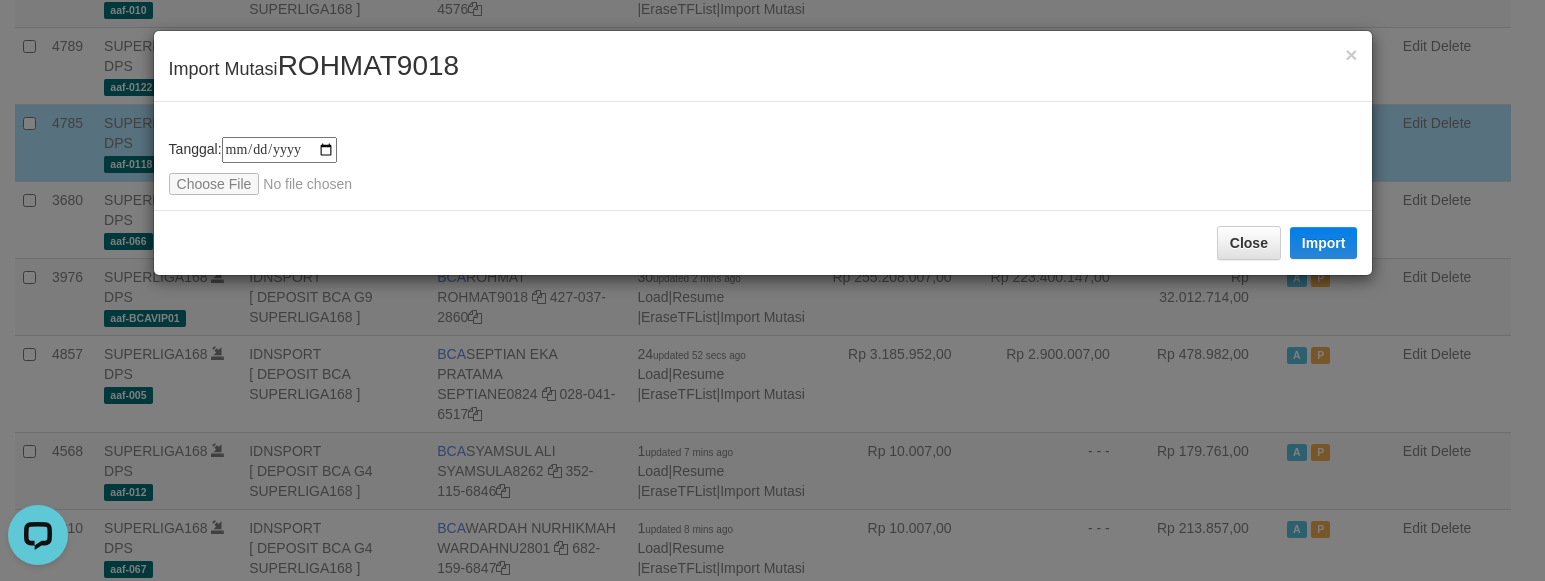 click on "**********" at bounding box center [763, 166] 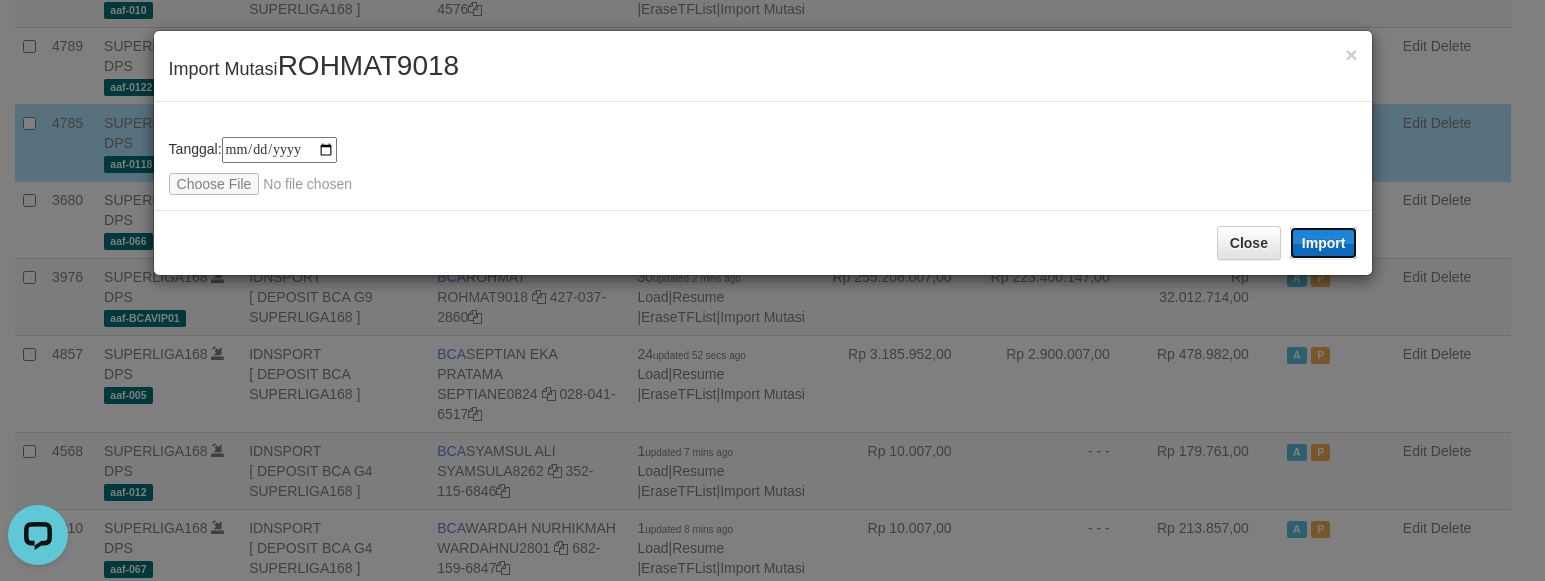 click on "Import" at bounding box center [1324, 243] 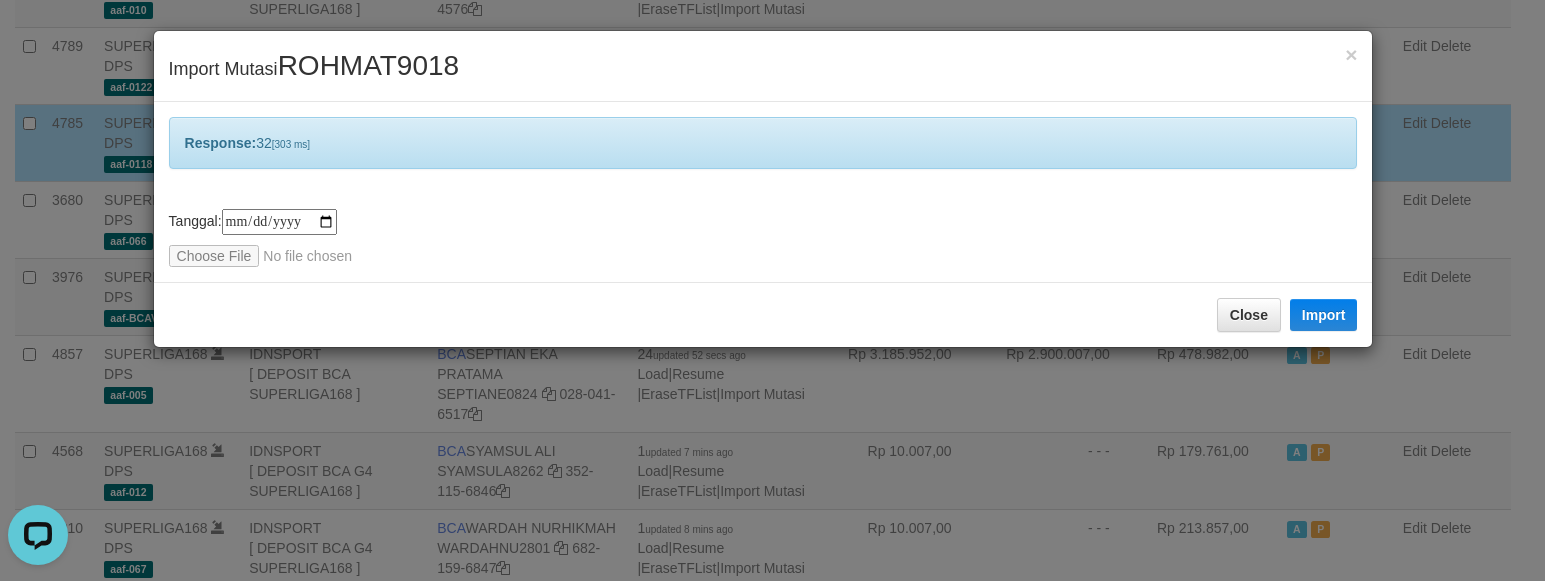 click on "**********" at bounding box center [763, 238] 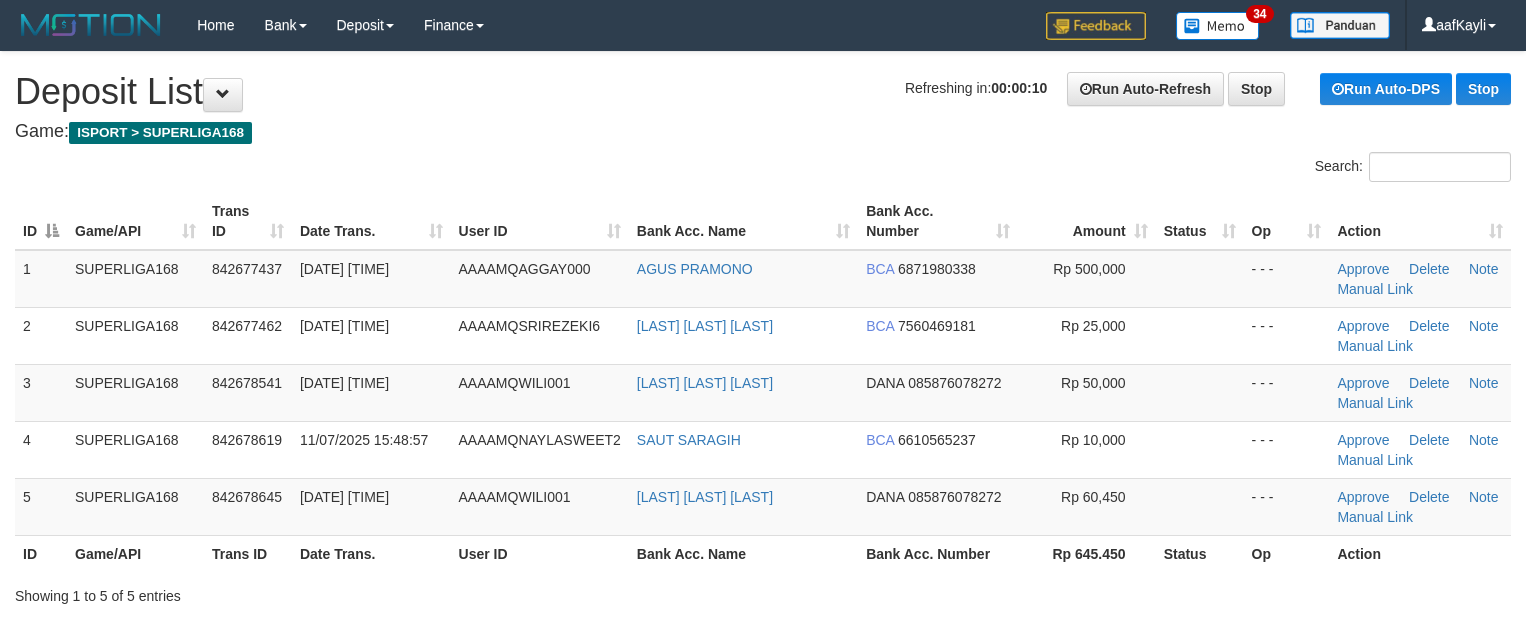 scroll, scrollTop: 0, scrollLeft: 0, axis: both 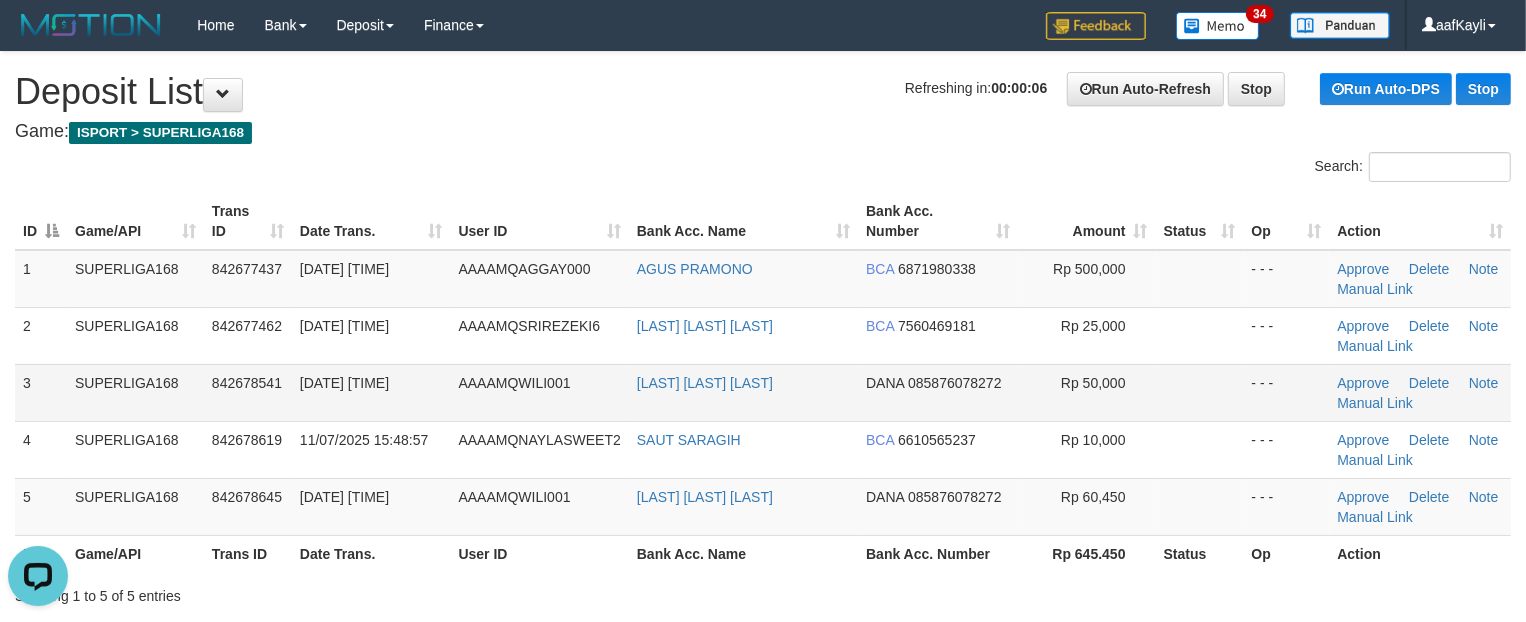 click at bounding box center (1200, 392) 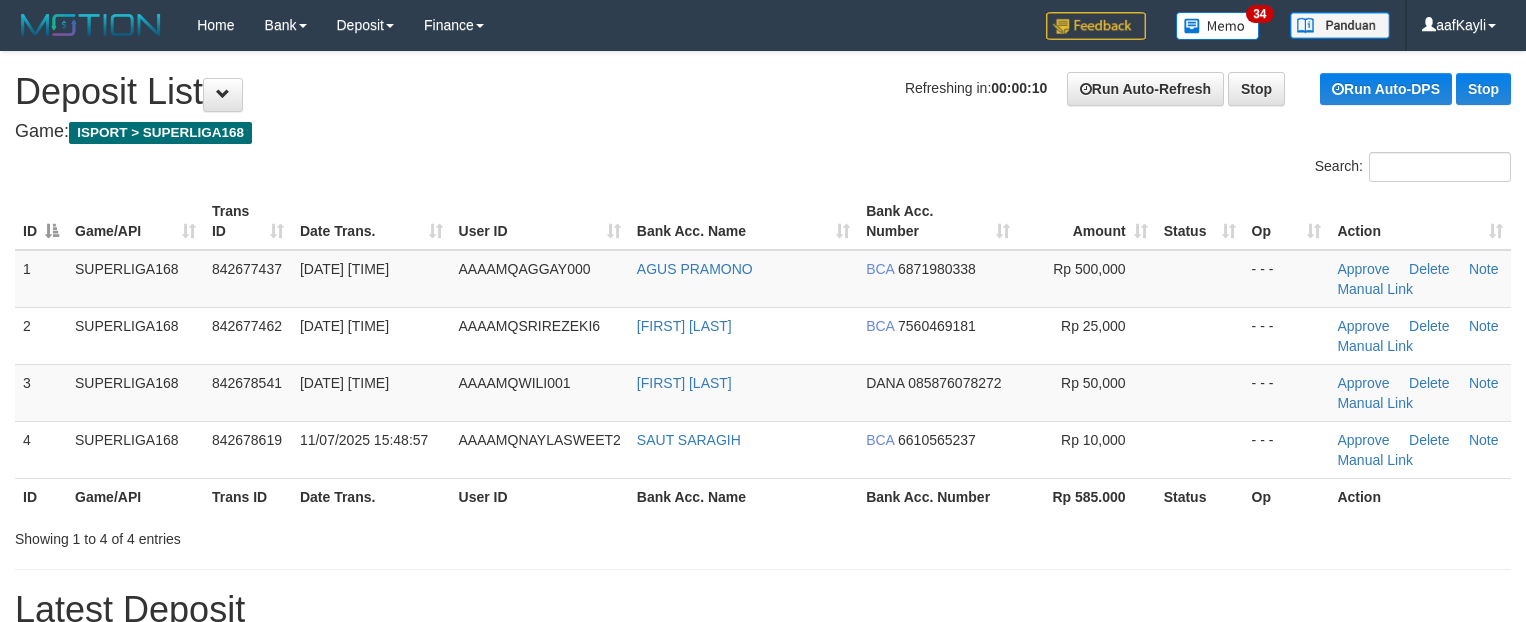 scroll, scrollTop: 0, scrollLeft: 0, axis: both 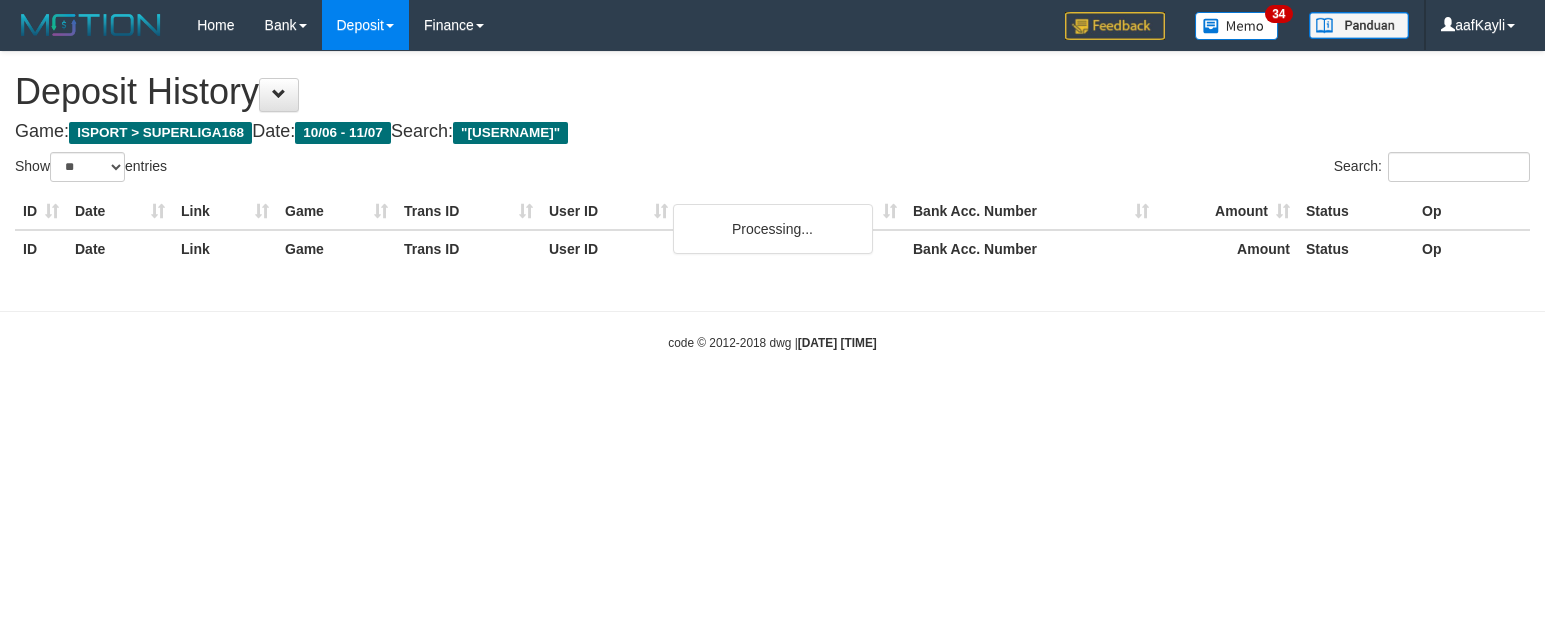 select on "**" 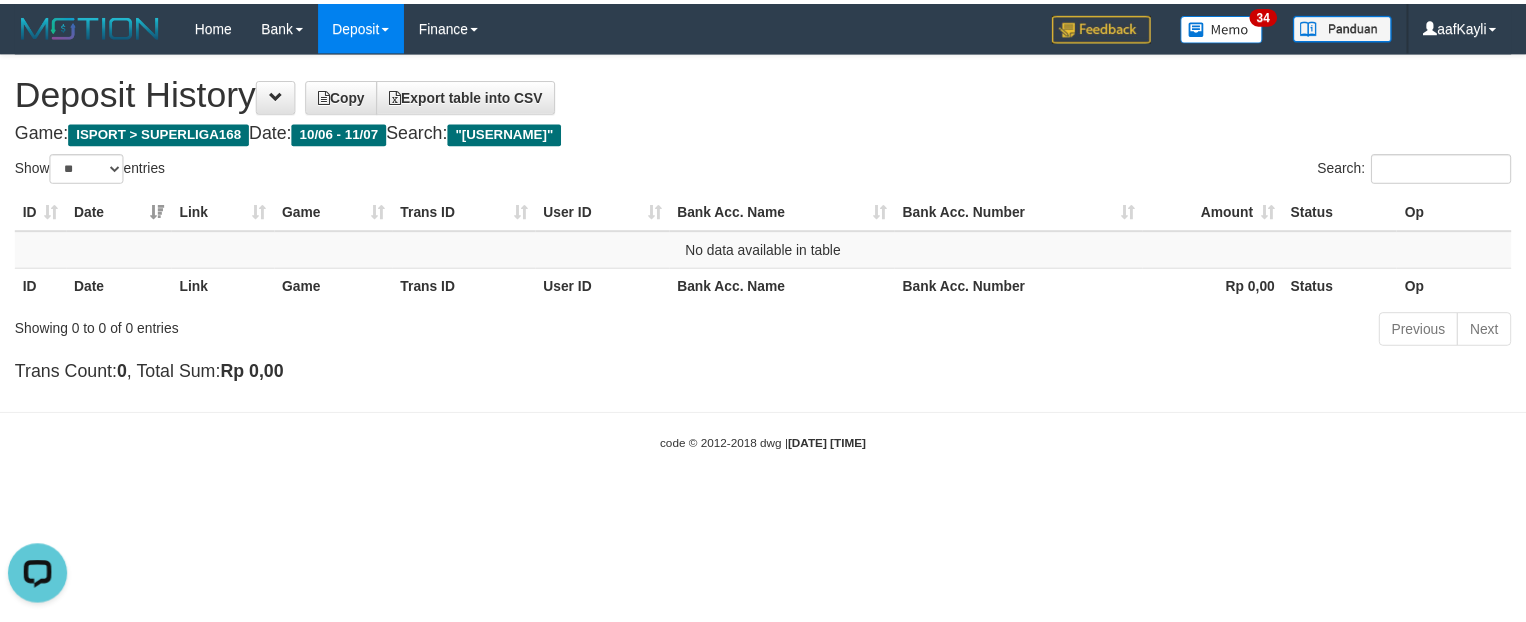 scroll, scrollTop: 0, scrollLeft: 0, axis: both 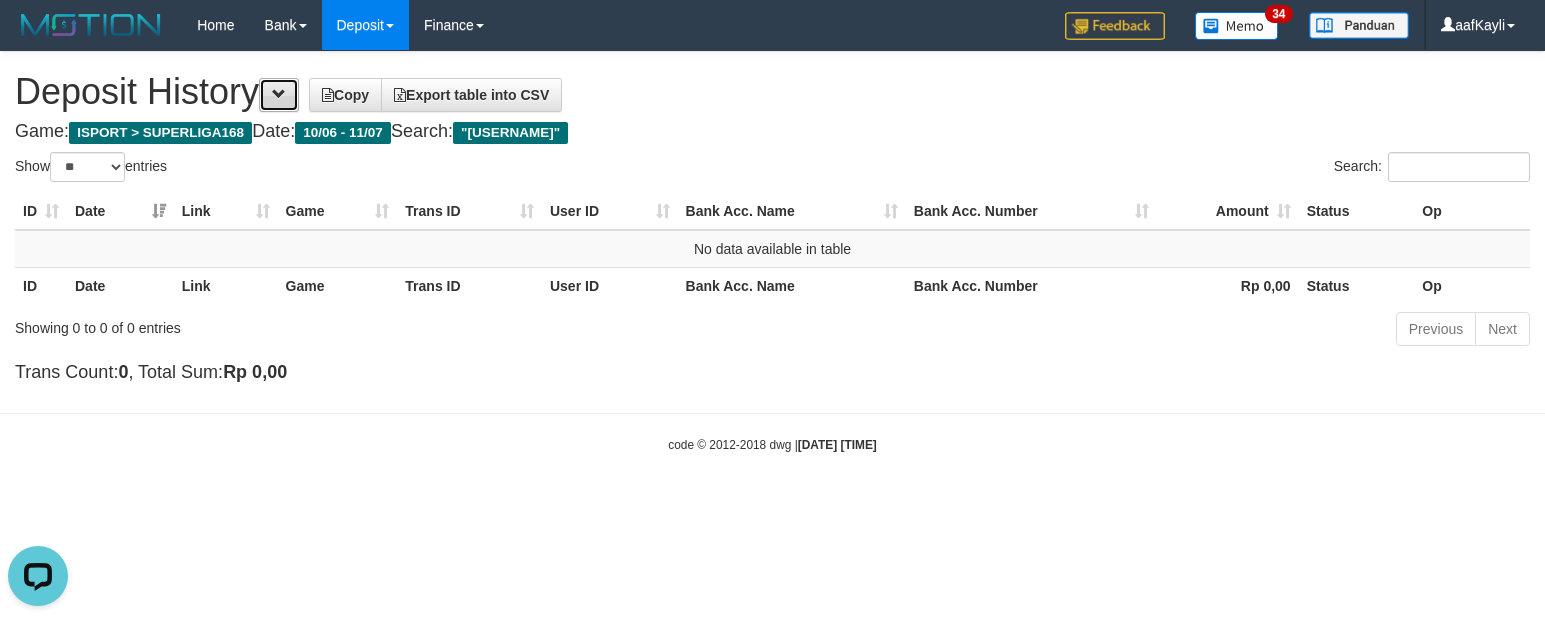 click at bounding box center (279, 95) 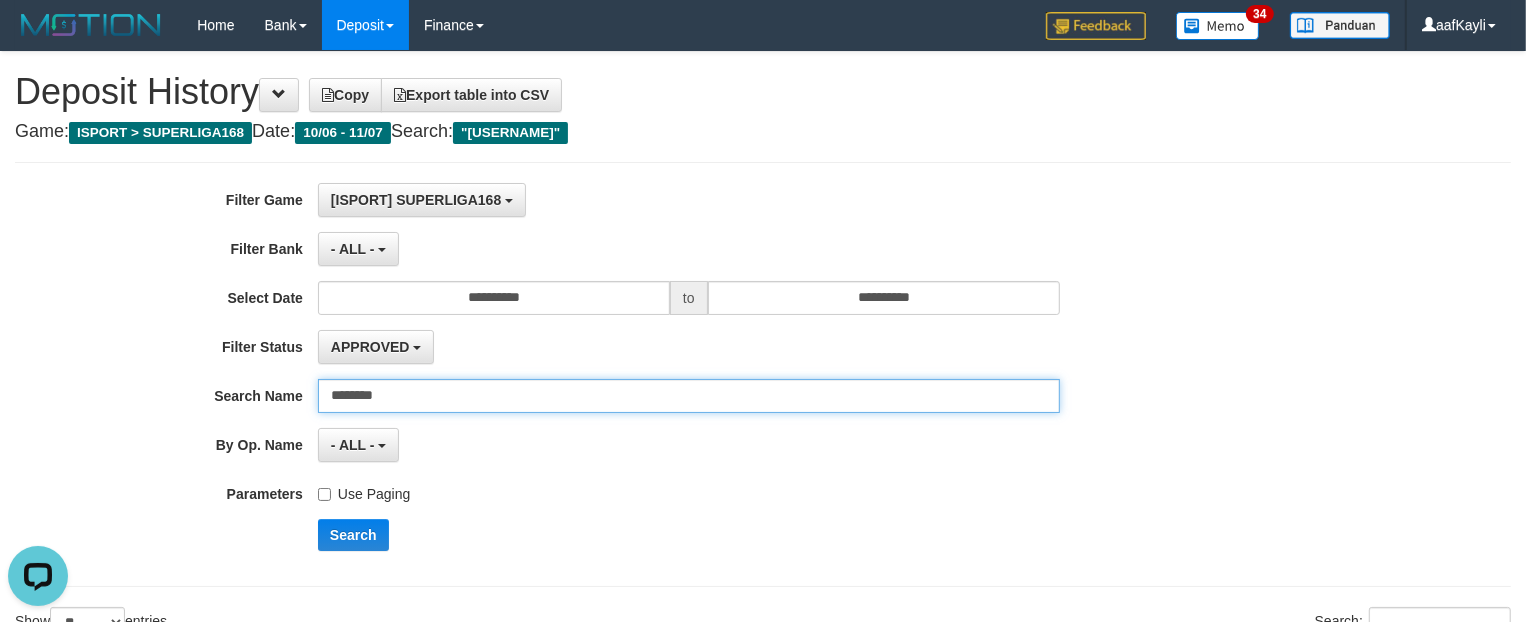 drag, startPoint x: 338, startPoint y: 400, endPoint x: 260, endPoint y: 421, distance: 80.77747 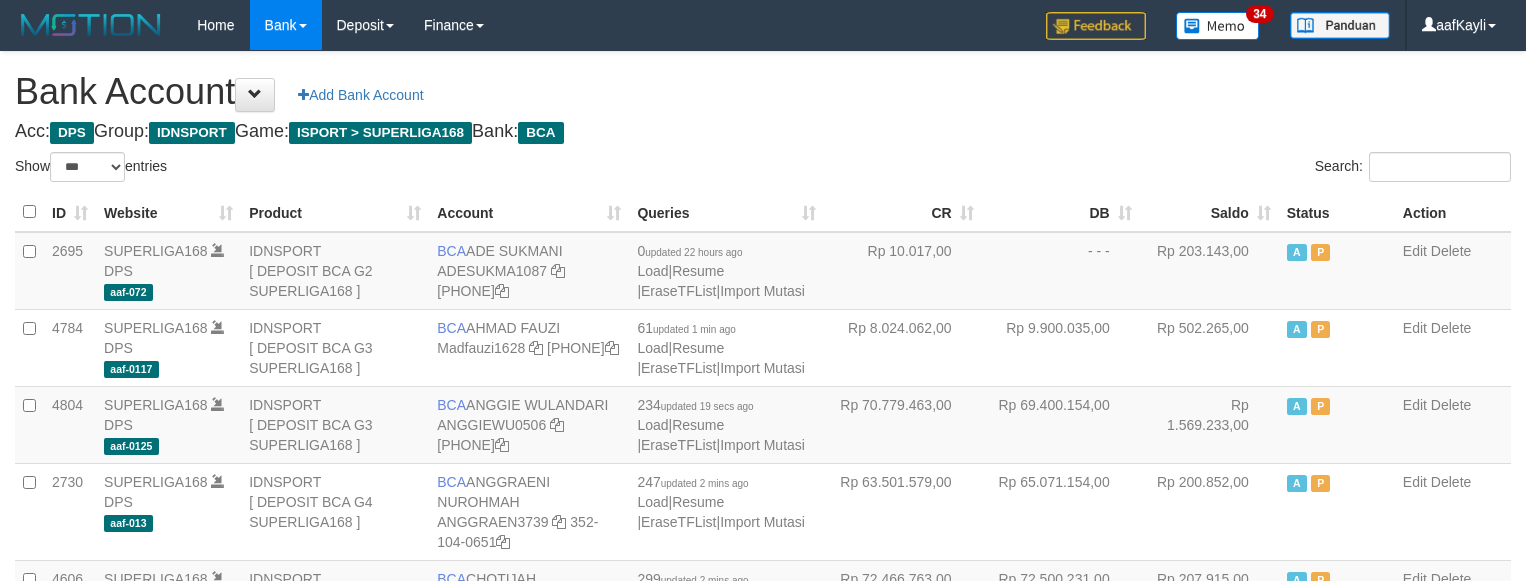 select on "***" 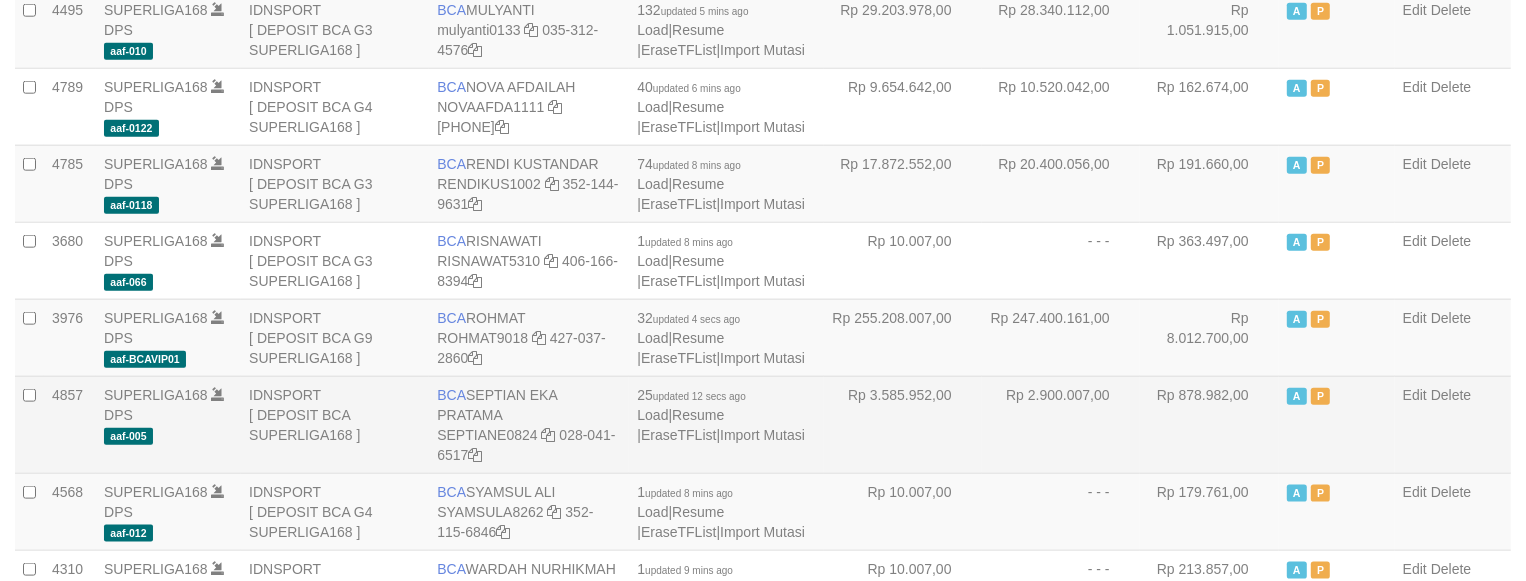 click on "Rp 2.900.007,00" at bounding box center [1061, 424] 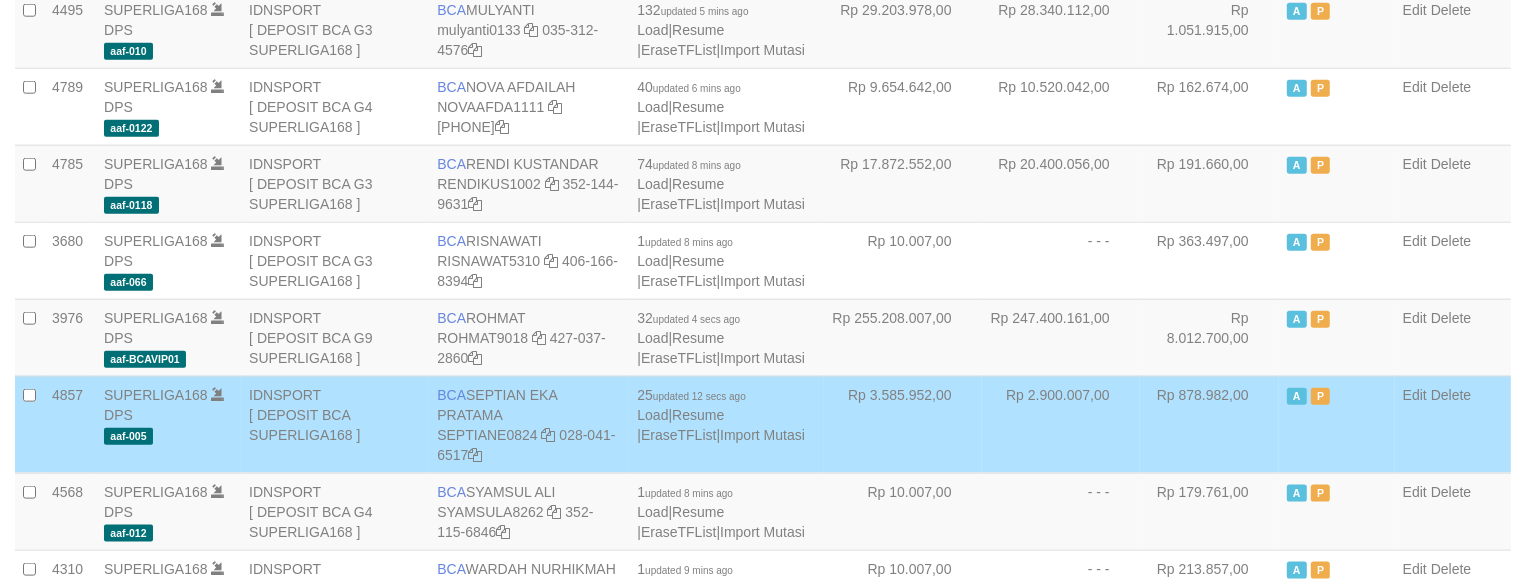 scroll, scrollTop: 1882, scrollLeft: 0, axis: vertical 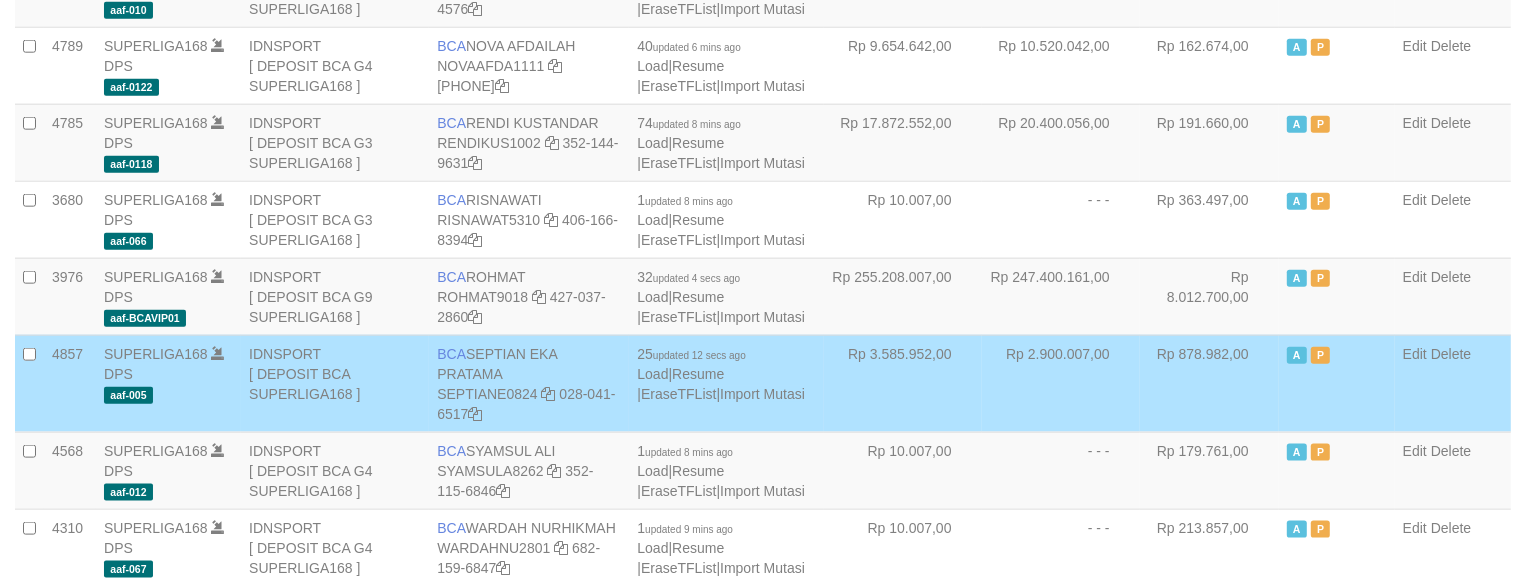 click on "2695
SUPERLIGA168
DPS
aaf-072
IDNSPORT
[ DEPOSIT BCA G2 SUPERLIGA168 ]
BCA
ADE SUKMANI
ADESUKMA1087
406-224-0516
0  updated 22 hours ago
Load
|
Resume
|
EraseTFList
|
Import Mutasi
Rp 10.017,00
- - -
Rp 203.143,00
A
P" at bounding box center [763, -416] 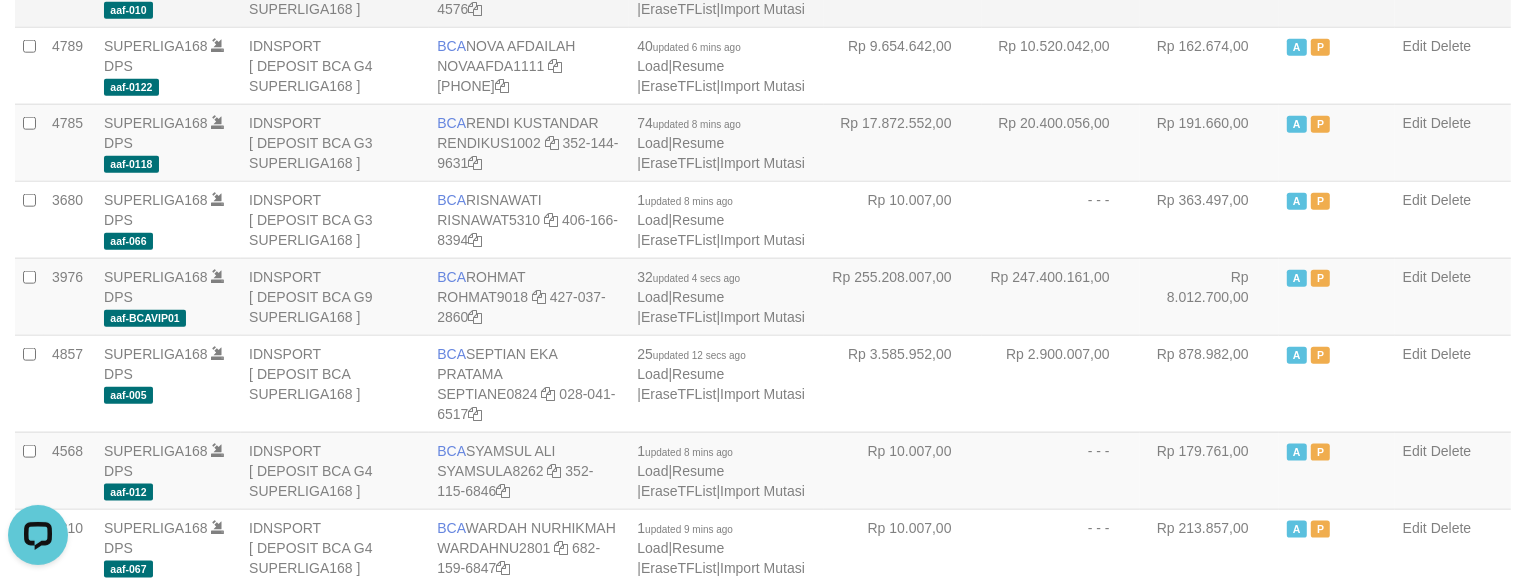 scroll, scrollTop: 0, scrollLeft: 0, axis: both 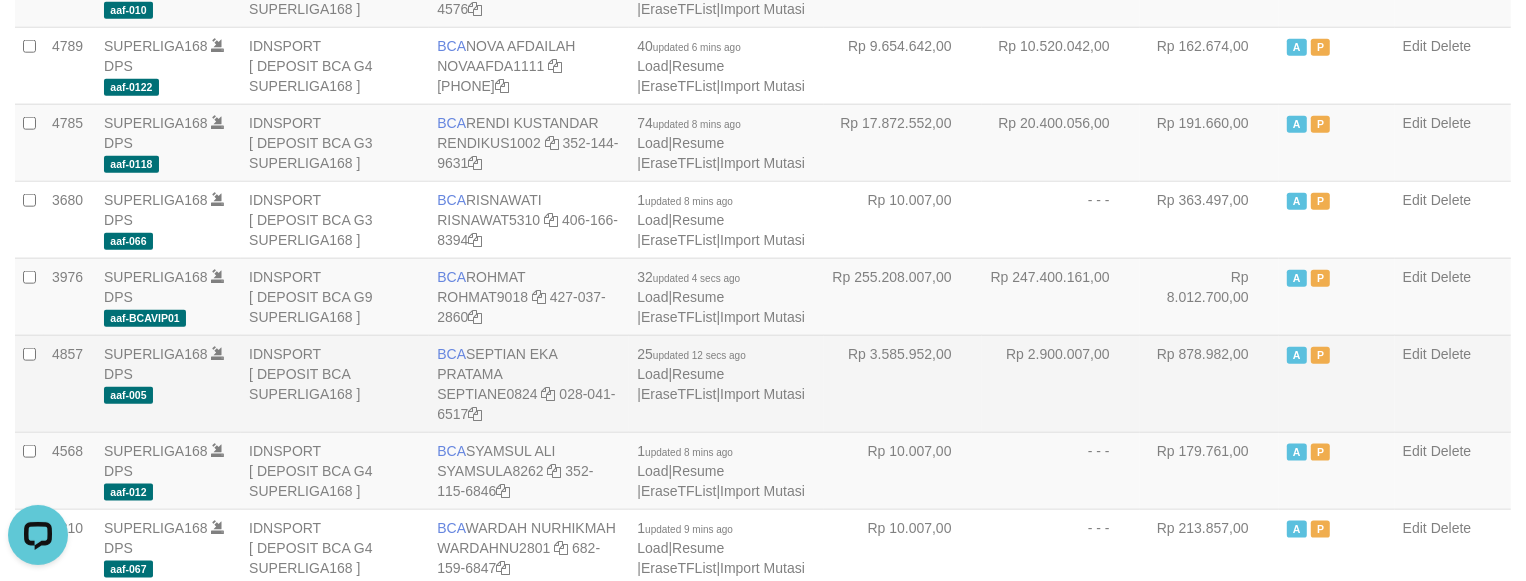 click on "Rp 878.982,00" at bounding box center (1209, 383) 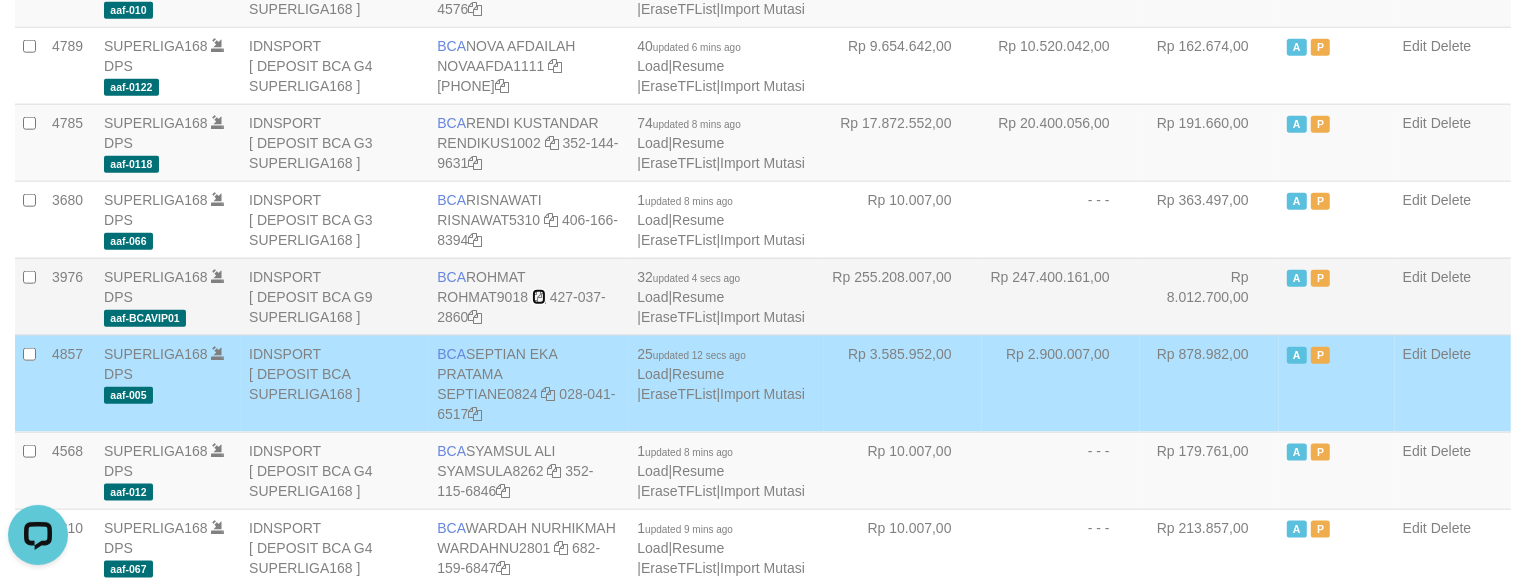 click at bounding box center [539, 297] 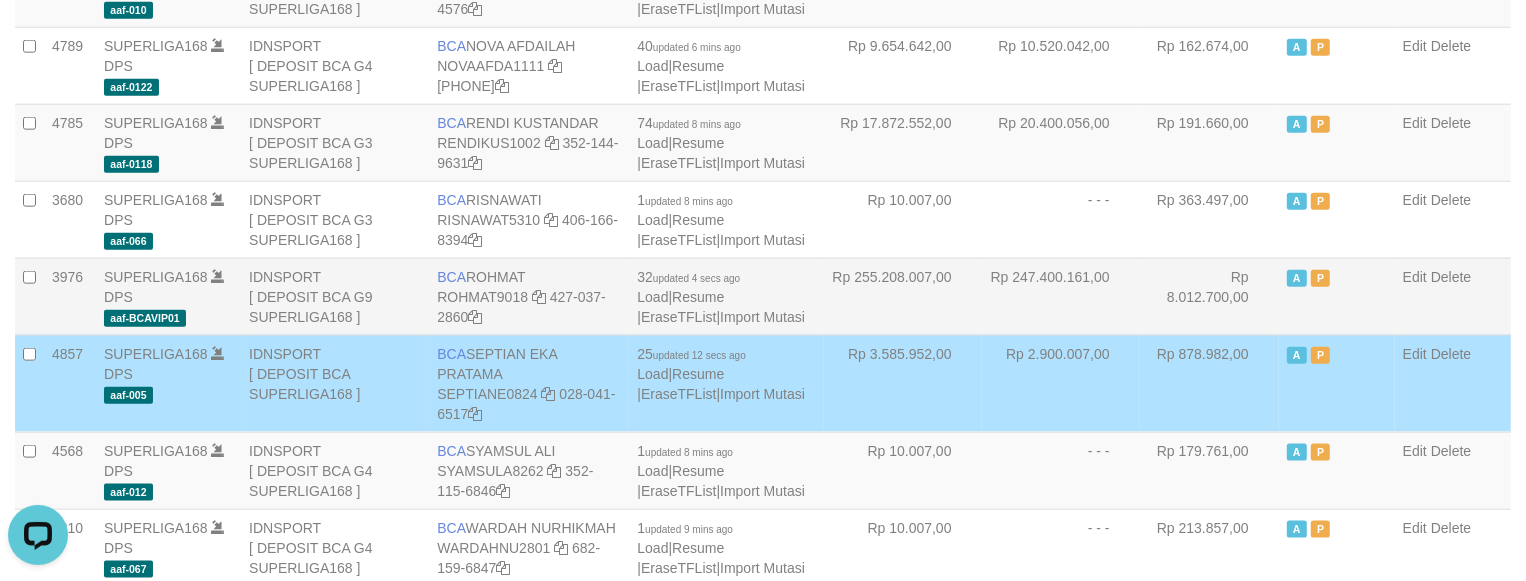 drag, startPoint x: 540, startPoint y: 298, endPoint x: 1062, endPoint y: 323, distance: 522.5983 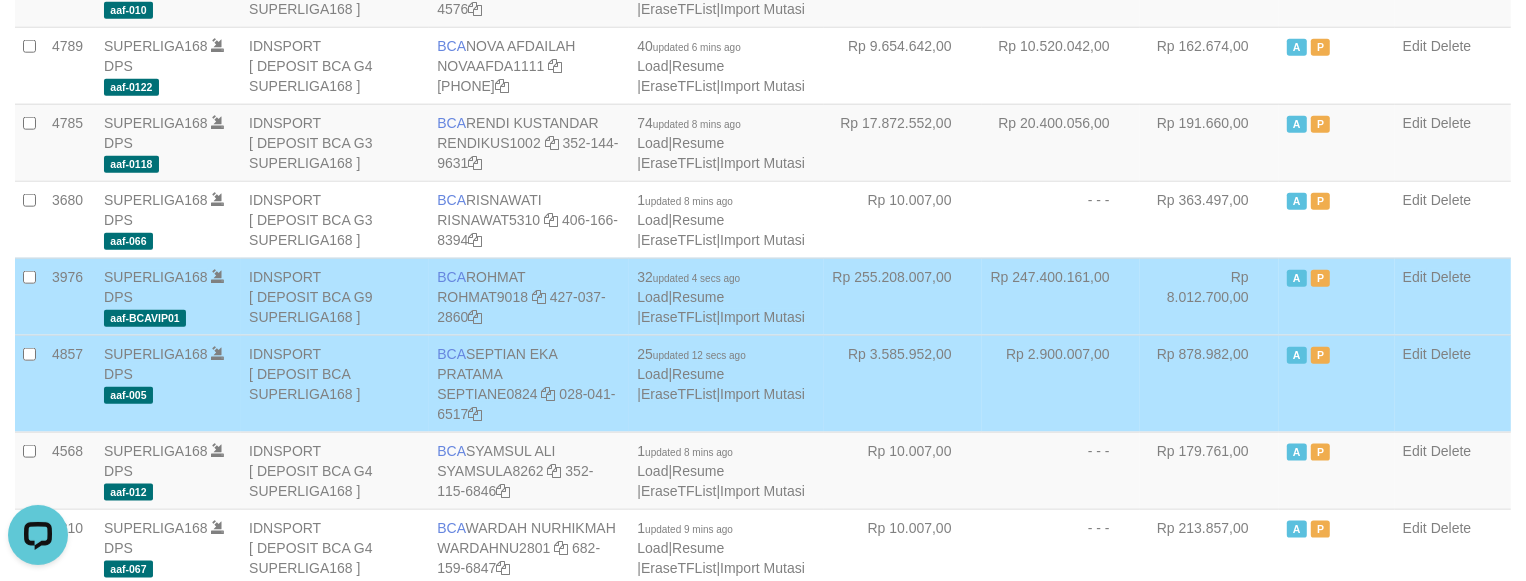 click on "Rp 2.900.007,00" at bounding box center [1061, 383] 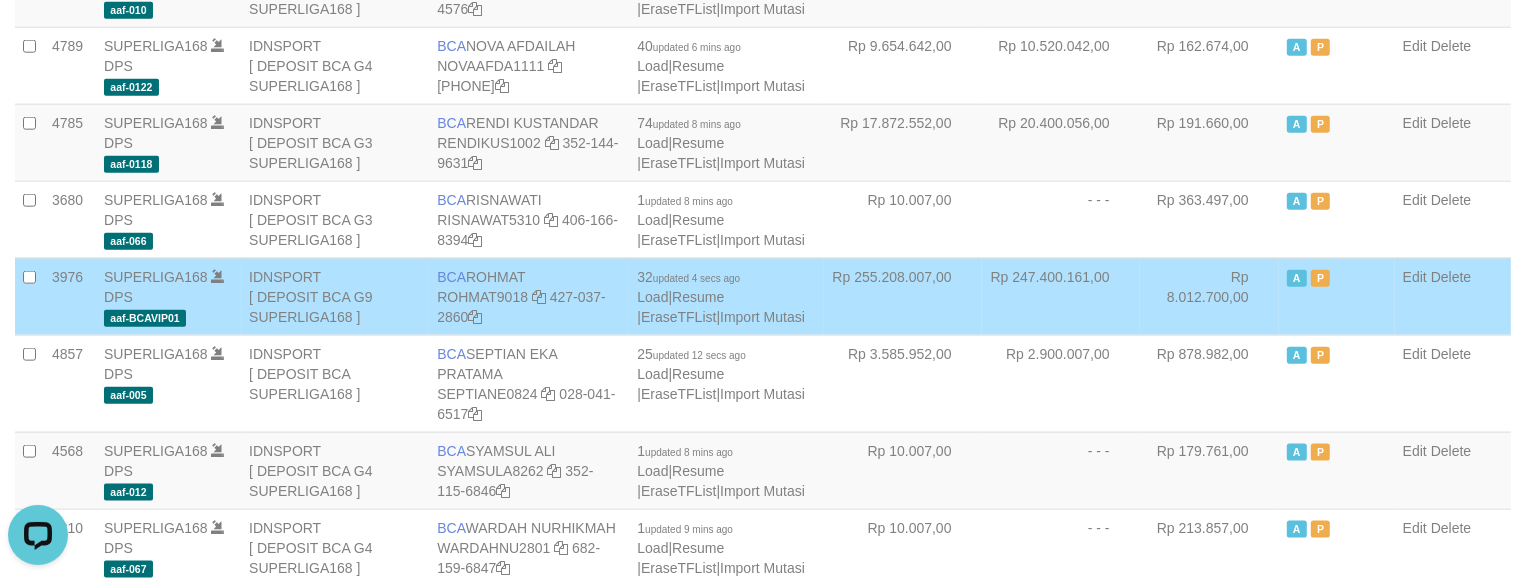 click on "Rp 247.400.161,00" at bounding box center (1061, 296) 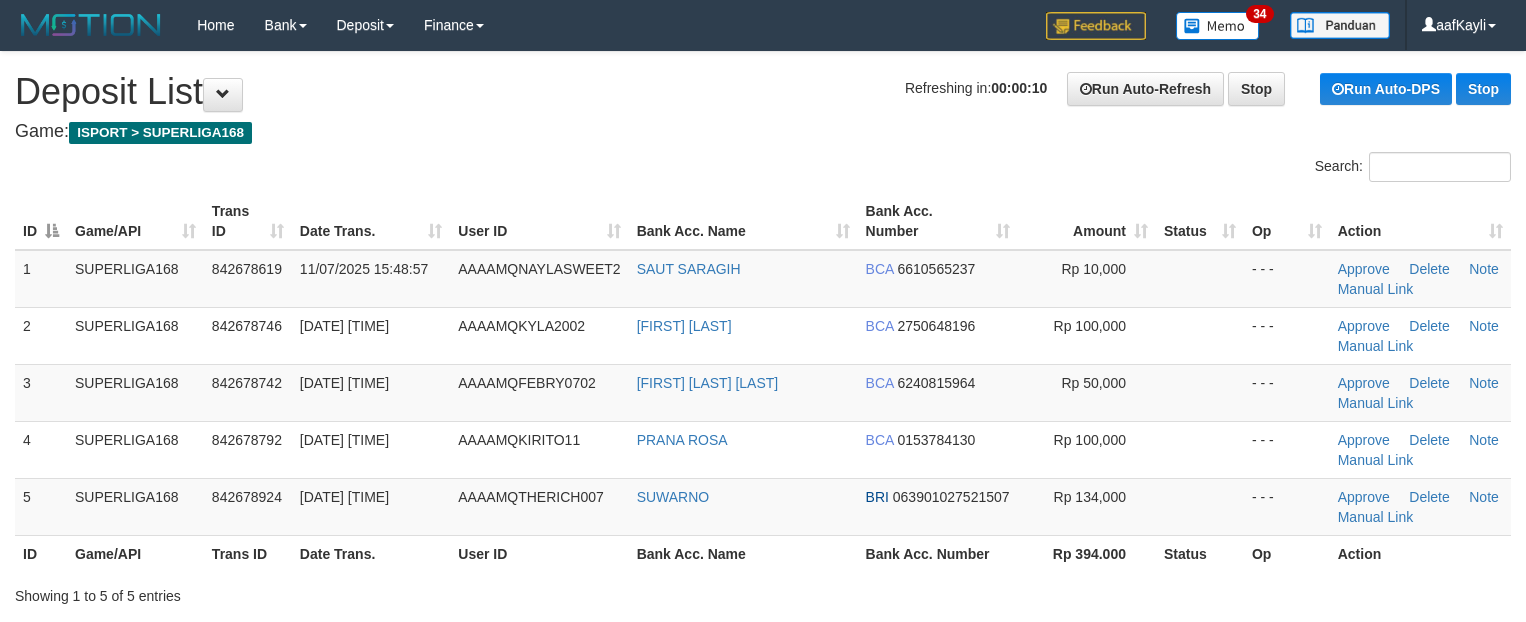 scroll, scrollTop: 0, scrollLeft: 0, axis: both 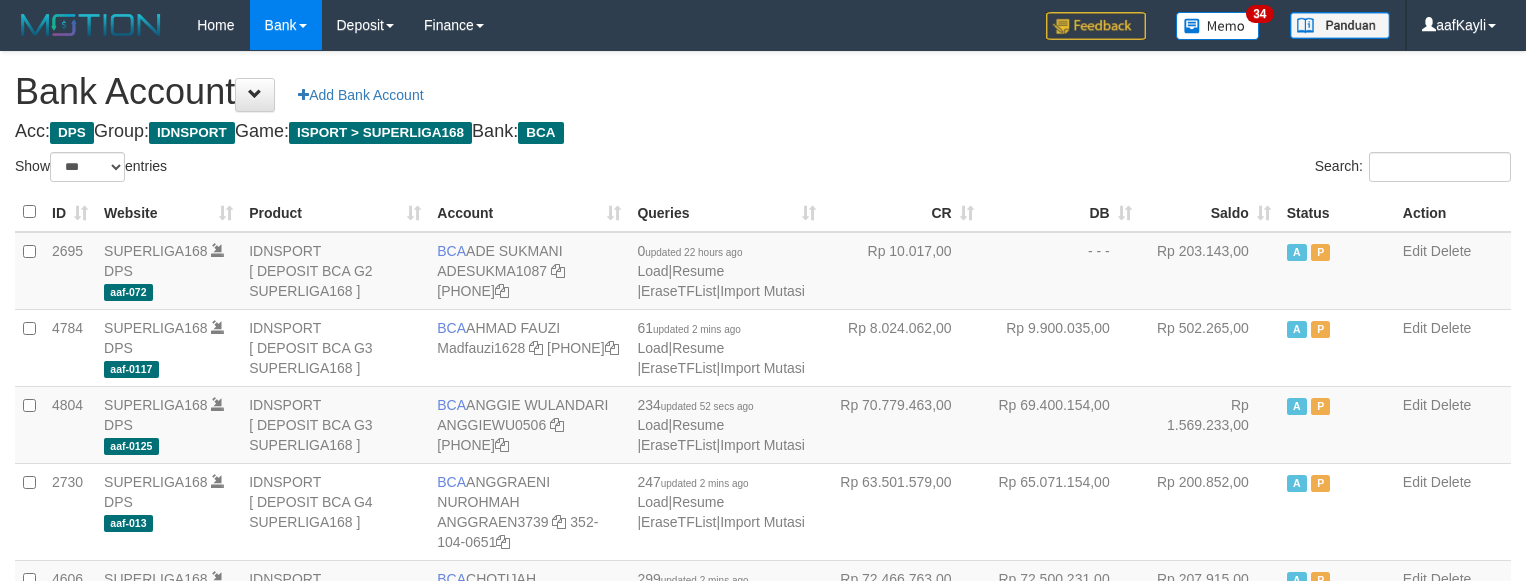 select on "***" 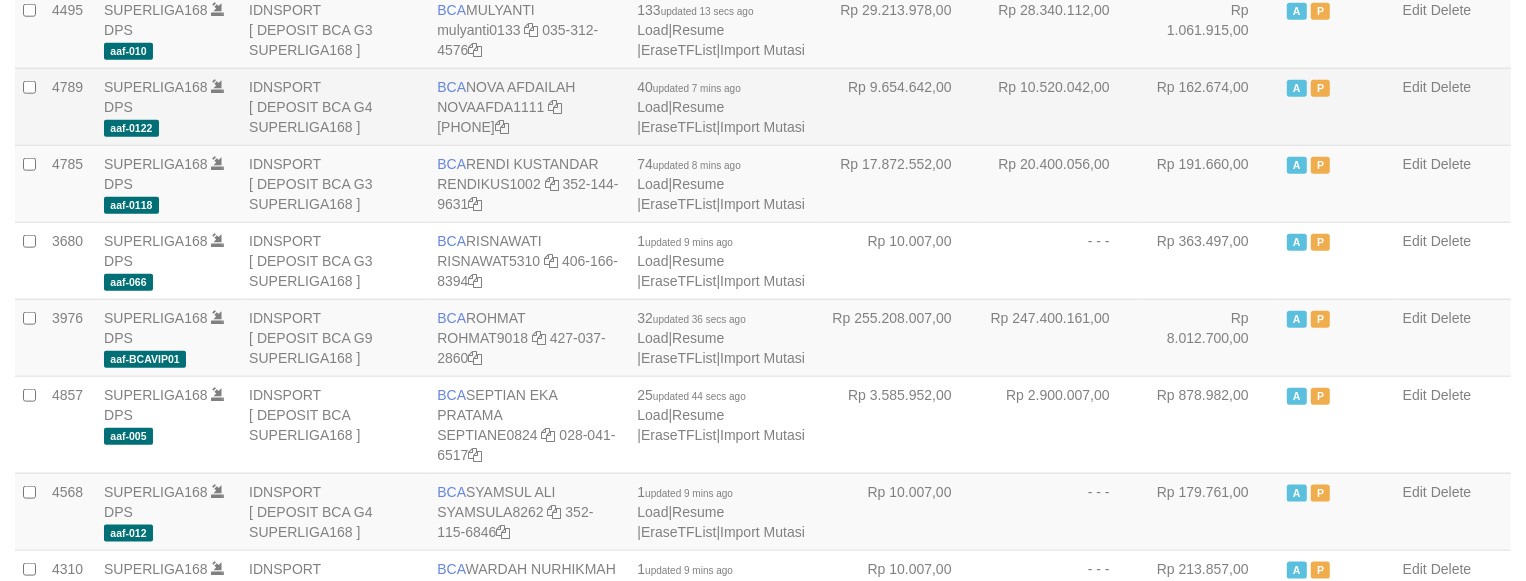 scroll, scrollTop: 1882, scrollLeft: 0, axis: vertical 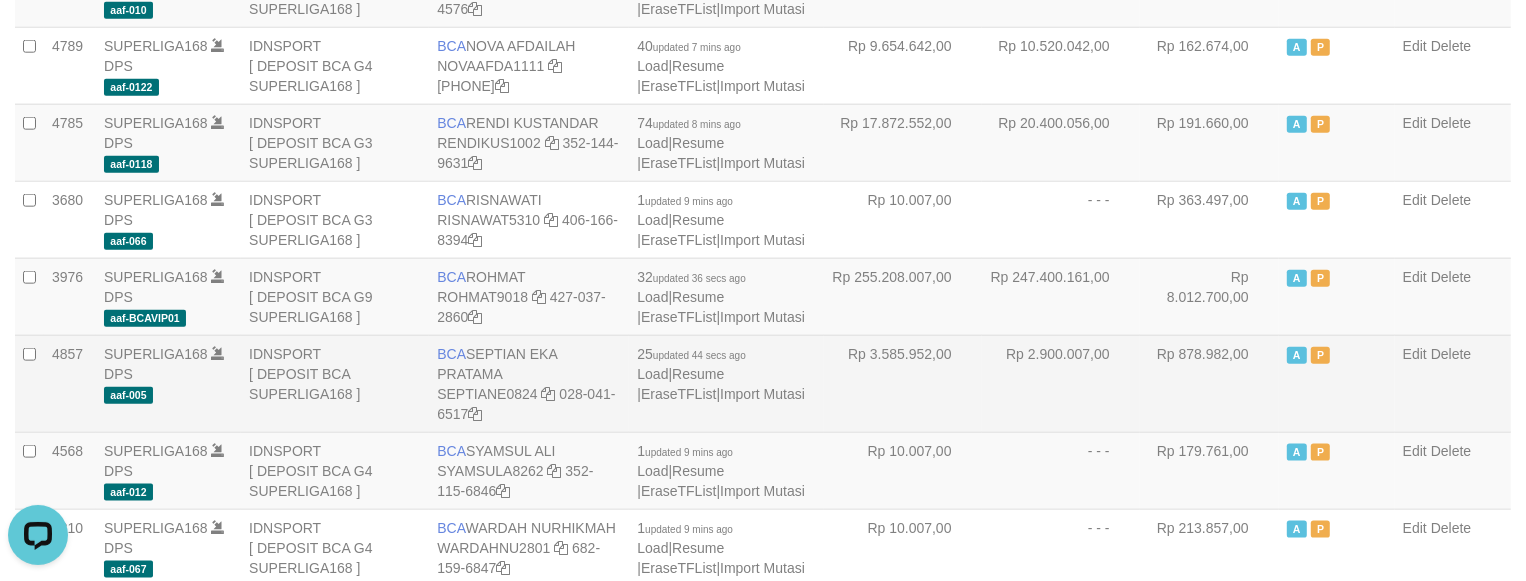 drag, startPoint x: 1055, startPoint y: 363, endPoint x: 938, endPoint y: 350, distance: 117.72001 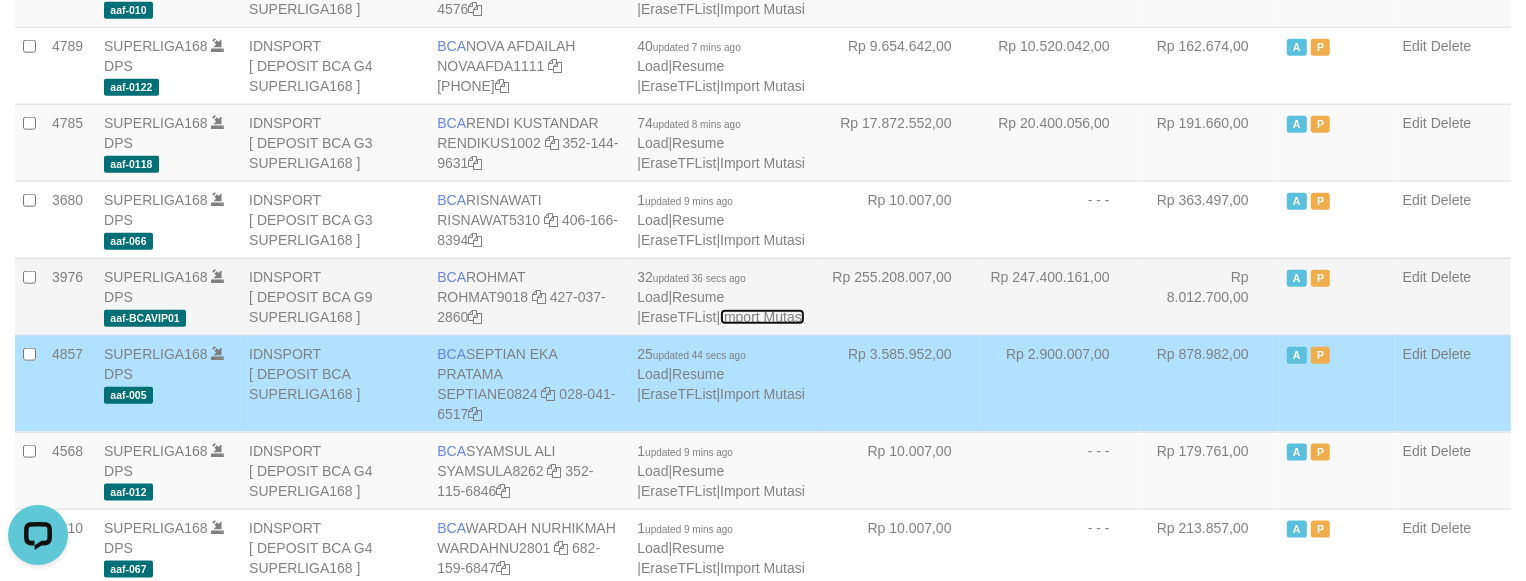 click on "Import Mutasi" at bounding box center [762, 317] 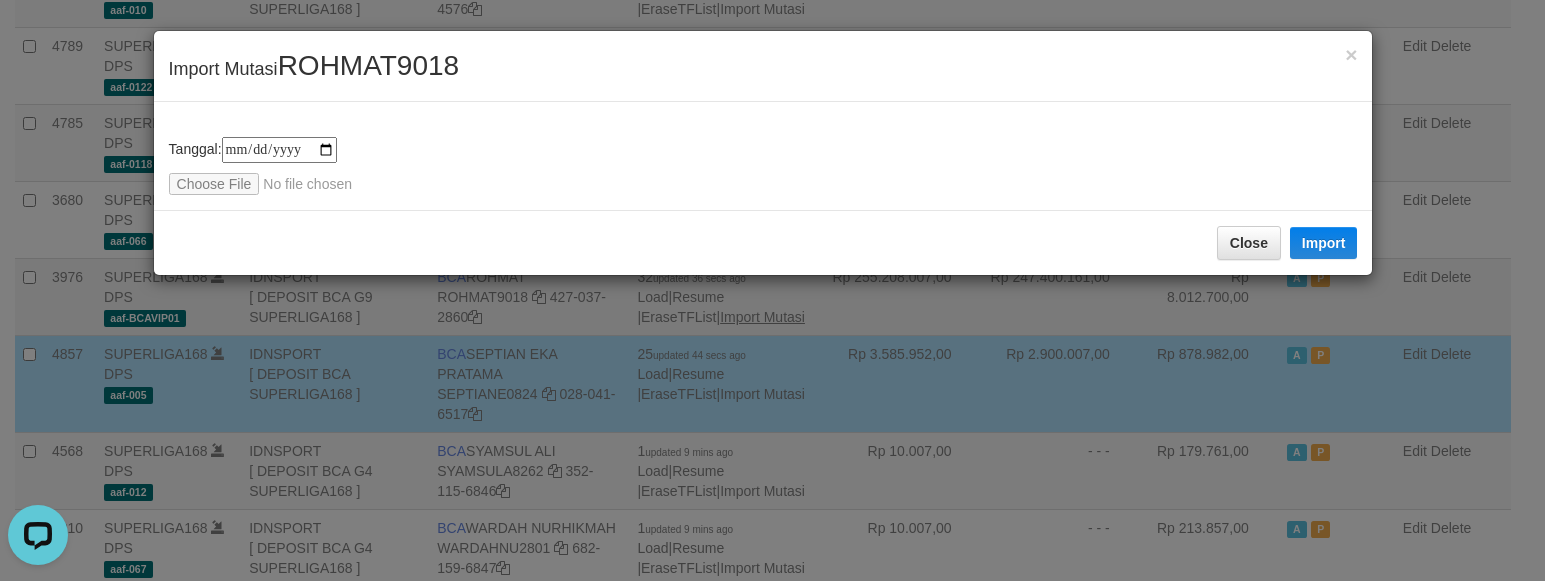 type on "**********" 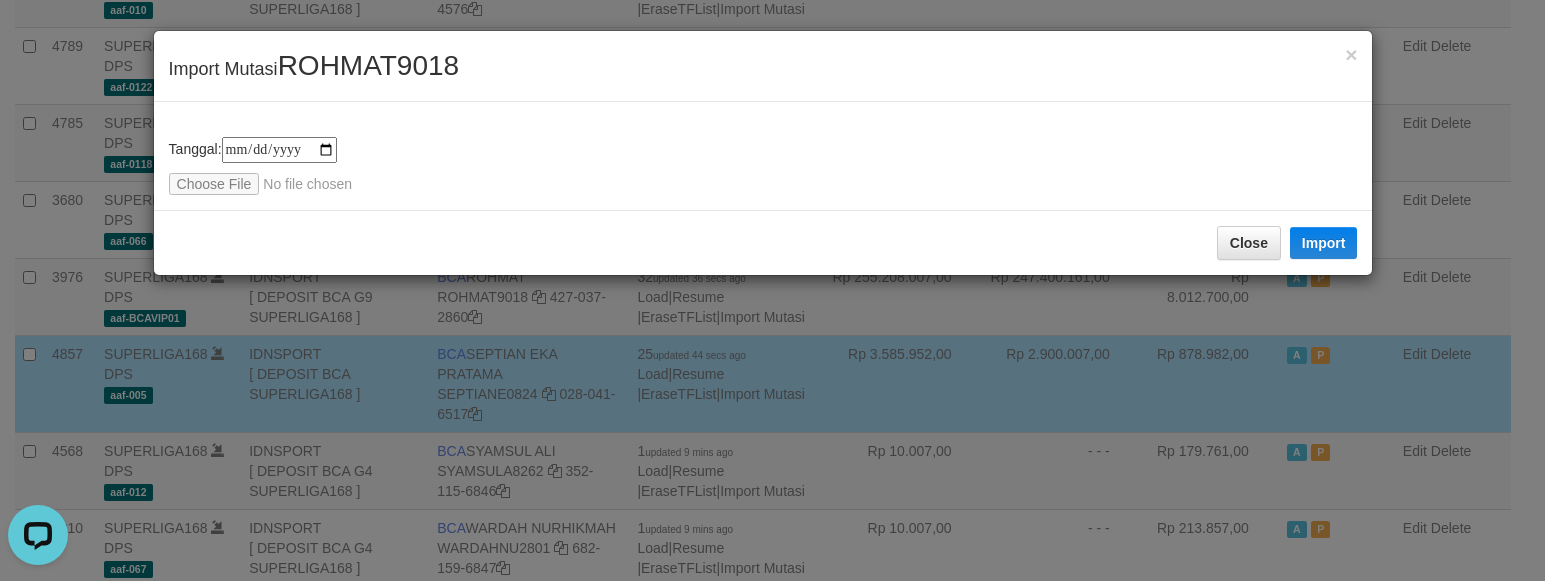click on "**********" at bounding box center (763, 166) 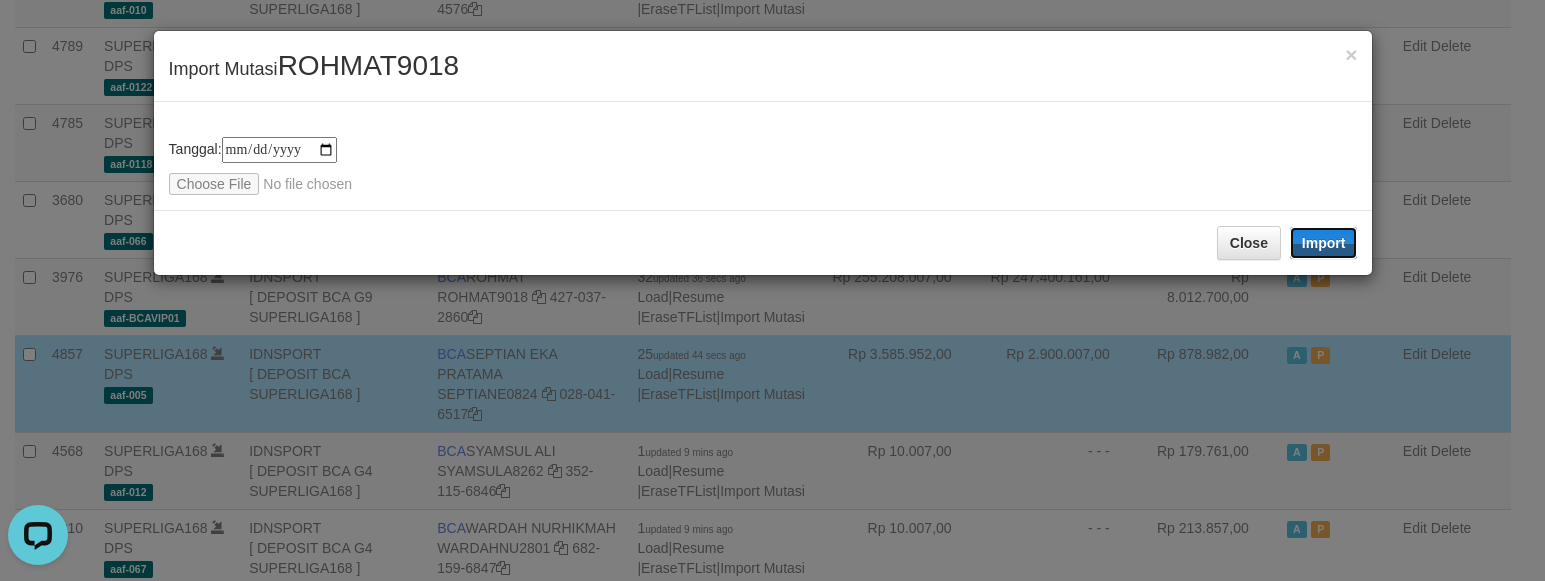 drag, startPoint x: 1356, startPoint y: 242, endPoint x: 1541, endPoint y: 0, distance: 304.61285 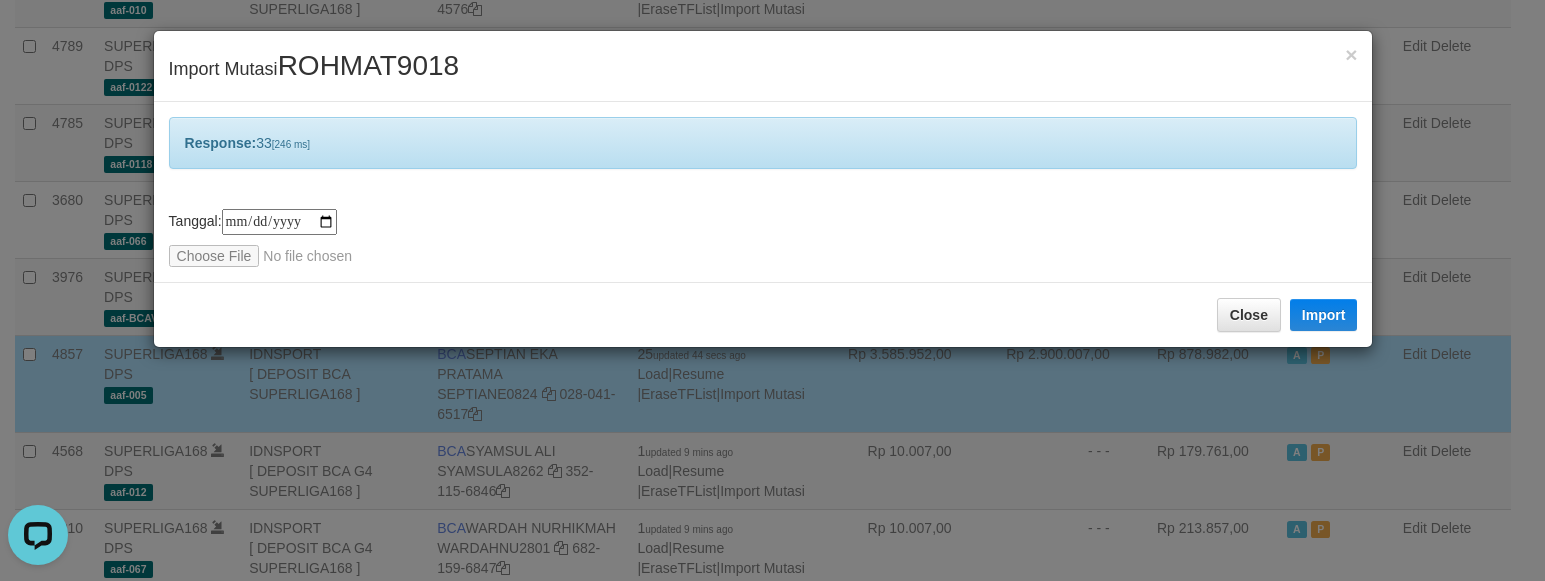 drag, startPoint x: 957, startPoint y: 183, endPoint x: 1122, endPoint y: 97, distance: 186.0672 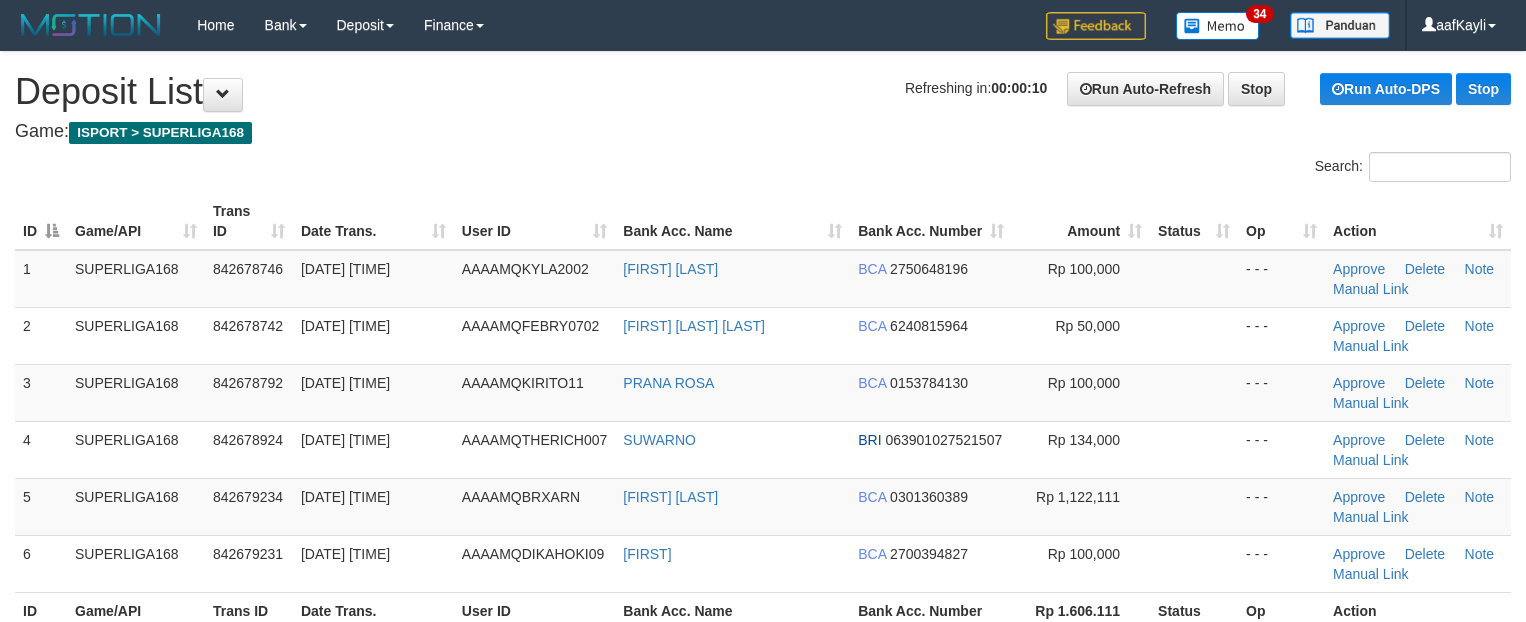 scroll, scrollTop: 0, scrollLeft: 0, axis: both 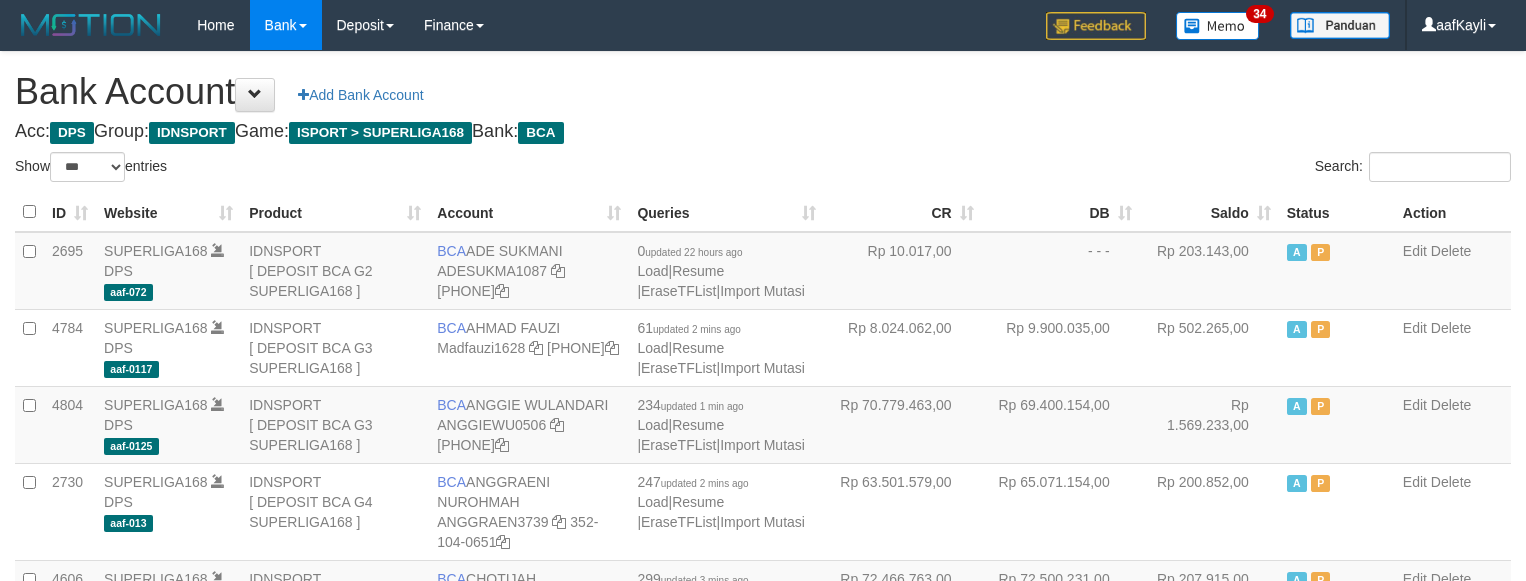 select on "***" 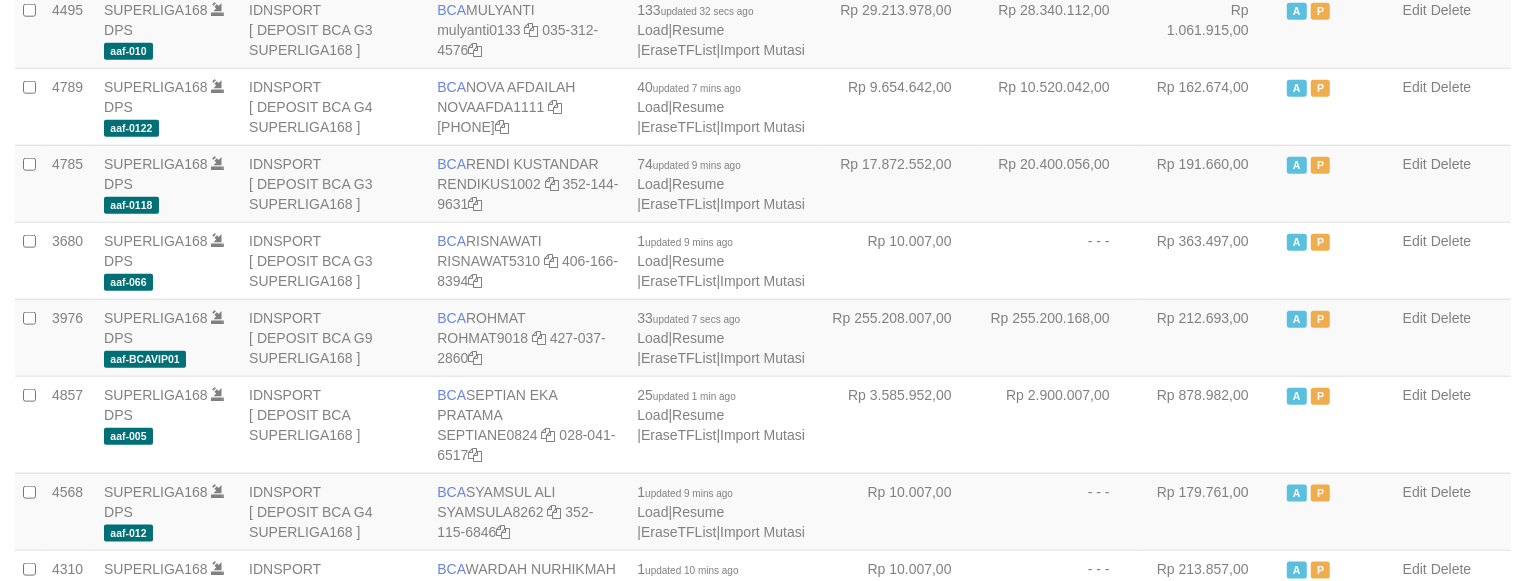 scroll, scrollTop: 1882, scrollLeft: 0, axis: vertical 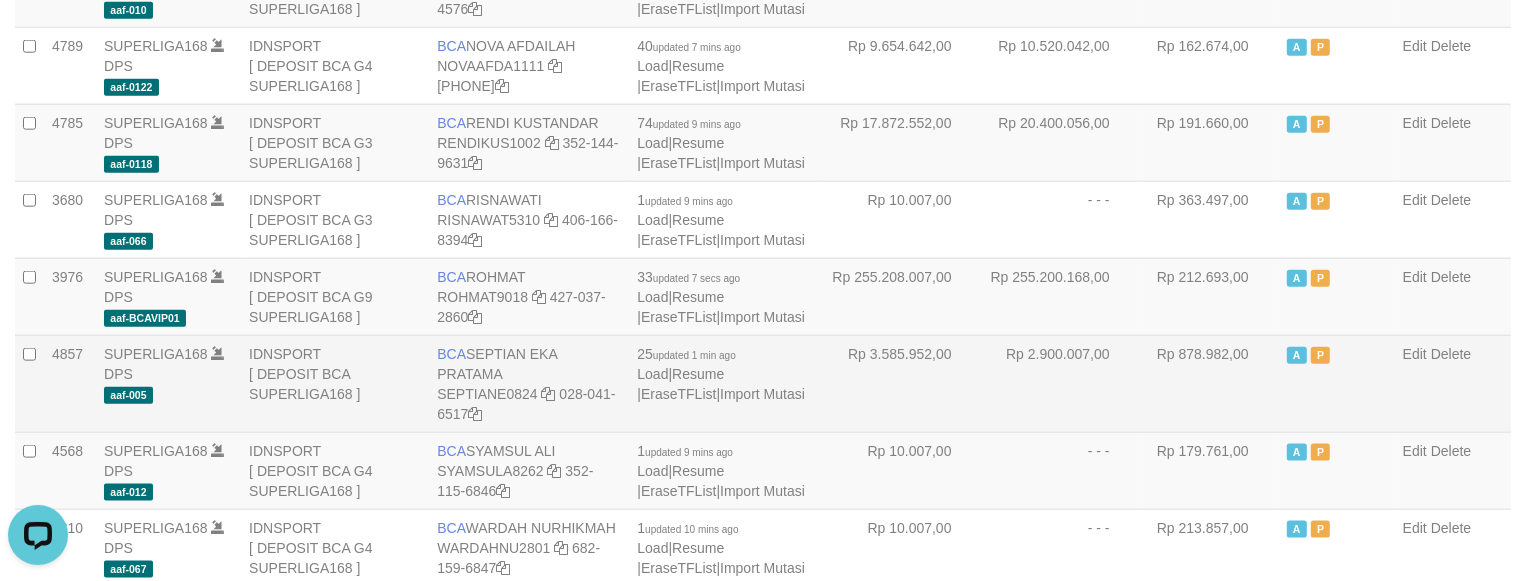 click on "Rp 2.900.007,00" at bounding box center (1061, 383) 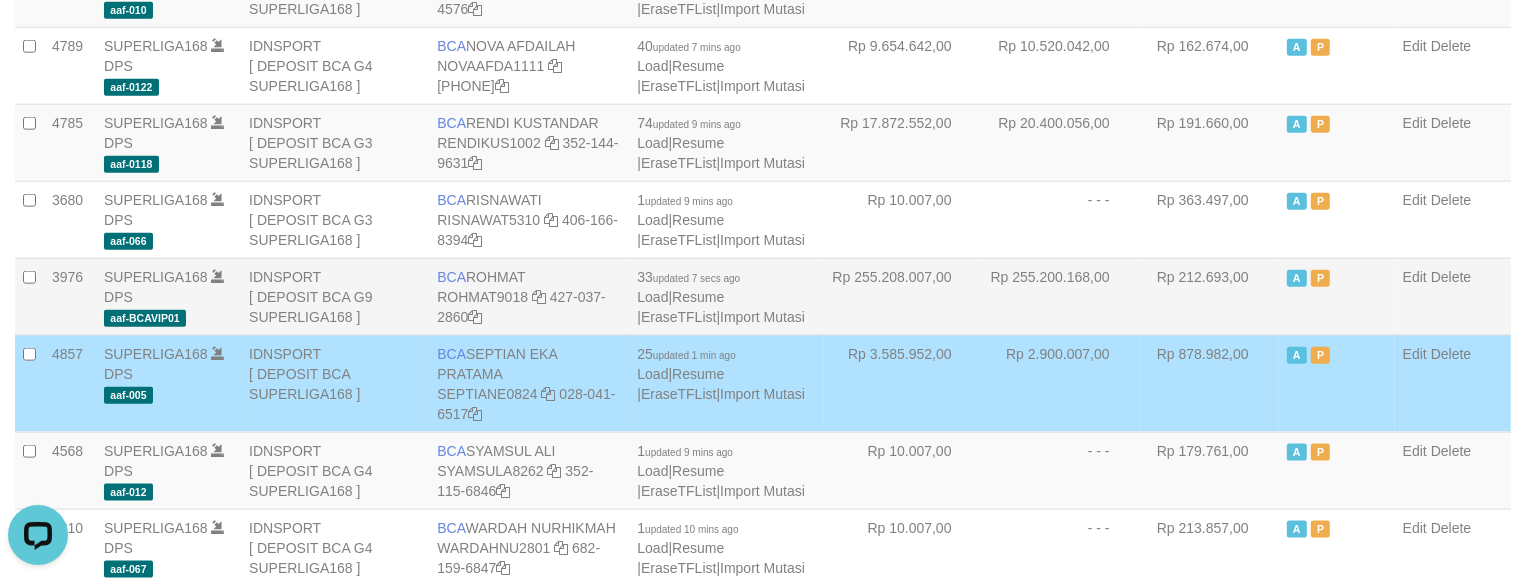 click on "Rp 255.200.168,00" at bounding box center [1061, 296] 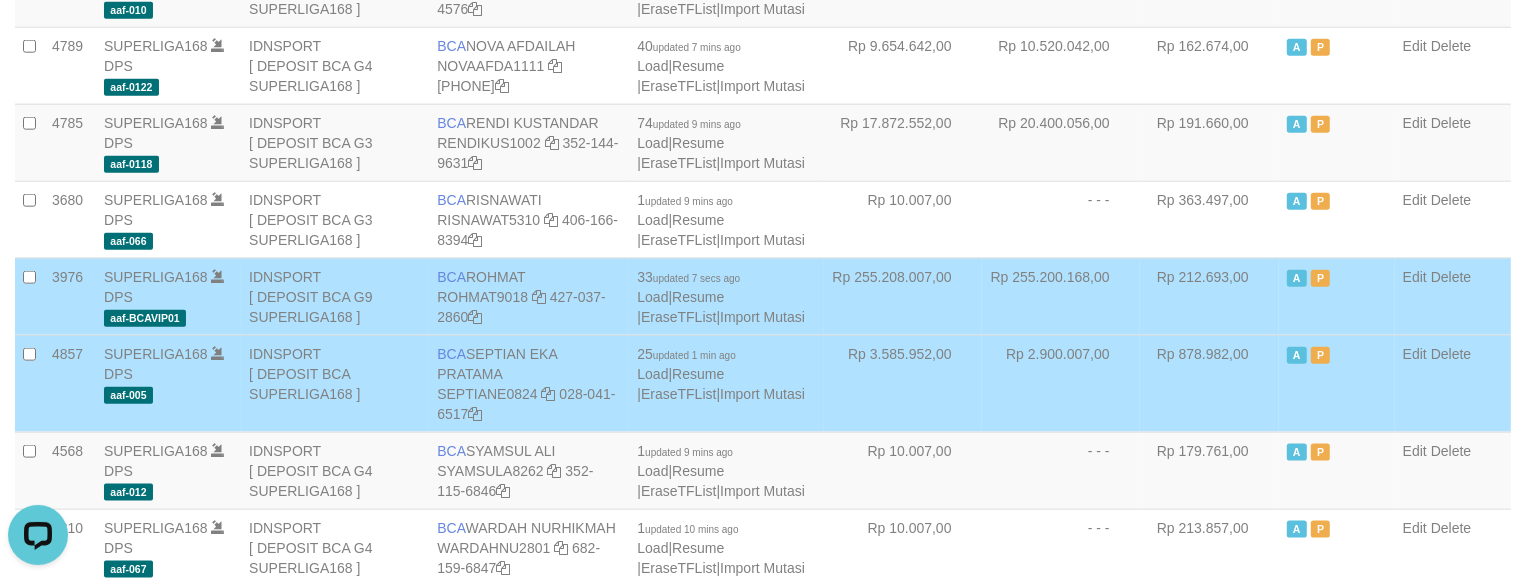click on "Rp 2.900.007,00" at bounding box center [1061, 383] 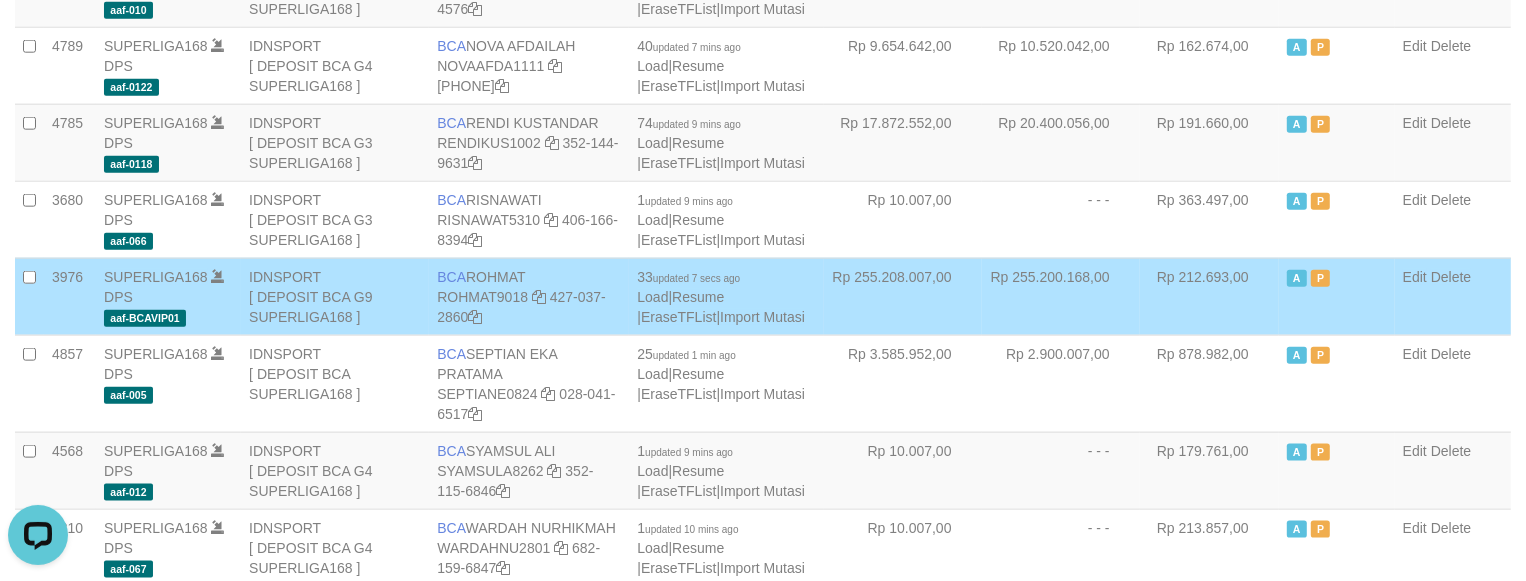 click on "Rp 255.200.168,00" at bounding box center (1061, 296) 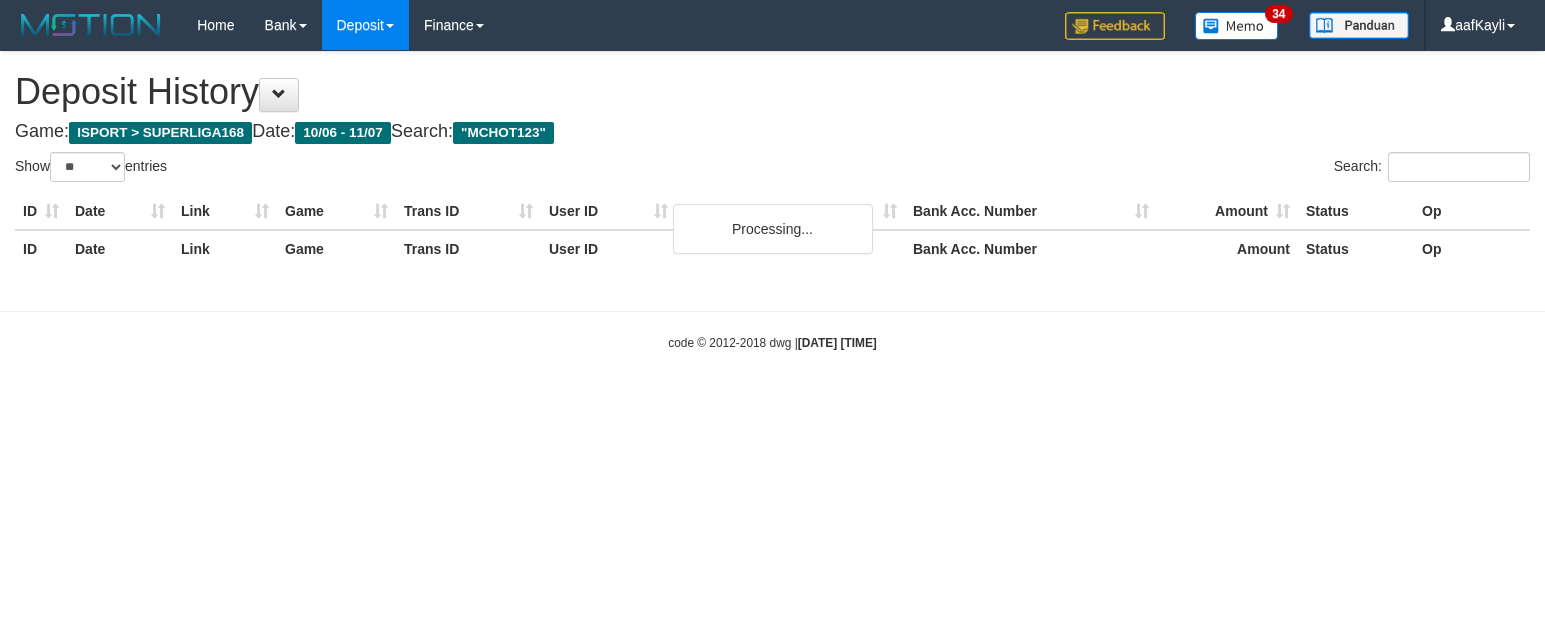 select on "**" 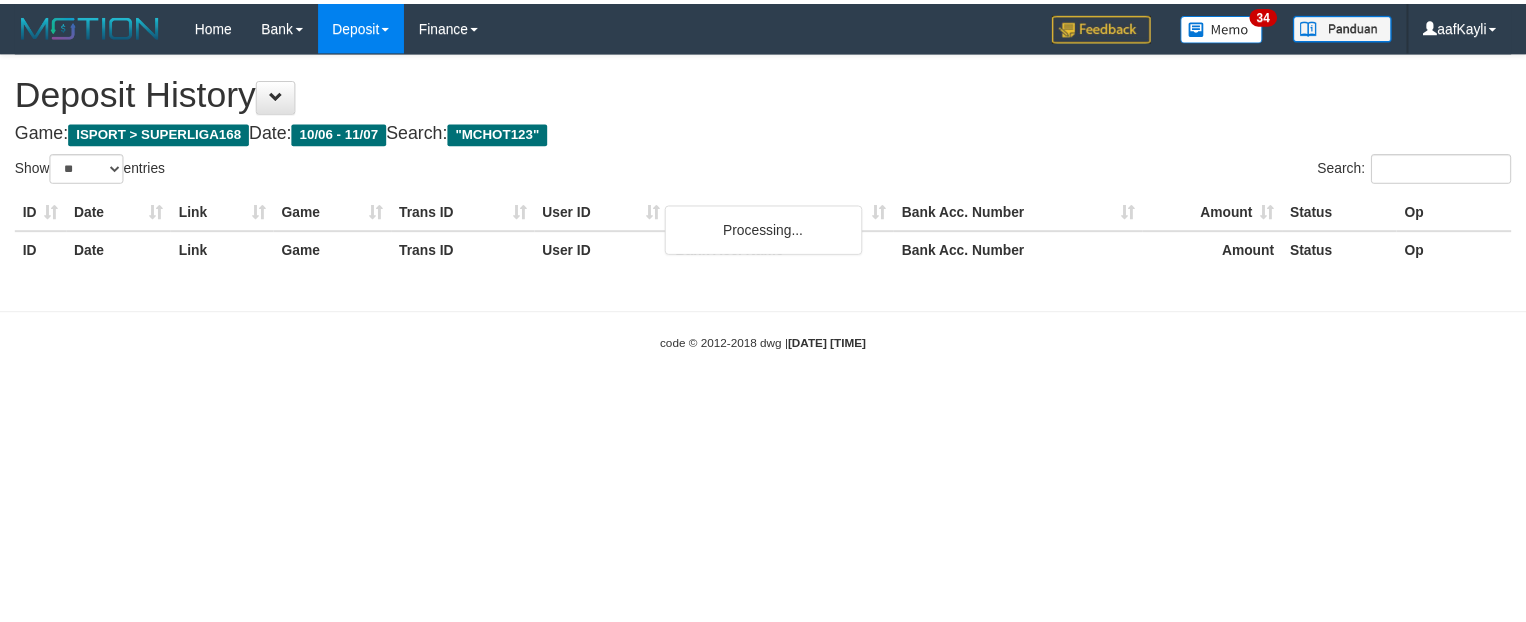 scroll, scrollTop: 0, scrollLeft: 0, axis: both 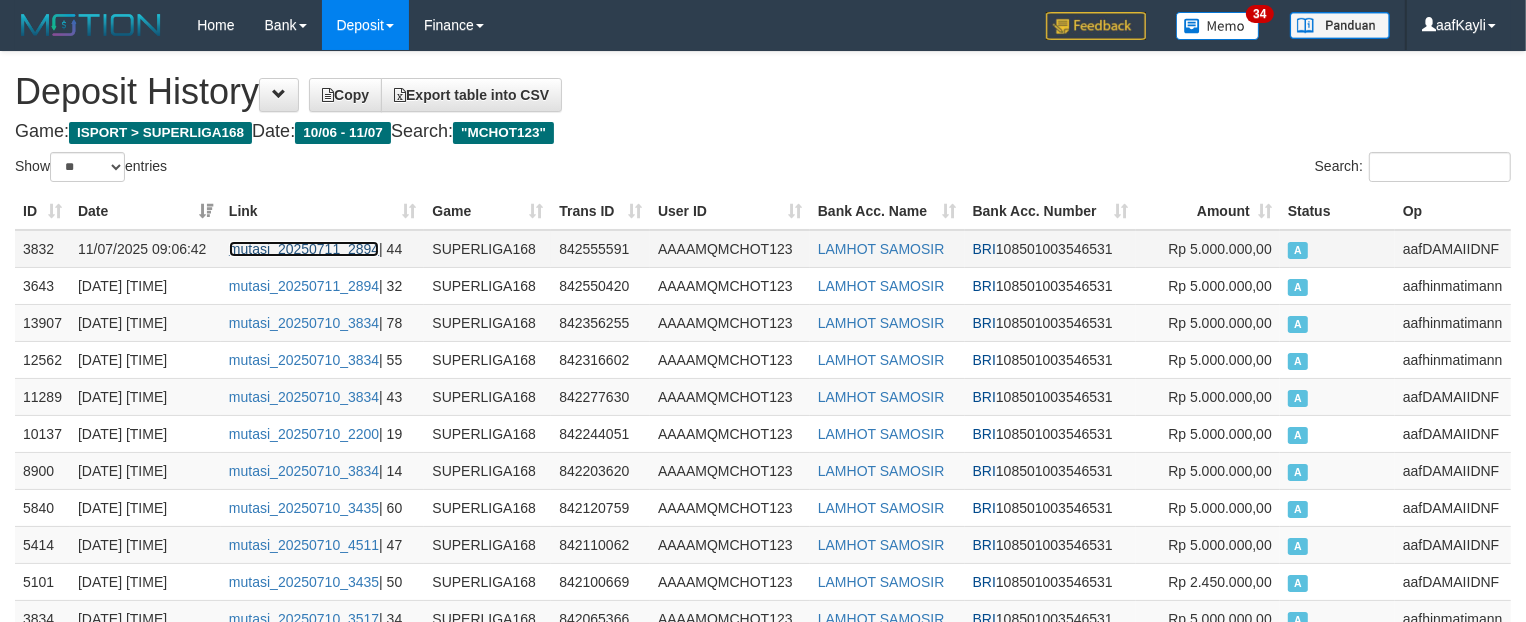 drag, startPoint x: 311, startPoint y: 251, endPoint x: 383, endPoint y: 256, distance: 72.1734 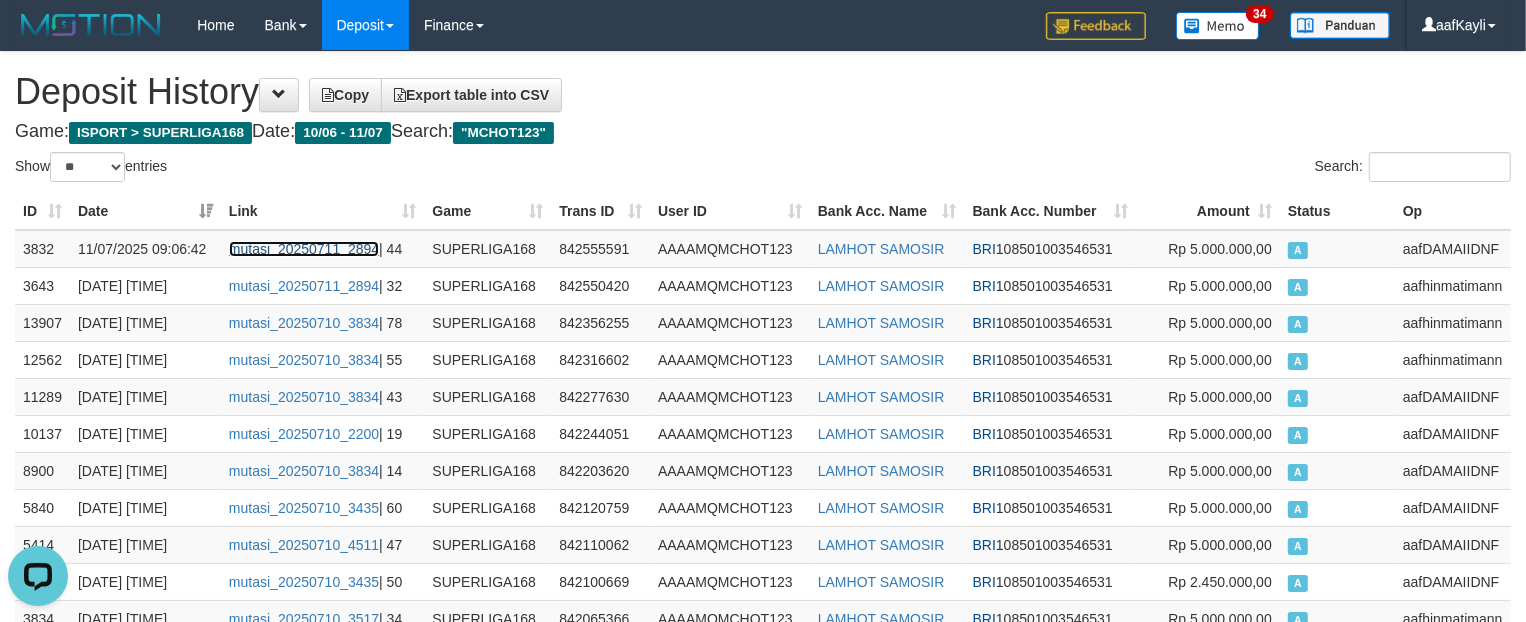 scroll, scrollTop: 0, scrollLeft: 0, axis: both 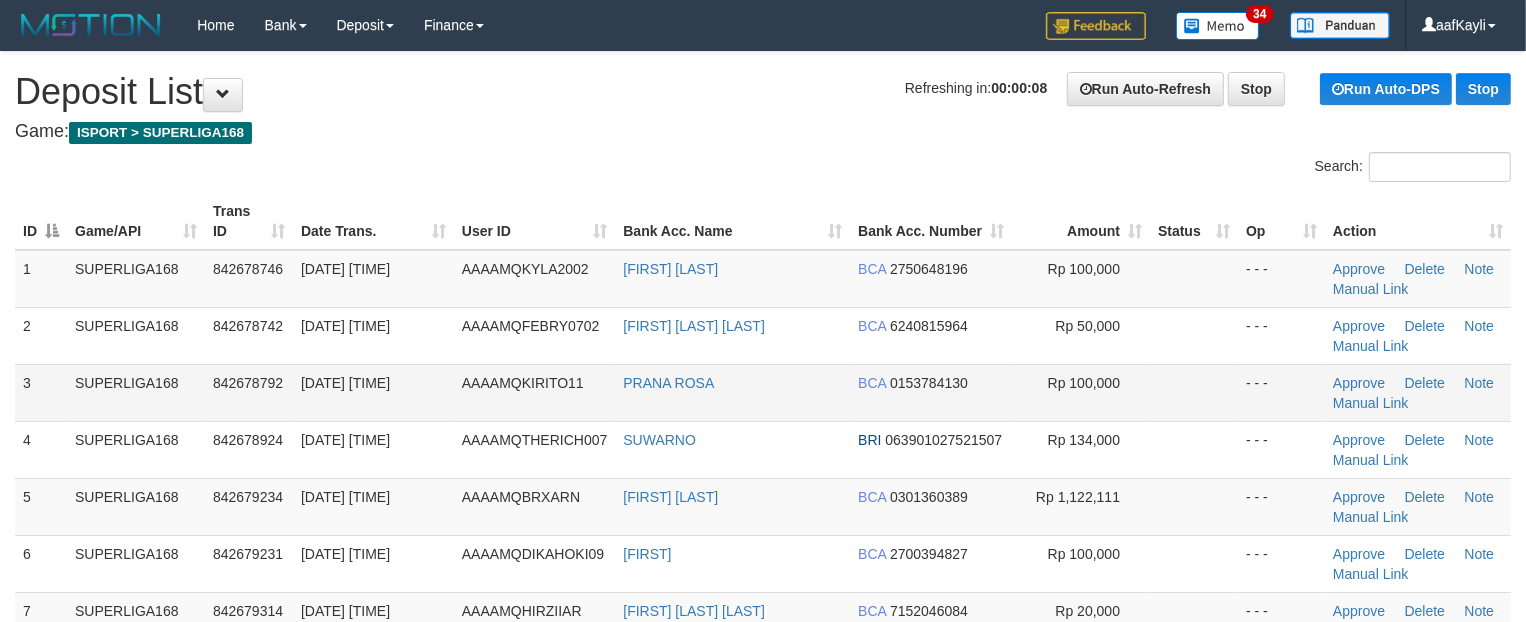click at bounding box center (1194, 392) 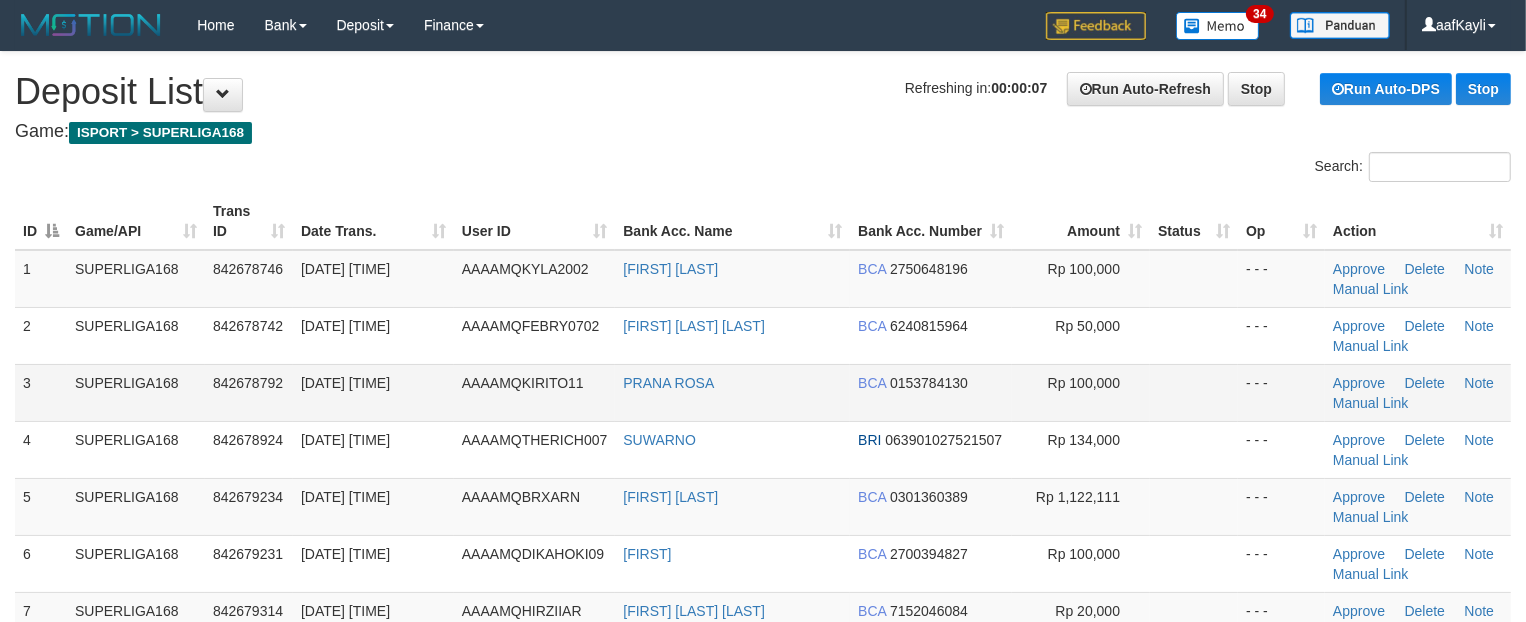 click at bounding box center [1194, 392] 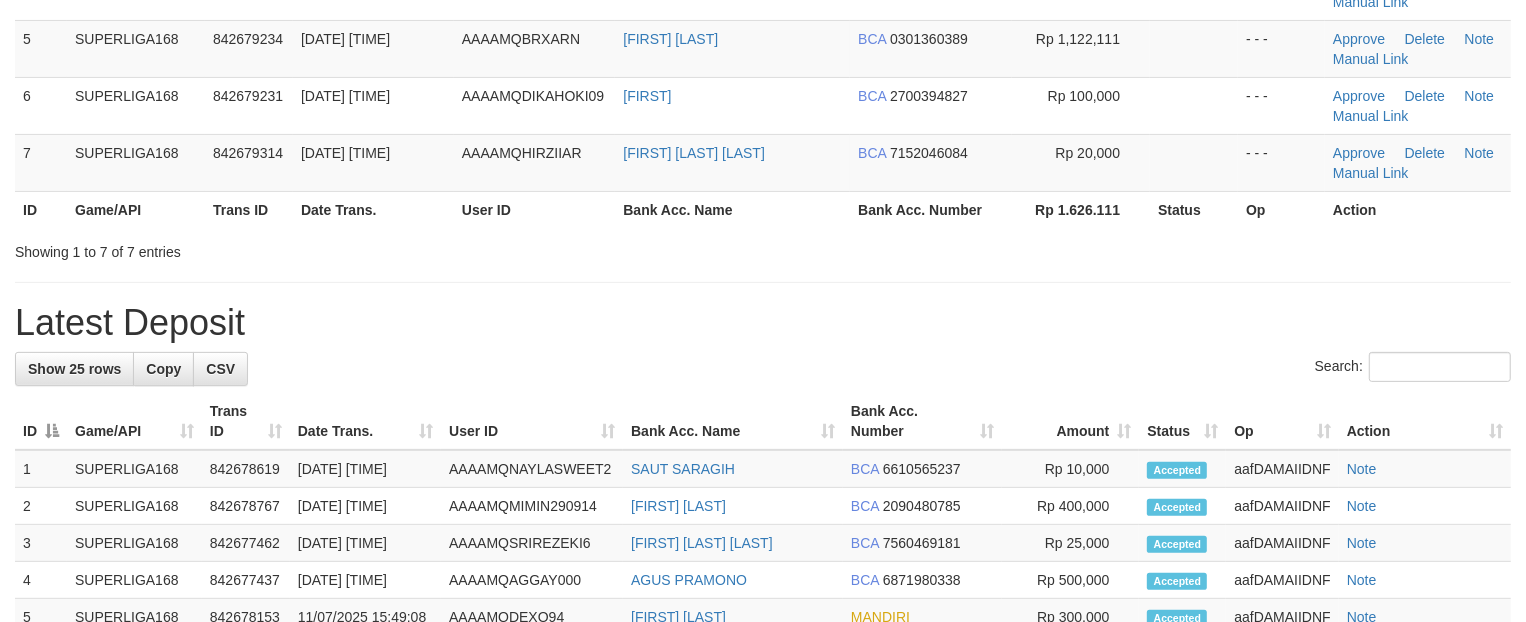 scroll, scrollTop: 1085, scrollLeft: 0, axis: vertical 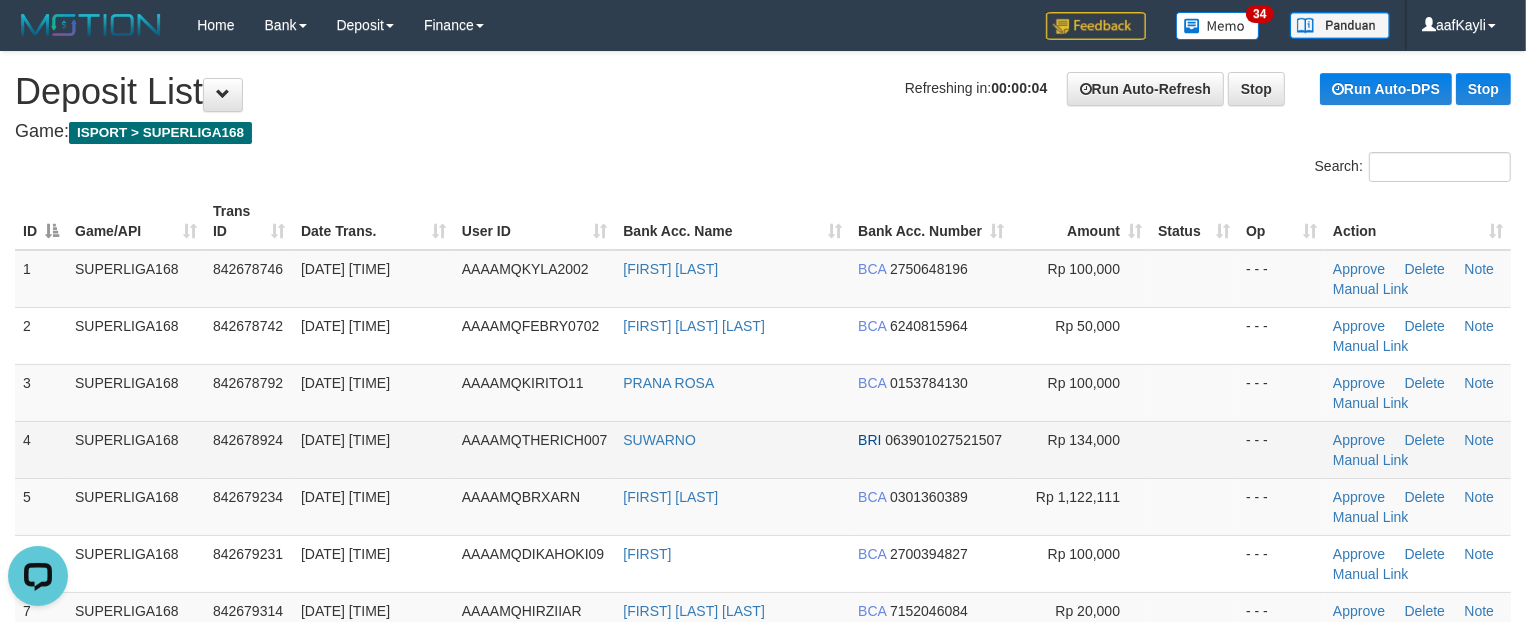 click at bounding box center (1194, 449) 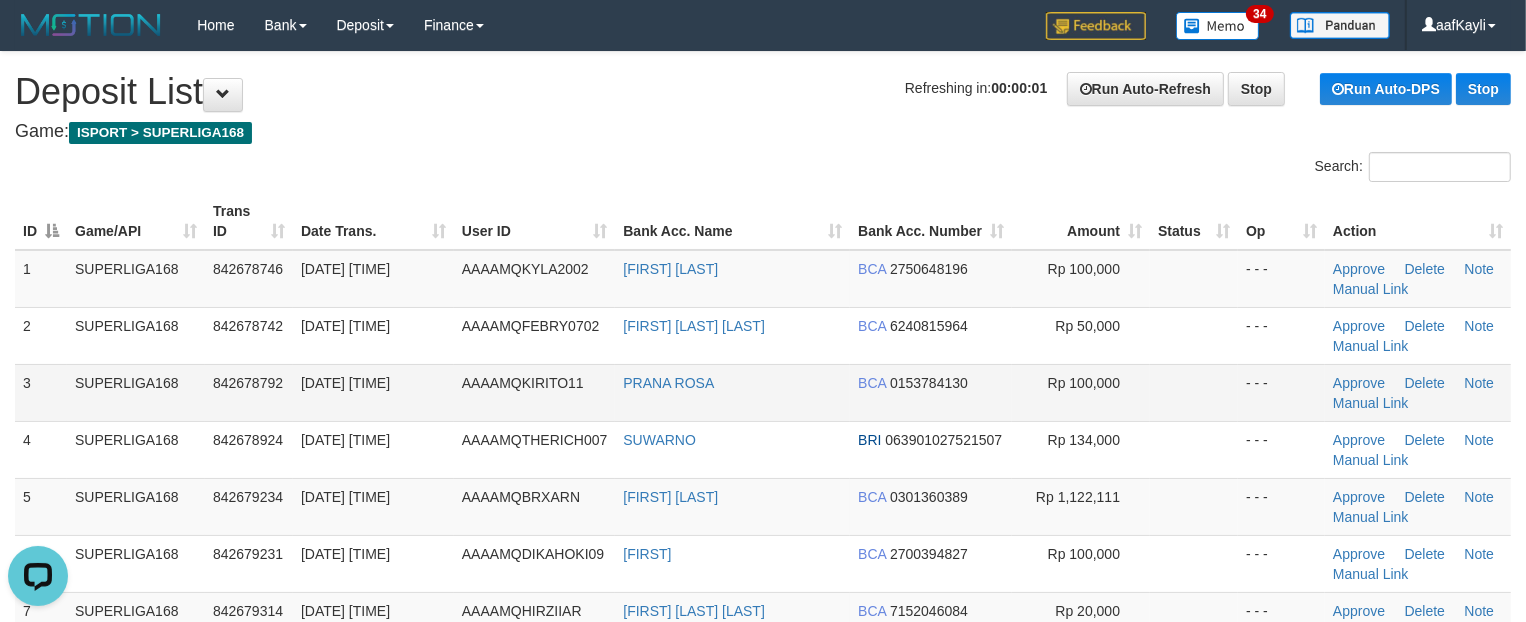 click at bounding box center [1194, 392] 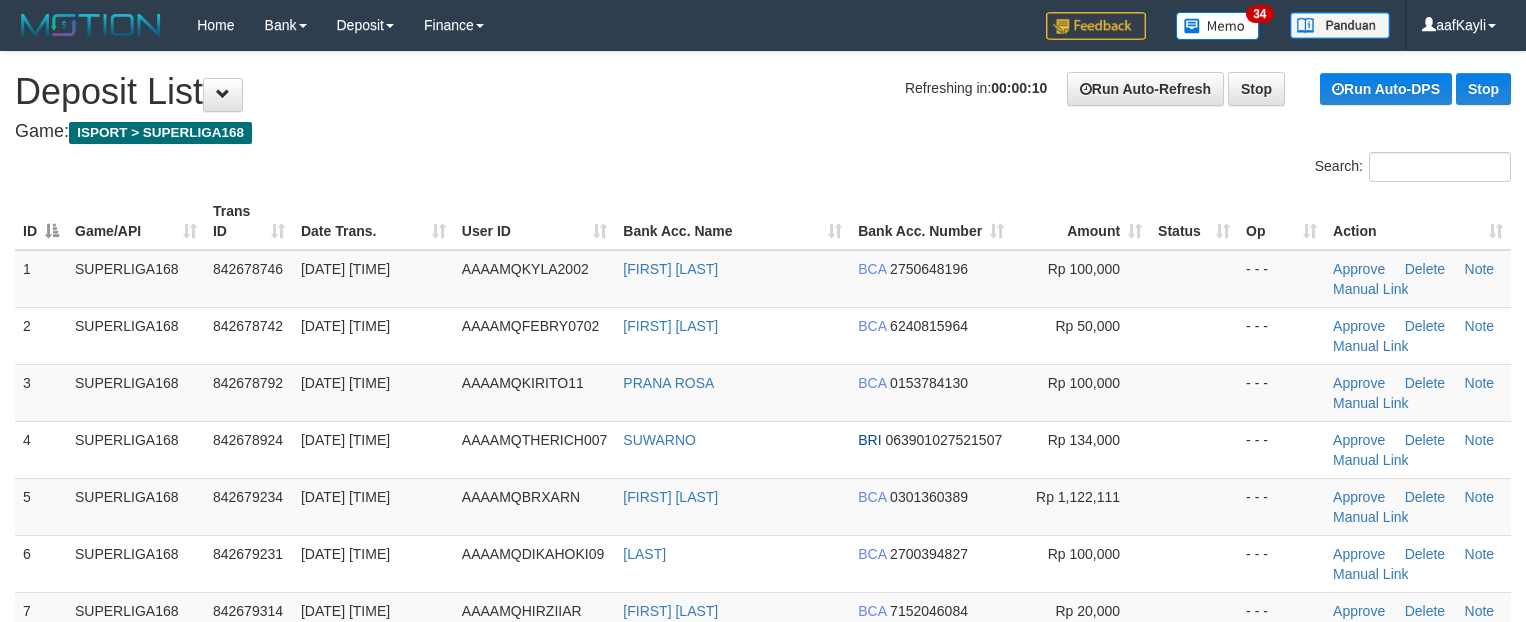scroll, scrollTop: 0, scrollLeft: 0, axis: both 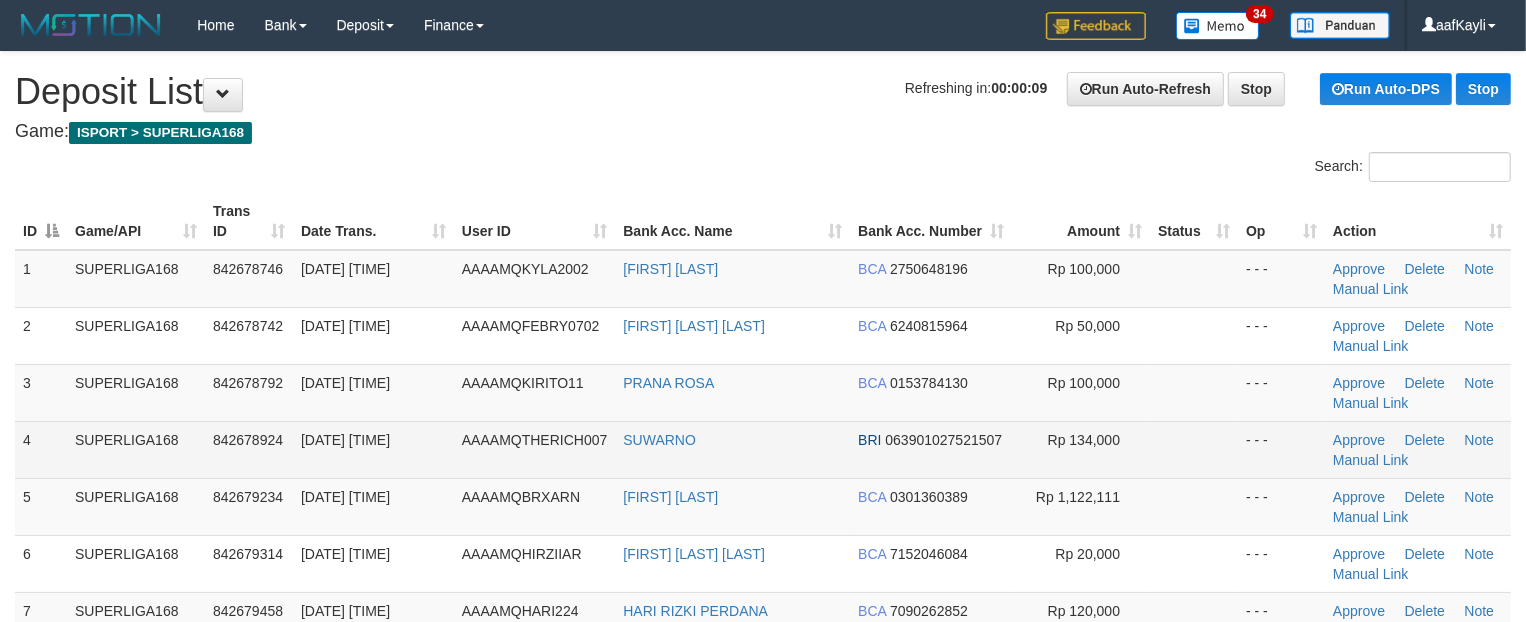 click at bounding box center (1194, 449) 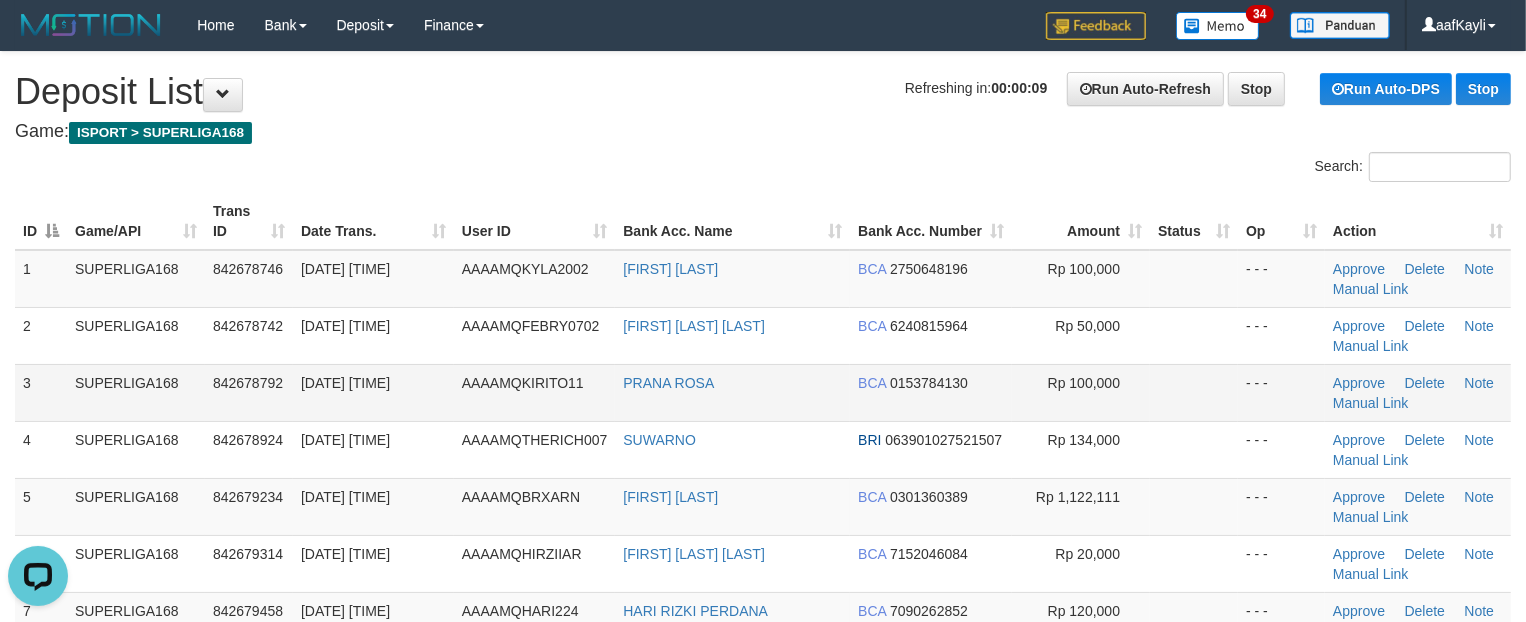 scroll, scrollTop: 0, scrollLeft: 0, axis: both 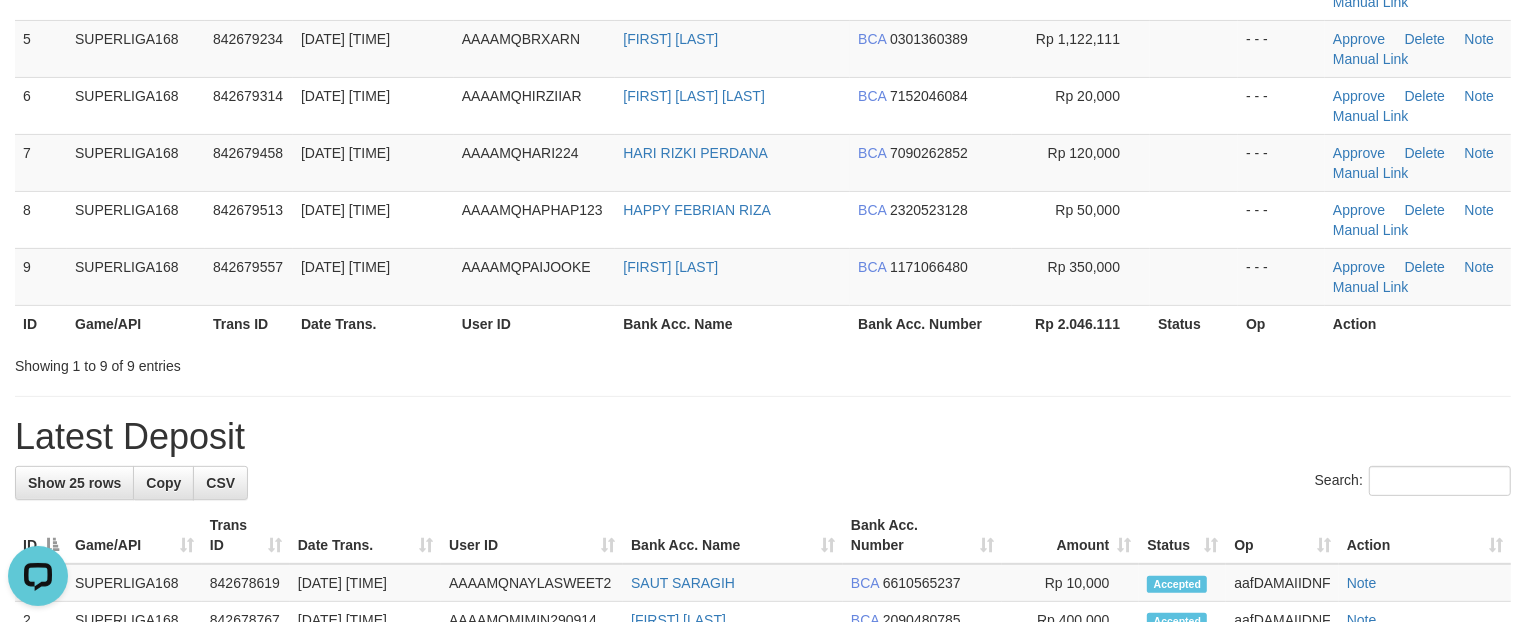 click on "Status" at bounding box center [1194, 323] 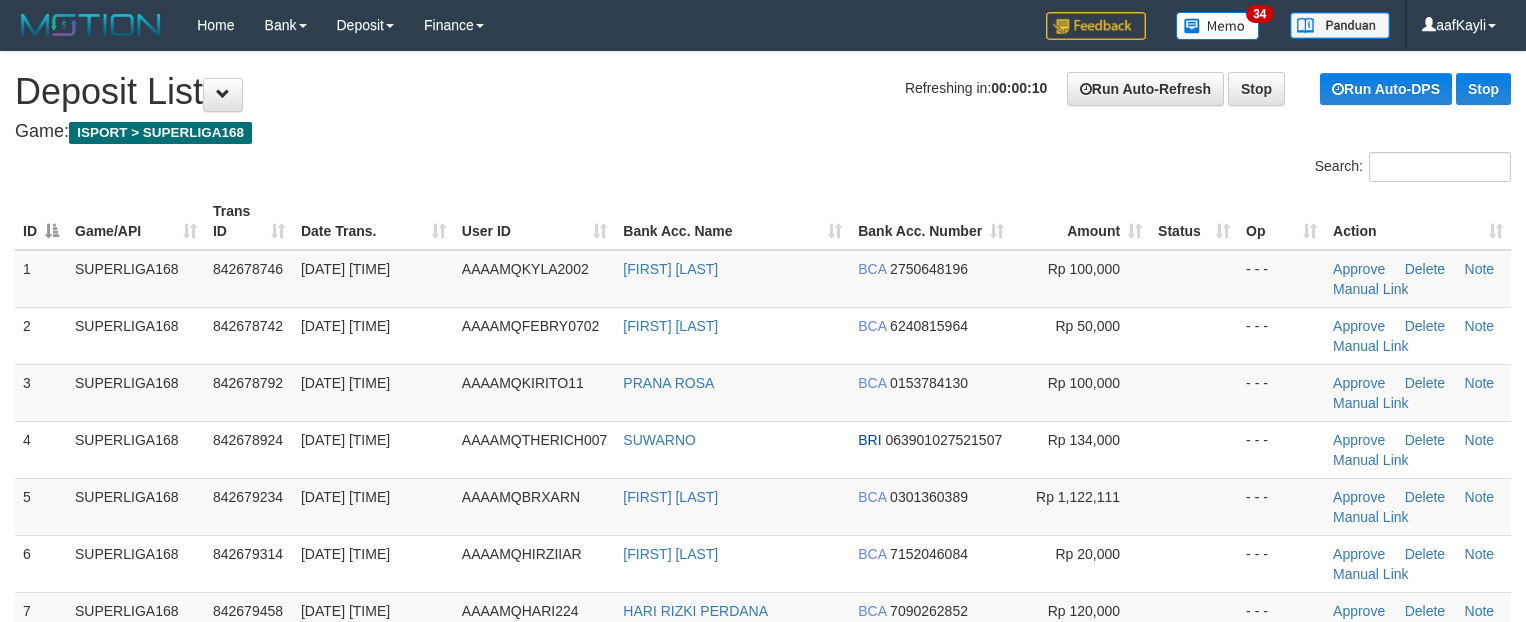 scroll, scrollTop: 0, scrollLeft: 0, axis: both 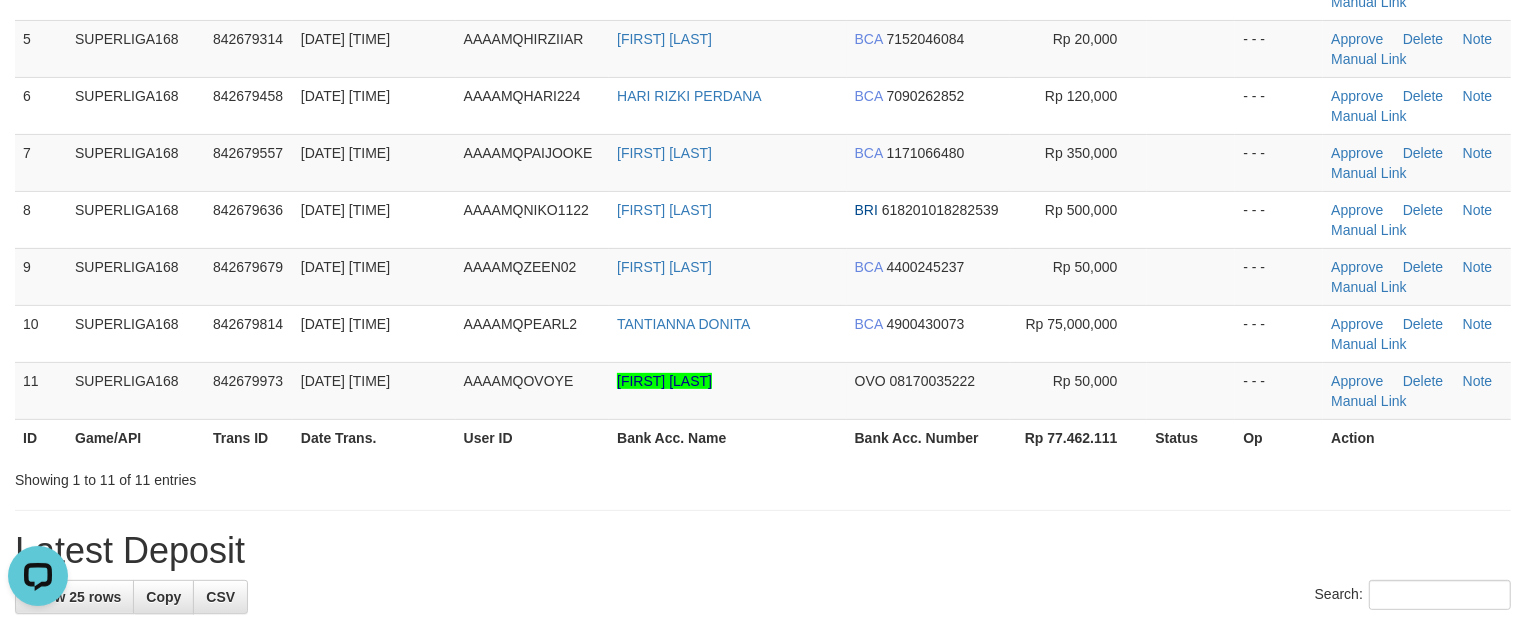 click on "Bank Acc. Name" at bounding box center (728, 437) 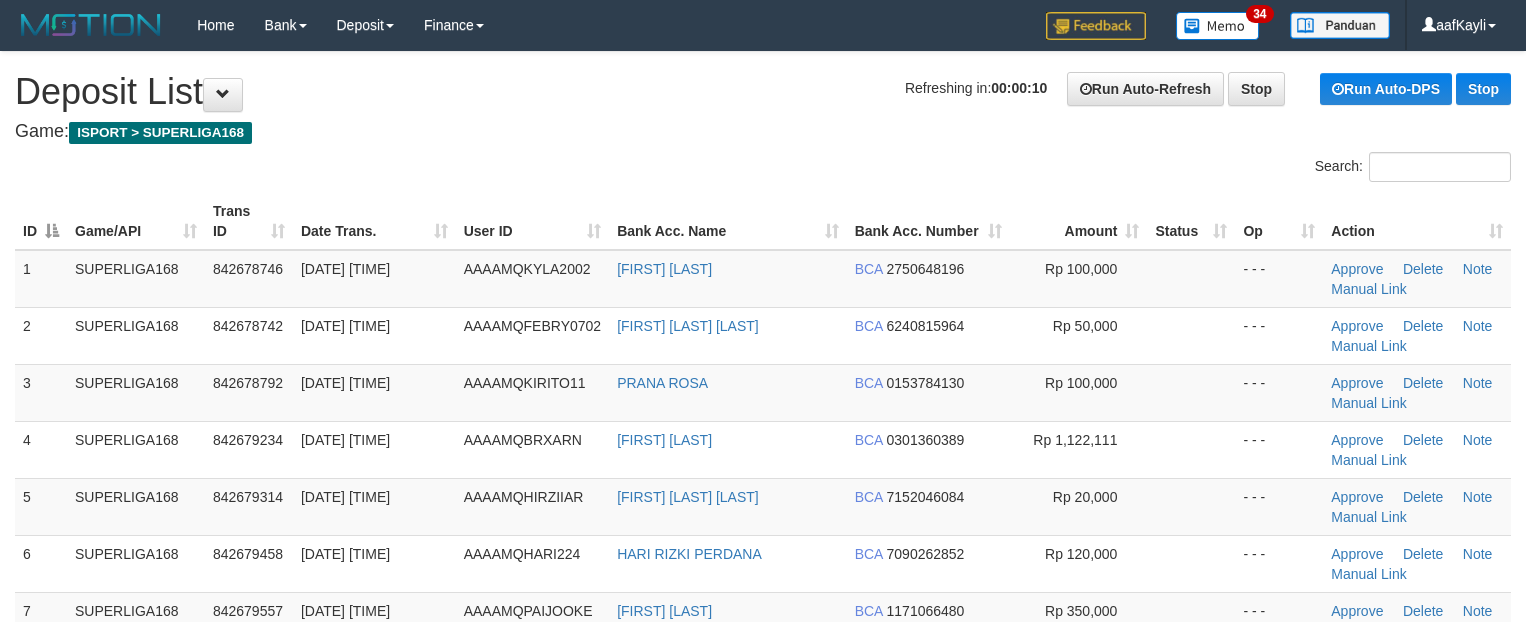 scroll, scrollTop: 0, scrollLeft: 0, axis: both 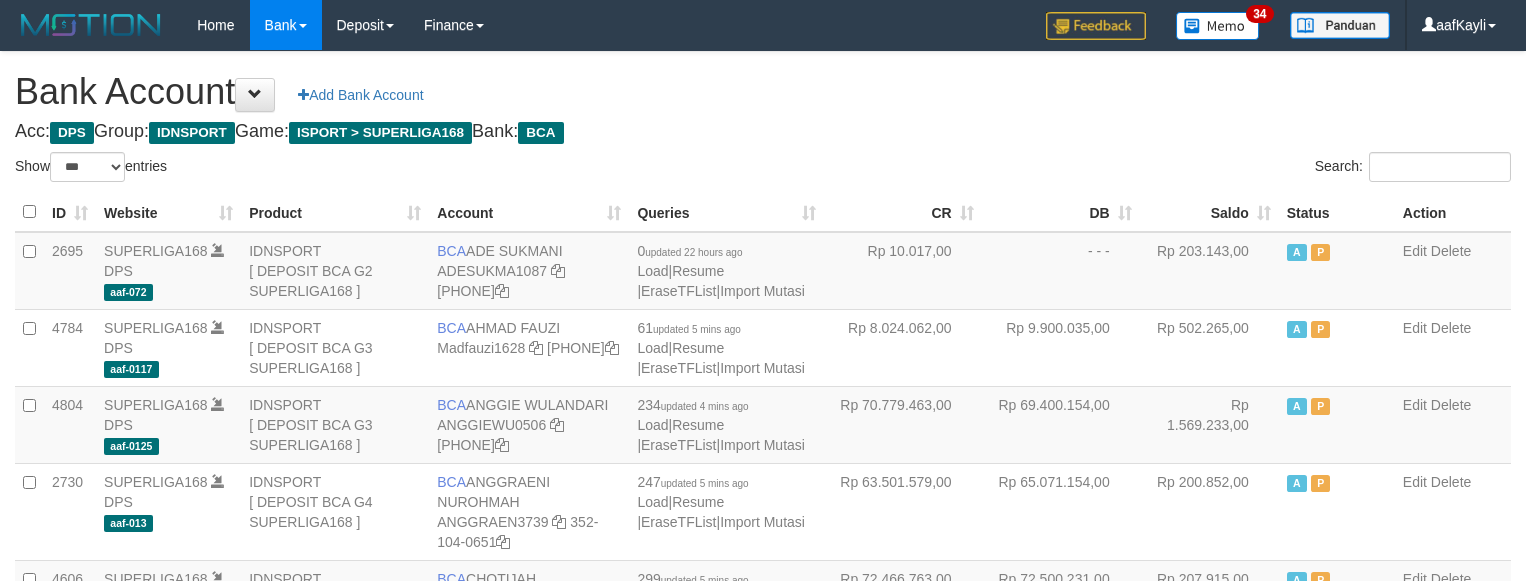 select on "***" 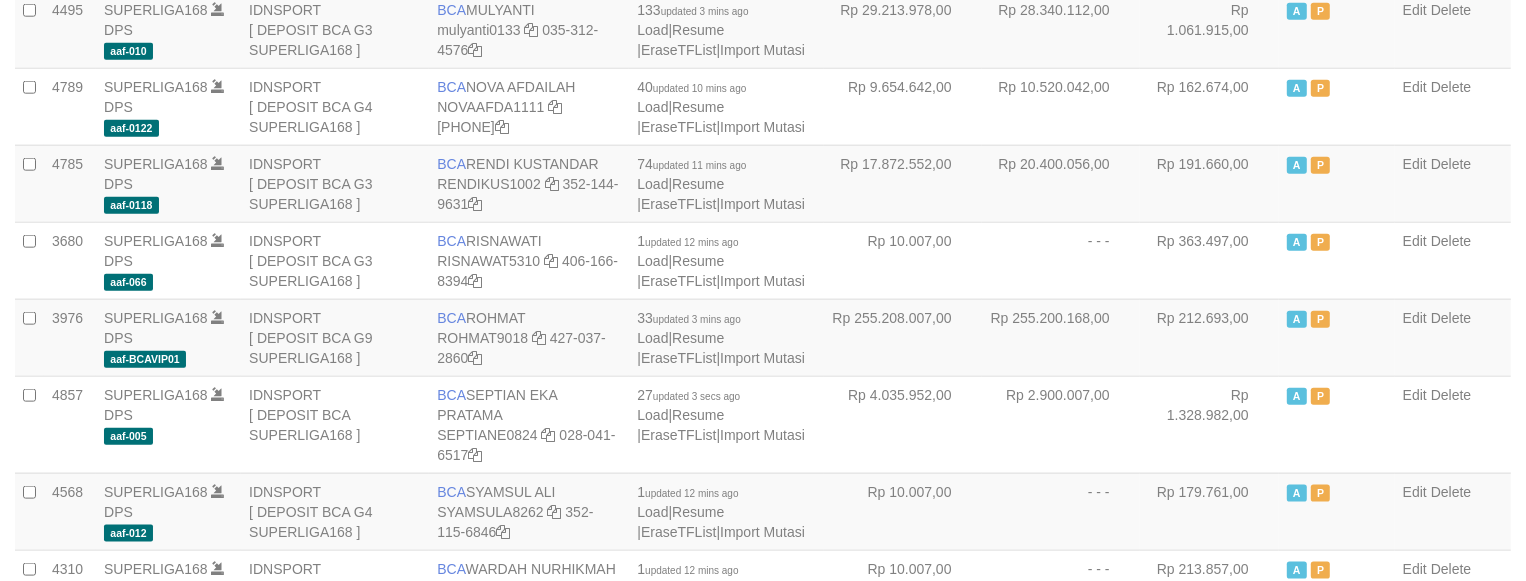 scroll, scrollTop: 1882, scrollLeft: 0, axis: vertical 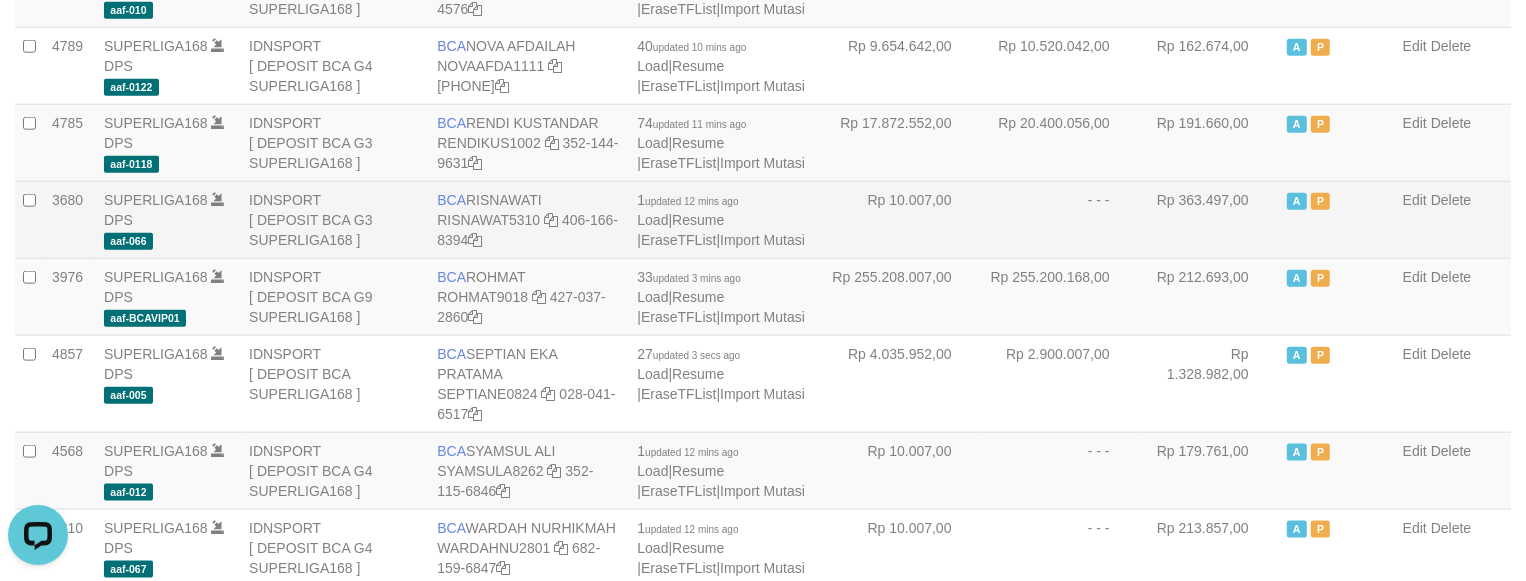 click on "- - -" at bounding box center (1061, 219) 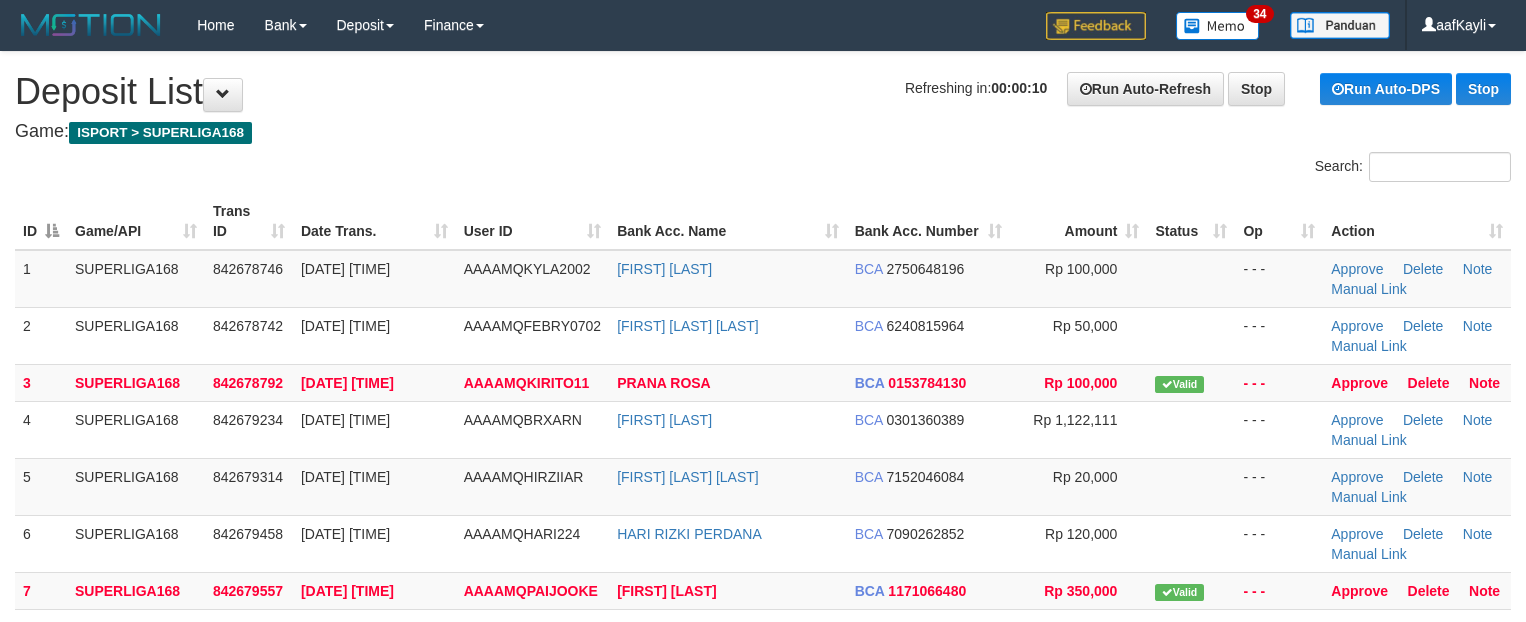 scroll, scrollTop: 0, scrollLeft: 0, axis: both 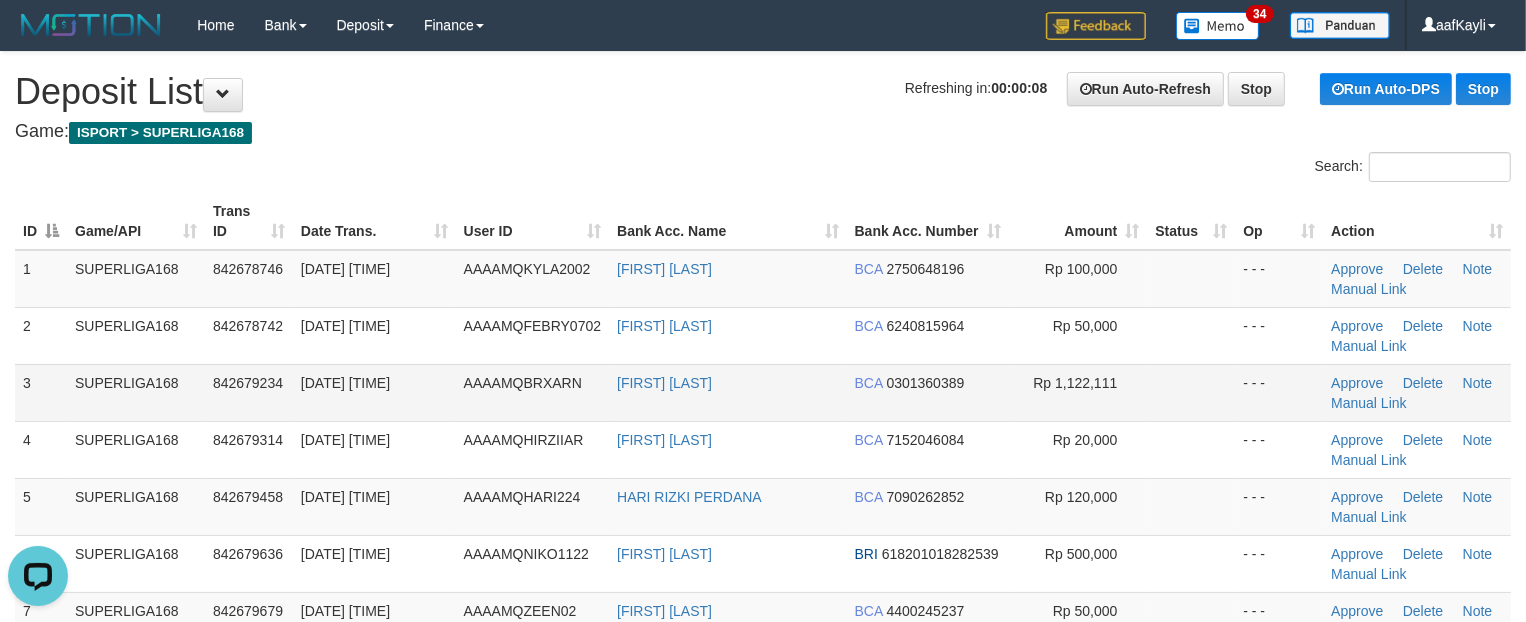 click on "Rp 1,122,111" at bounding box center (1079, 392) 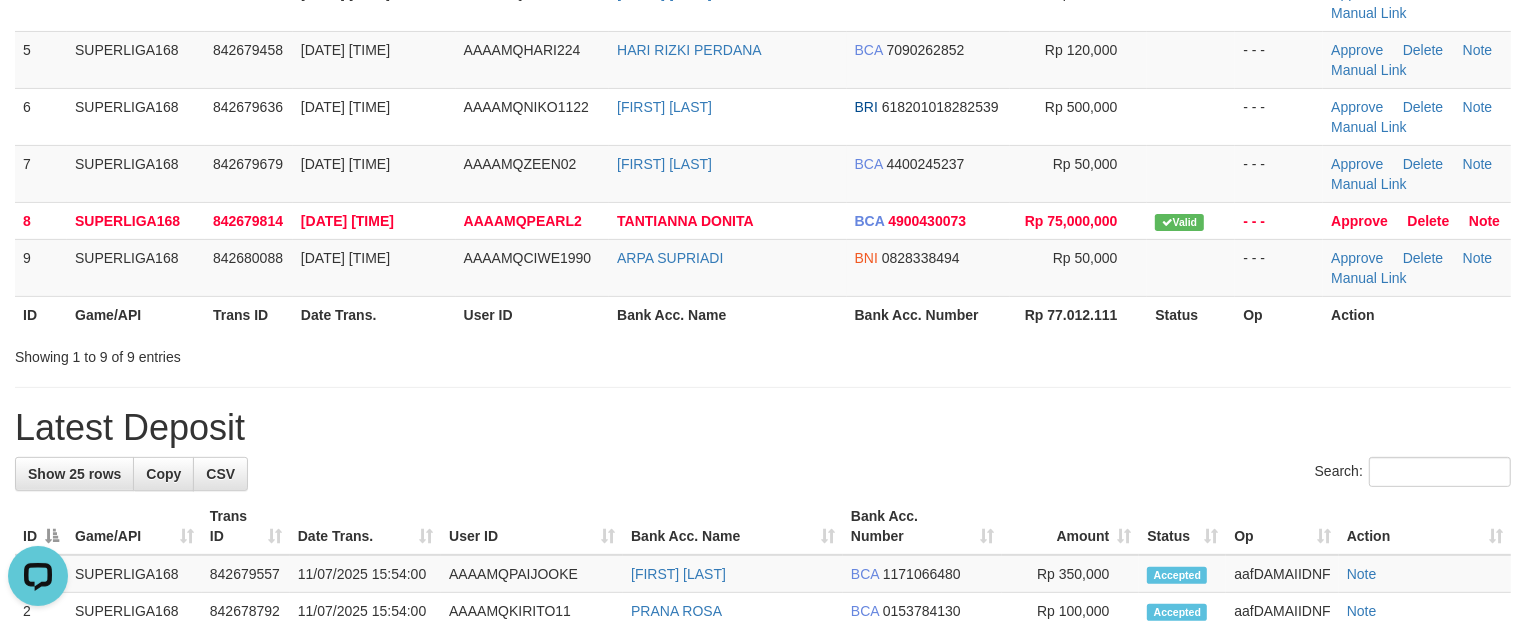 scroll, scrollTop: 458, scrollLeft: 0, axis: vertical 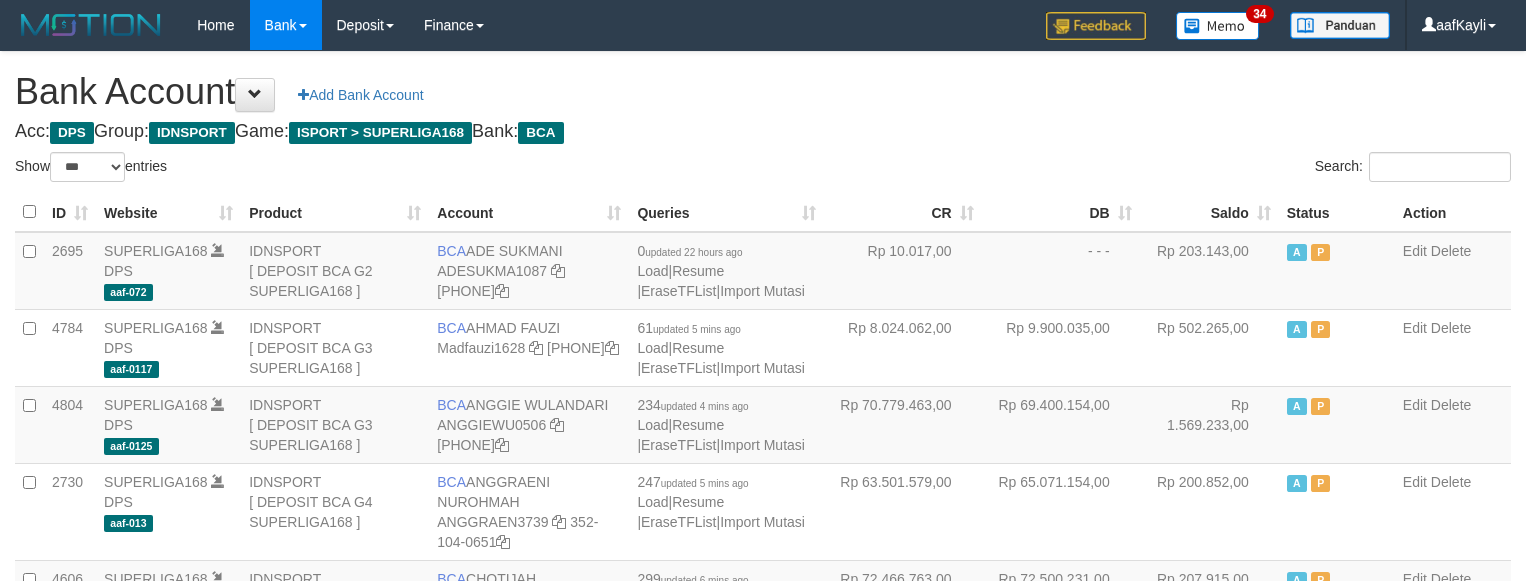 select on "***" 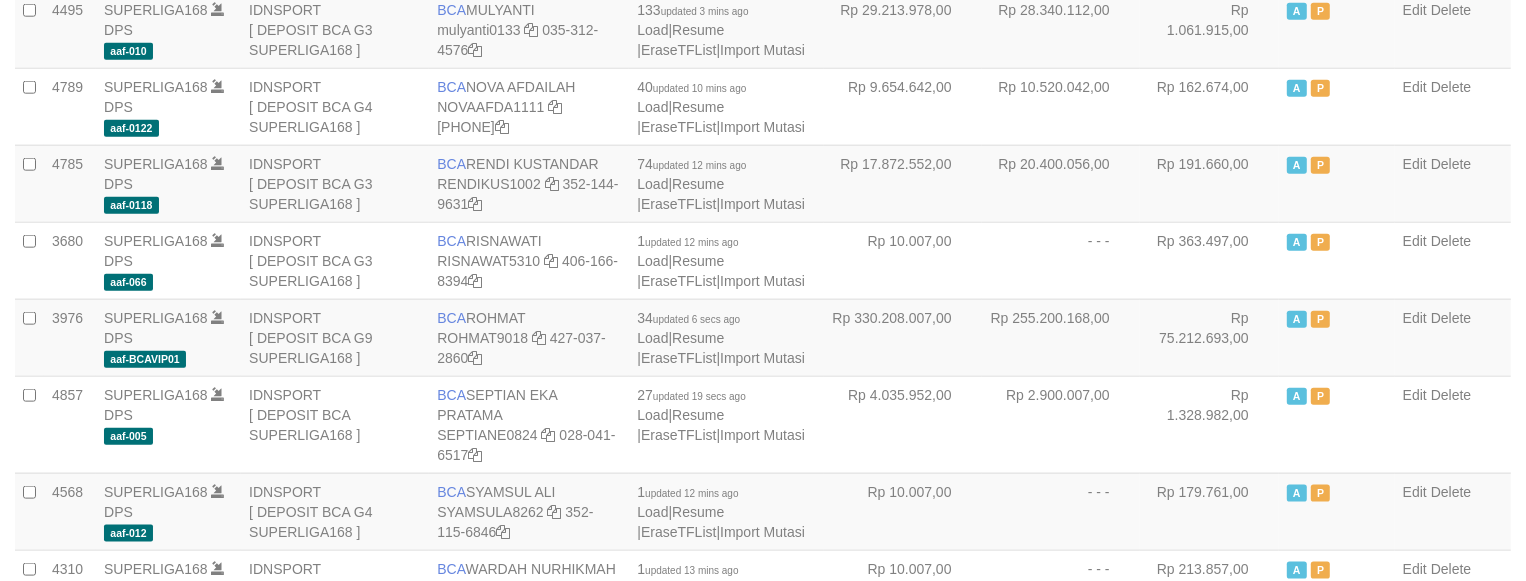 scroll, scrollTop: 1882, scrollLeft: 0, axis: vertical 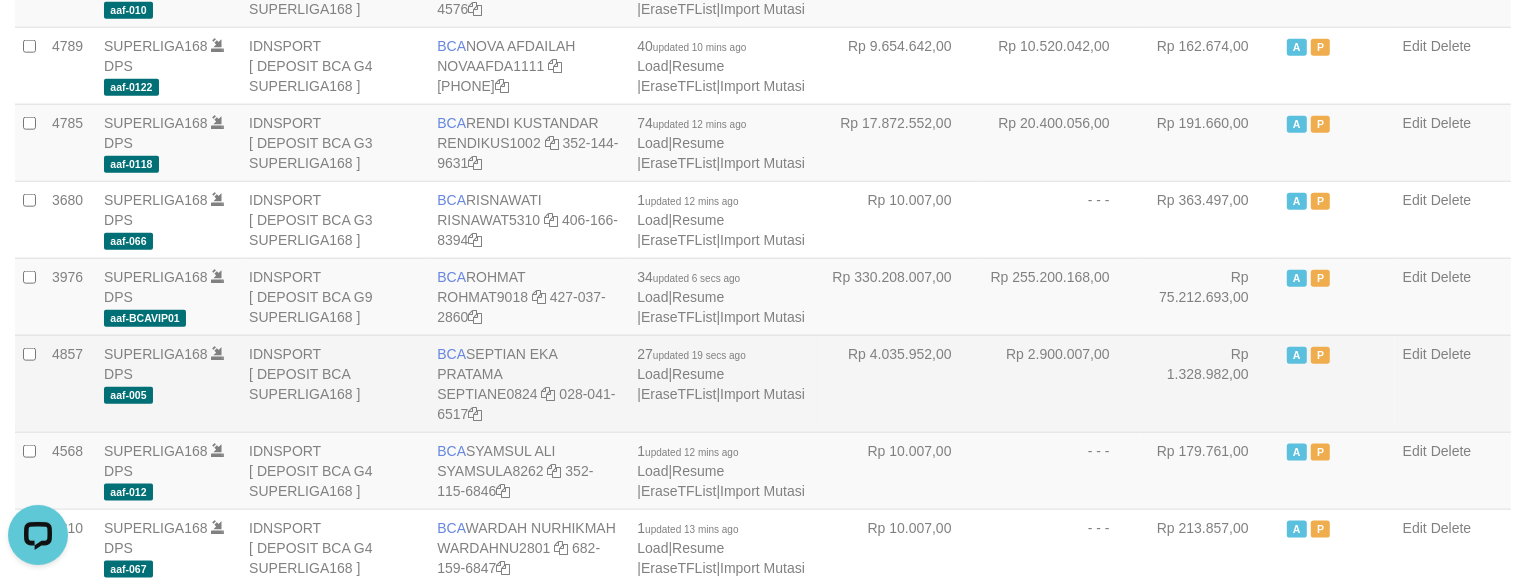 click on "Rp 2.900.007,00" at bounding box center (1061, 383) 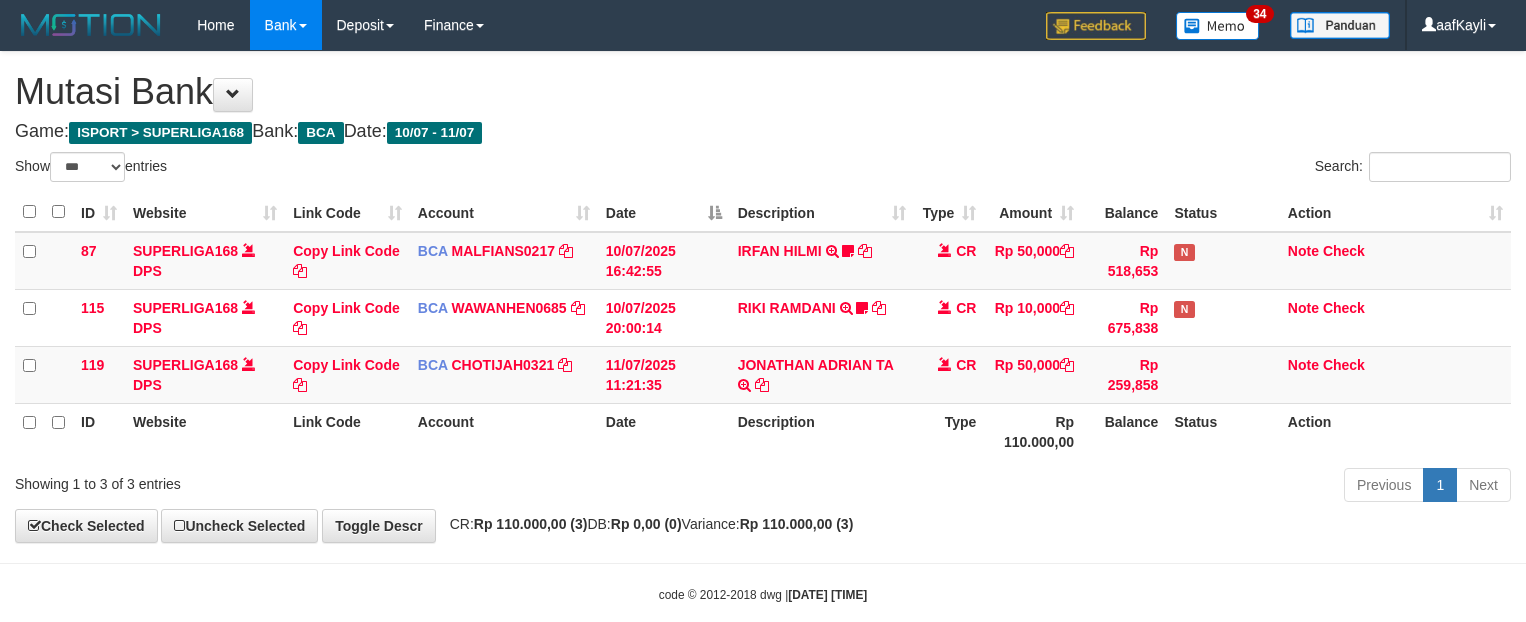 select on "***" 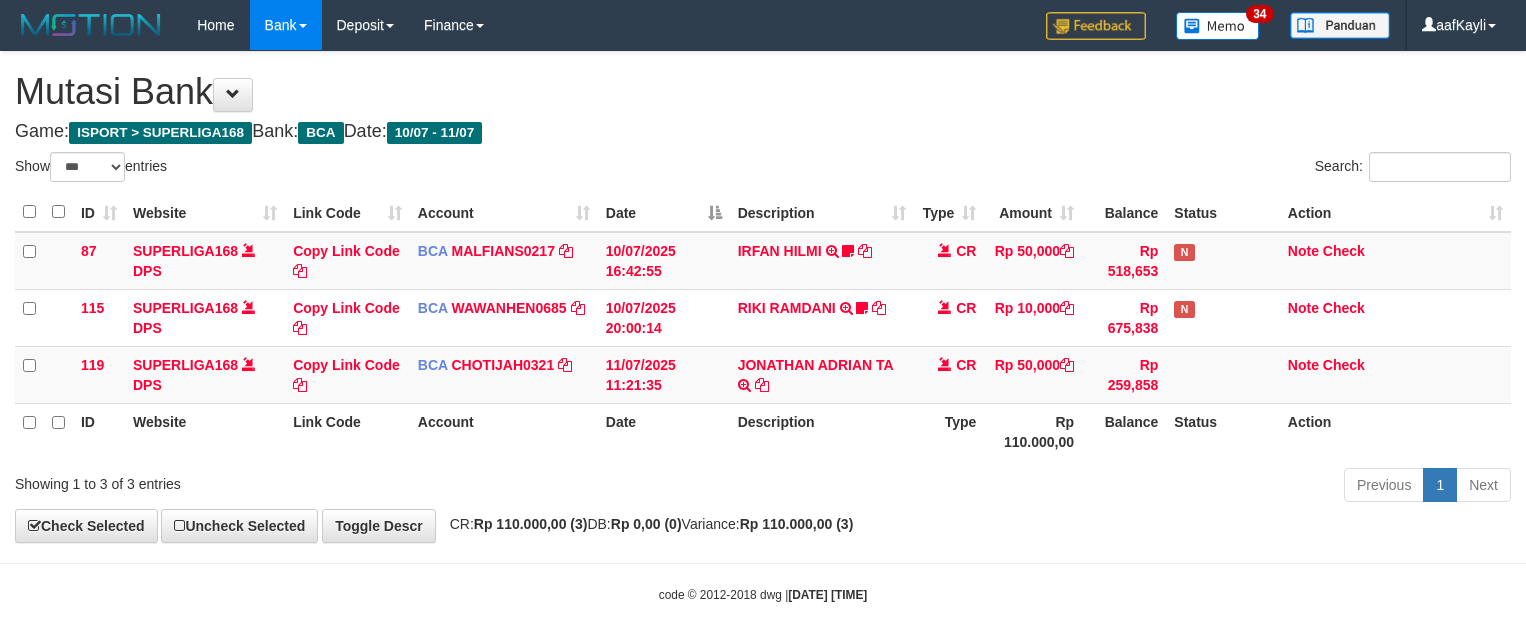 scroll, scrollTop: 32, scrollLeft: 0, axis: vertical 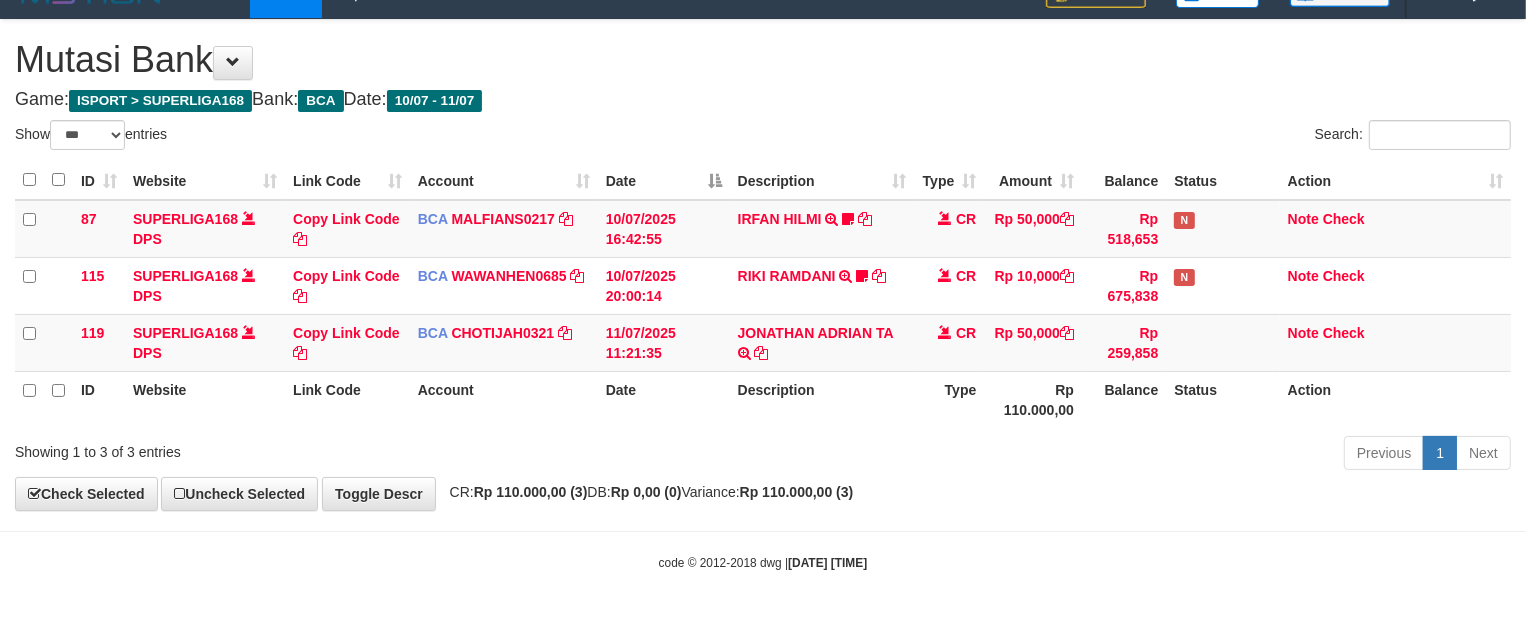 click on "Previous 1 Next" at bounding box center [1081, 455] 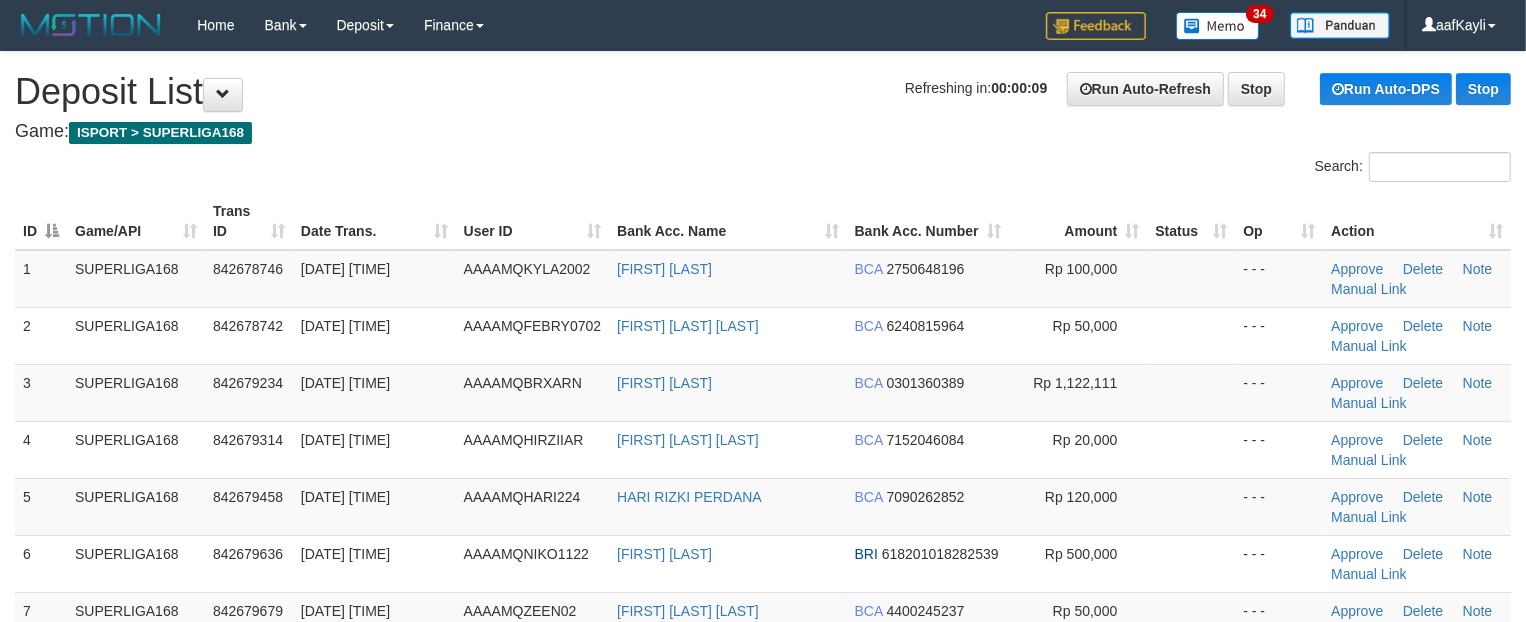 scroll, scrollTop: 458, scrollLeft: 0, axis: vertical 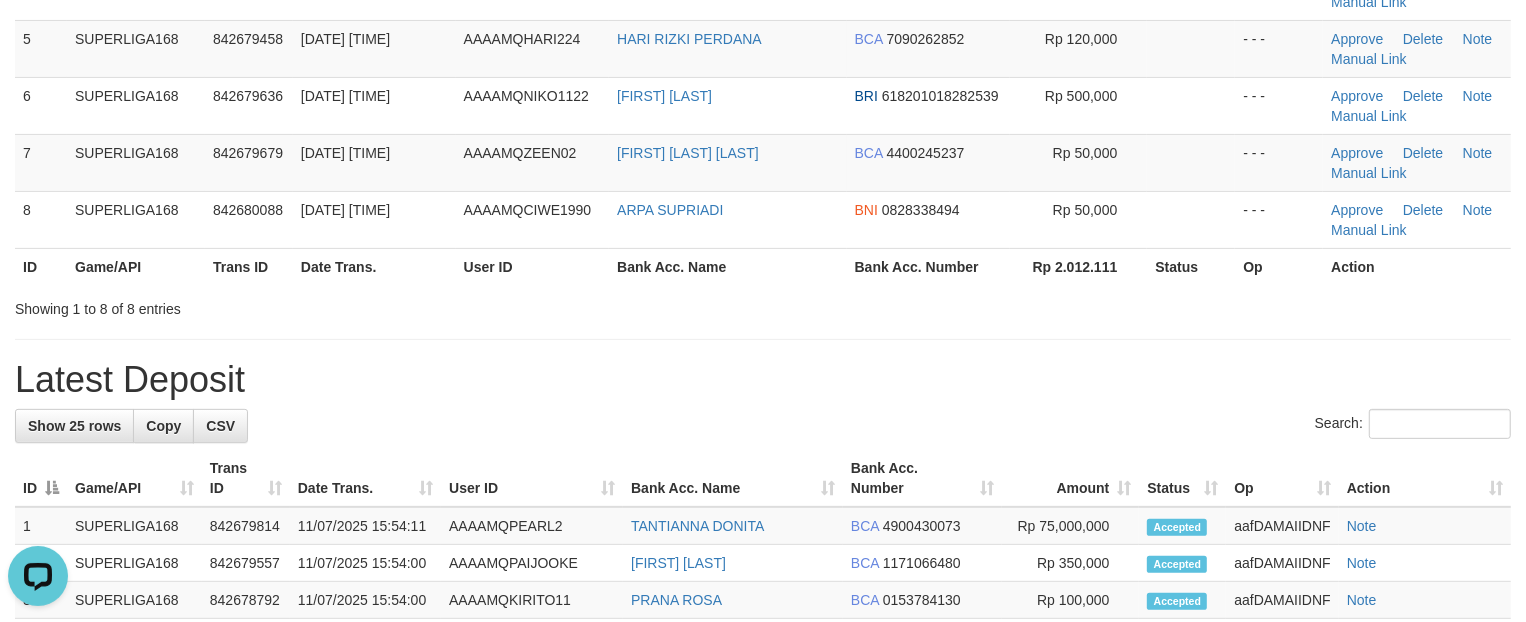 click on "Latest Deposit" at bounding box center [763, 380] 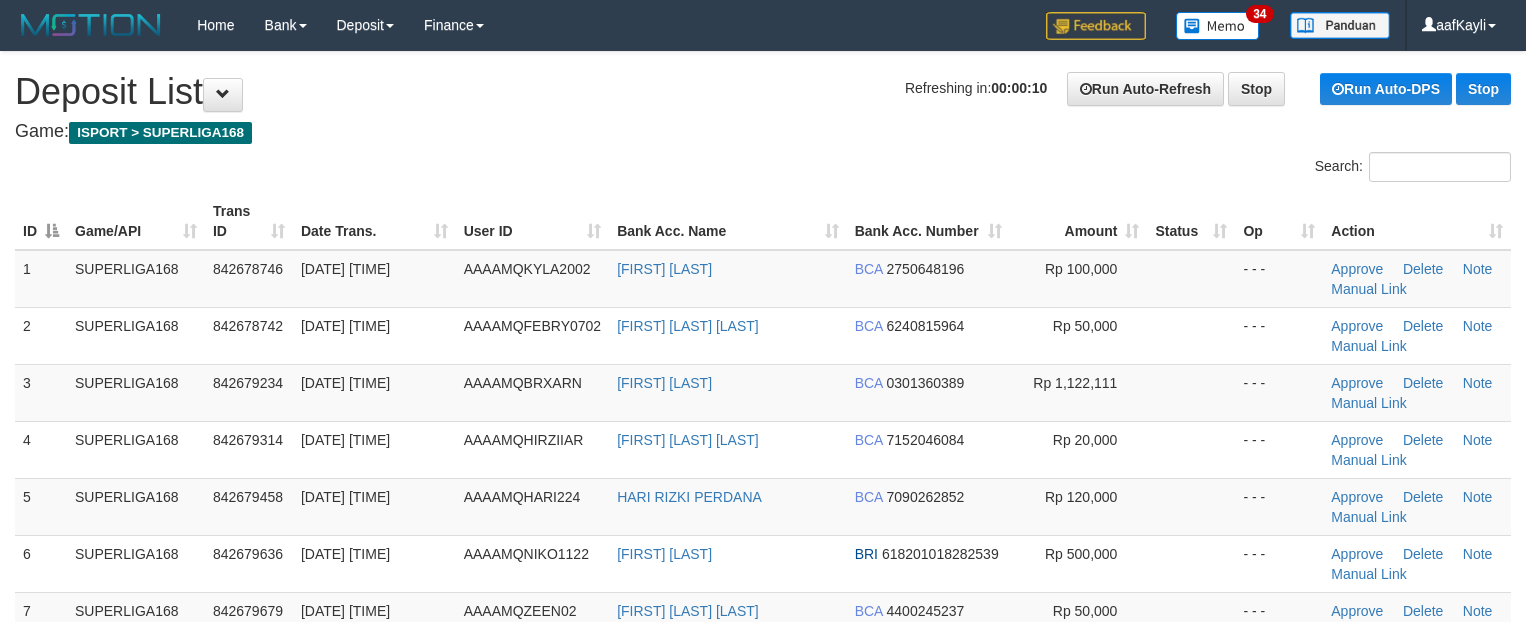 scroll, scrollTop: 0, scrollLeft: 0, axis: both 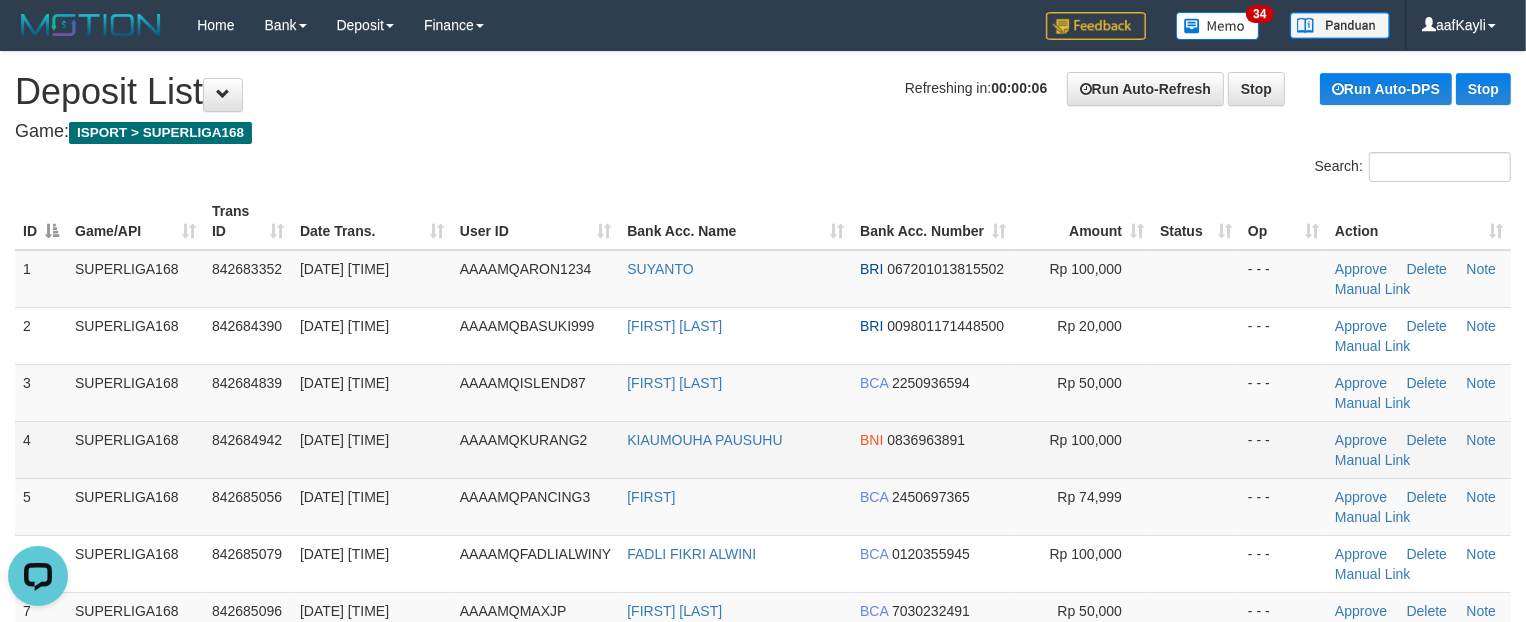 click at bounding box center (1196, 449) 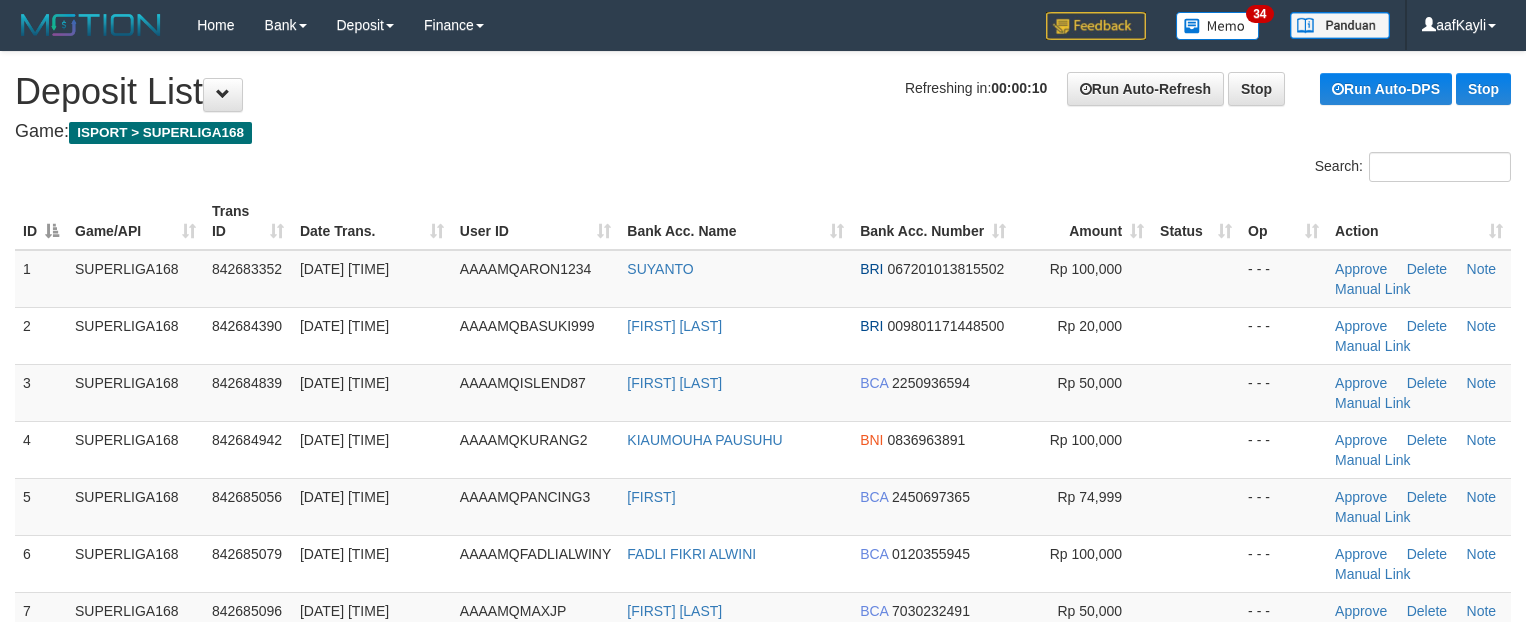 scroll, scrollTop: 0, scrollLeft: 0, axis: both 